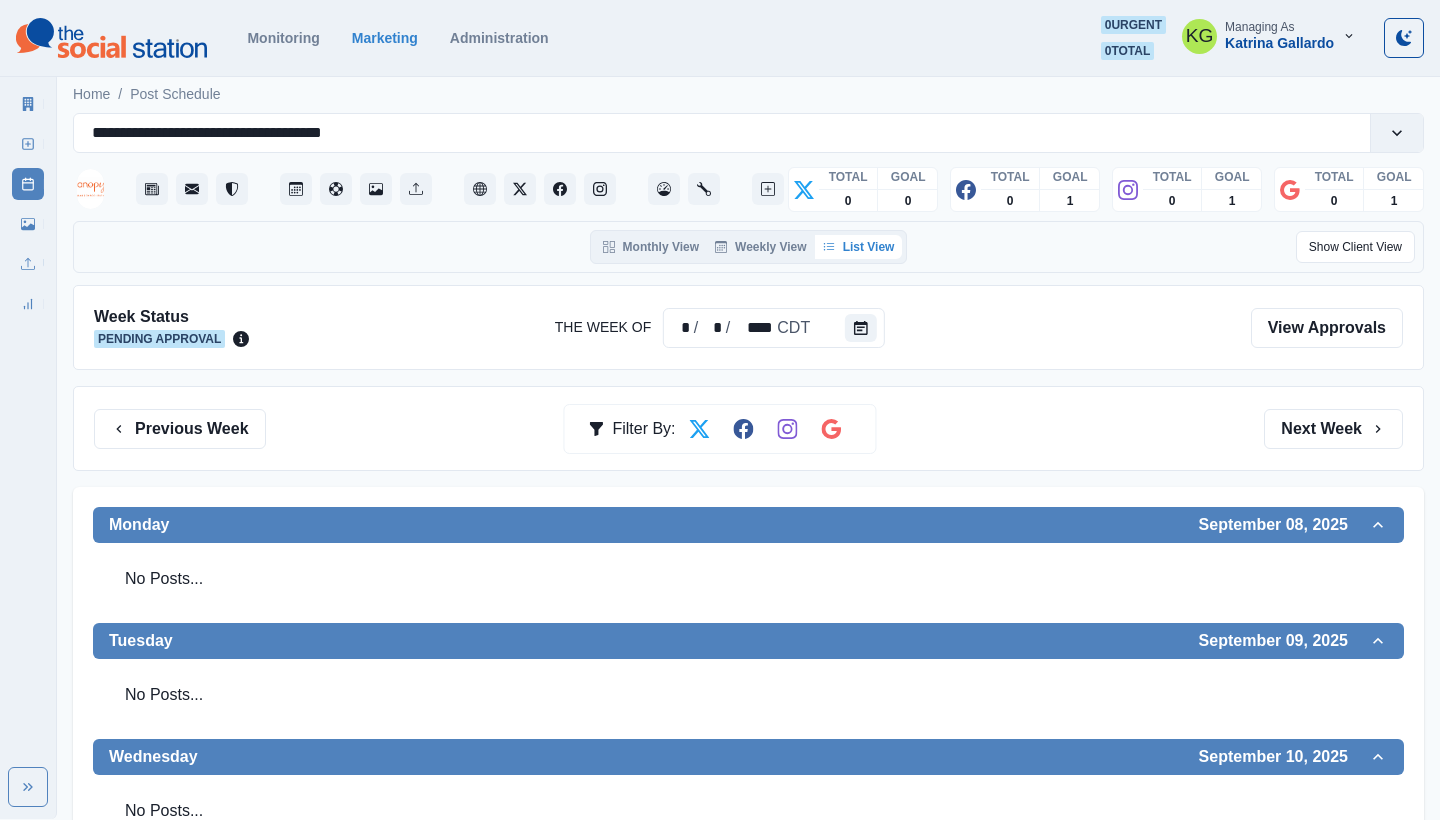 scroll, scrollTop: 0, scrollLeft: 0, axis: both 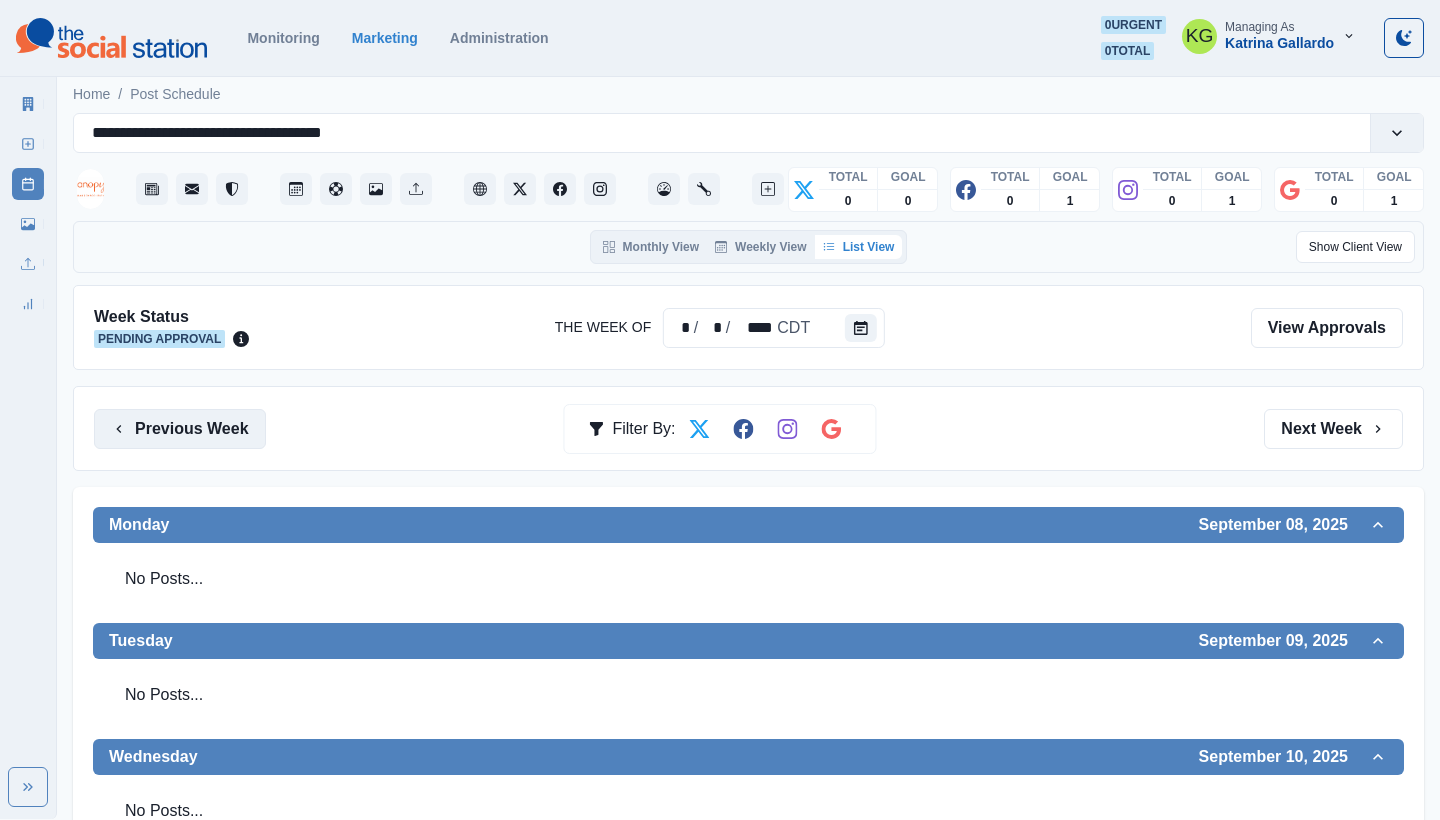 click on "Previous Week" at bounding box center [180, 429] 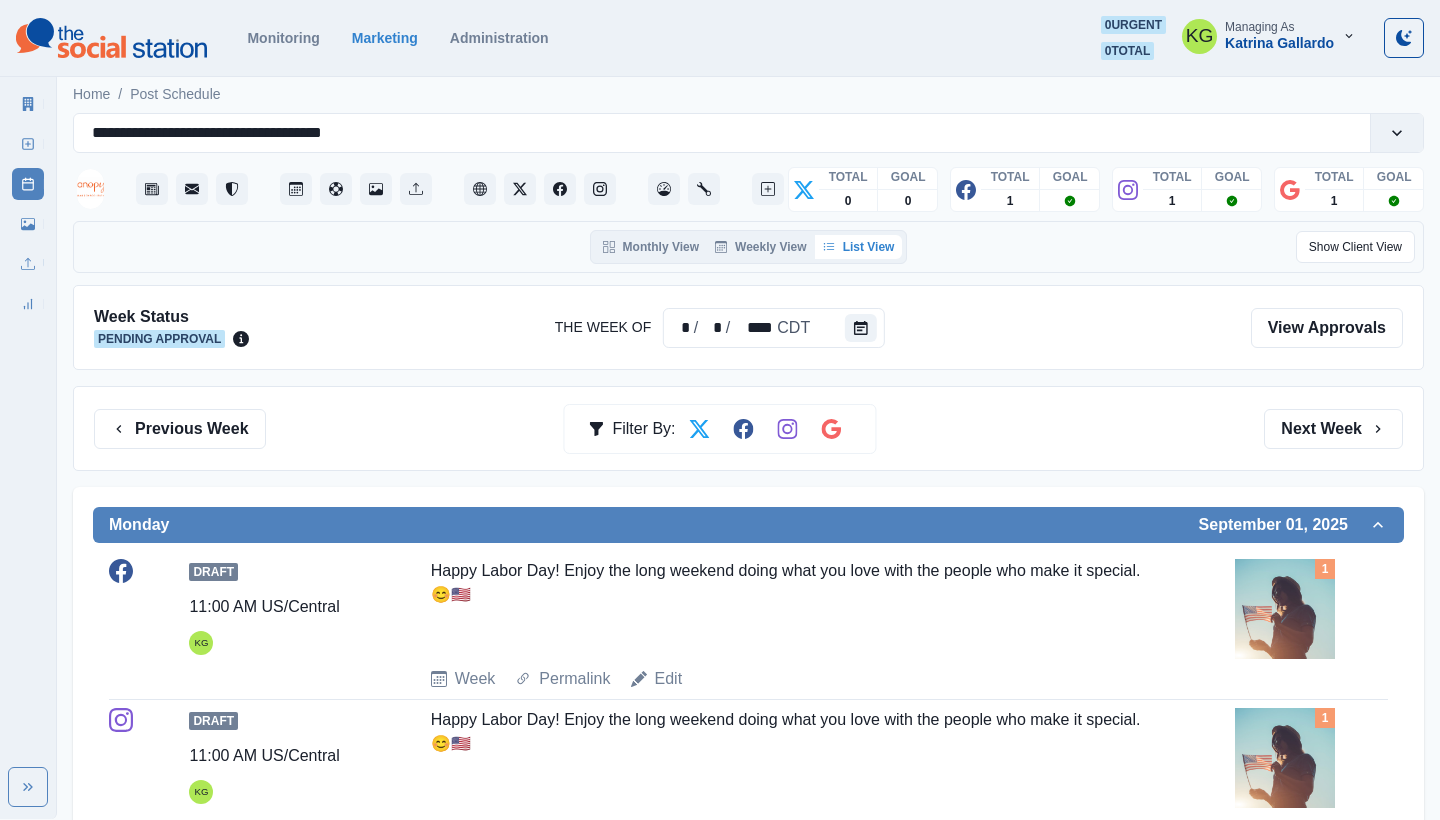 scroll, scrollTop: 0, scrollLeft: 0, axis: both 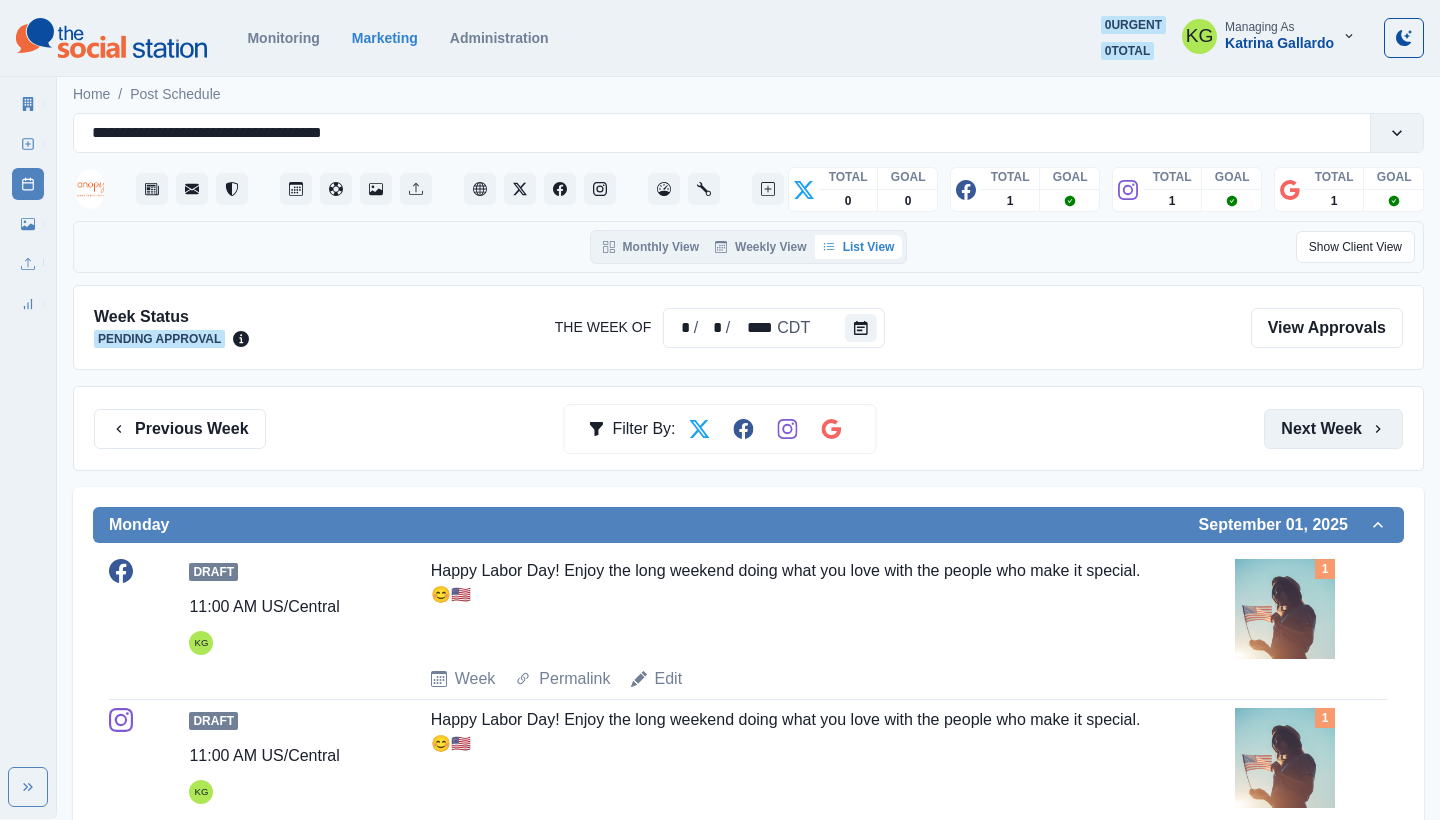 click on "Next Week" at bounding box center (1333, 429) 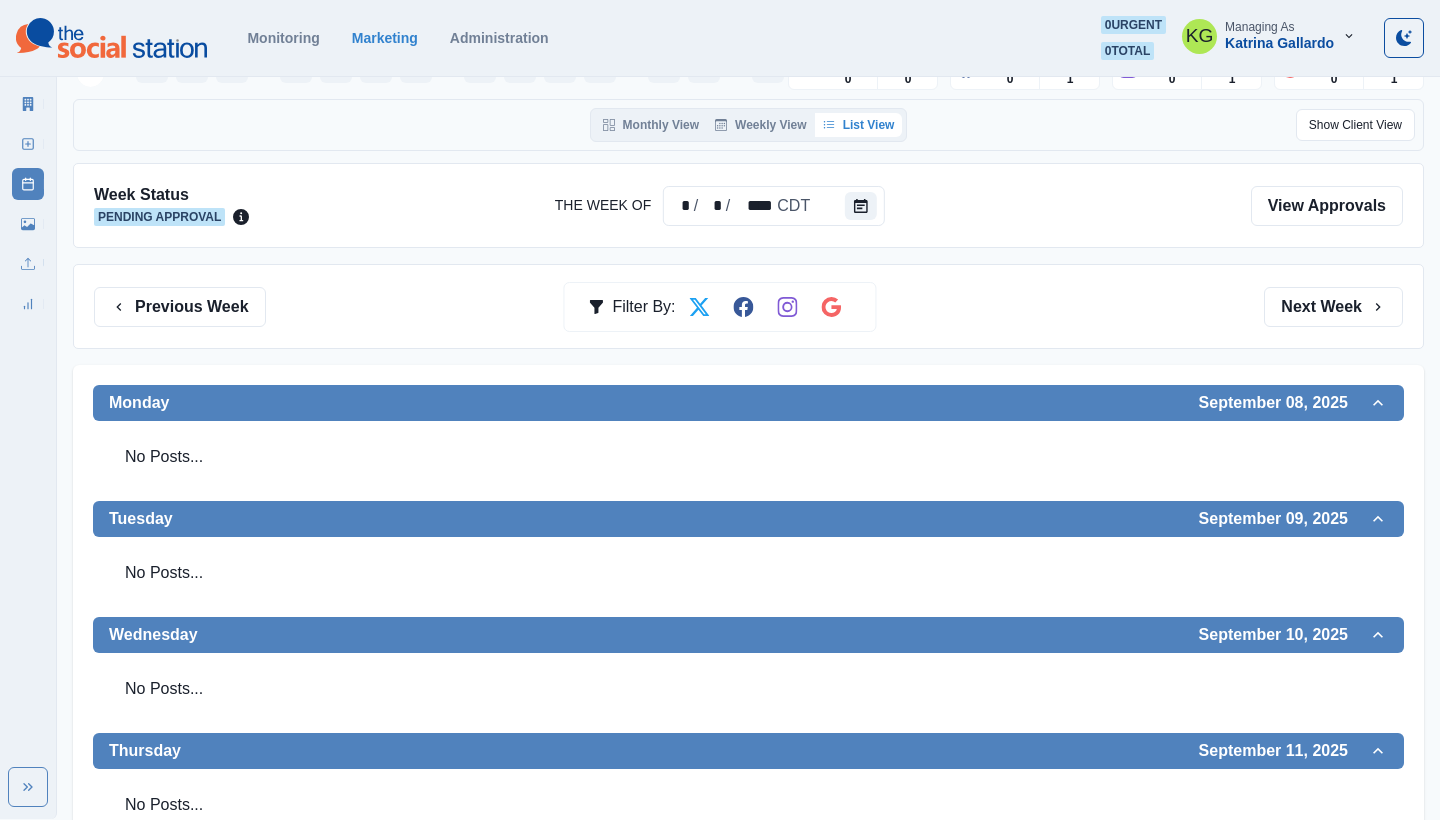 scroll, scrollTop: 253, scrollLeft: 0, axis: vertical 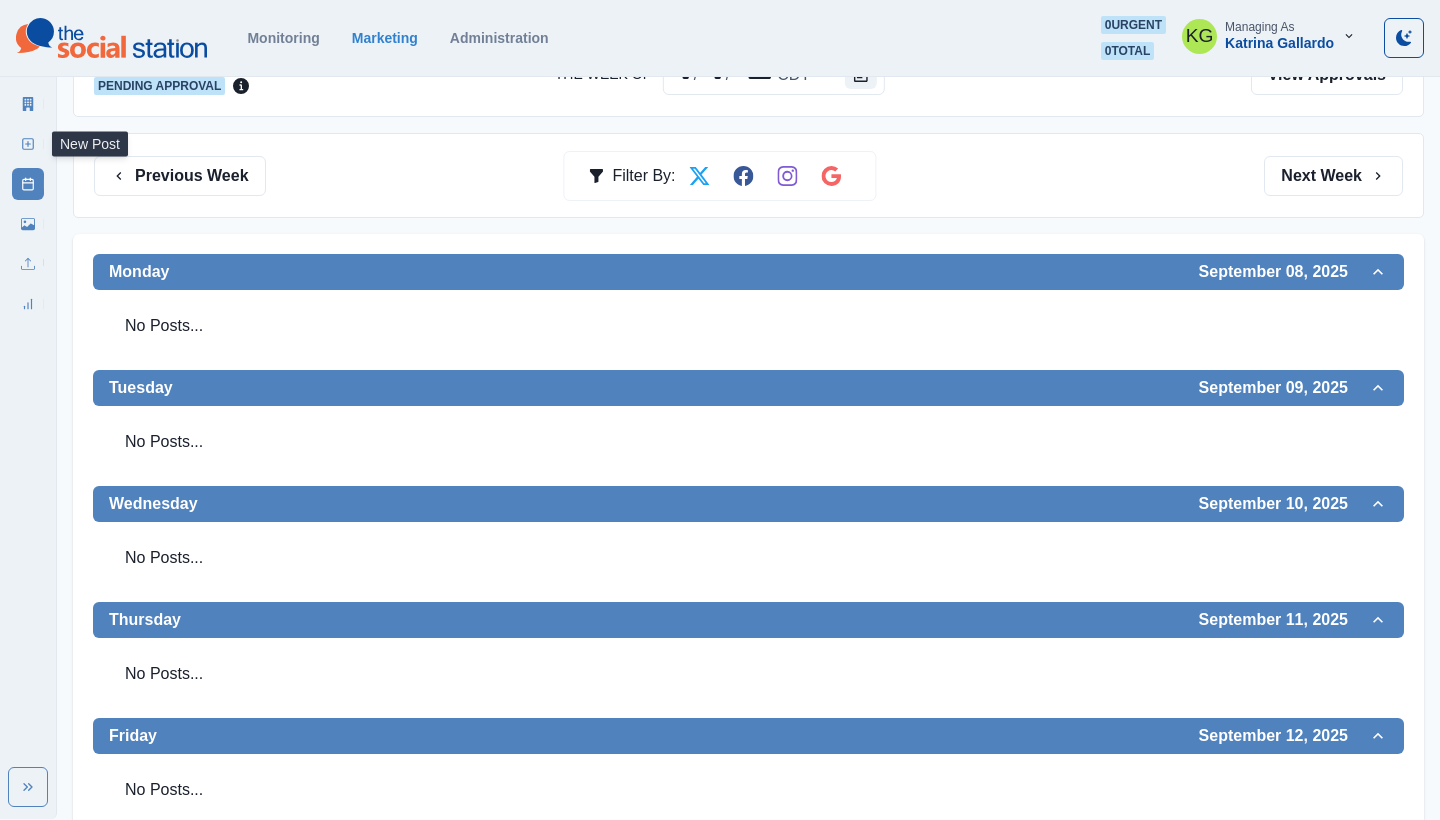 click 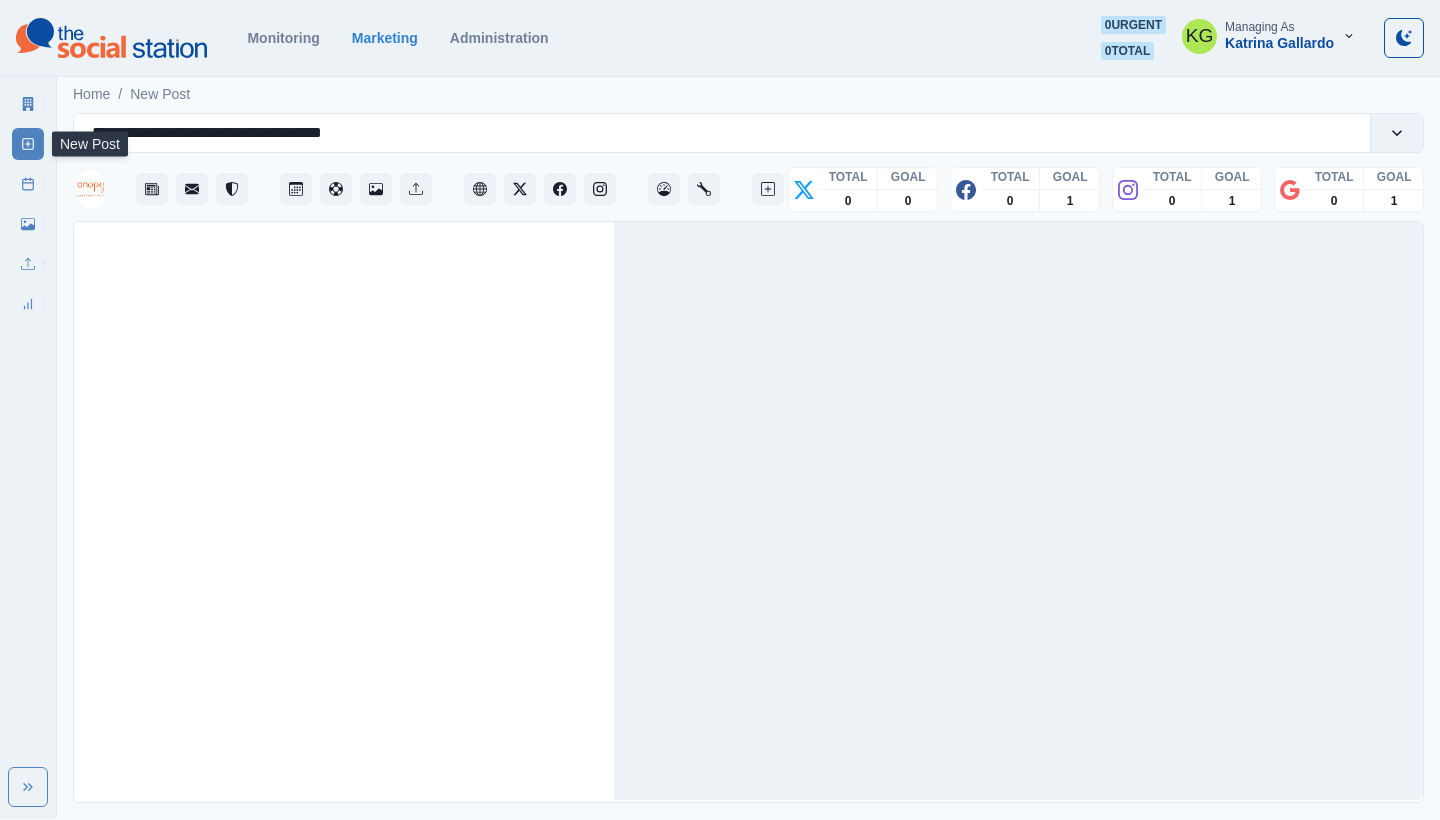 scroll, scrollTop: 0, scrollLeft: 0, axis: both 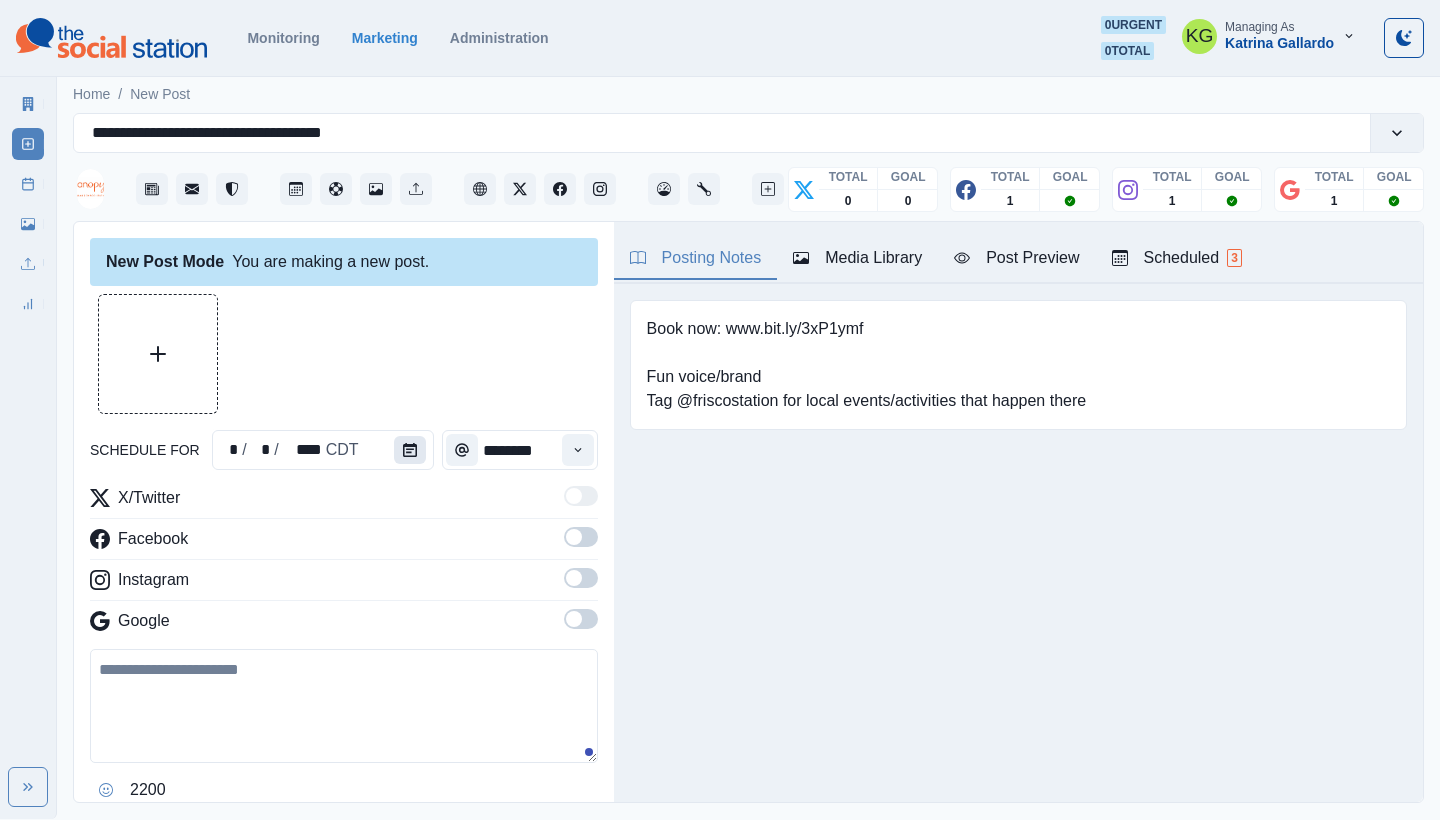 click at bounding box center (410, 450) 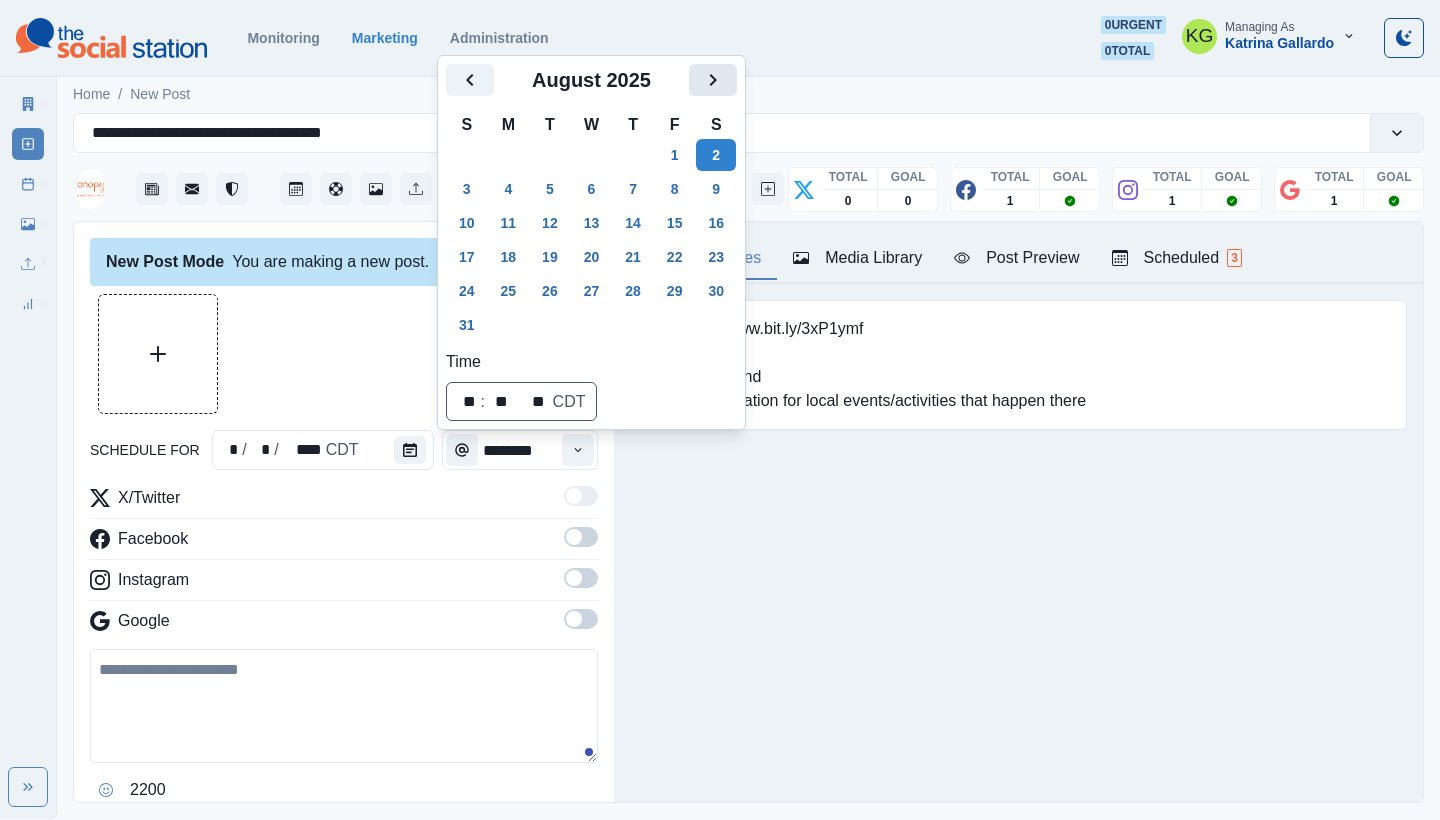 click 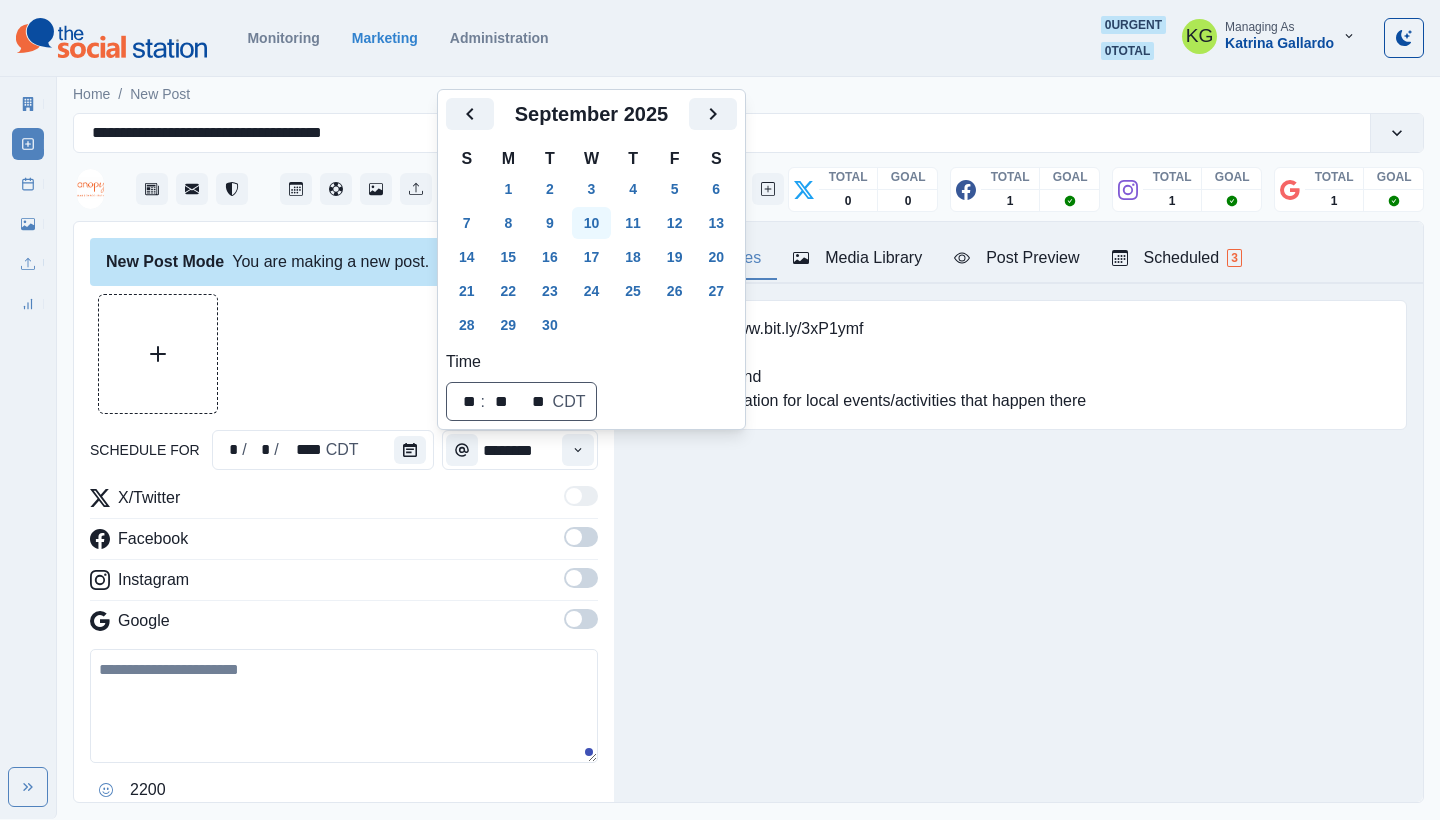 click on "10" at bounding box center [592, 223] 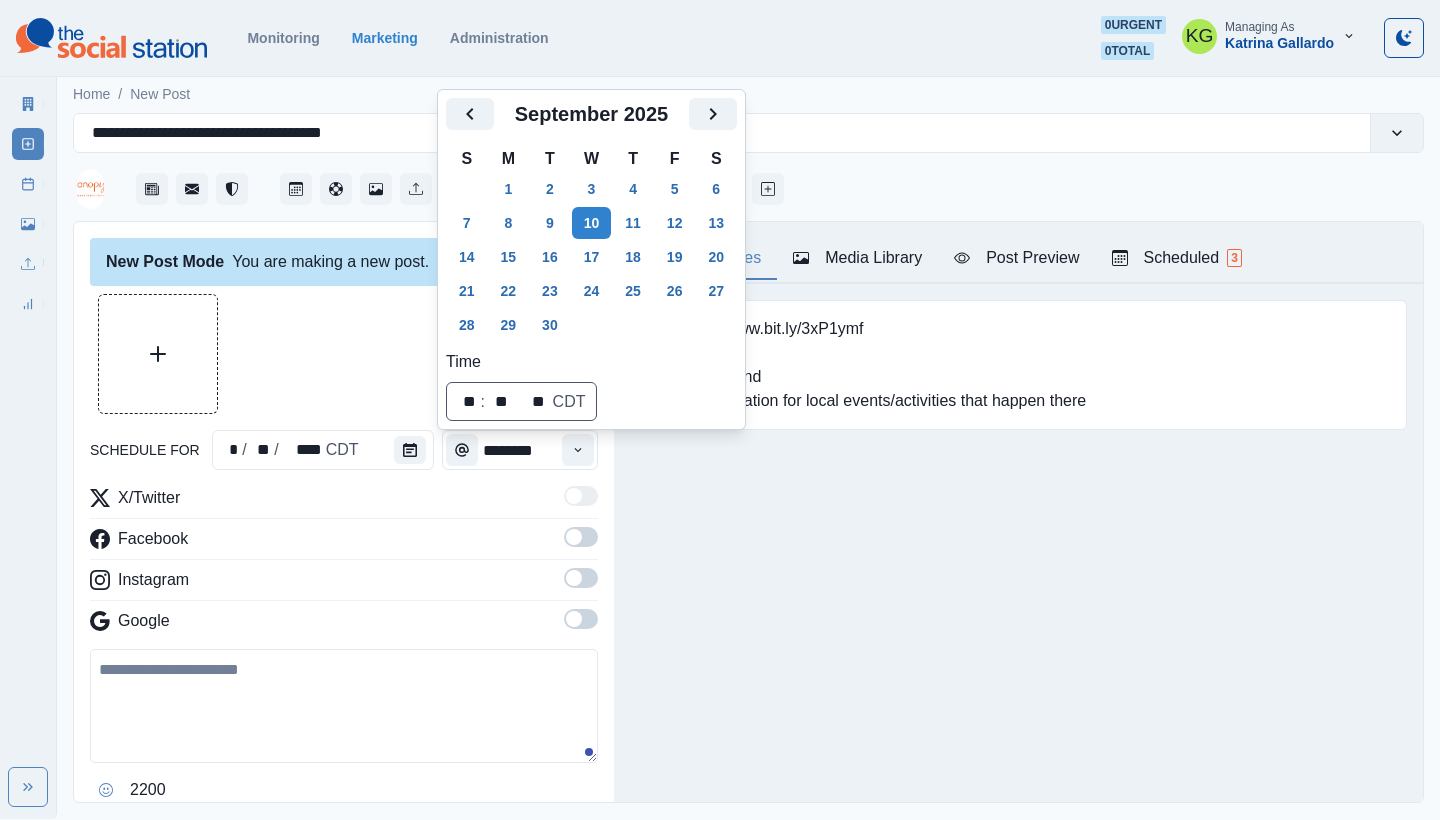 click at bounding box center [344, 354] 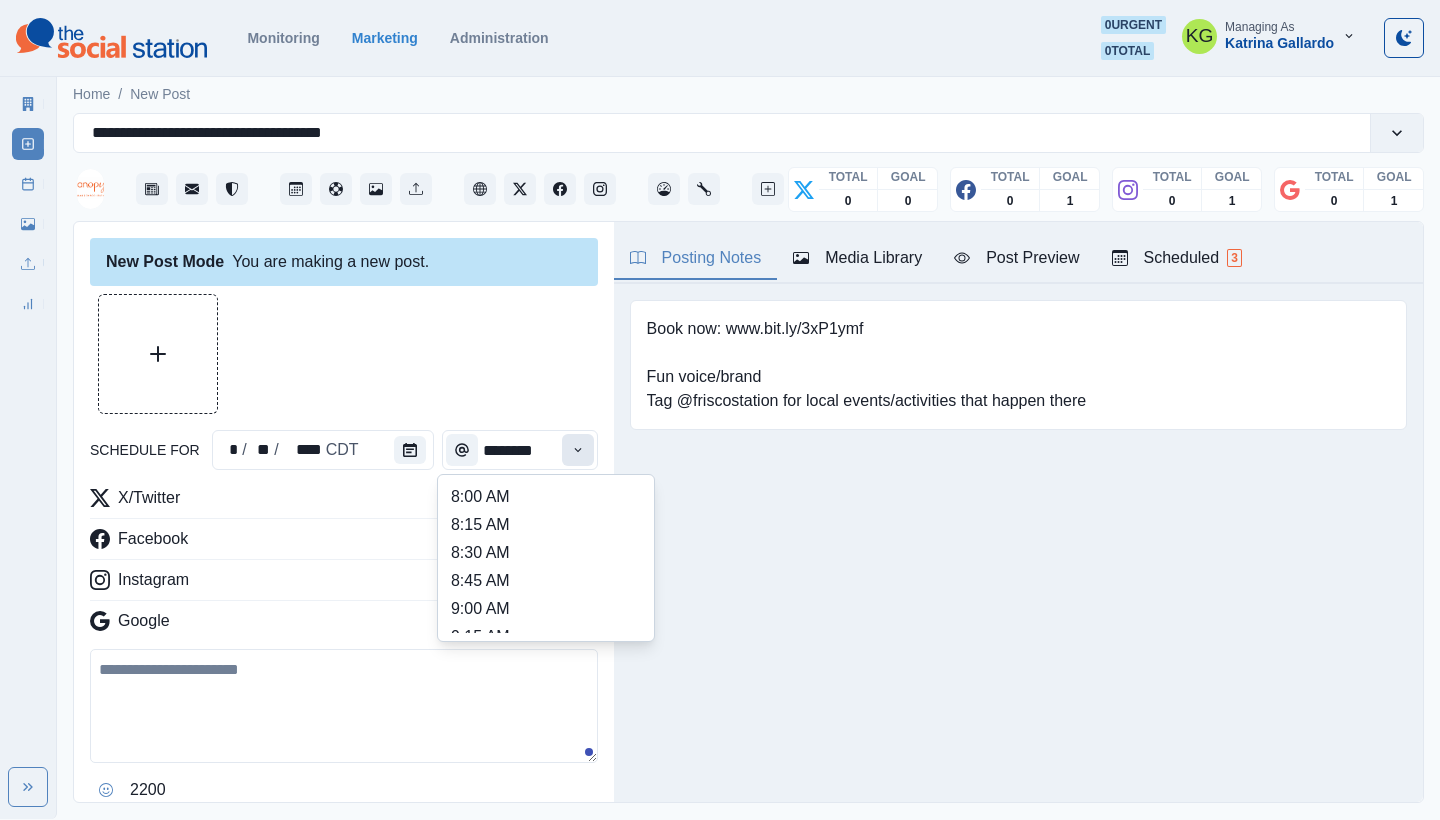 click at bounding box center [578, 450] 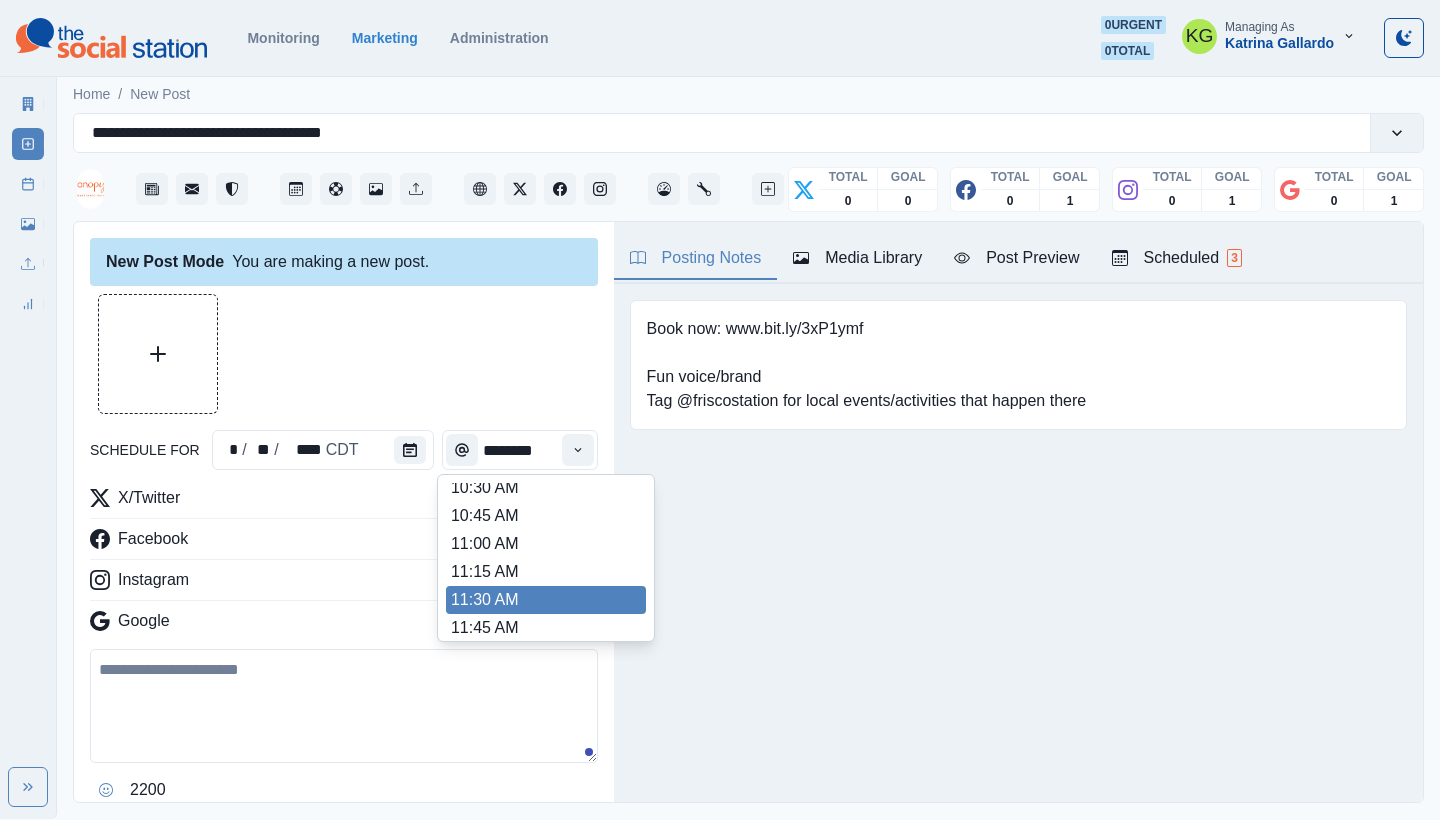 scroll, scrollTop: 377, scrollLeft: 0, axis: vertical 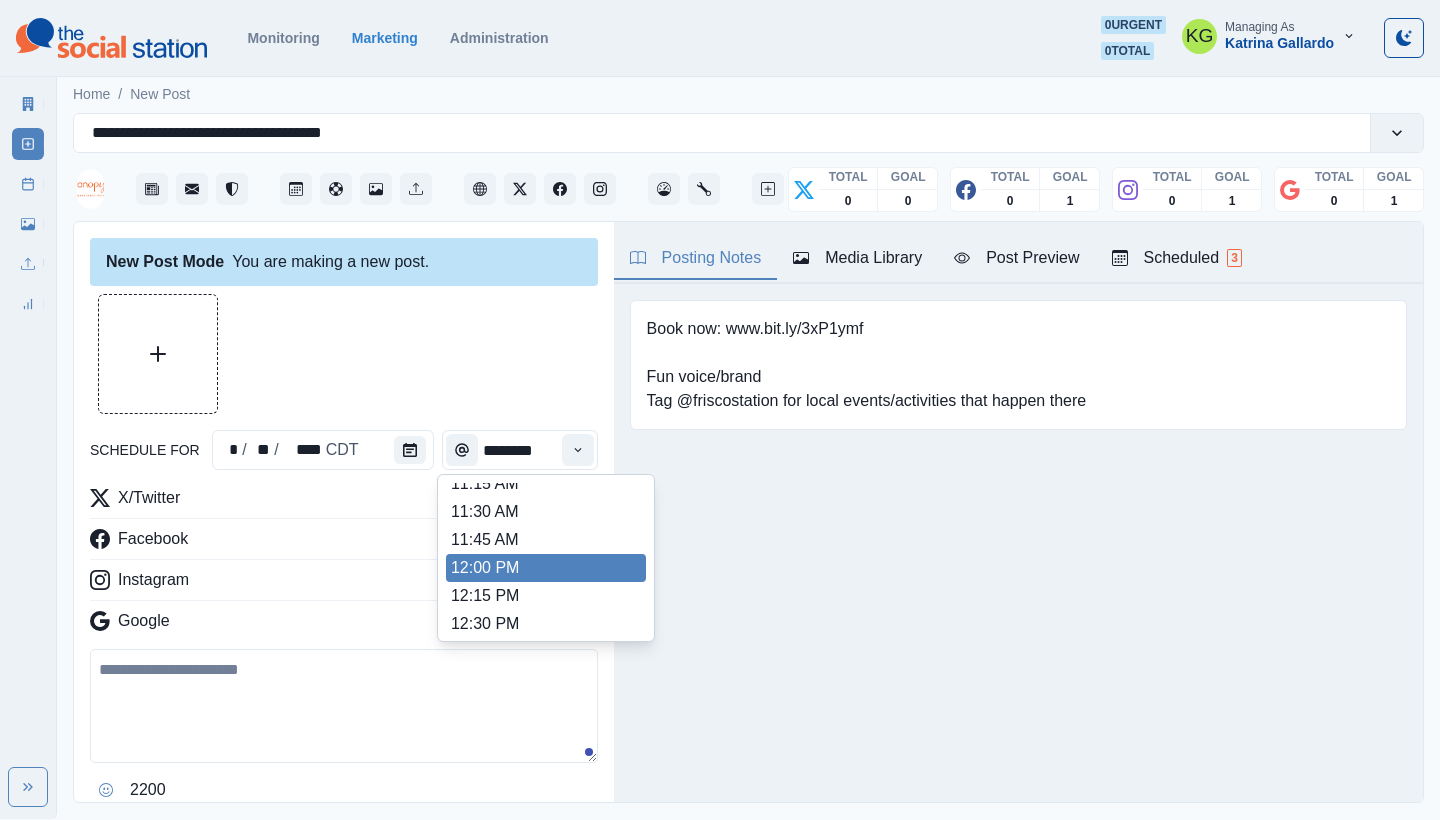 click on "12:00 PM" at bounding box center (546, 568) 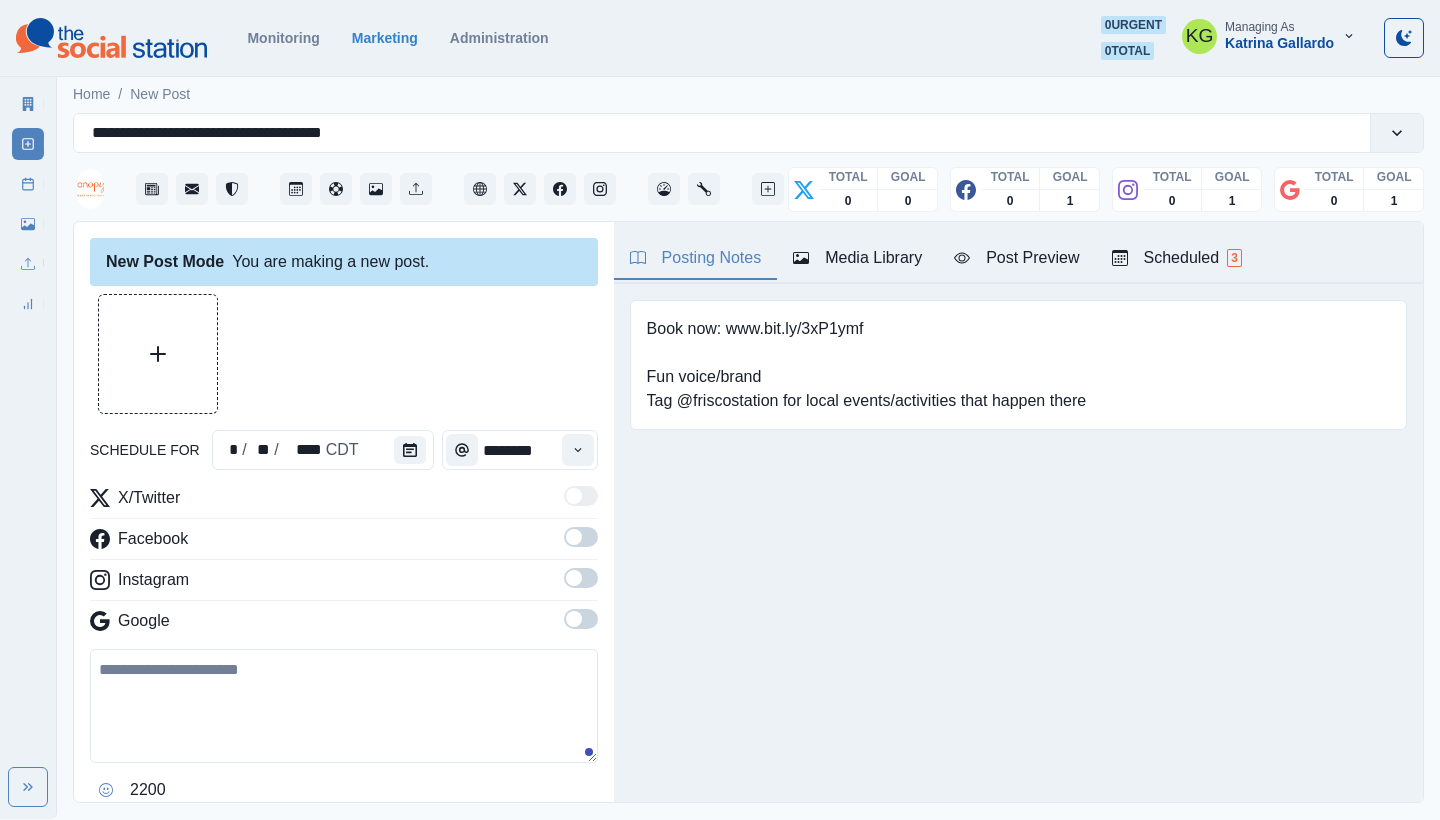 click at bounding box center (581, 619) 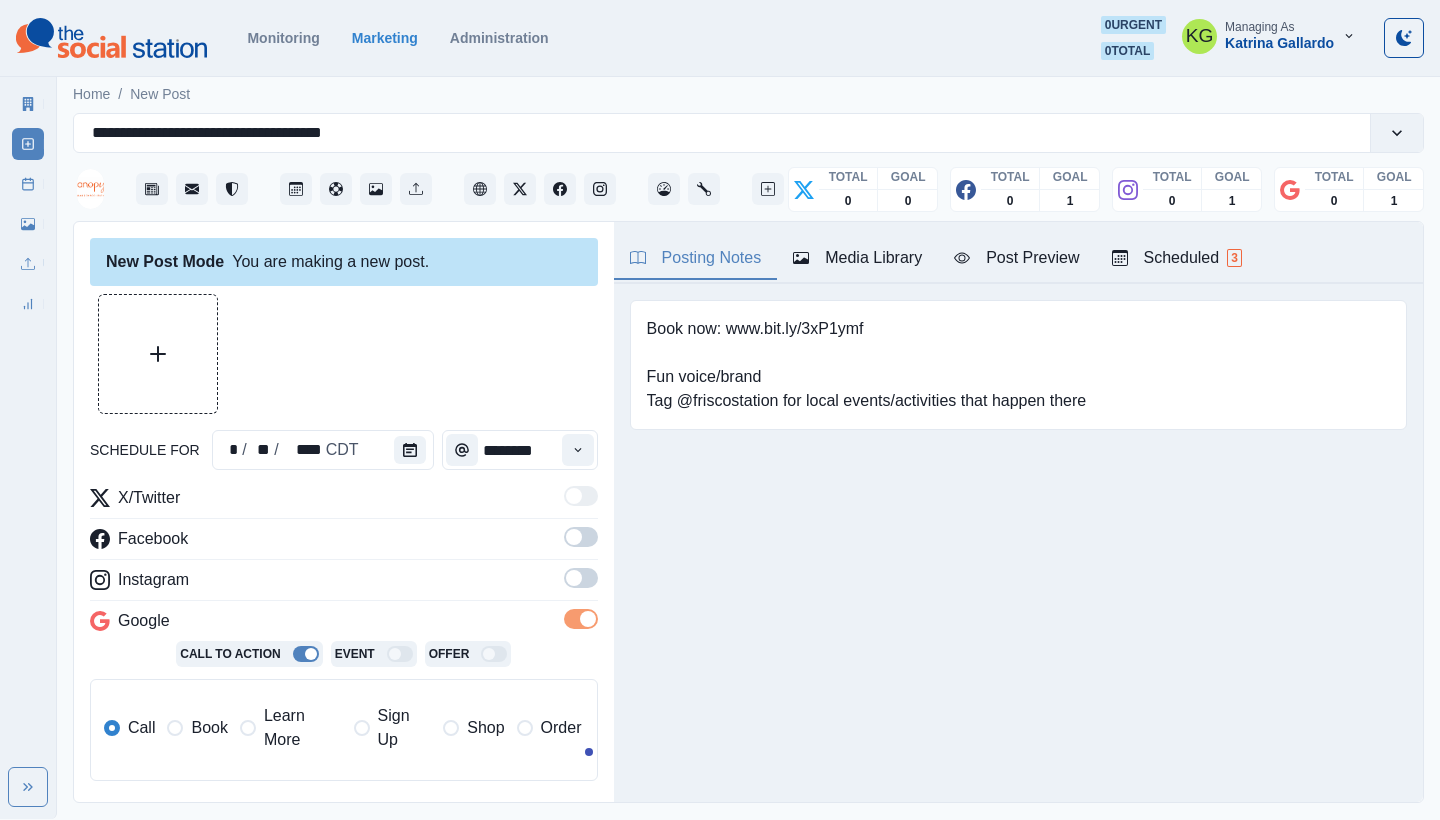 click at bounding box center [581, 578] 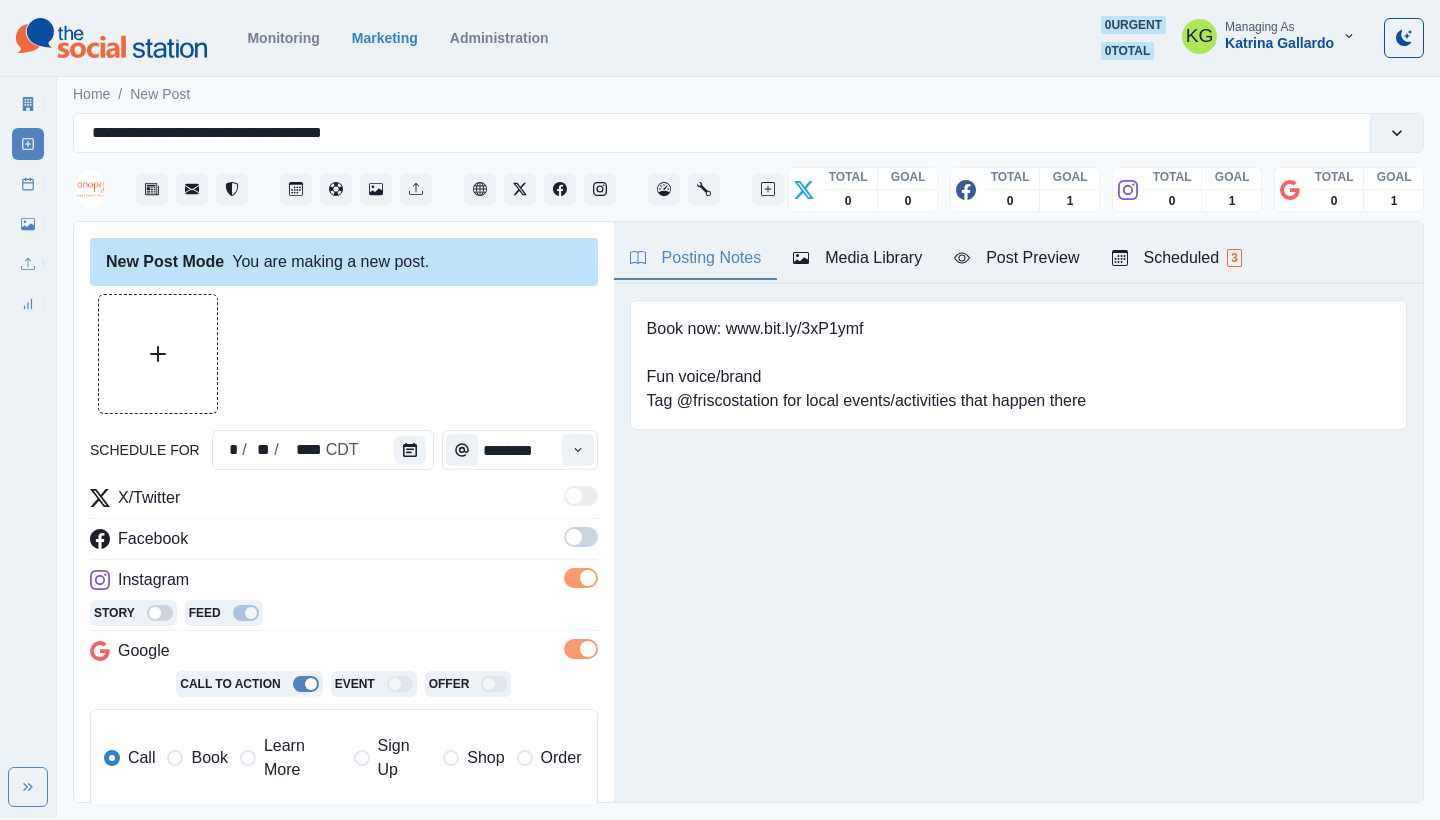 click at bounding box center (574, 537) 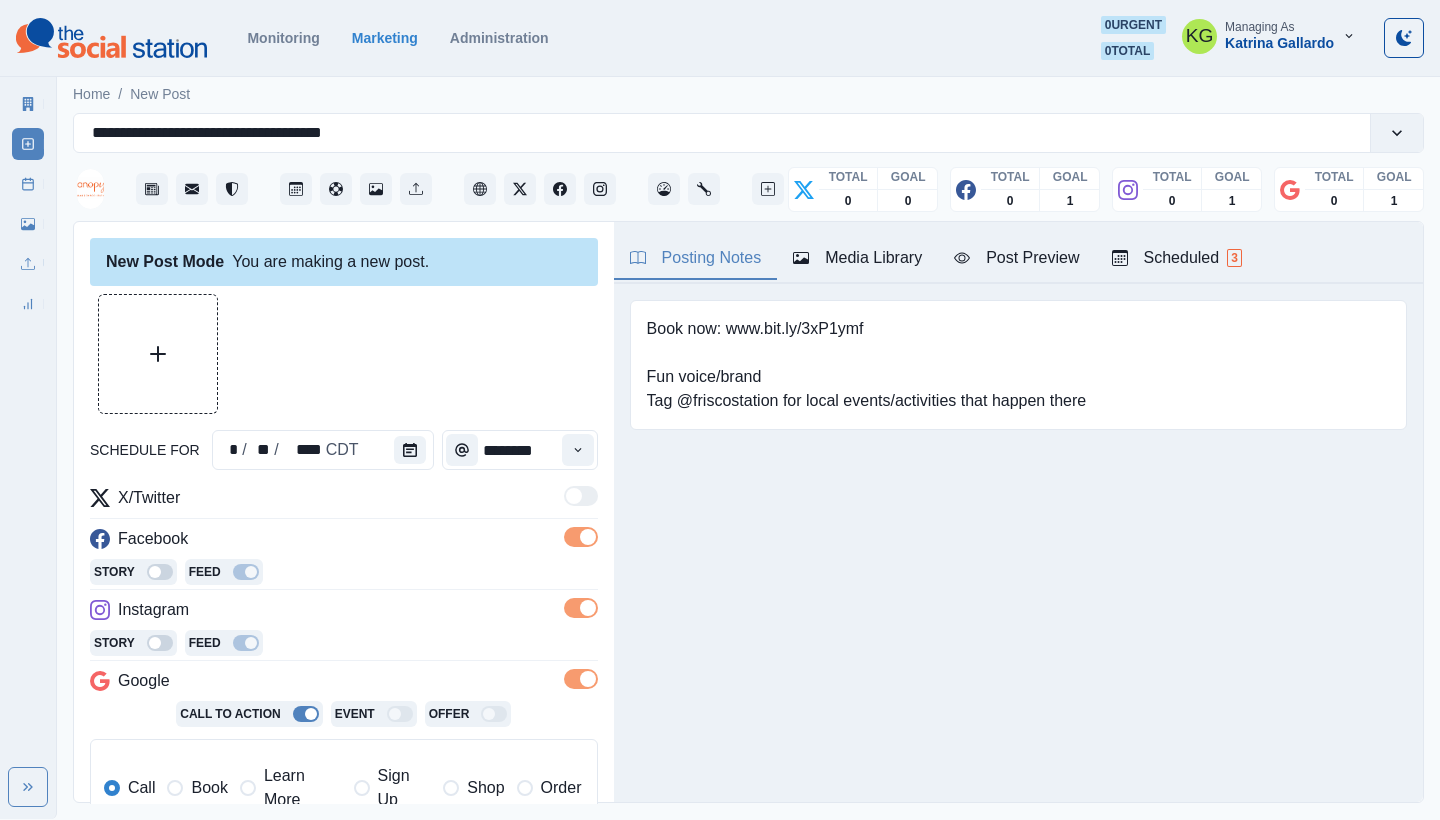 click at bounding box center (248, 788) 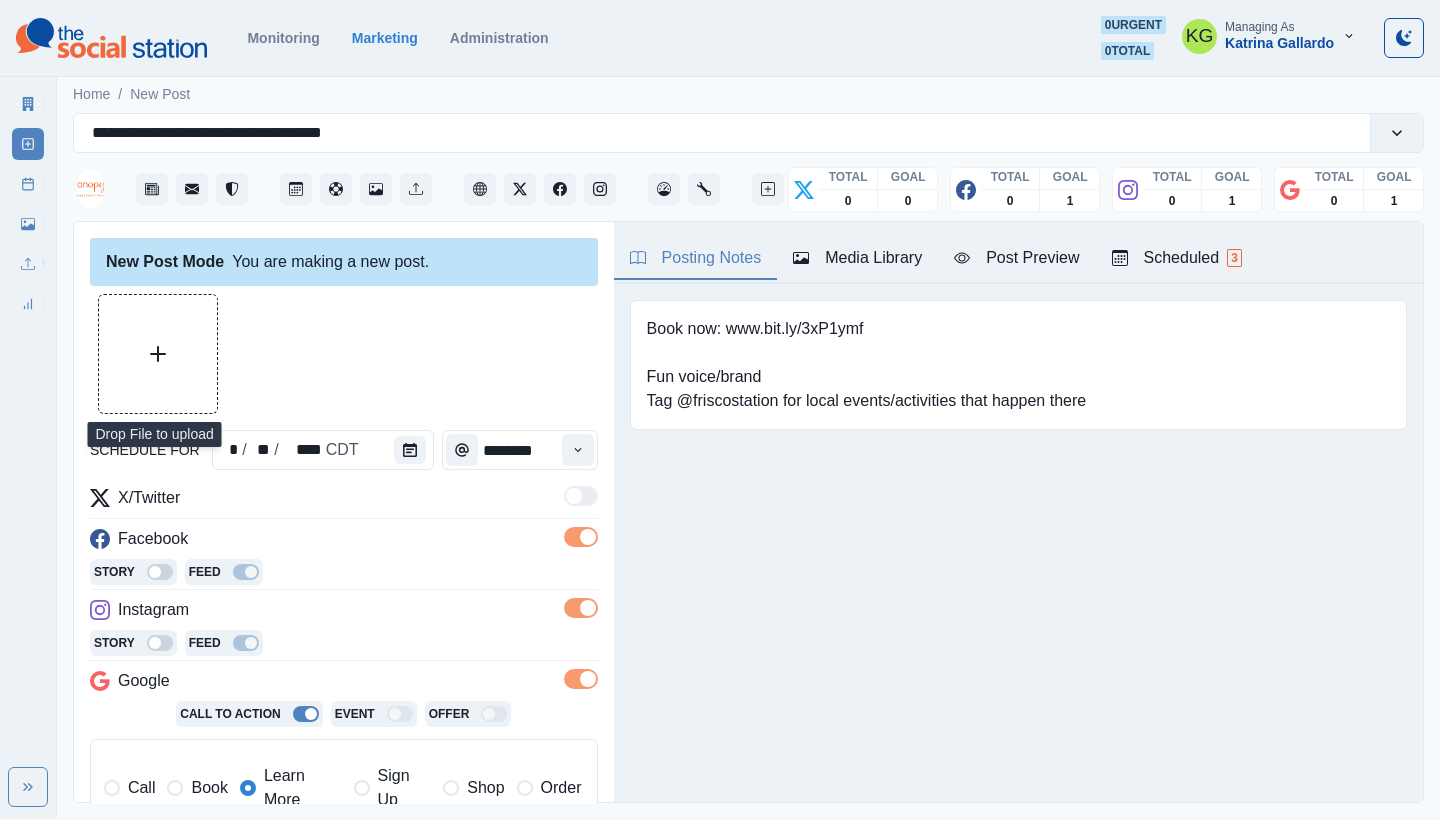 click at bounding box center (158, 354) 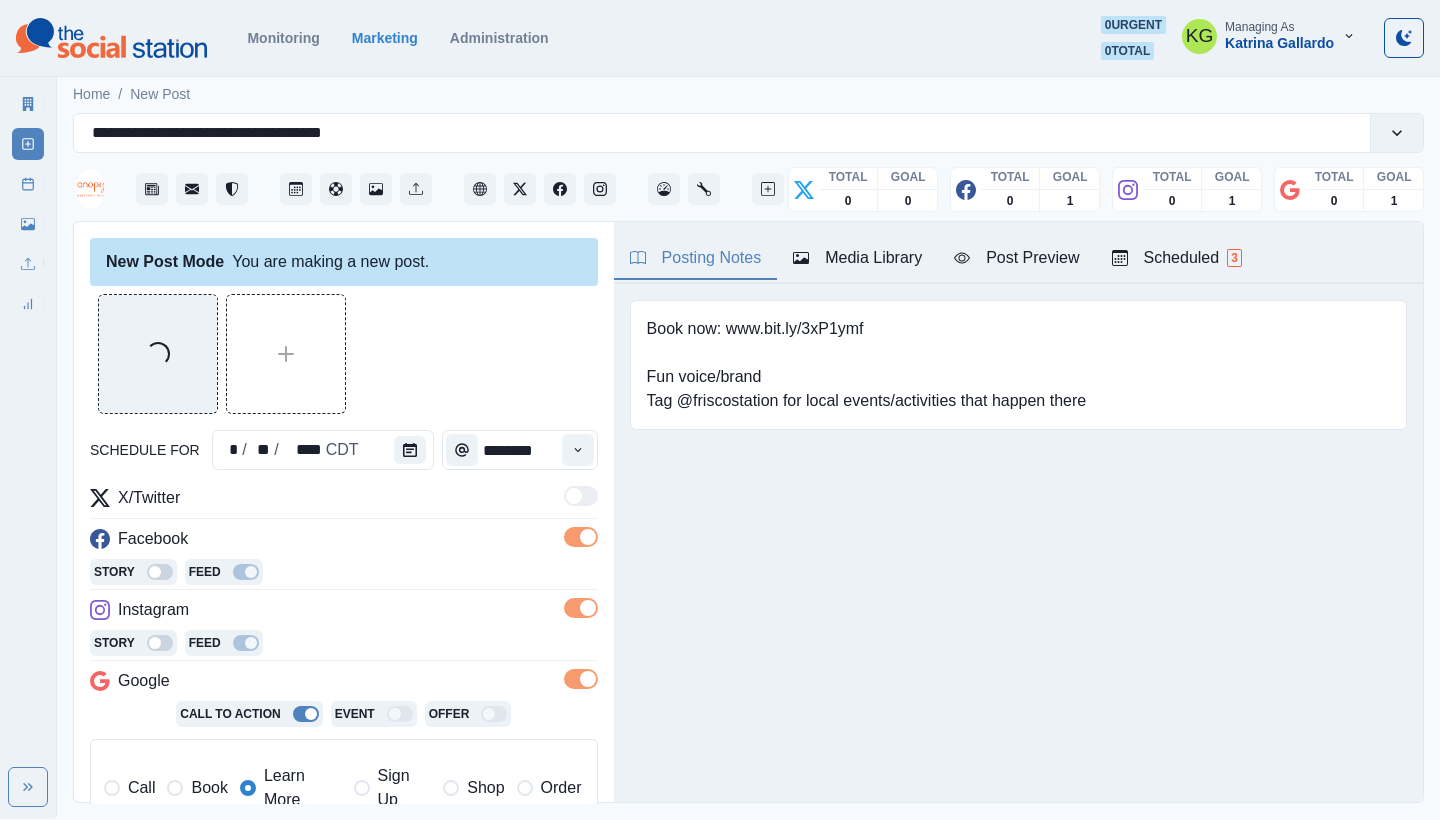 scroll, scrollTop: 377, scrollLeft: 0, axis: vertical 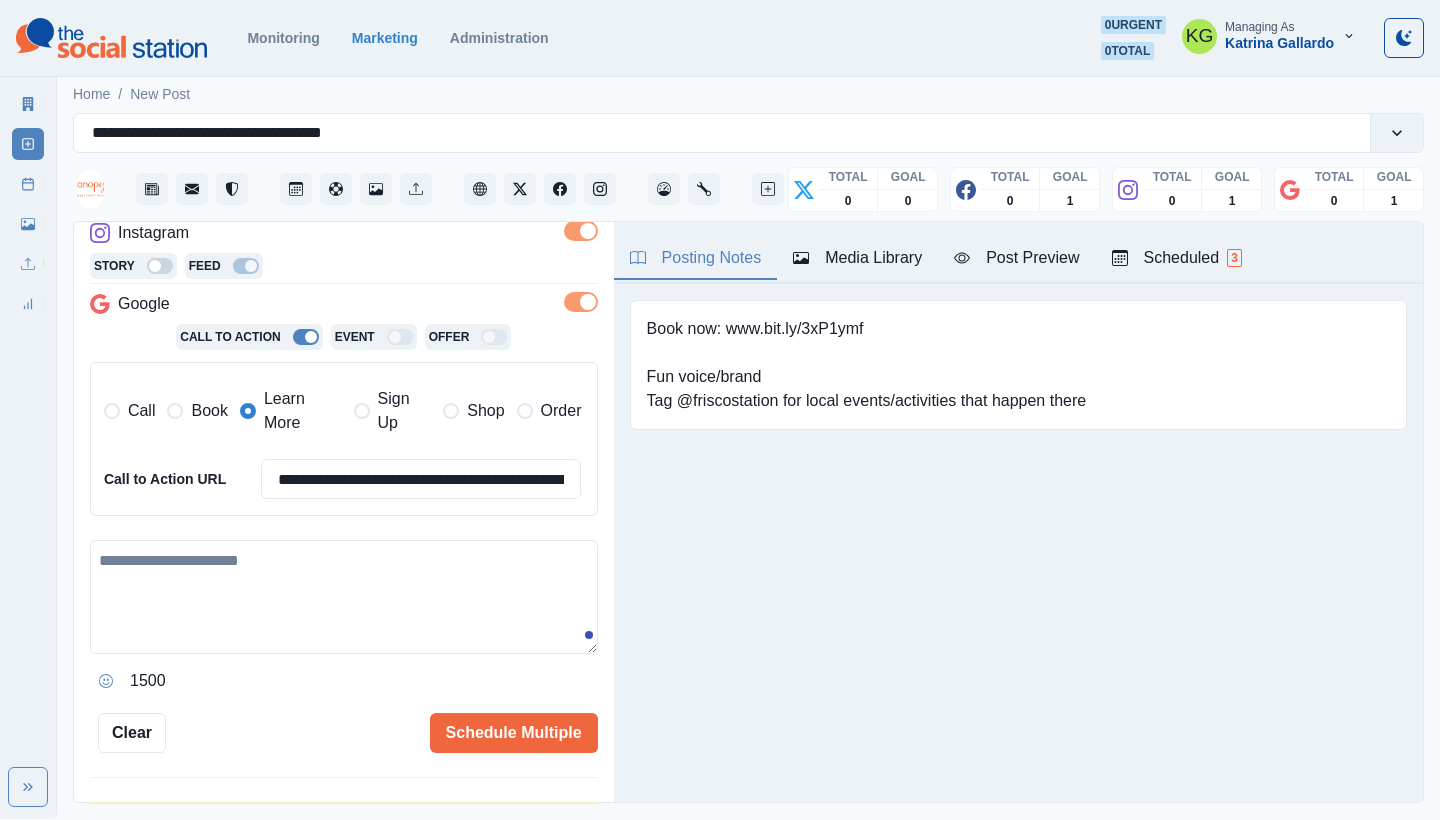 click at bounding box center [344, 597] 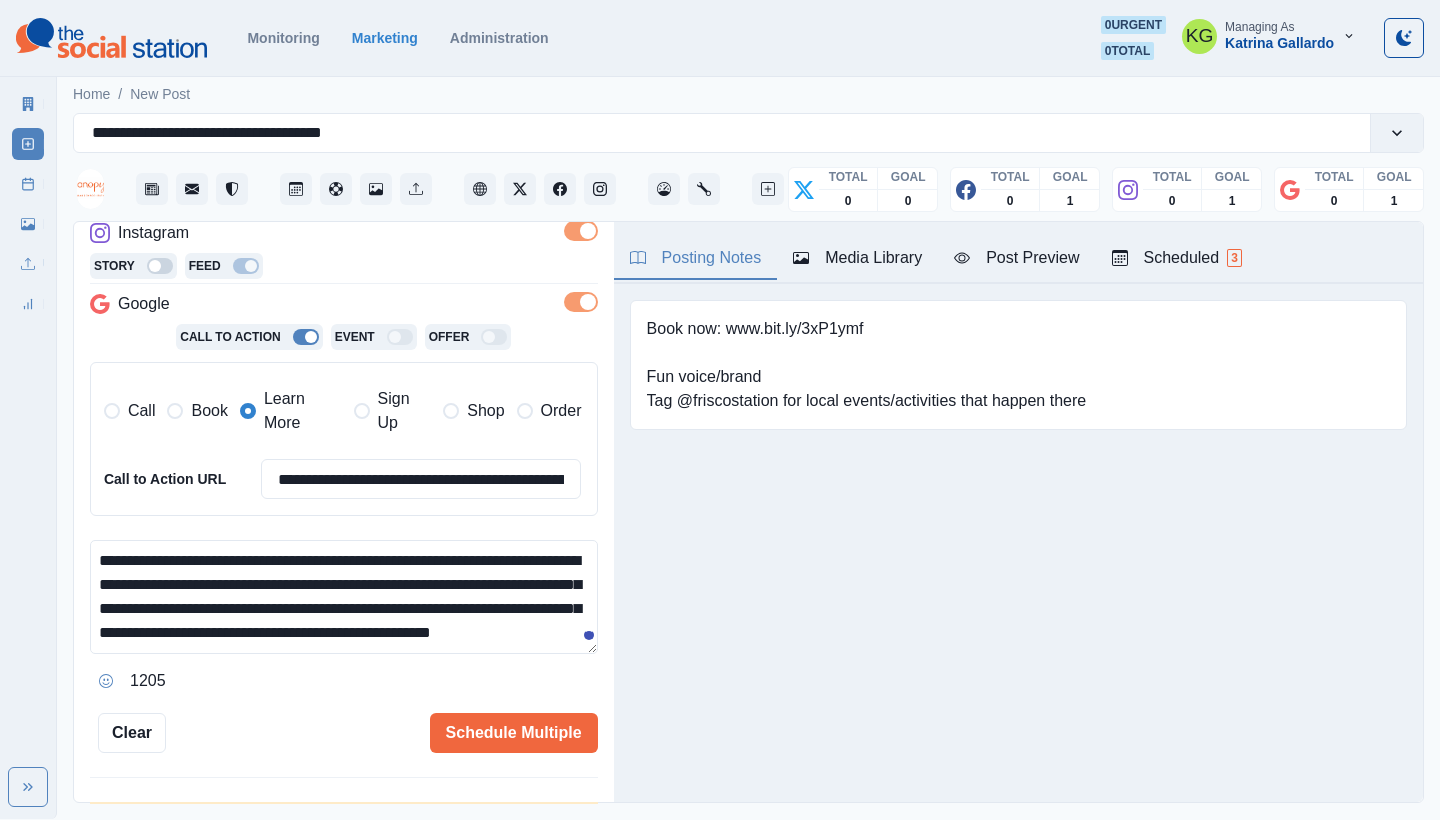scroll, scrollTop: 13, scrollLeft: 0, axis: vertical 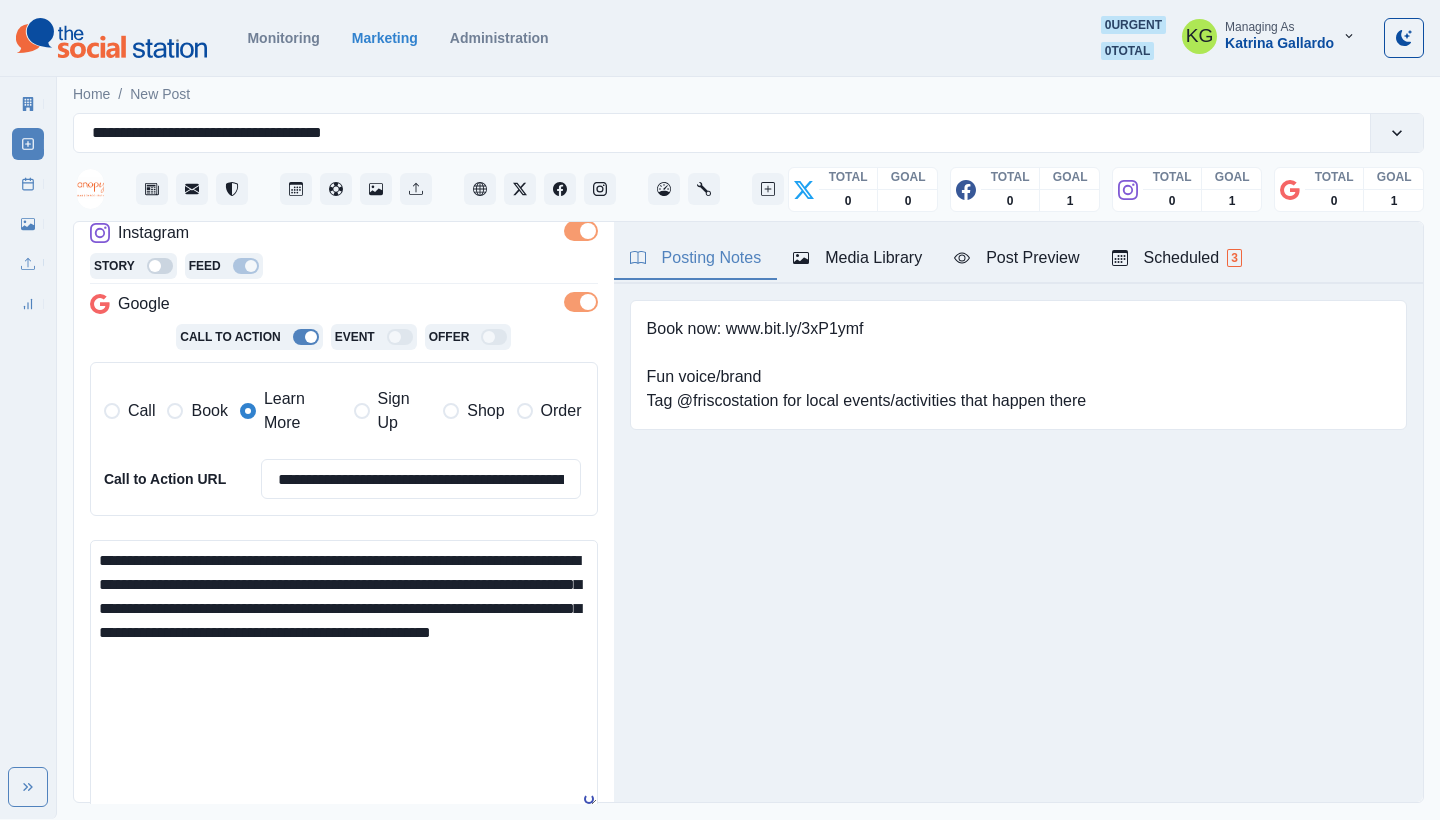 click on "**********" at bounding box center (748, 445) 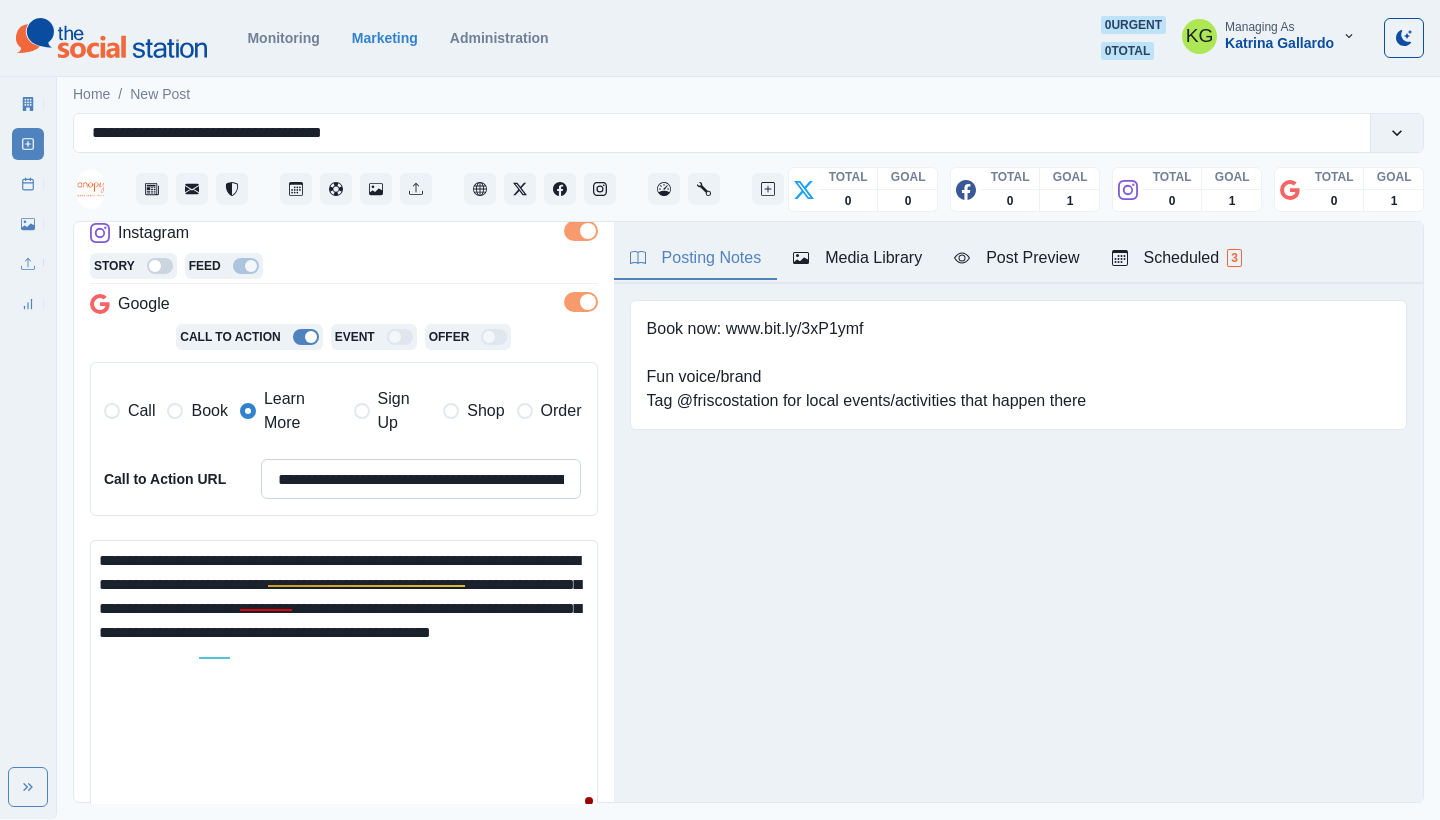 type on "**********" 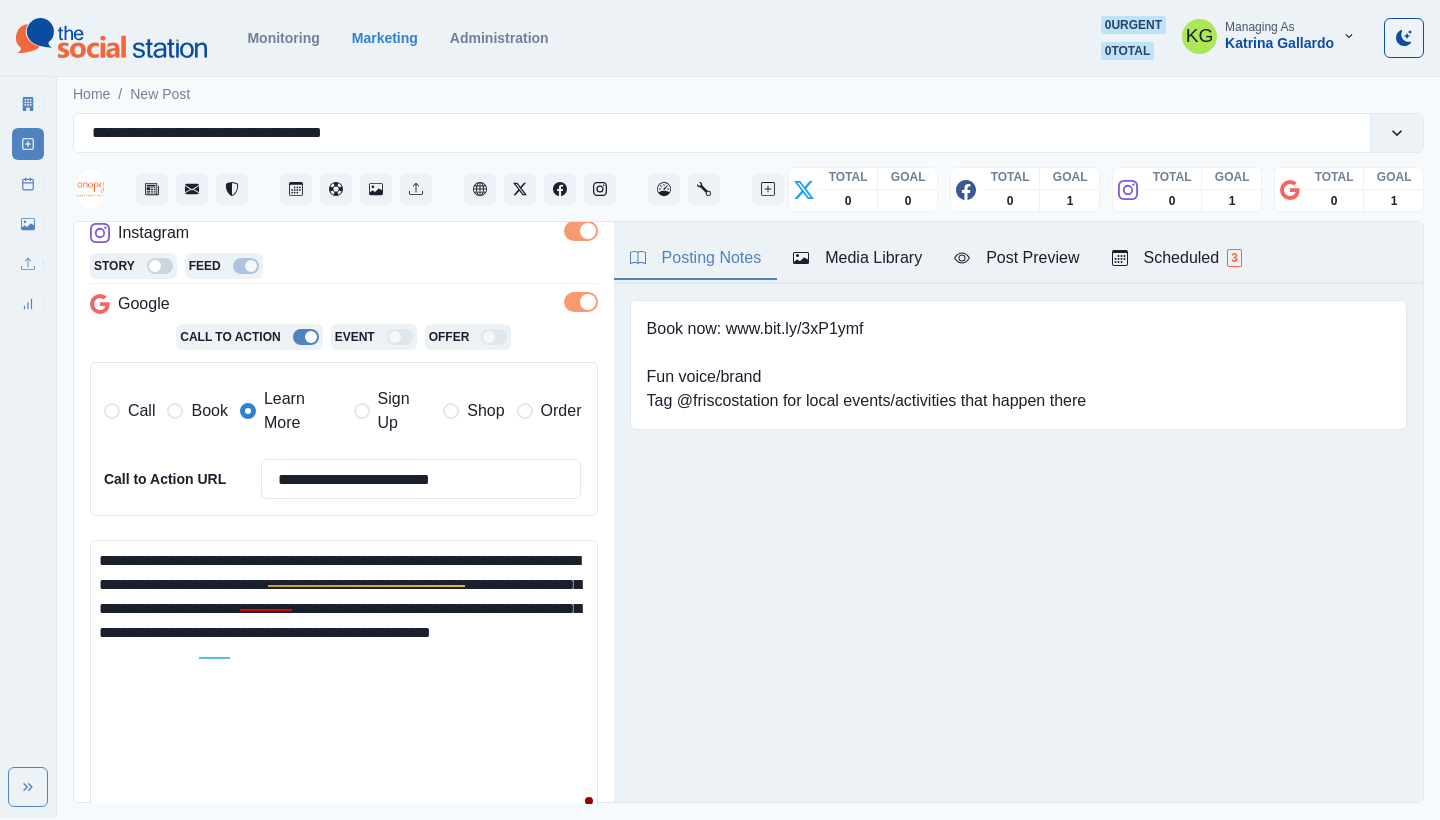 type on "**********" 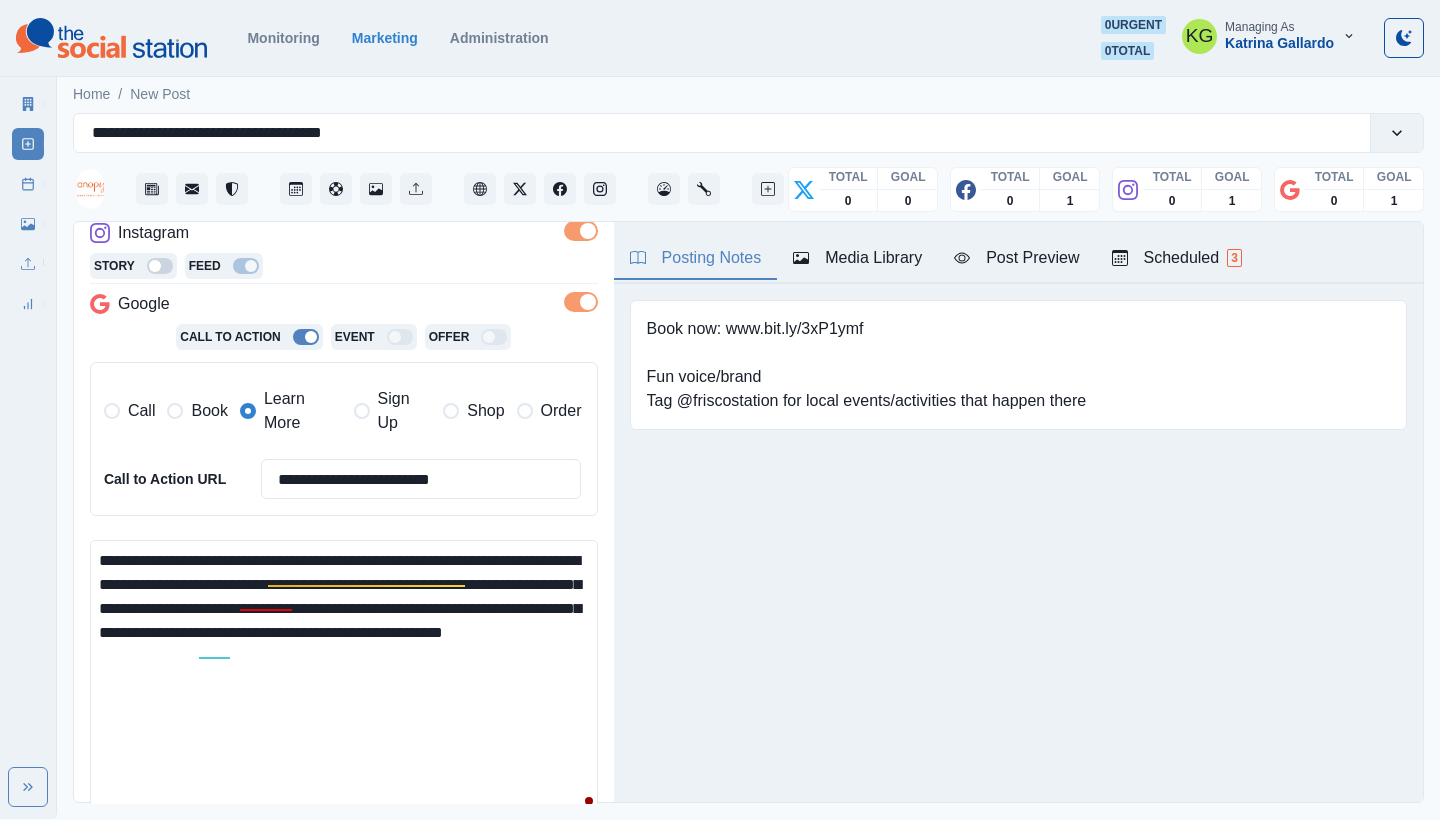 drag, startPoint x: 213, startPoint y: 572, endPoint x: 515, endPoint y: 555, distance: 302.4781 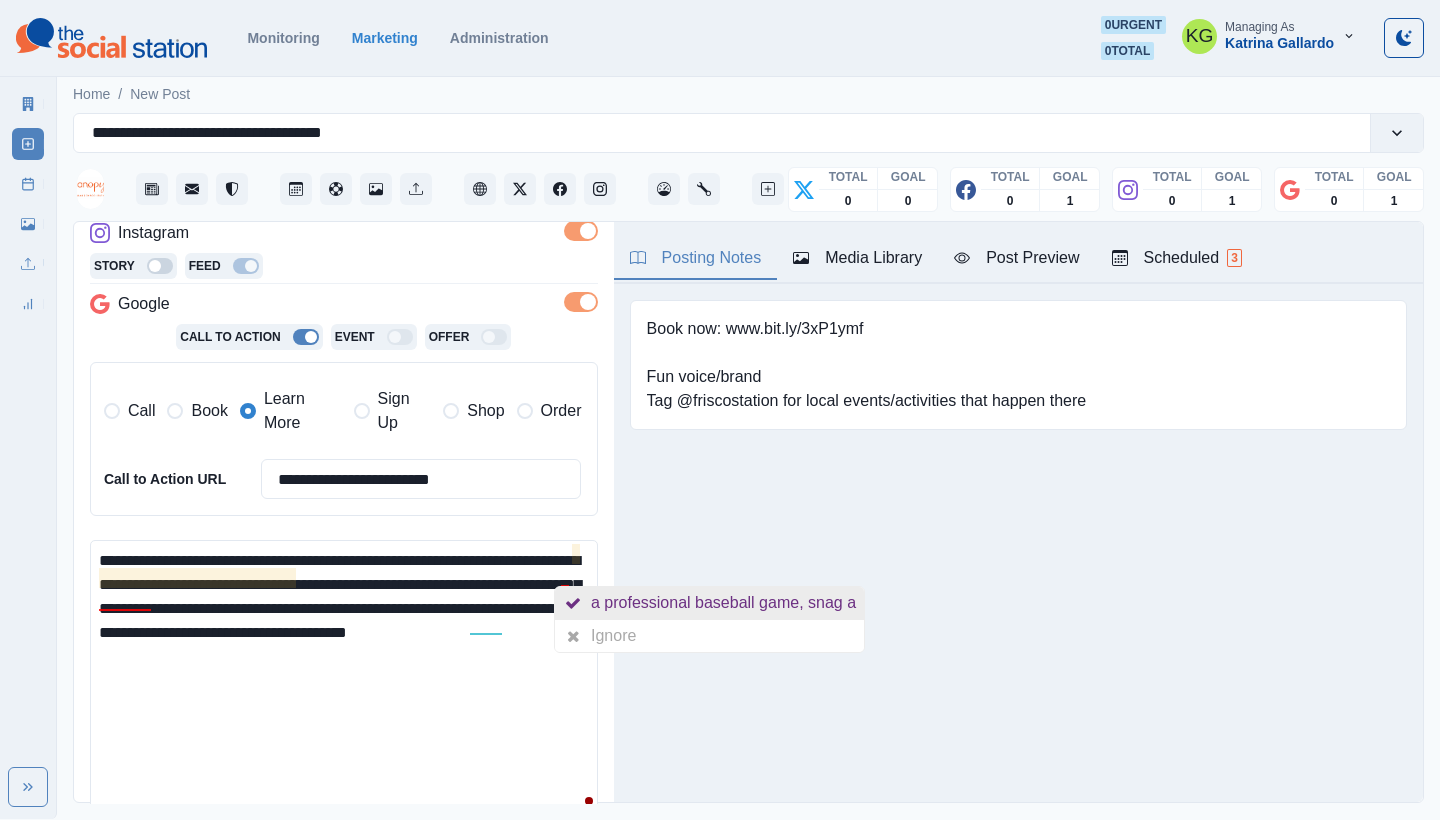 click on "a professional baseball game, snag a" at bounding box center [727, 603] 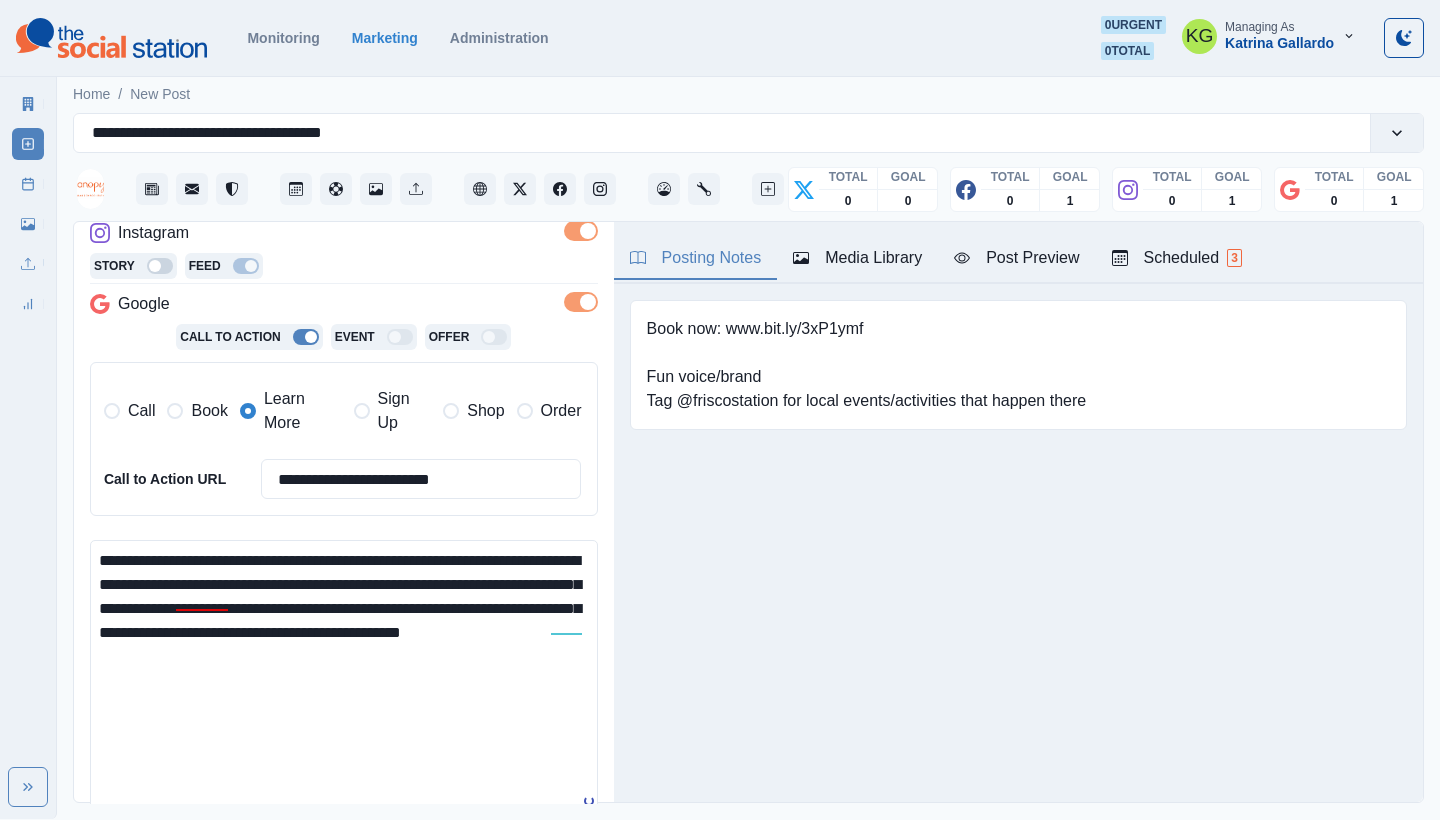 click on "**********" at bounding box center (344, 680) 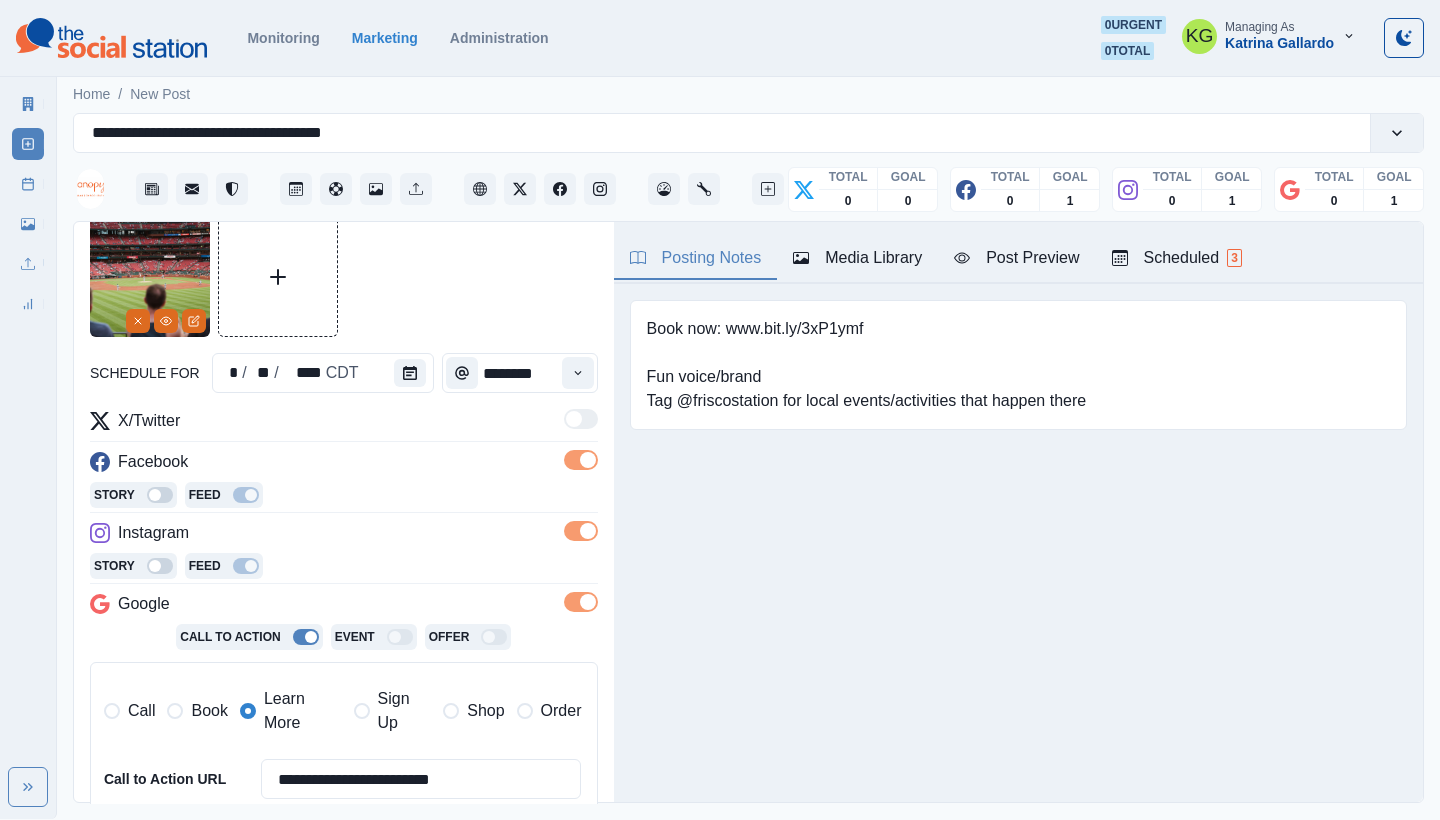 scroll, scrollTop: 77, scrollLeft: 0, axis: vertical 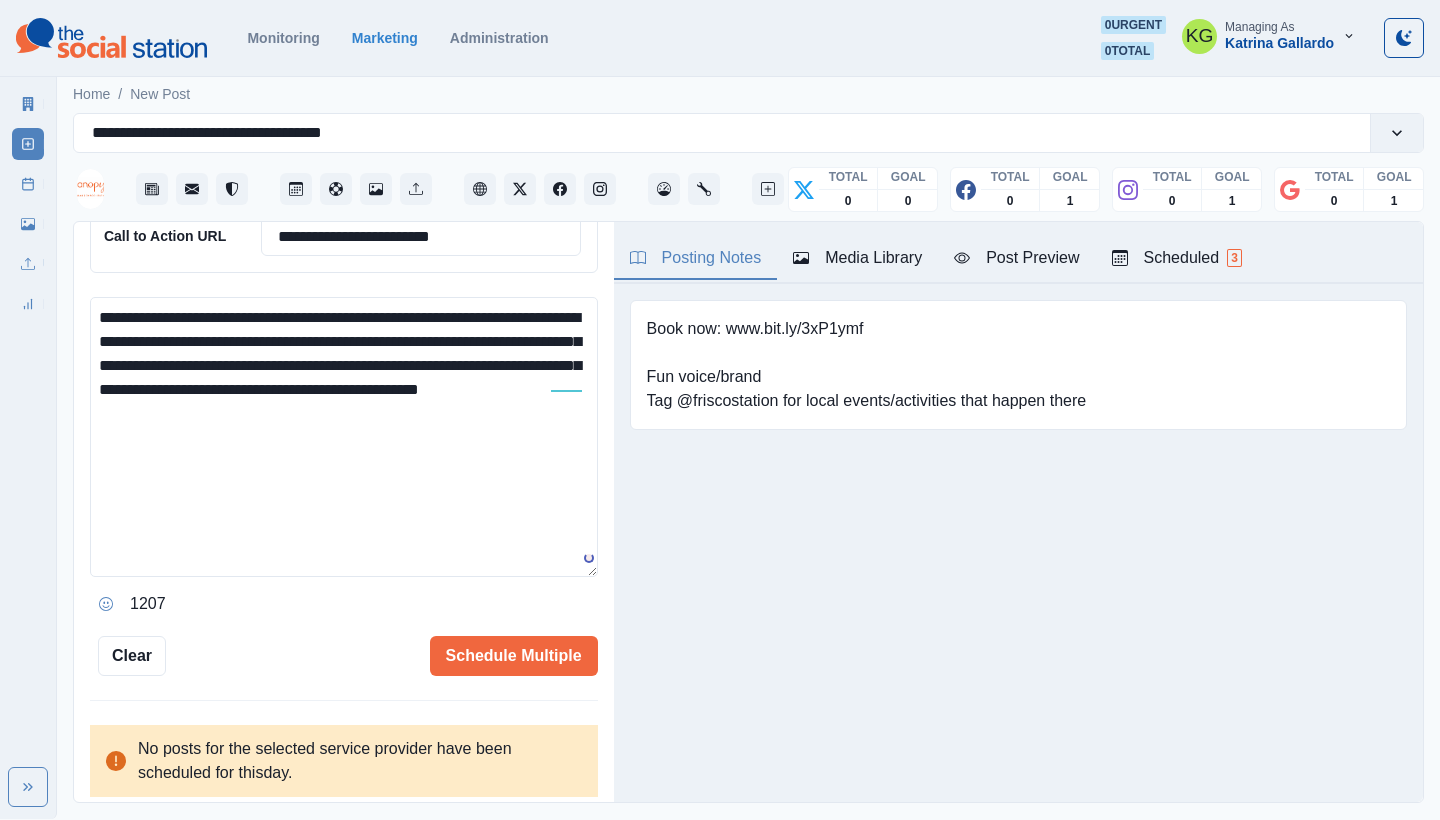 paste on "**********" 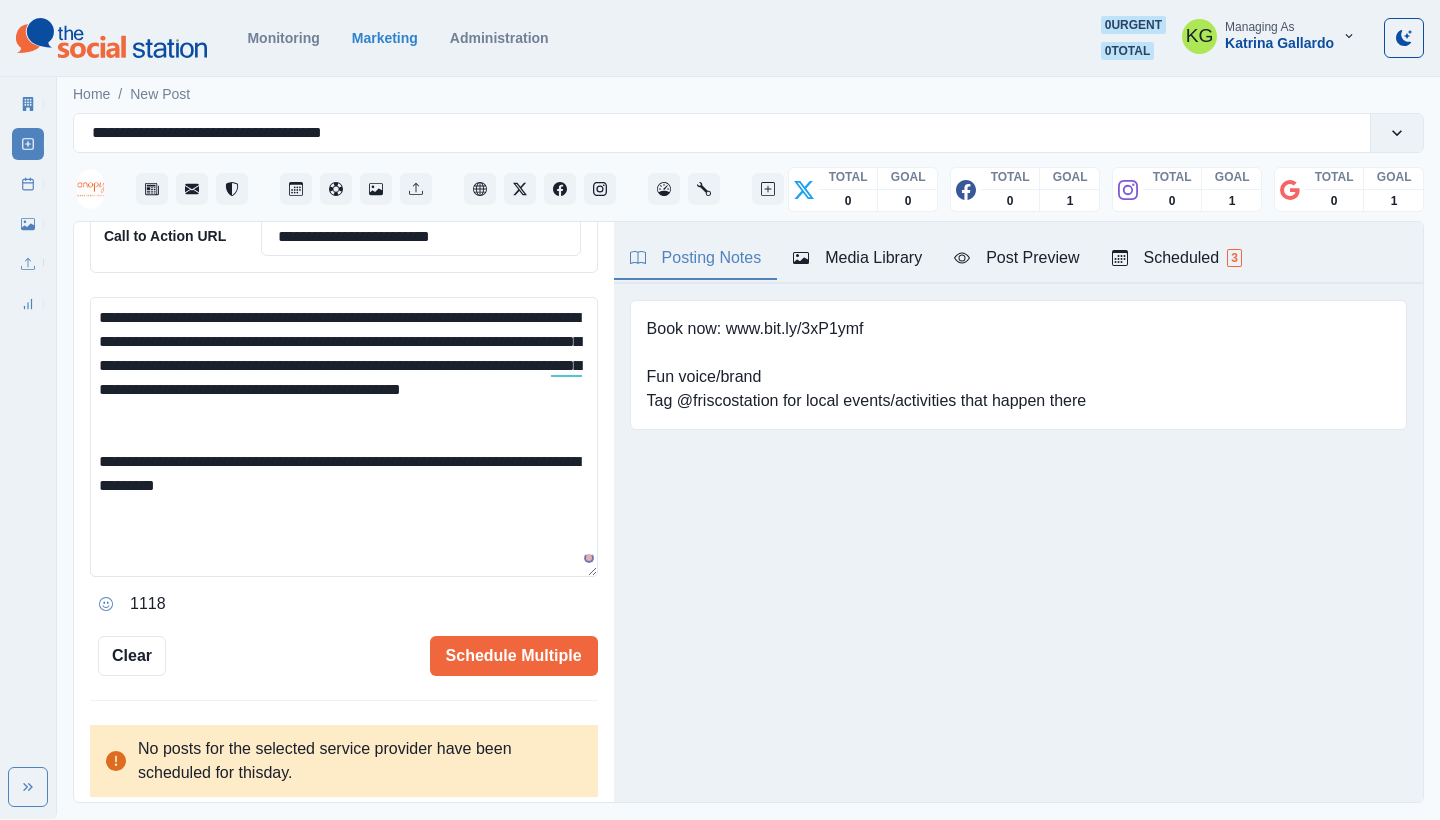 scroll, scrollTop: 15, scrollLeft: 0, axis: vertical 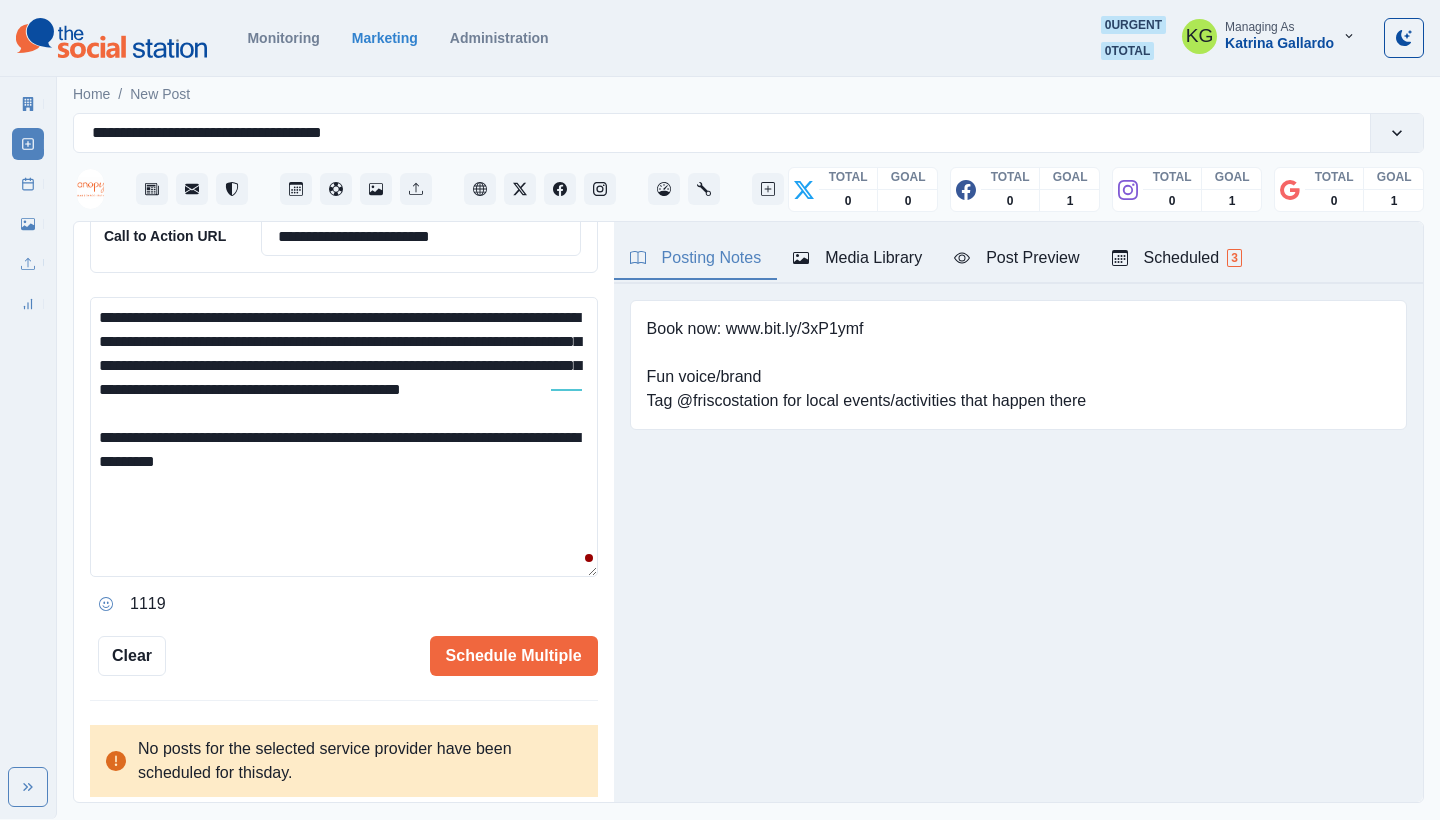 click on "**********" at bounding box center (344, 437) 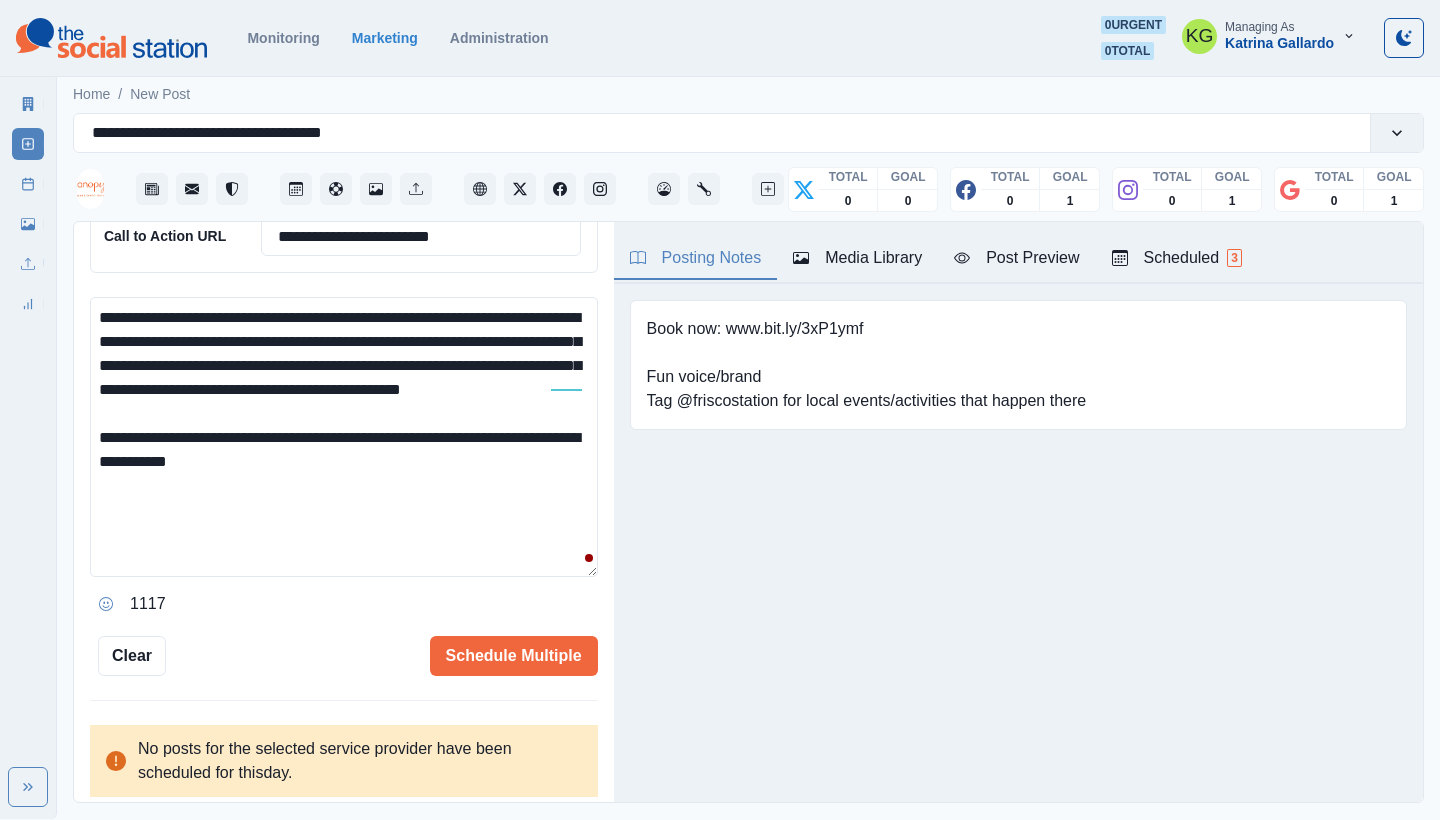 click 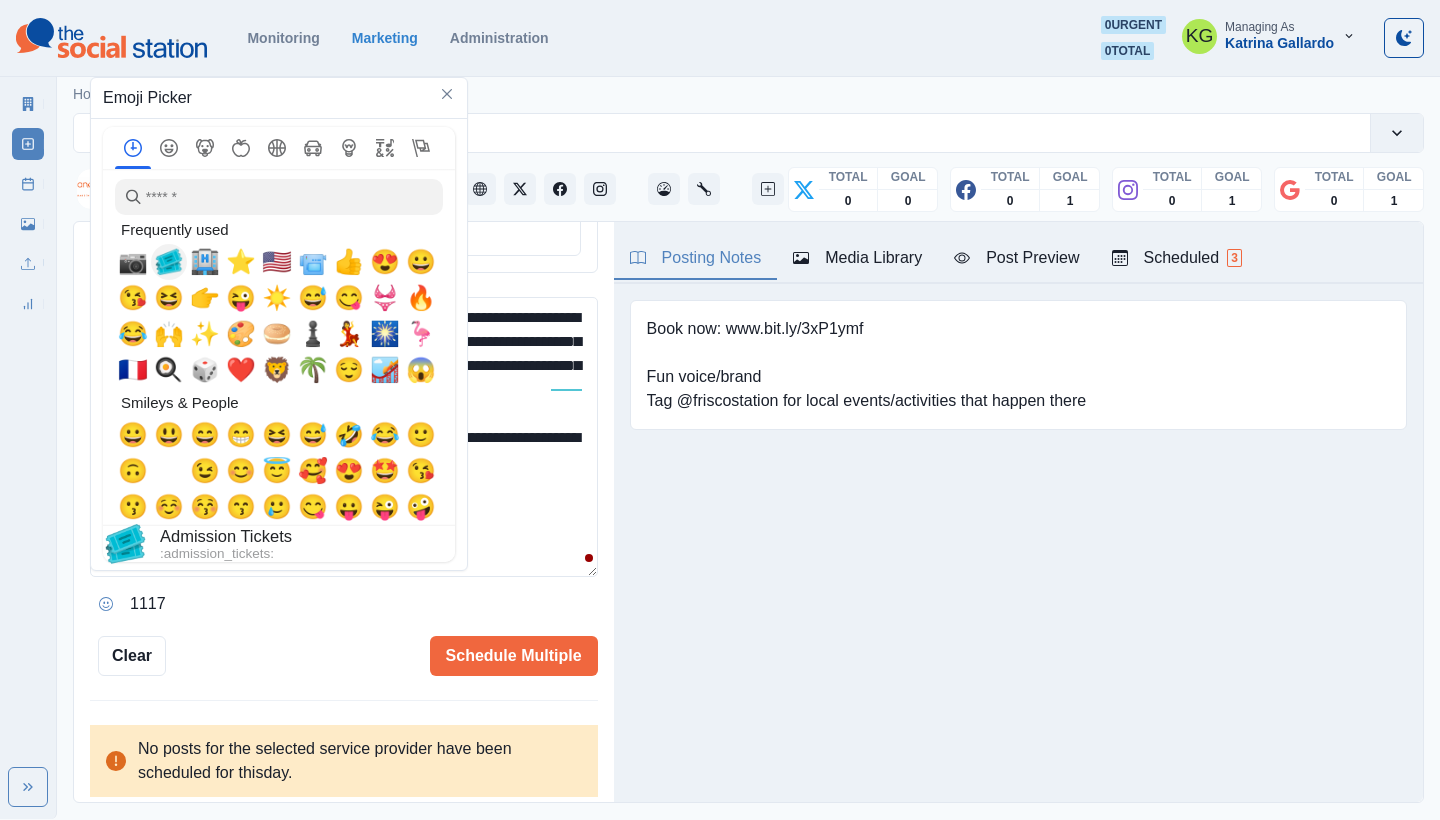 click on "🎟️" at bounding box center (169, 262) 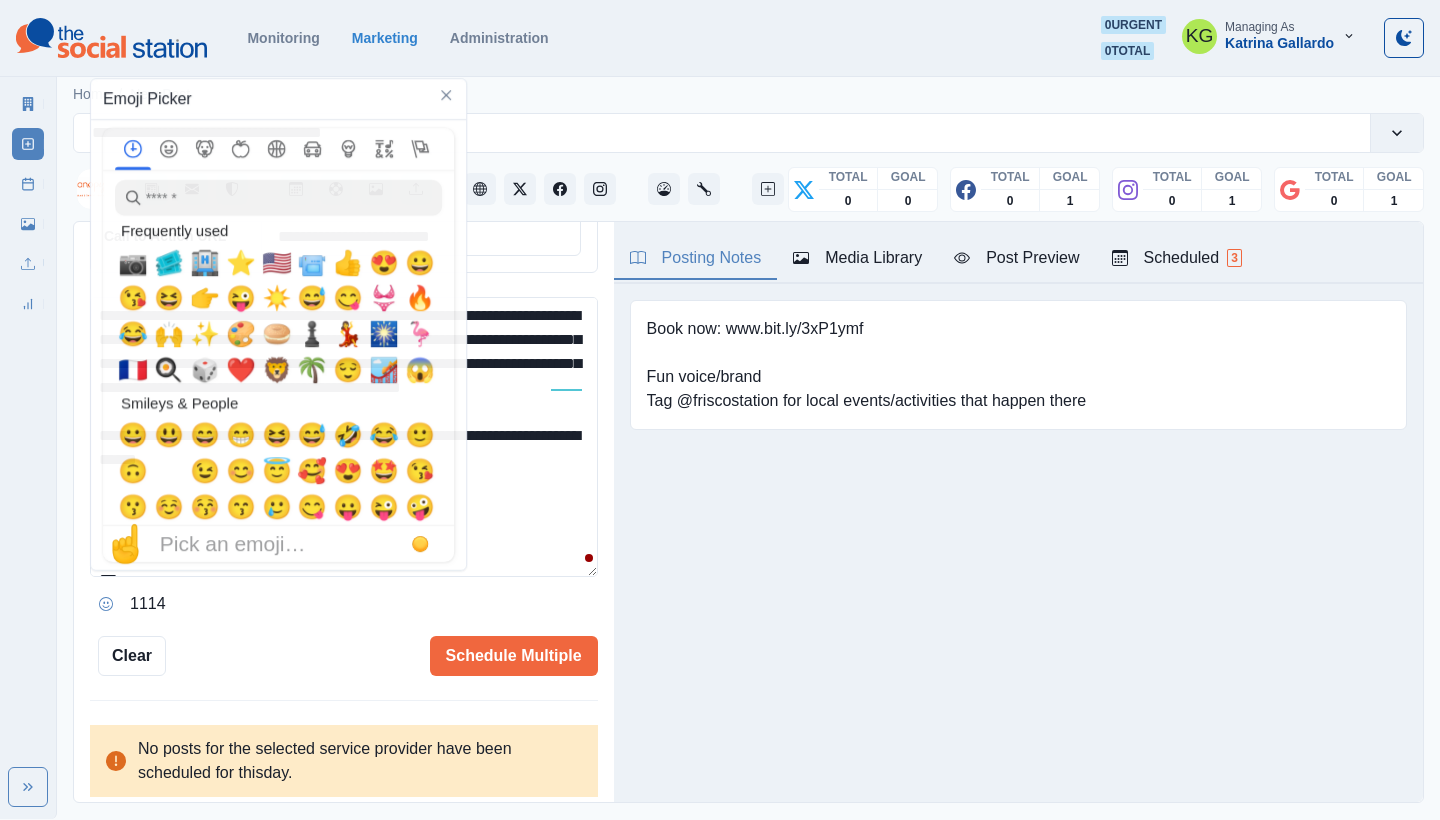 click on "**********" at bounding box center (344, 437) 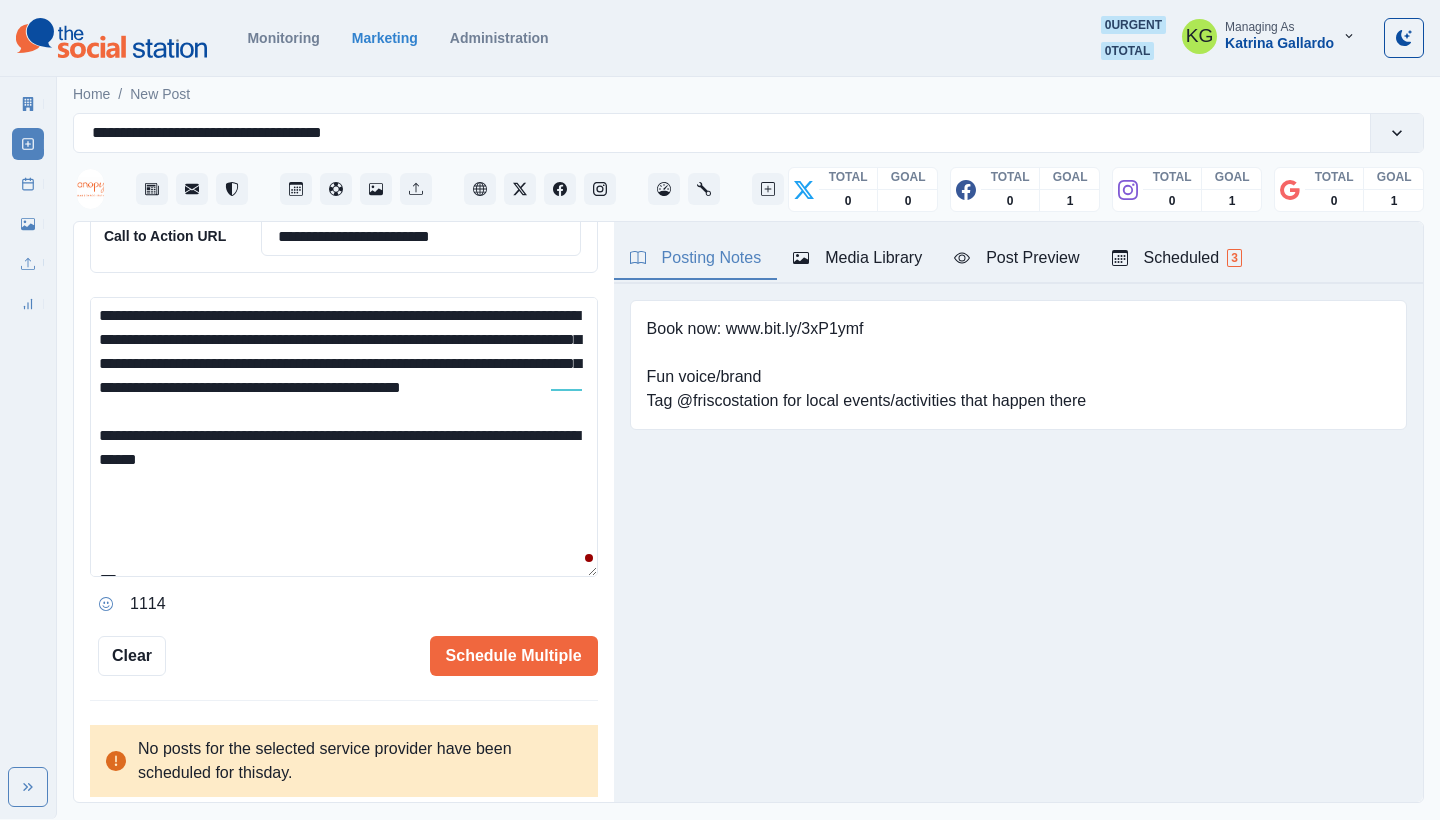 click on "**********" at bounding box center (344, 437) 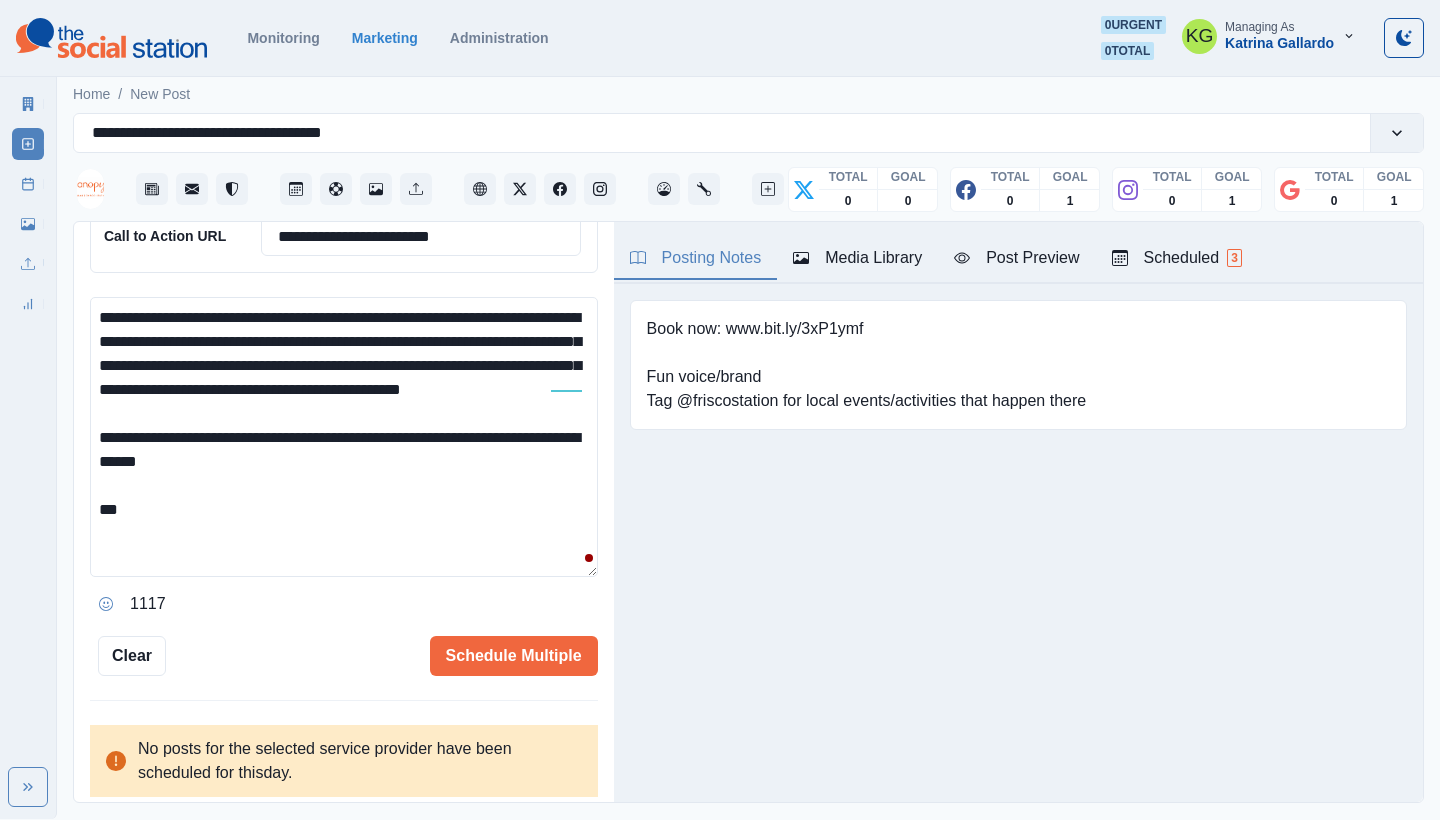 scroll, scrollTop: 0, scrollLeft: 0, axis: both 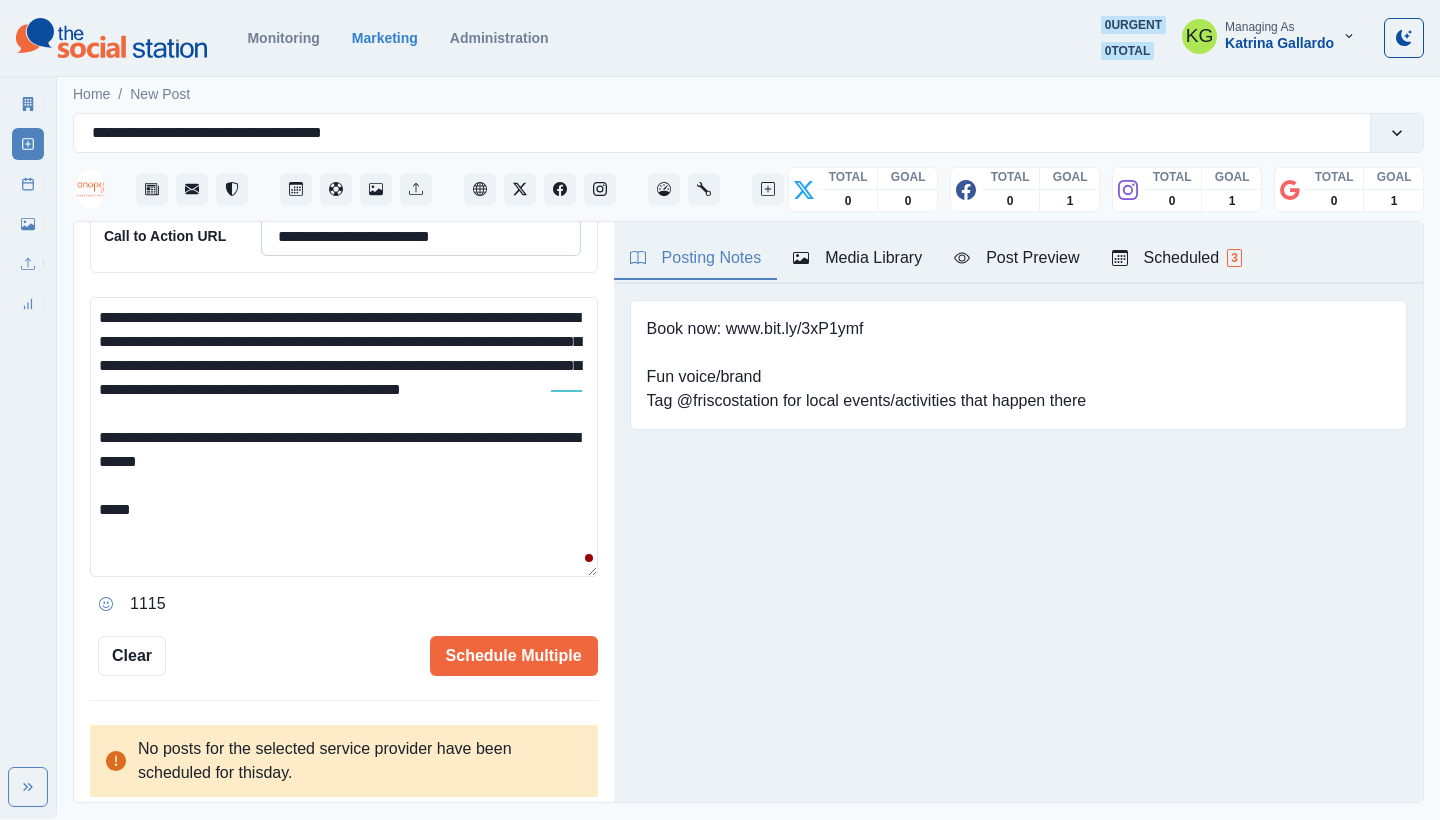 click on "**********" at bounding box center (421, 236) 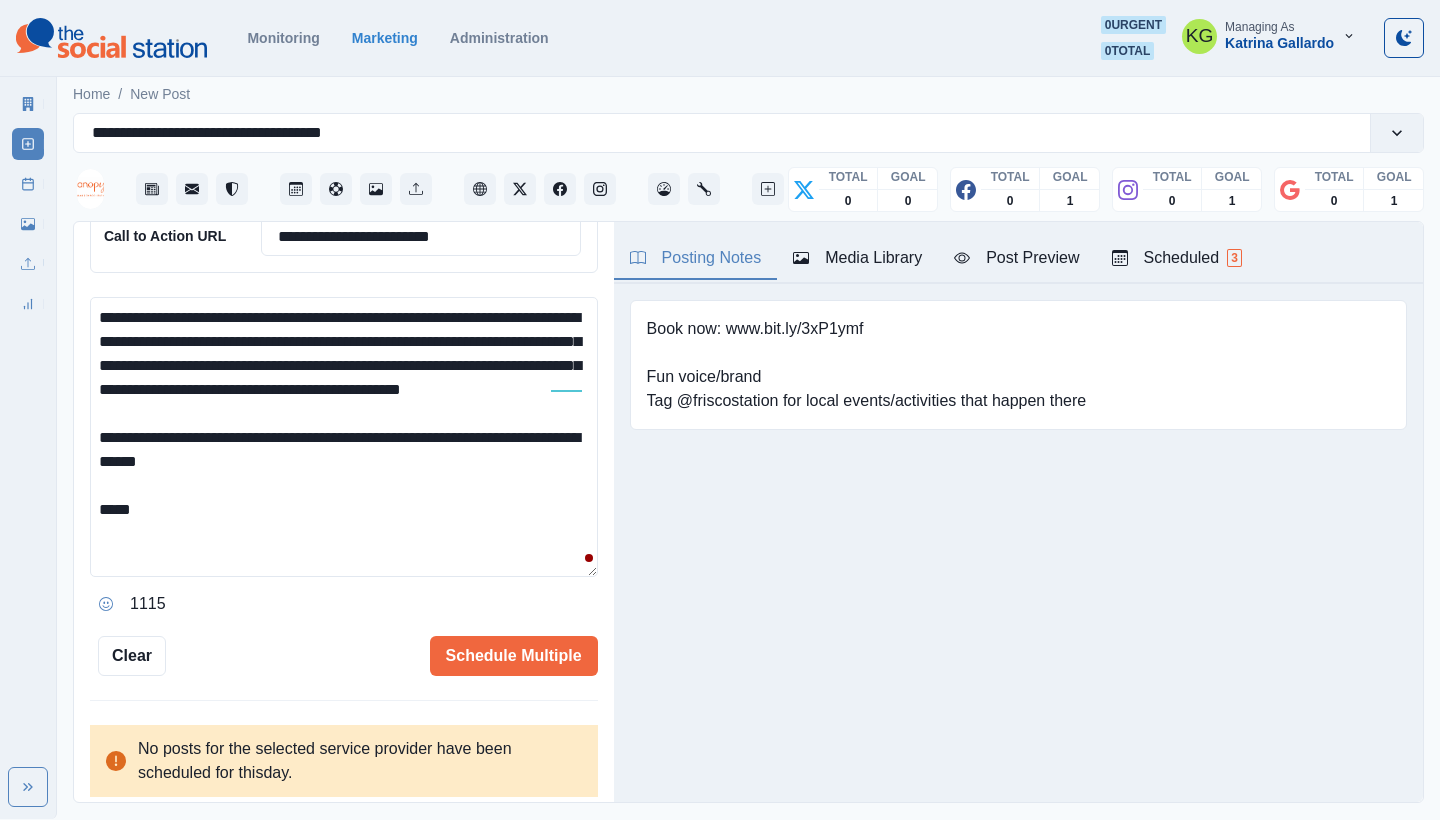 click on "**********" at bounding box center (344, 437) 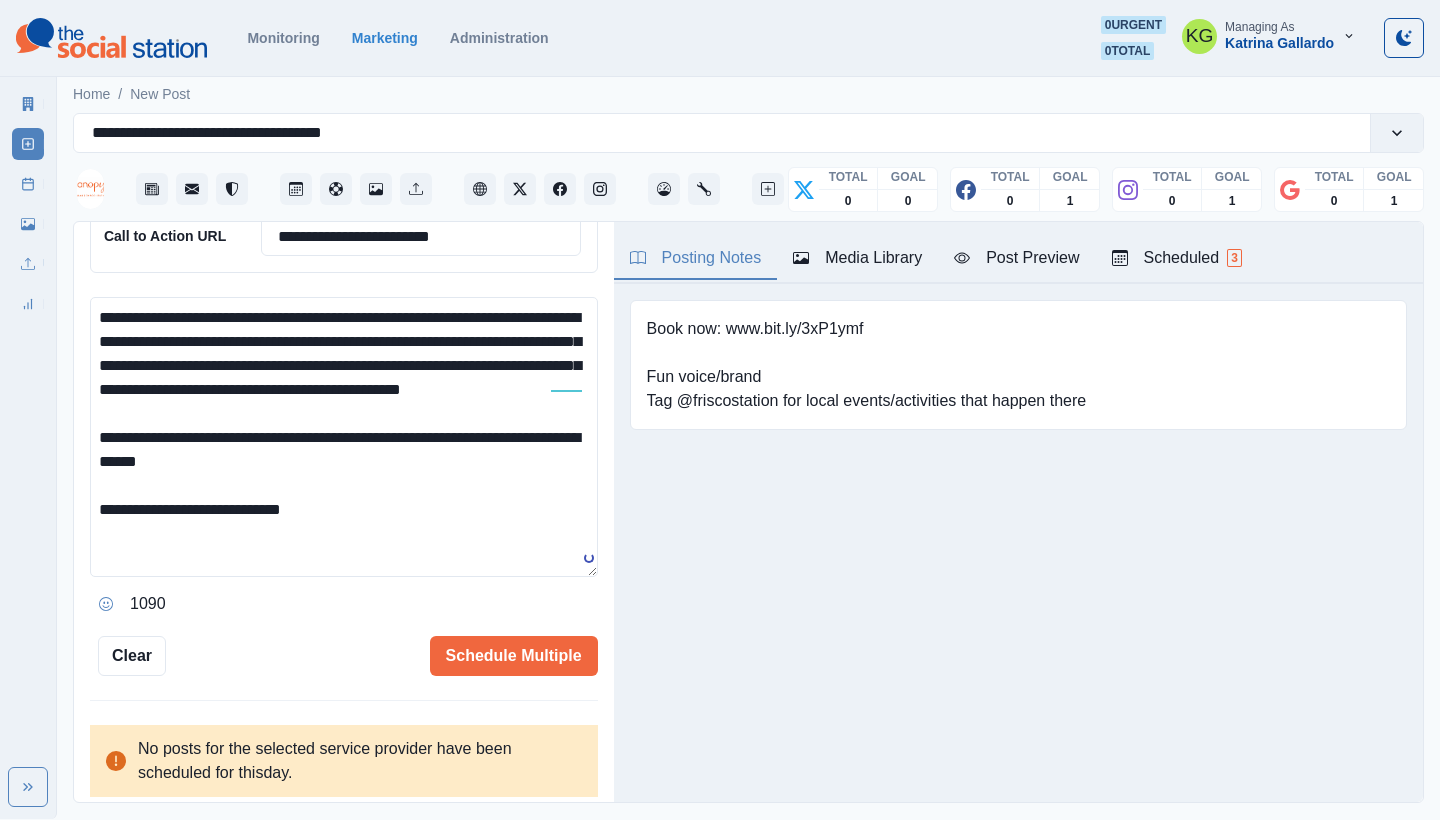 click on "**********" at bounding box center (344, 437) 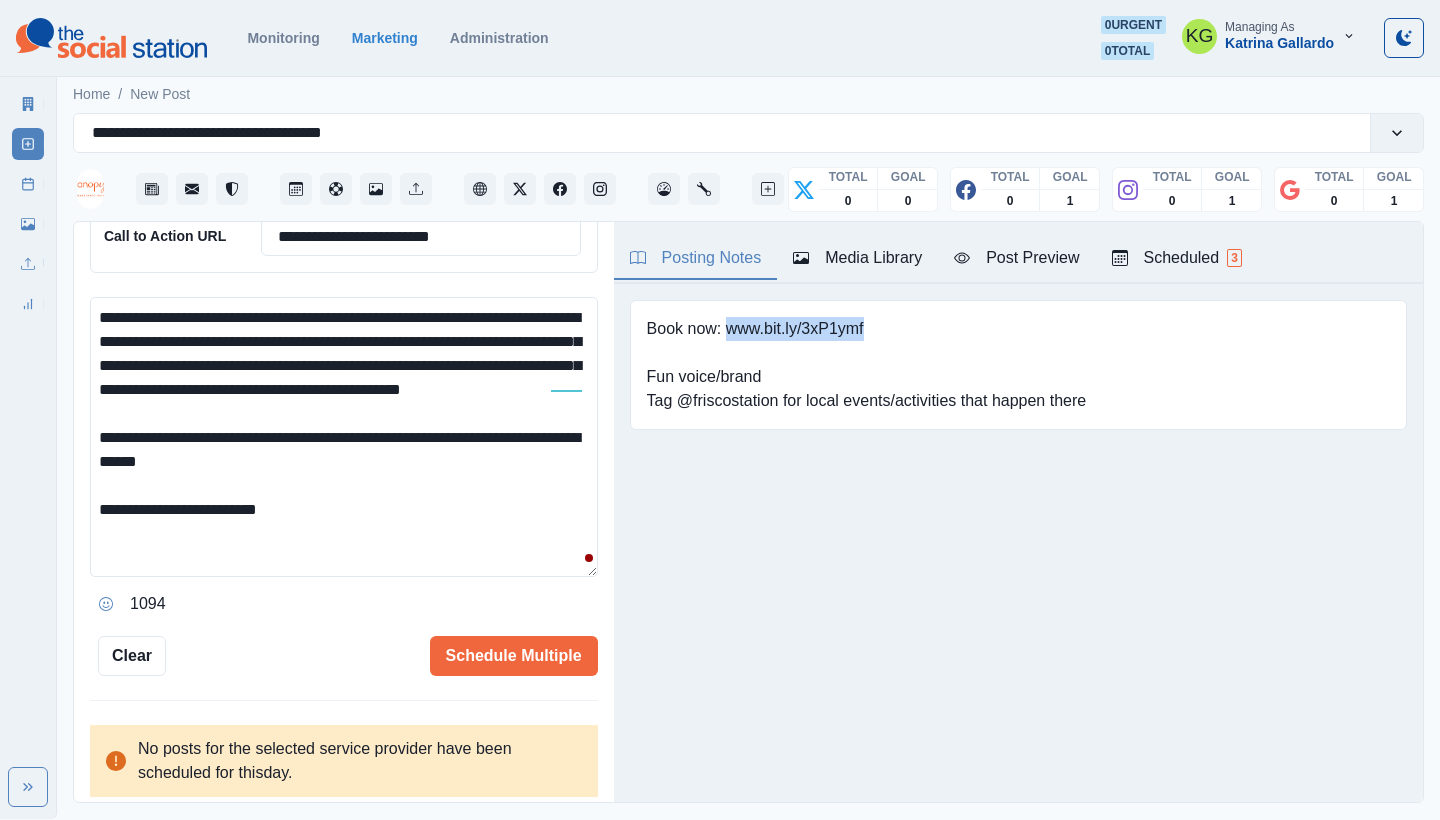 drag, startPoint x: 874, startPoint y: 330, endPoint x: 725, endPoint y: 326, distance: 149.05368 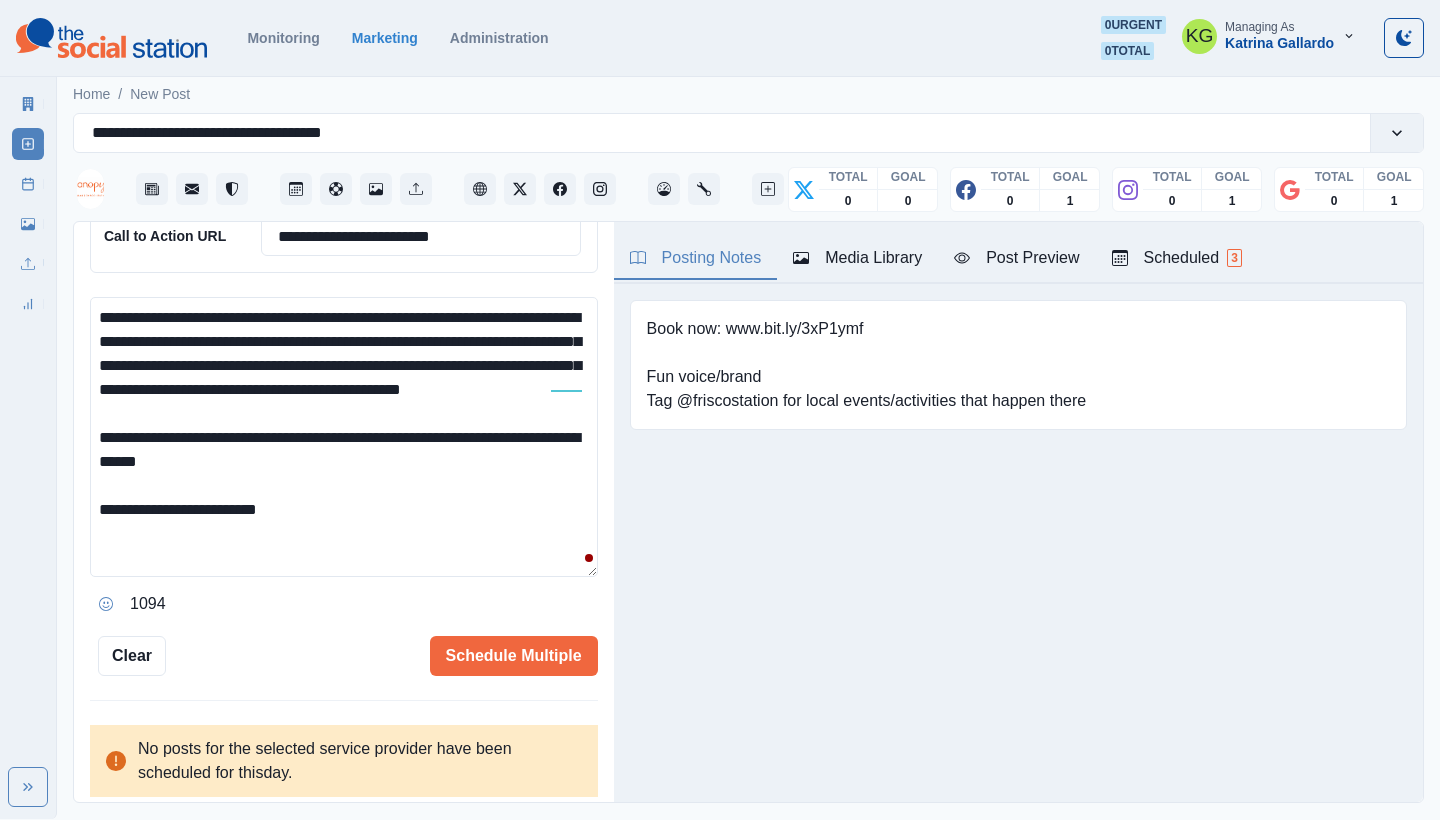 click on "**********" at bounding box center (344, 437) 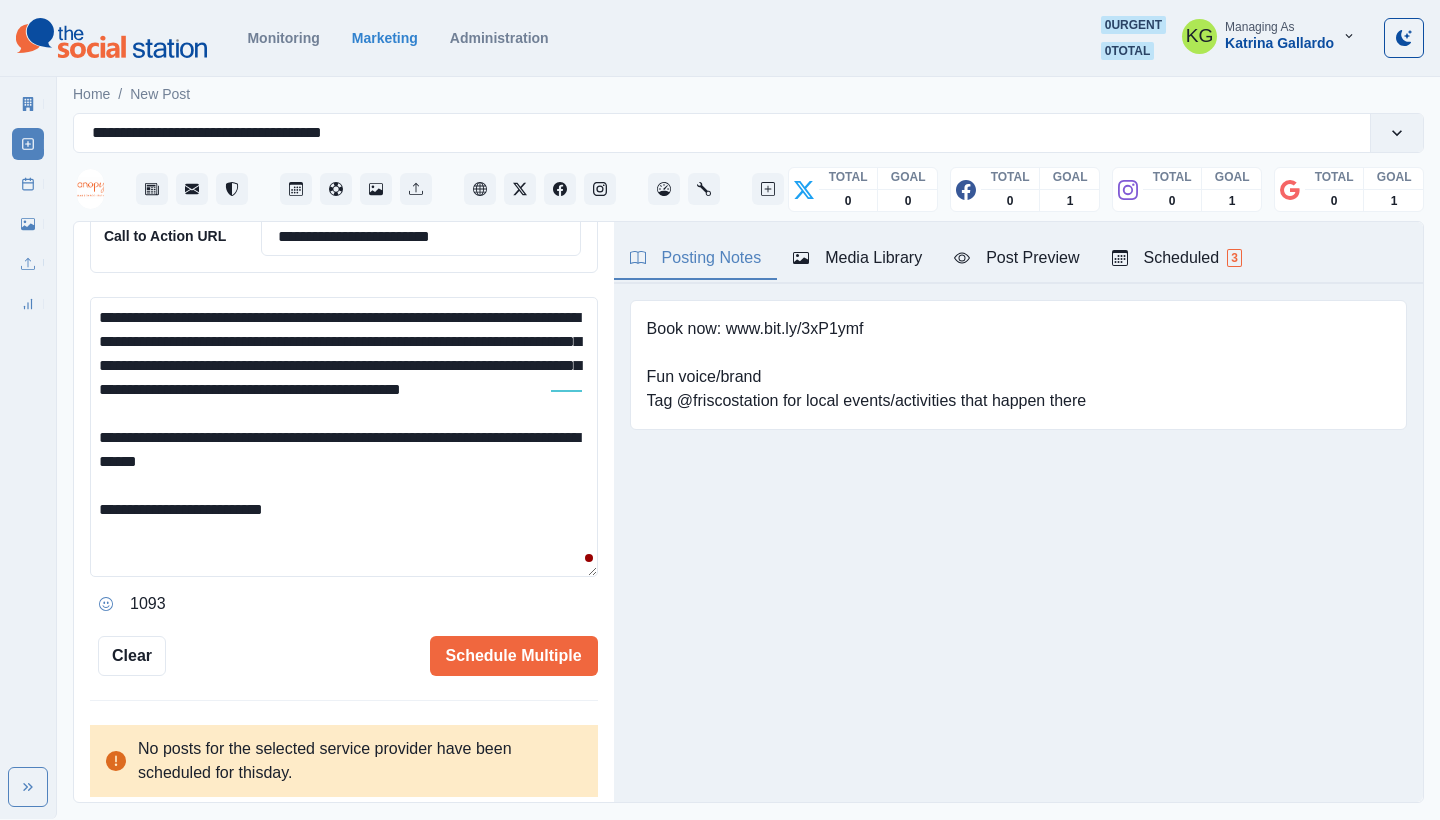 click 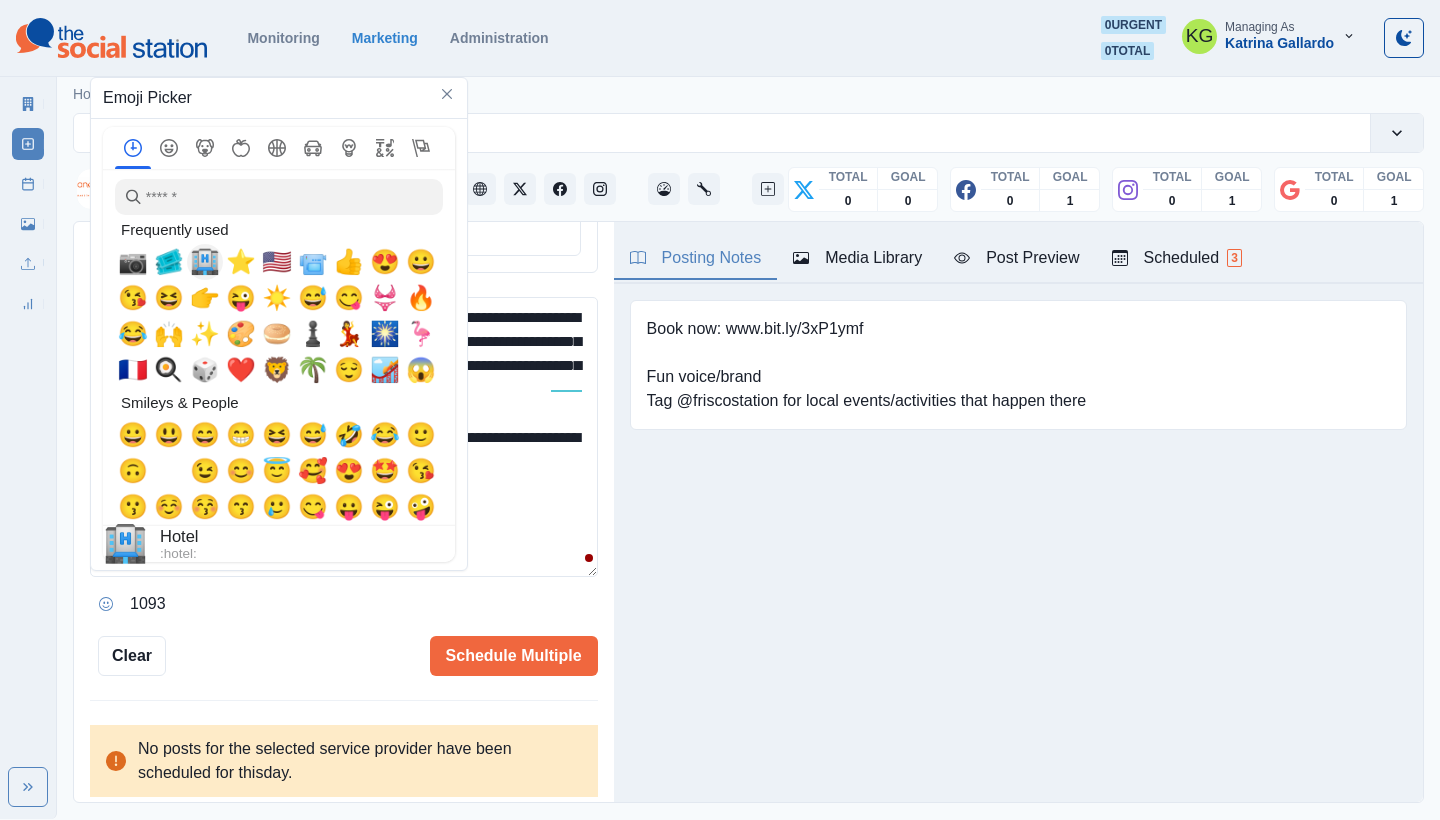 click on "🏨" at bounding box center (205, 262) 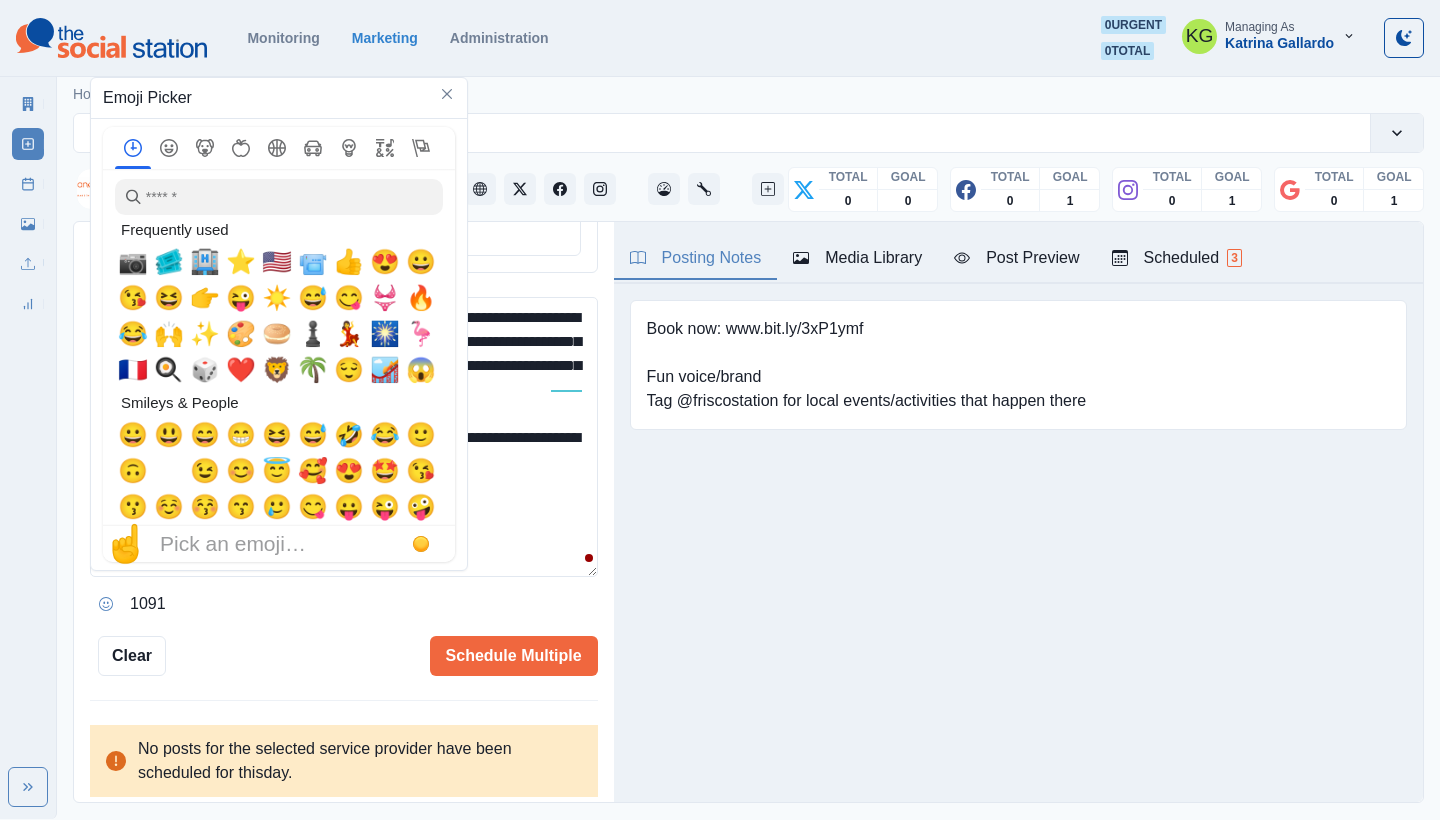 click on "**********" at bounding box center (344, 437) 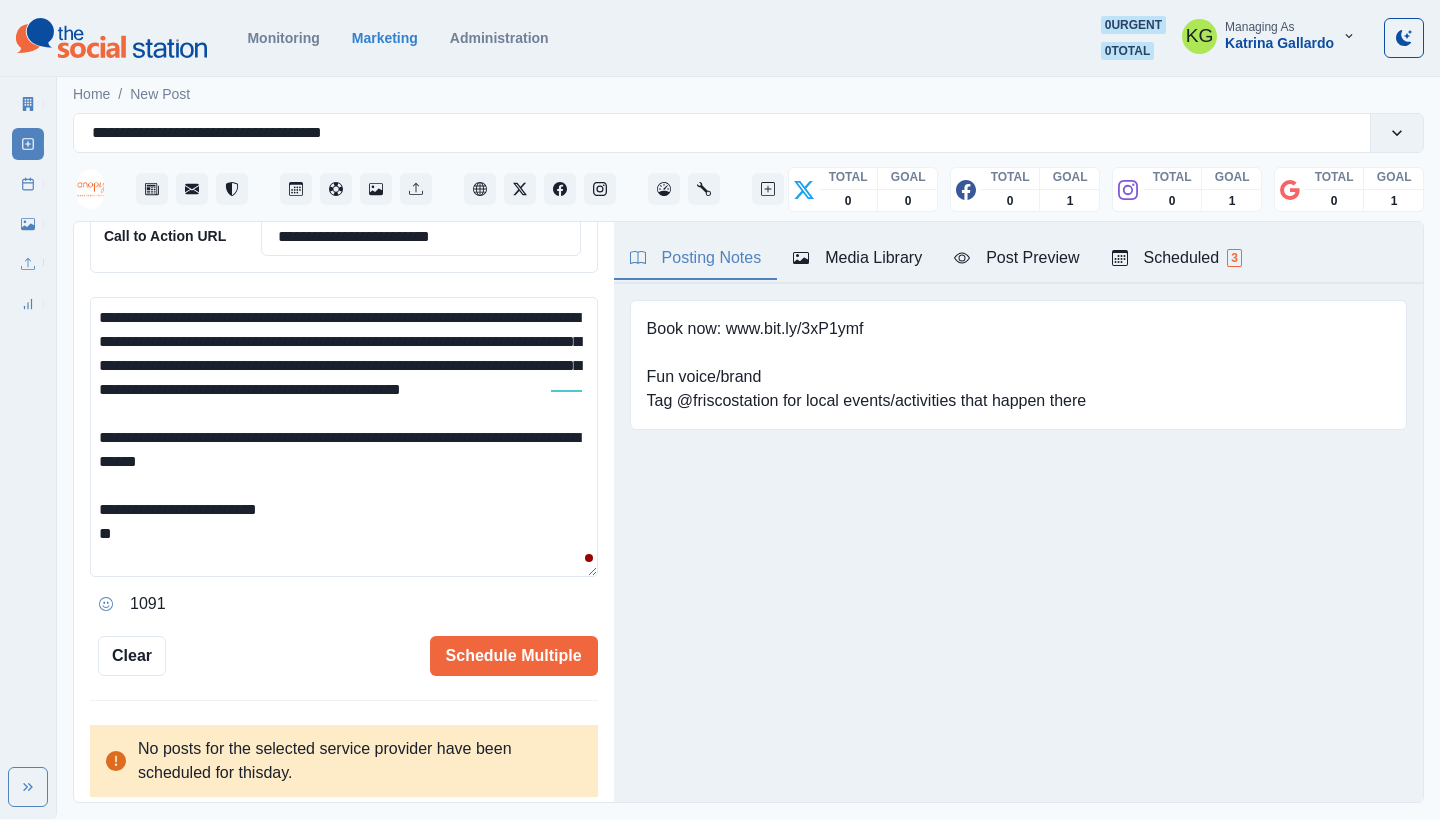 click on "**********" at bounding box center (344, 437) 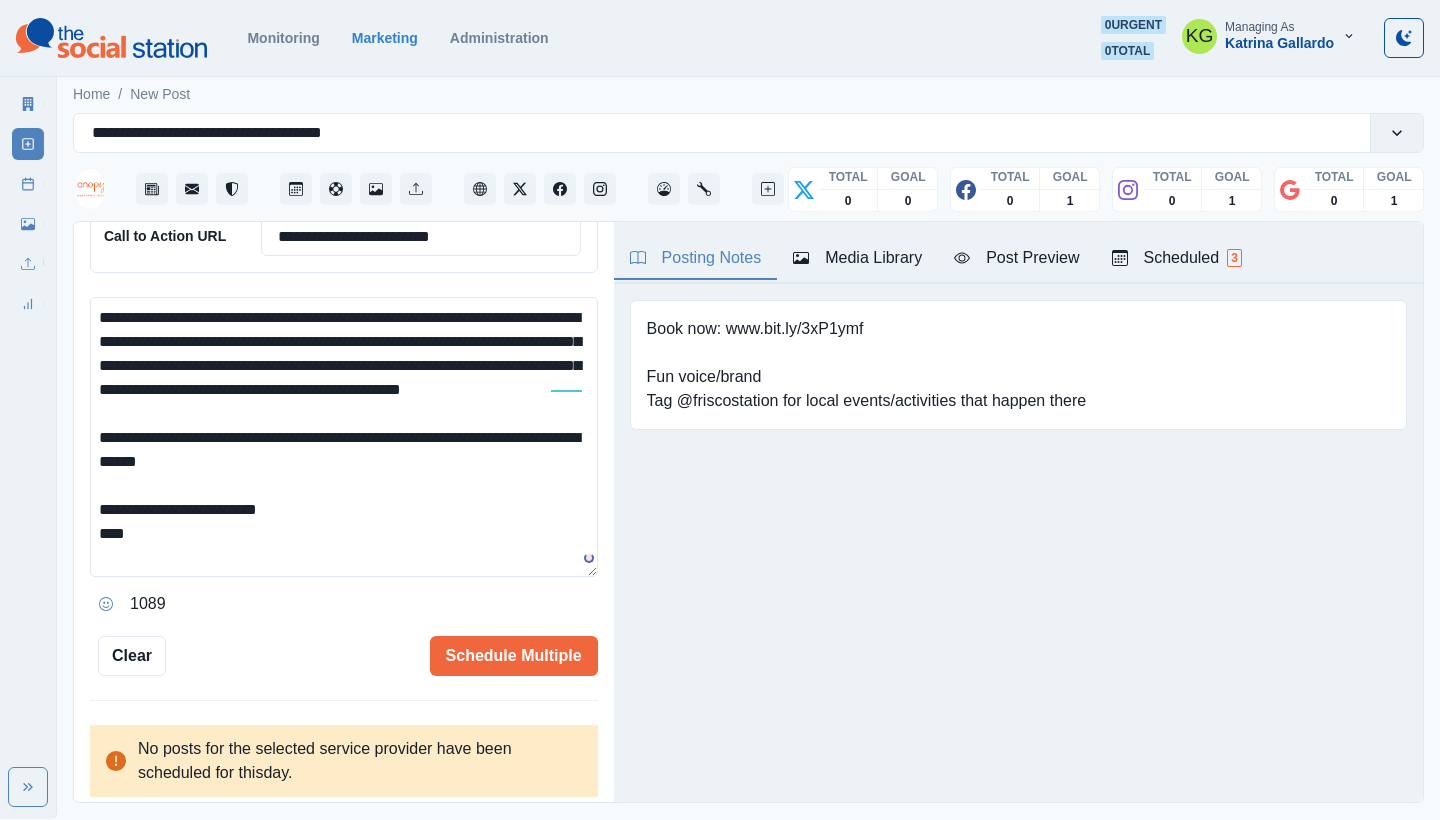 paste on "**********" 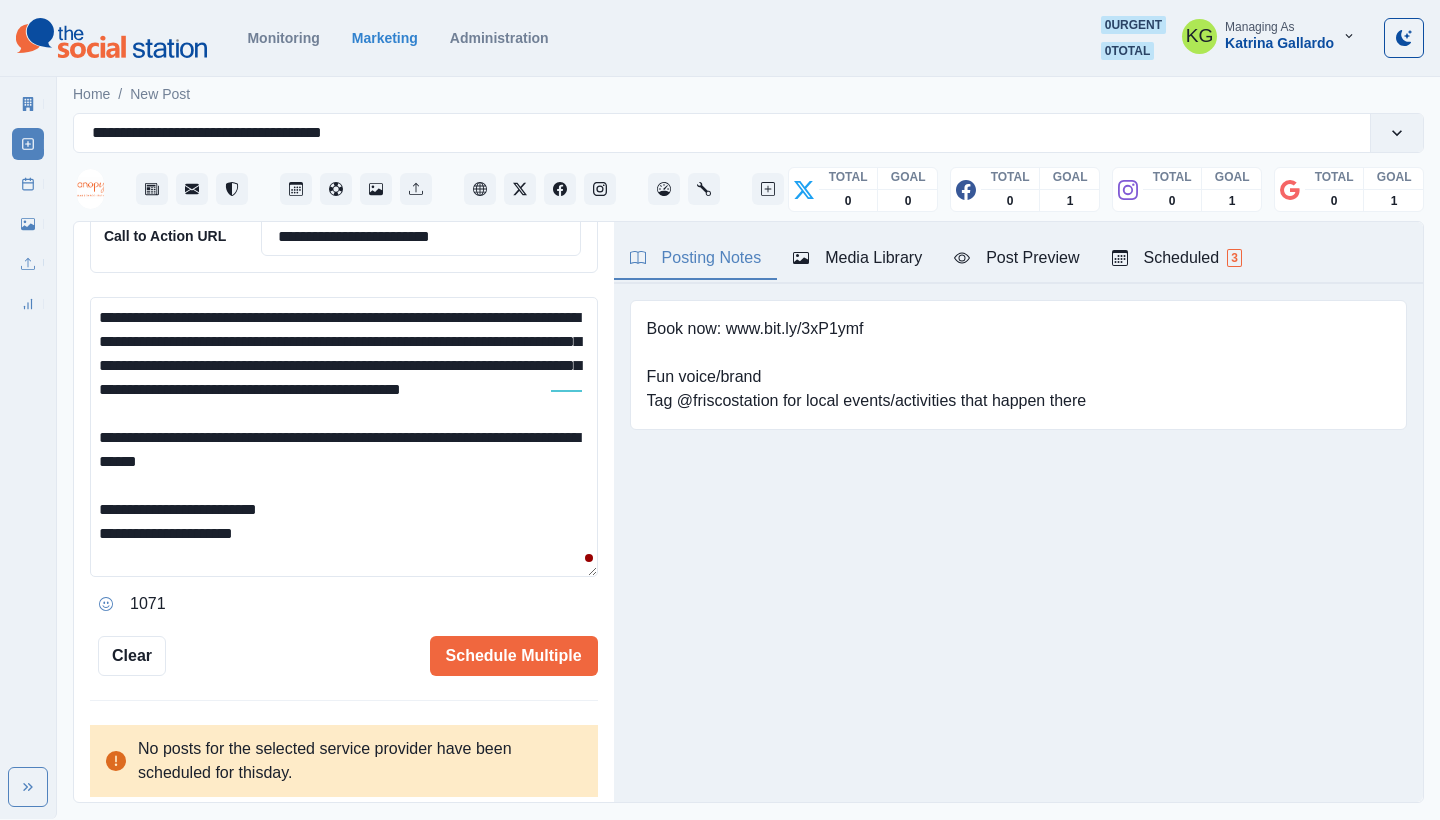 click on "**********" at bounding box center [344, 437] 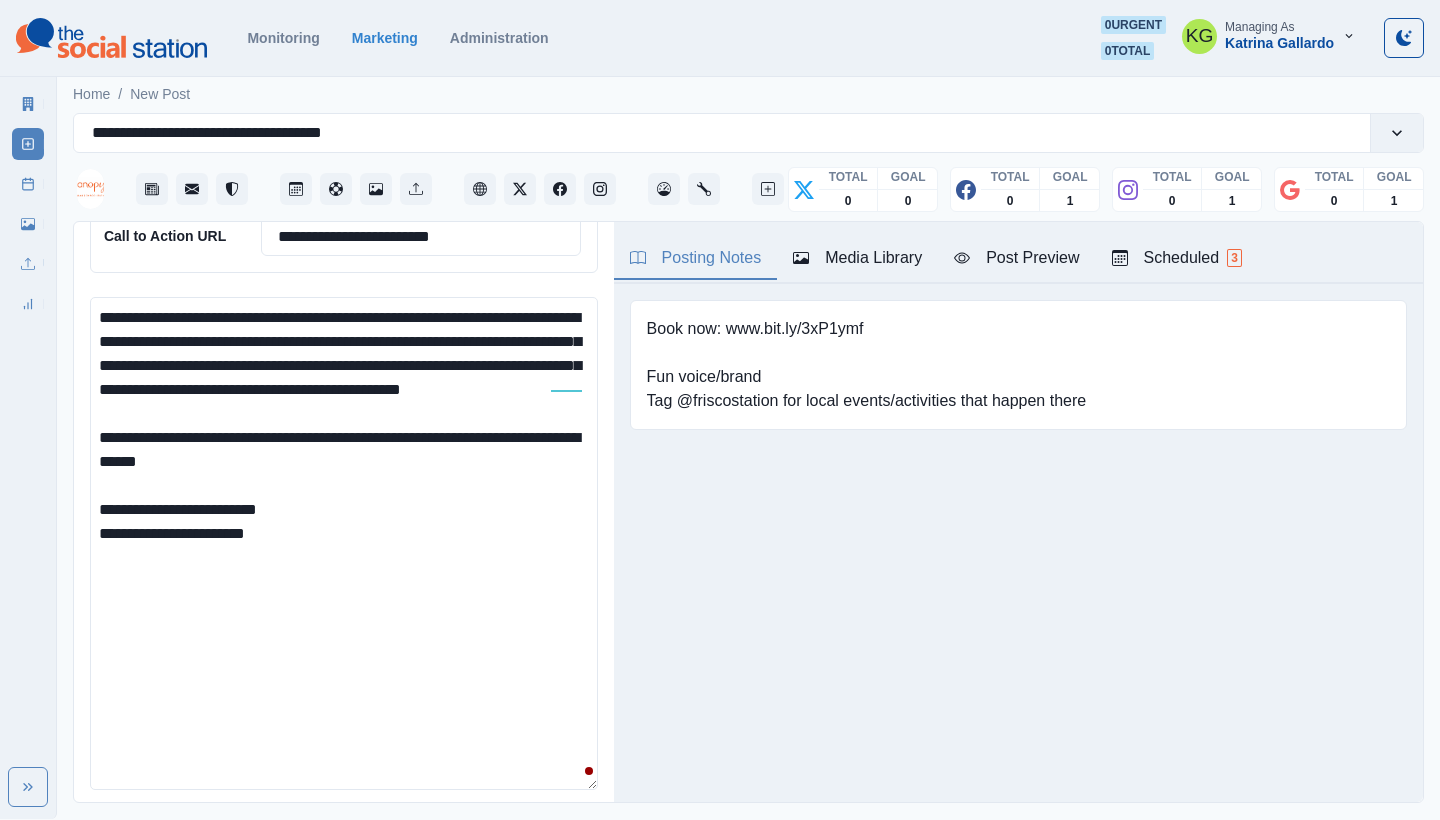 scroll, scrollTop: 708, scrollLeft: 0, axis: vertical 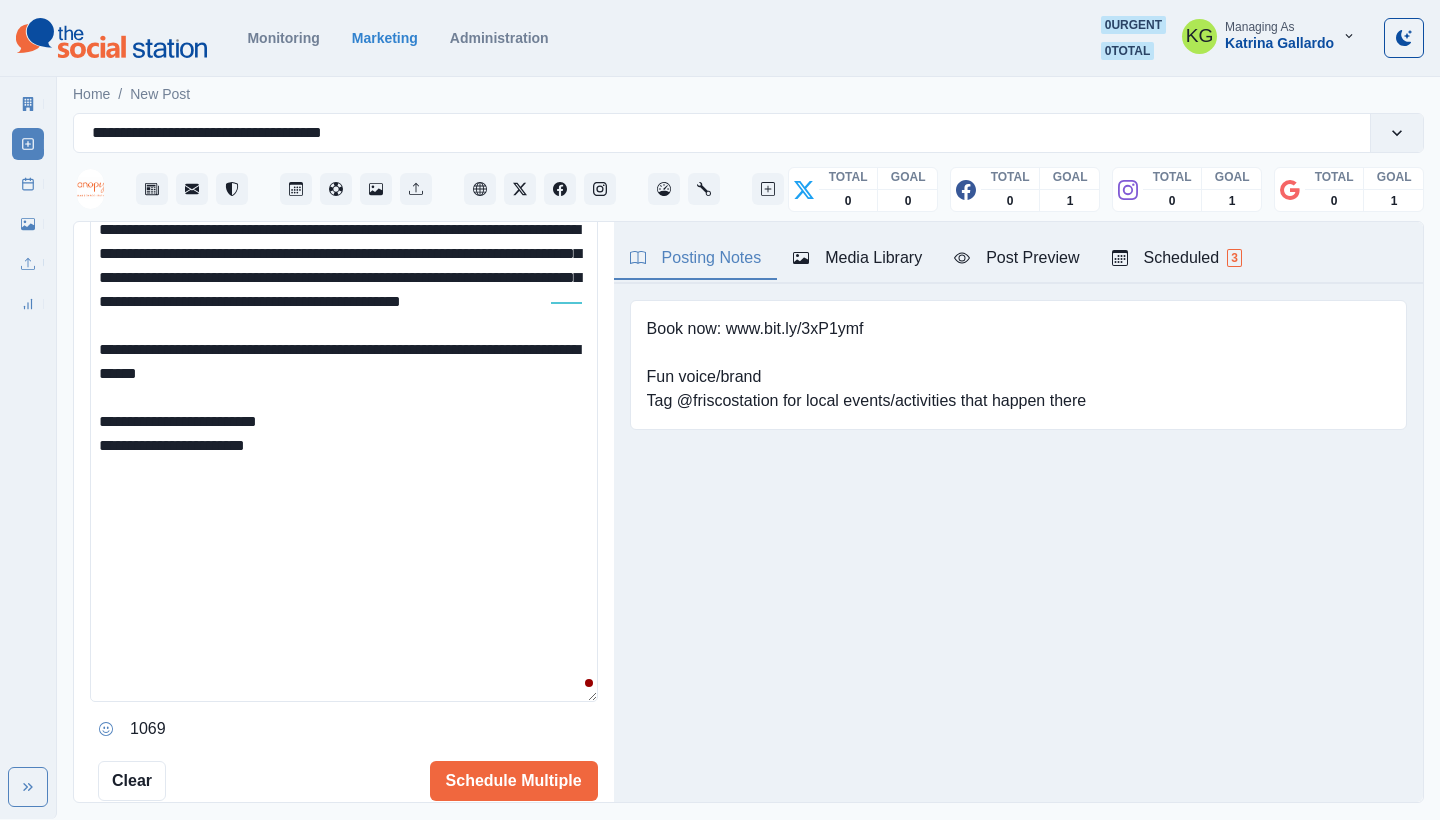 click at bounding box center [106, 729] 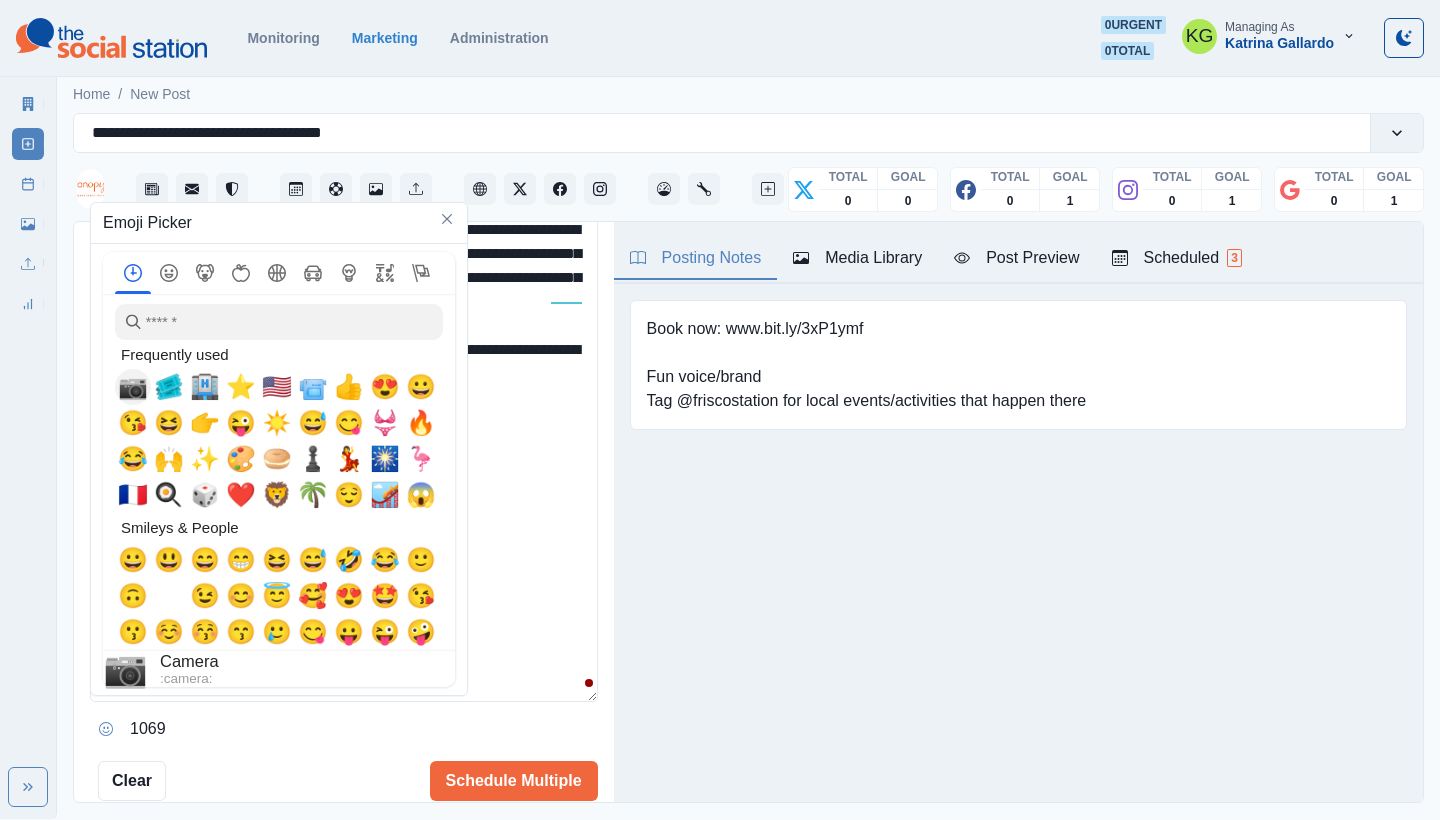 click on "📷" at bounding box center (133, 387) 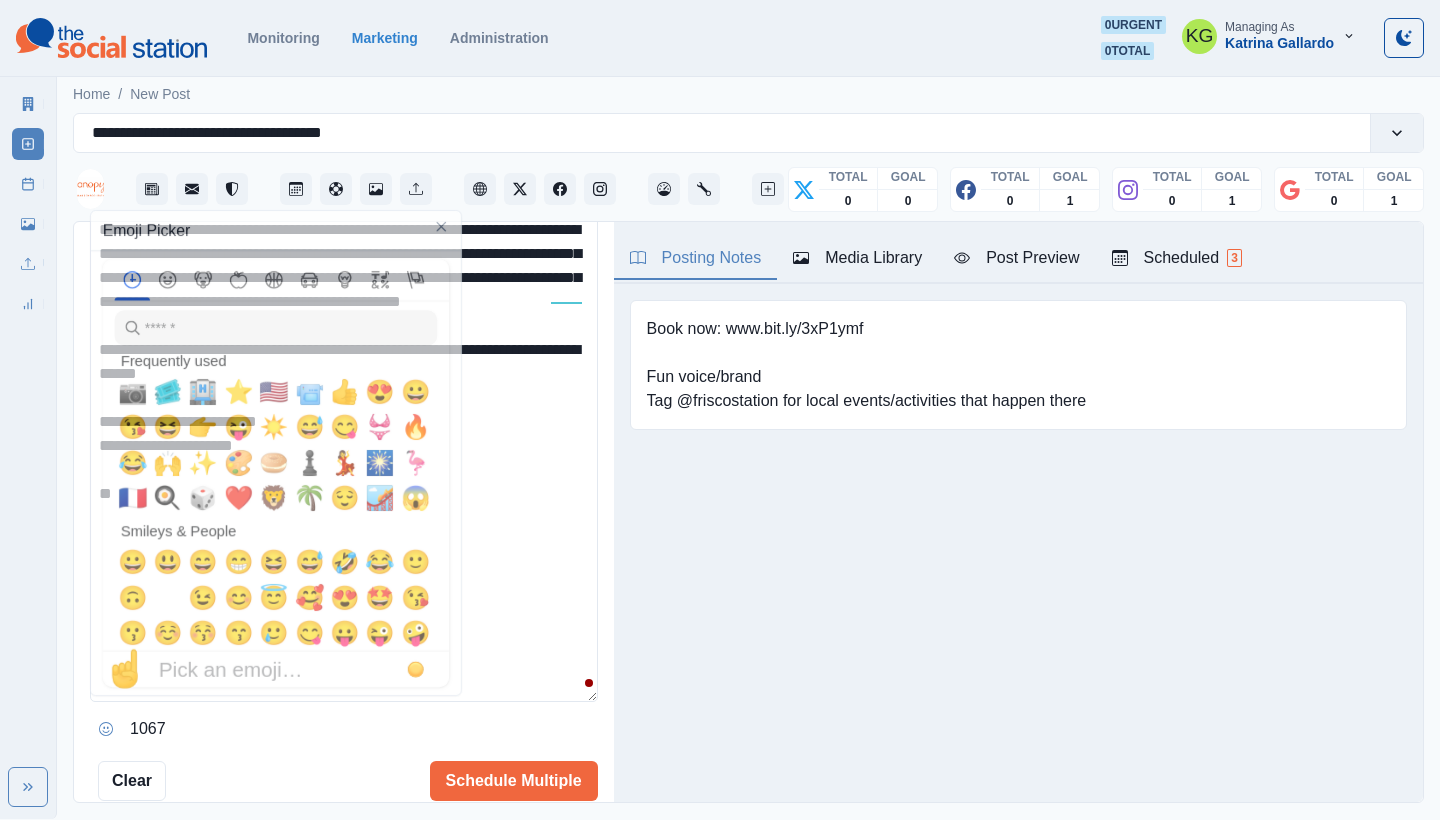 click on "**********" at bounding box center (344, 455) 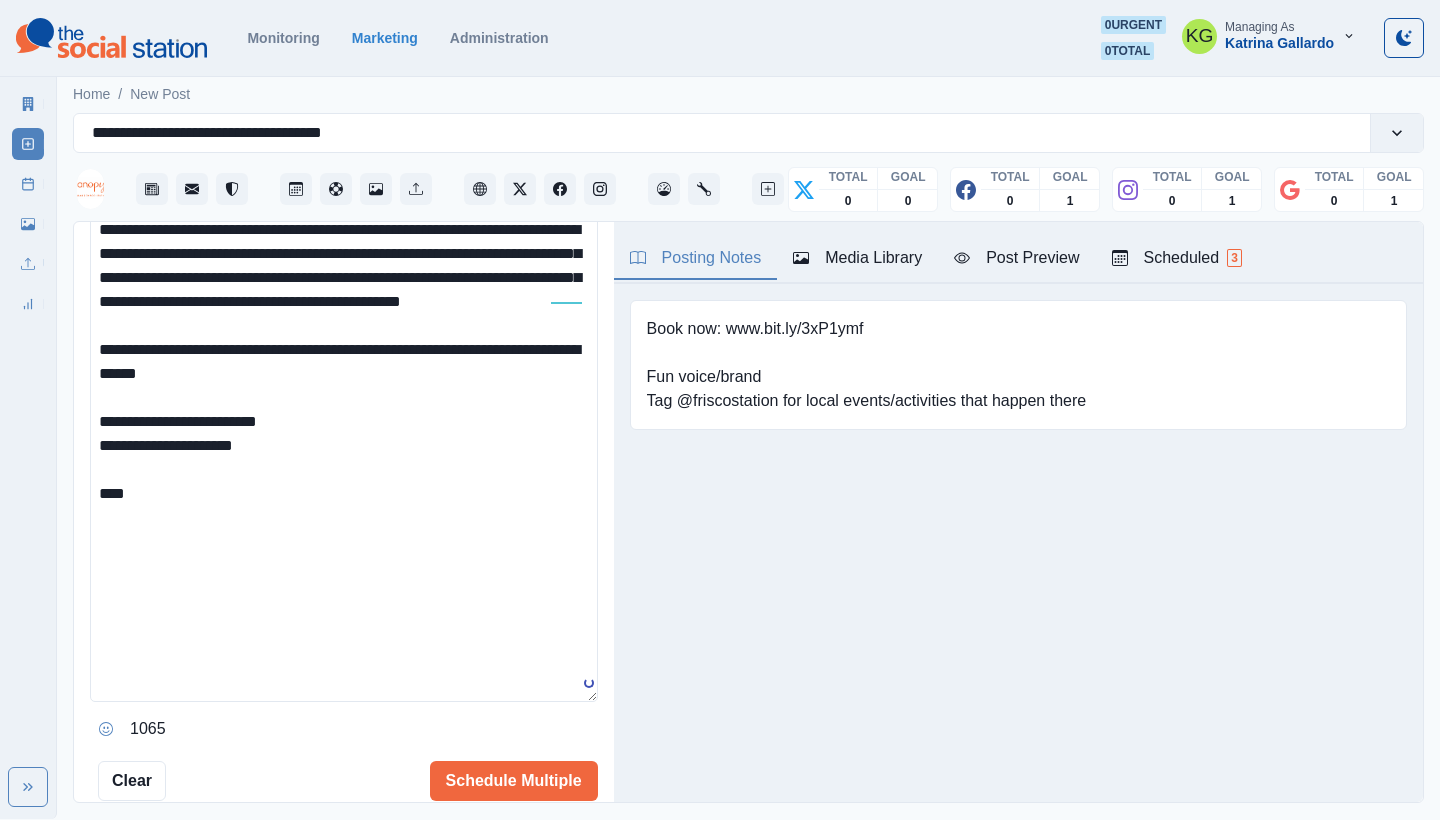 paste on "**********" 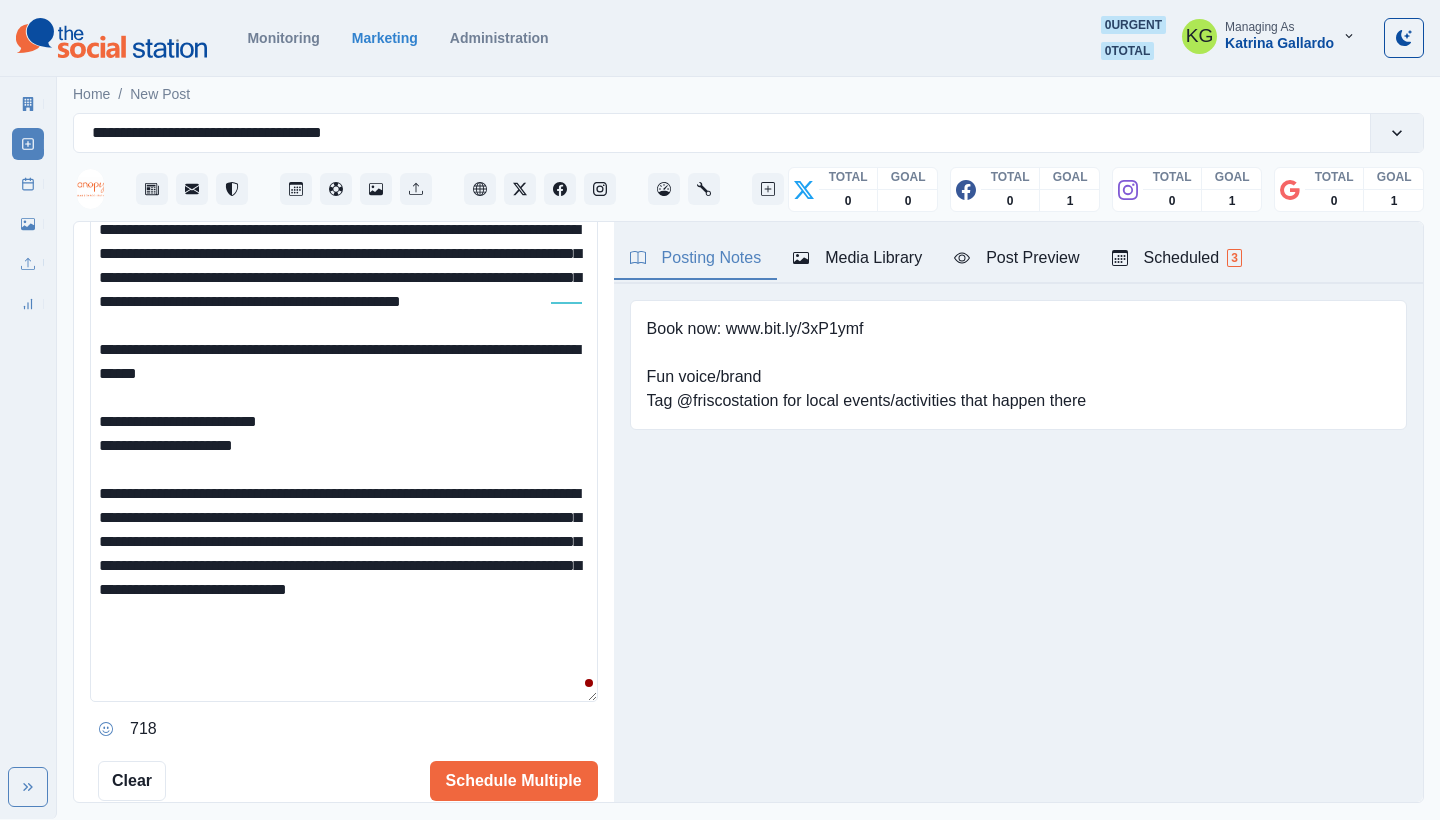 drag, startPoint x: 180, startPoint y: 552, endPoint x: 131, endPoint y: 512, distance: 63.25346 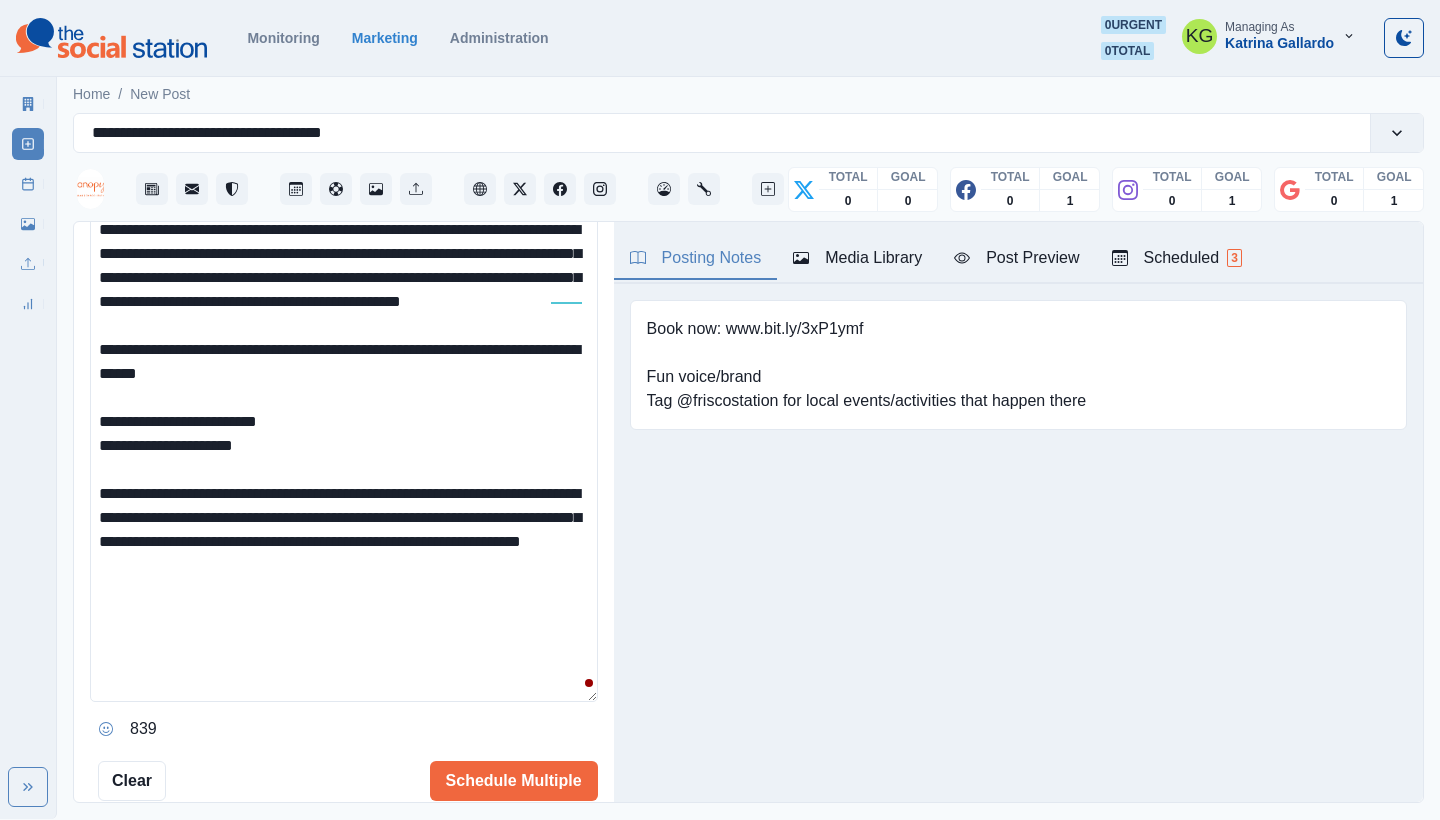 drag, startPoint x: 231, startPoint y: 508, endPoint x: 373, endPoint y: 618, distance: 179.62183 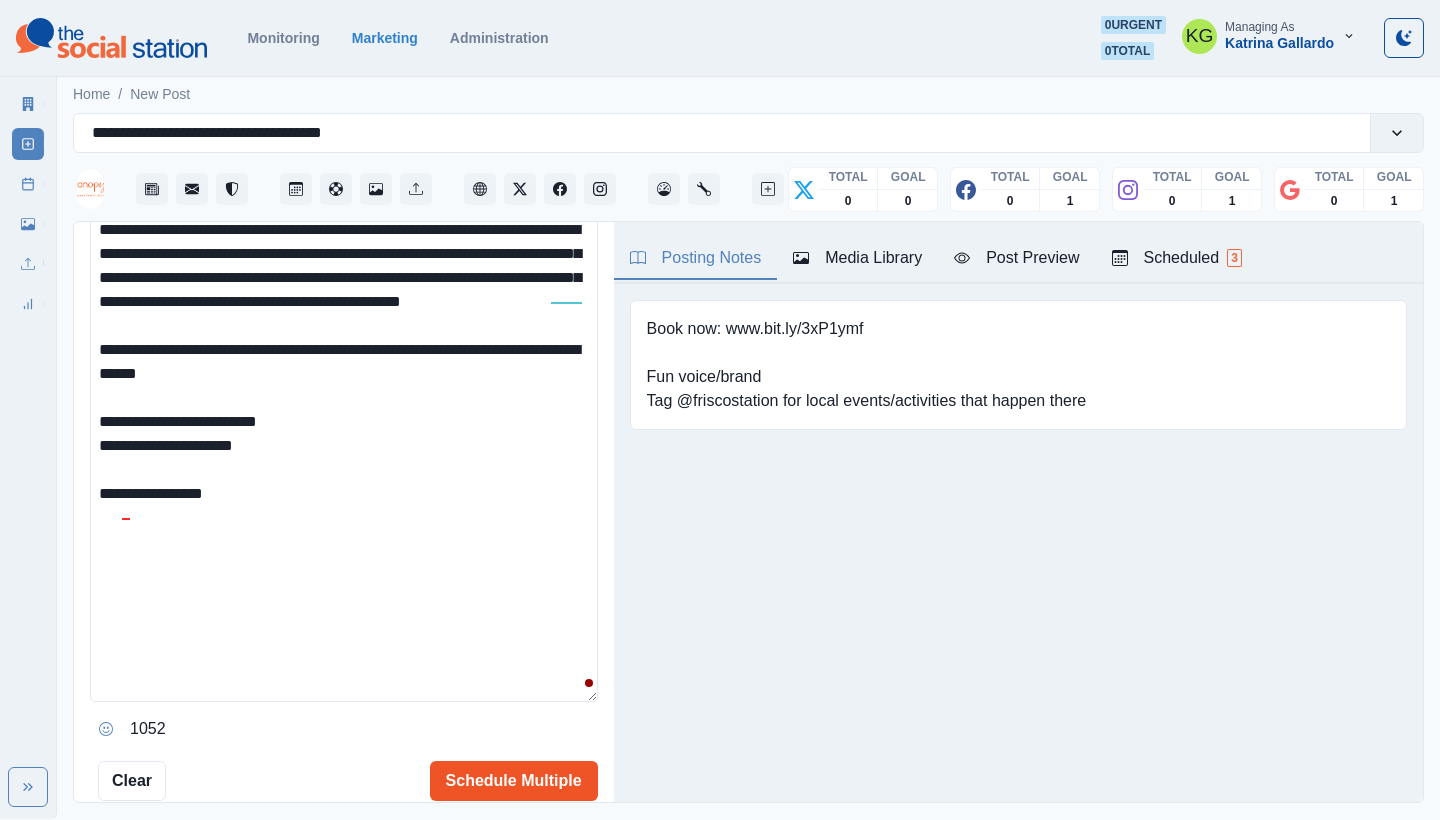 type on "**********" 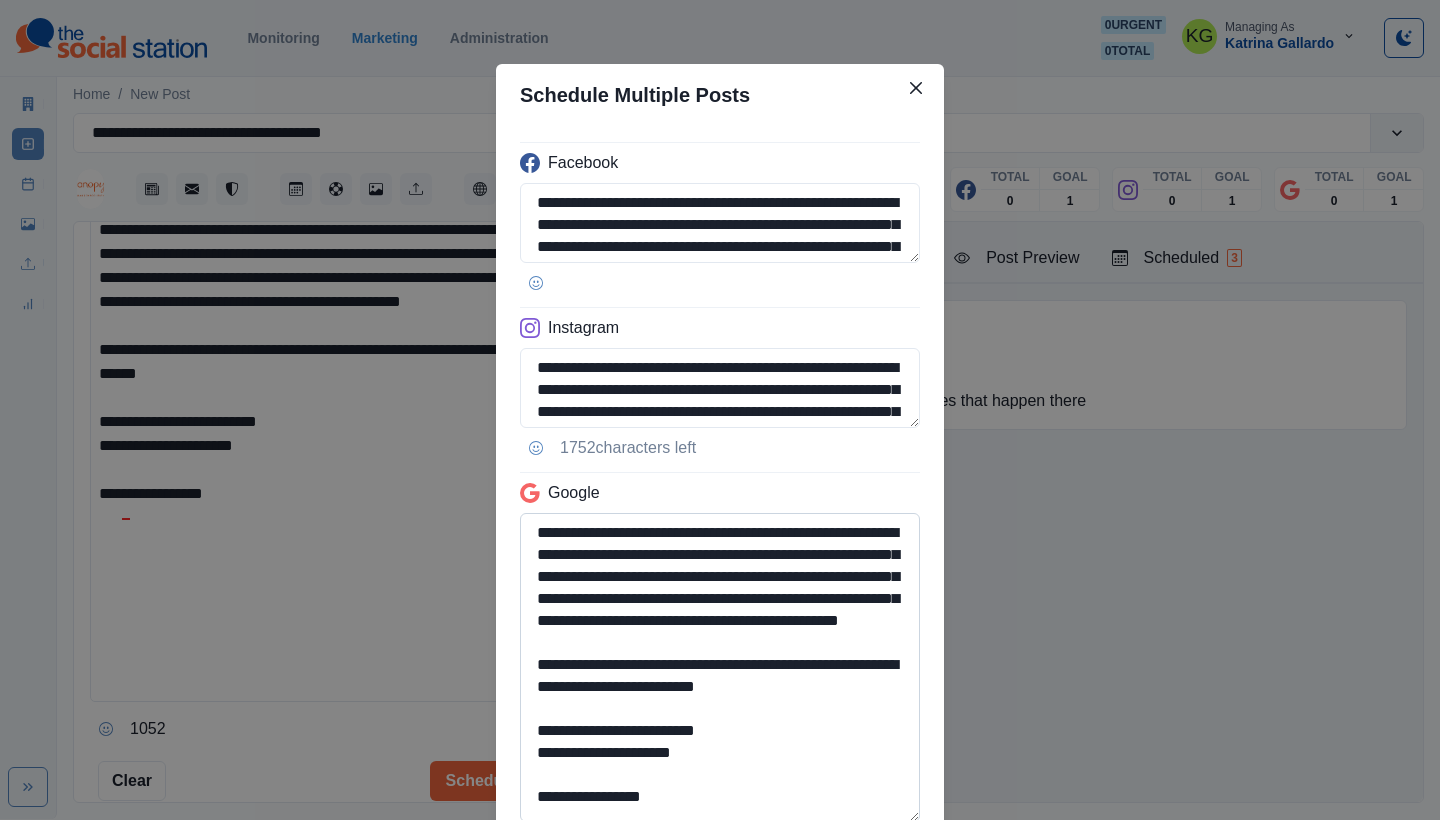 click on "**********" at bounding box center (720, 667) 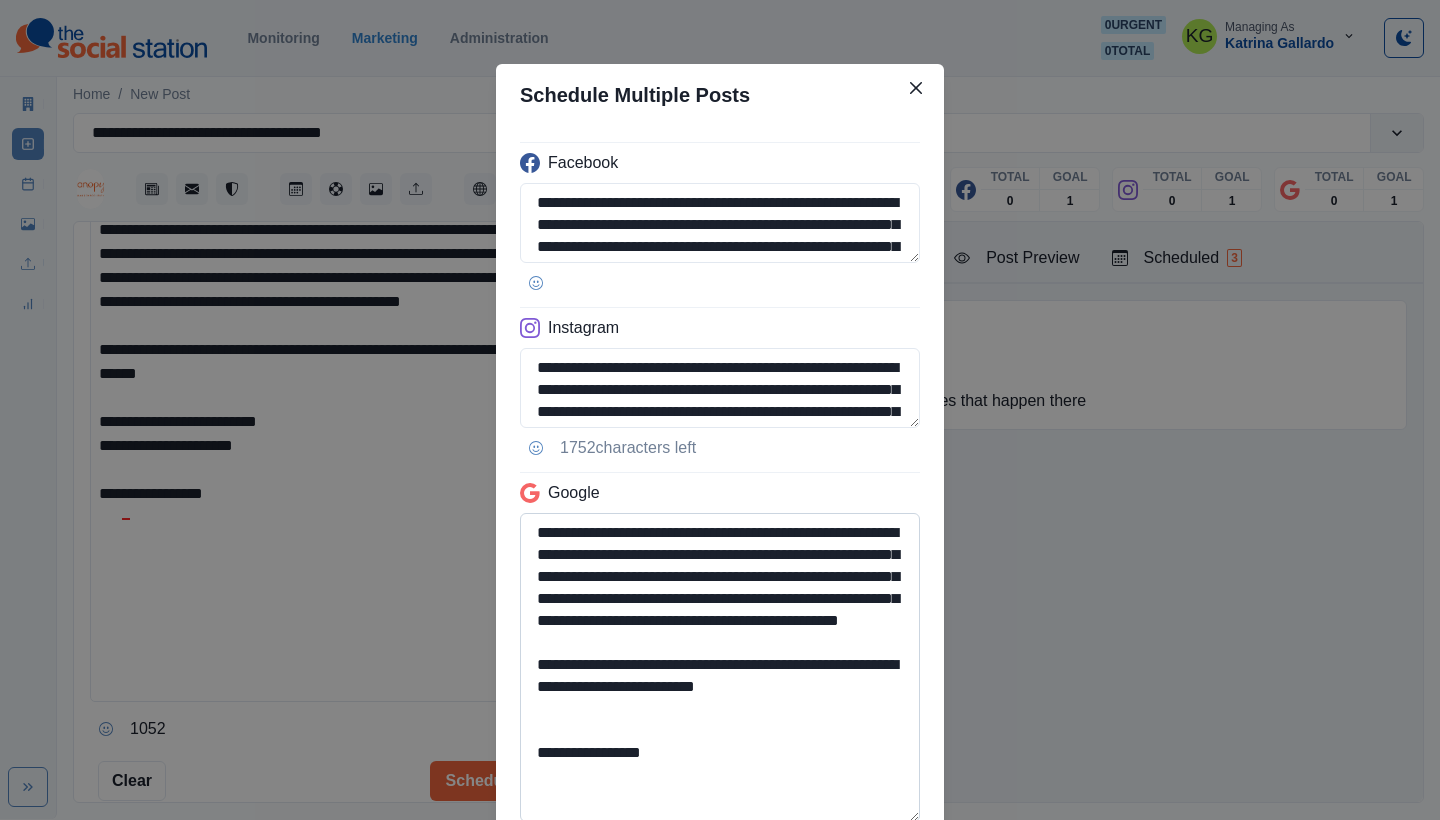 scroll, scrollTop: 0, scrollLeft: 0, axis: both 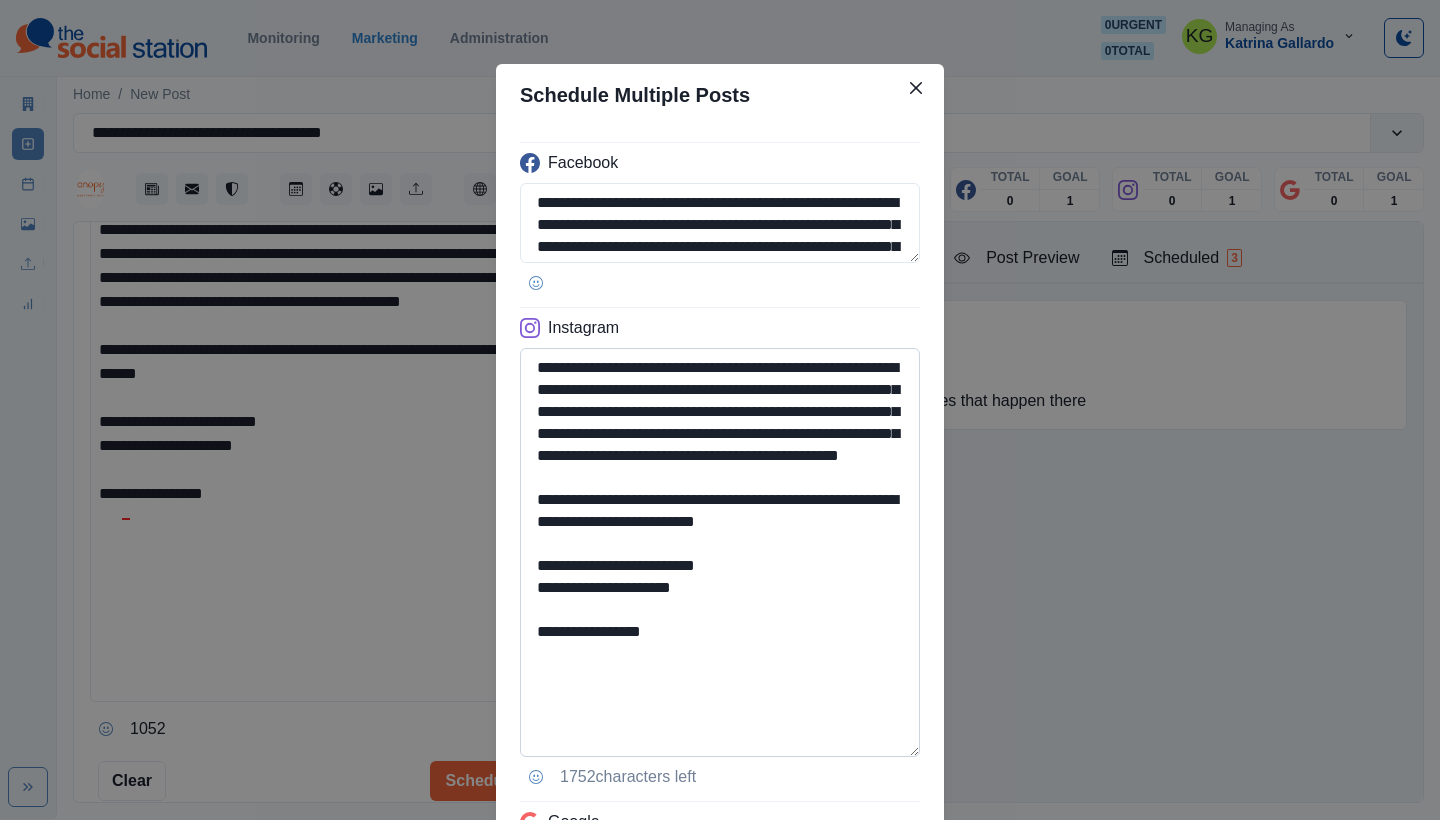 click on "**********" at bounding box center [720, 552] 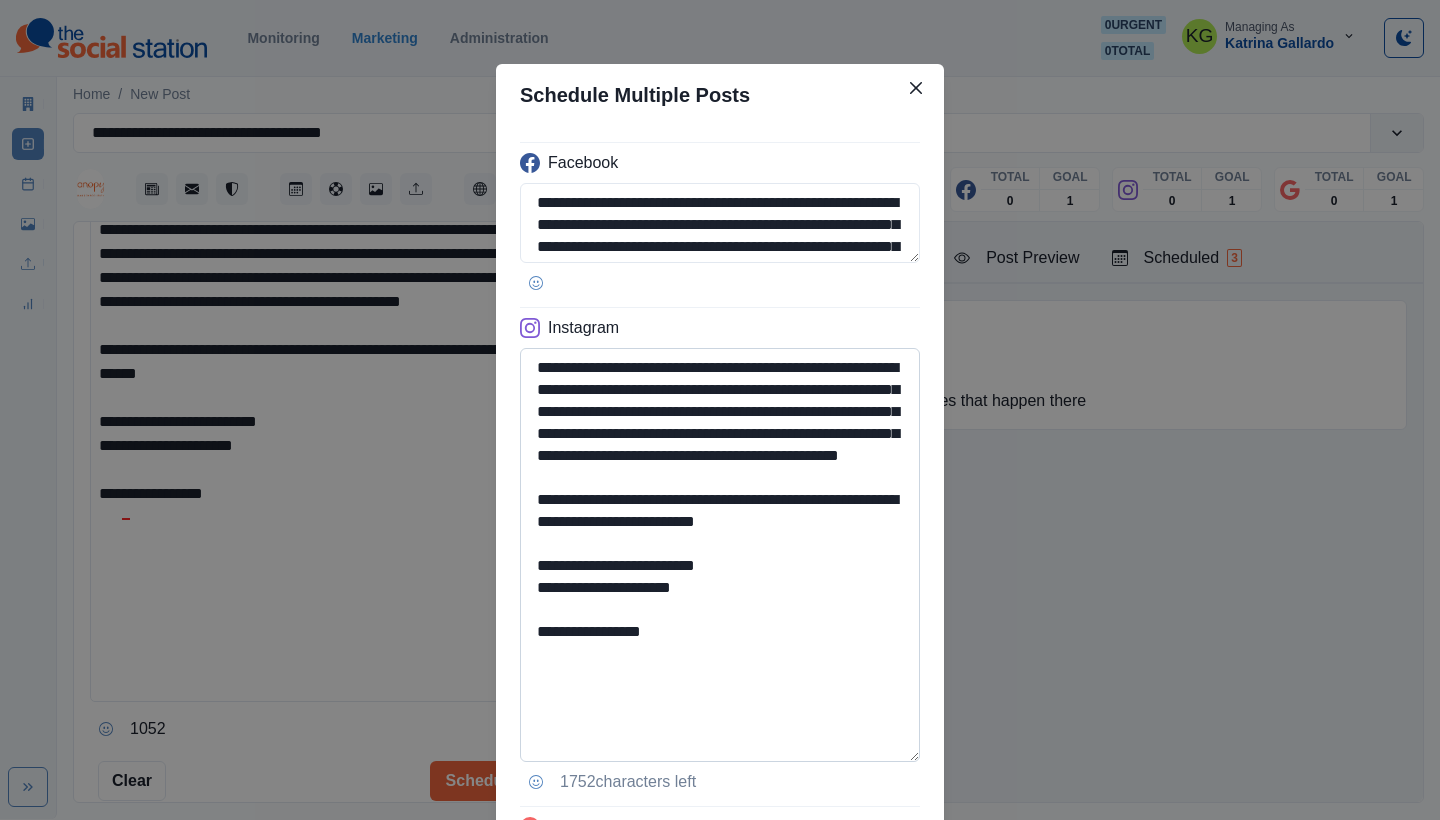 type on "**********" 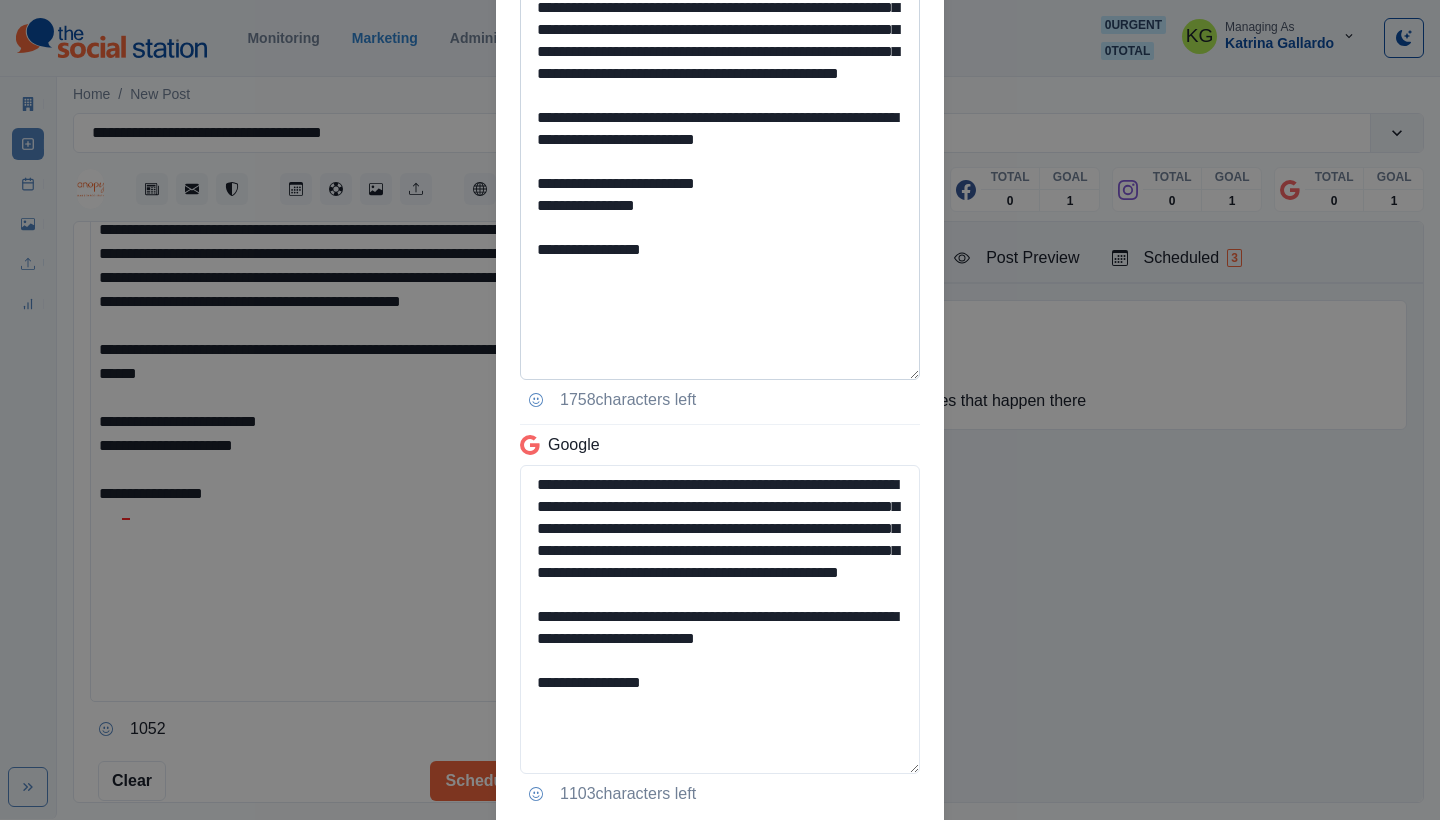 scroll, scrollTop: 516, scrollLeft: 0, axis: vertical 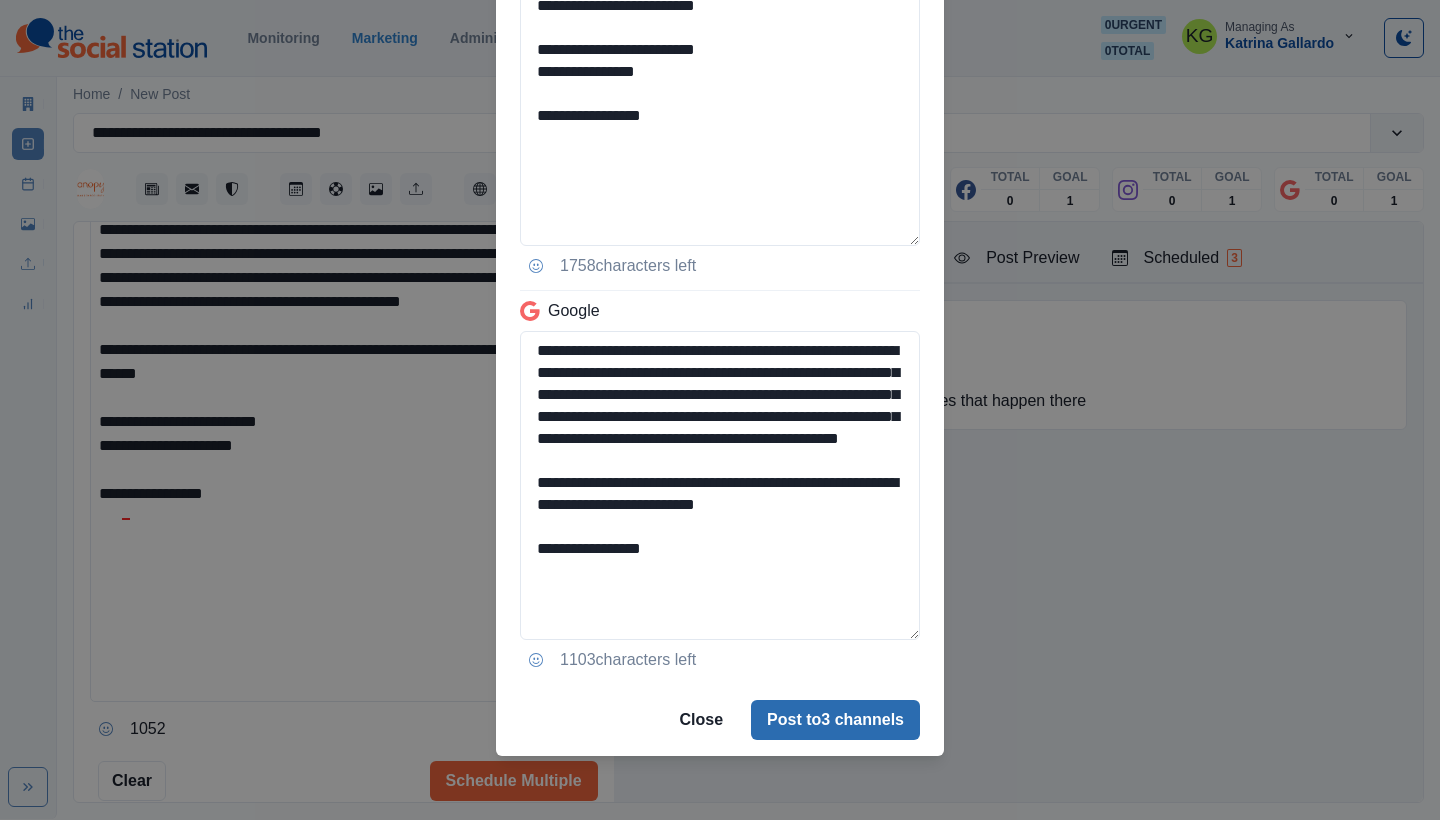 type on "**********" 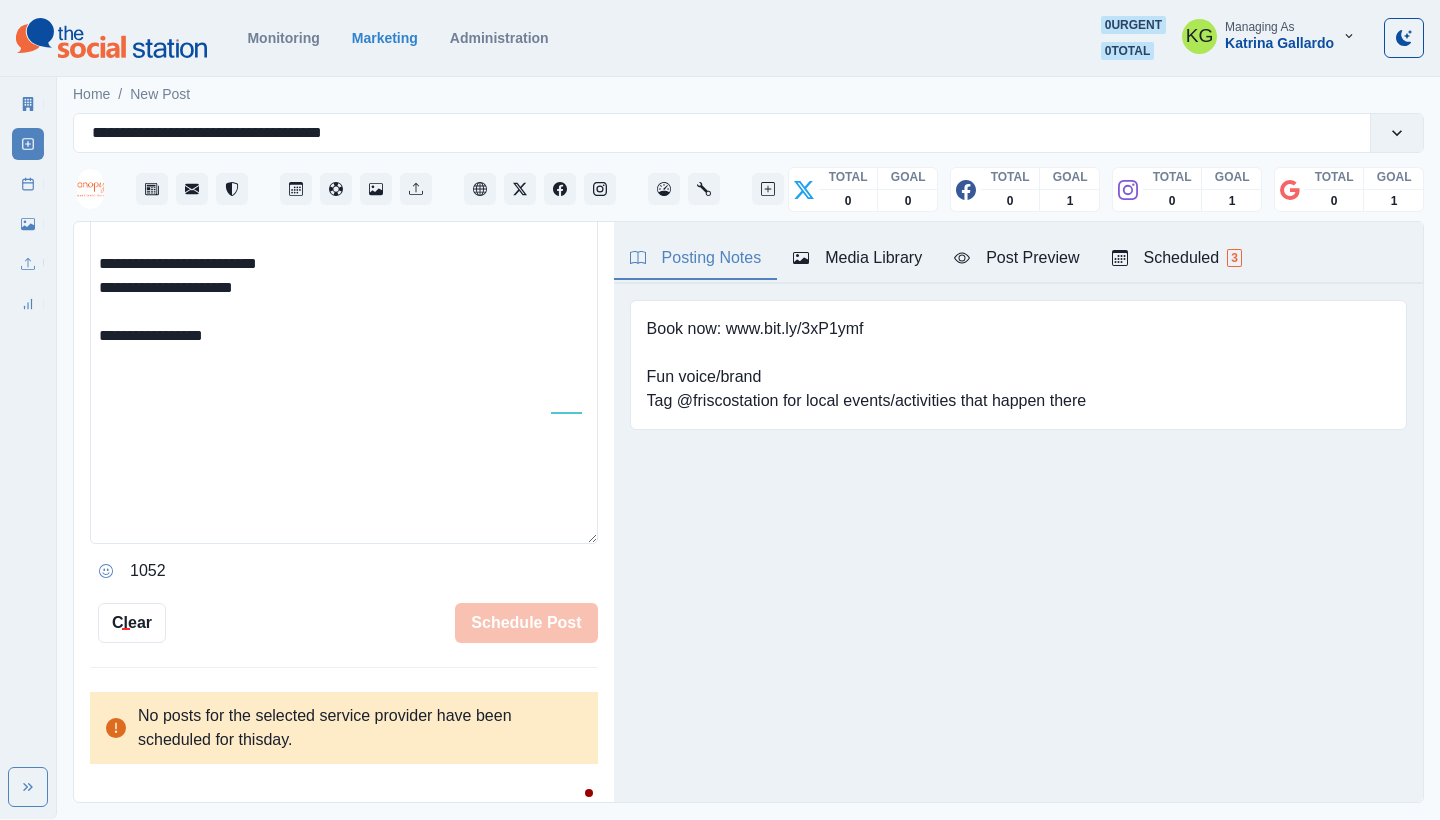 type 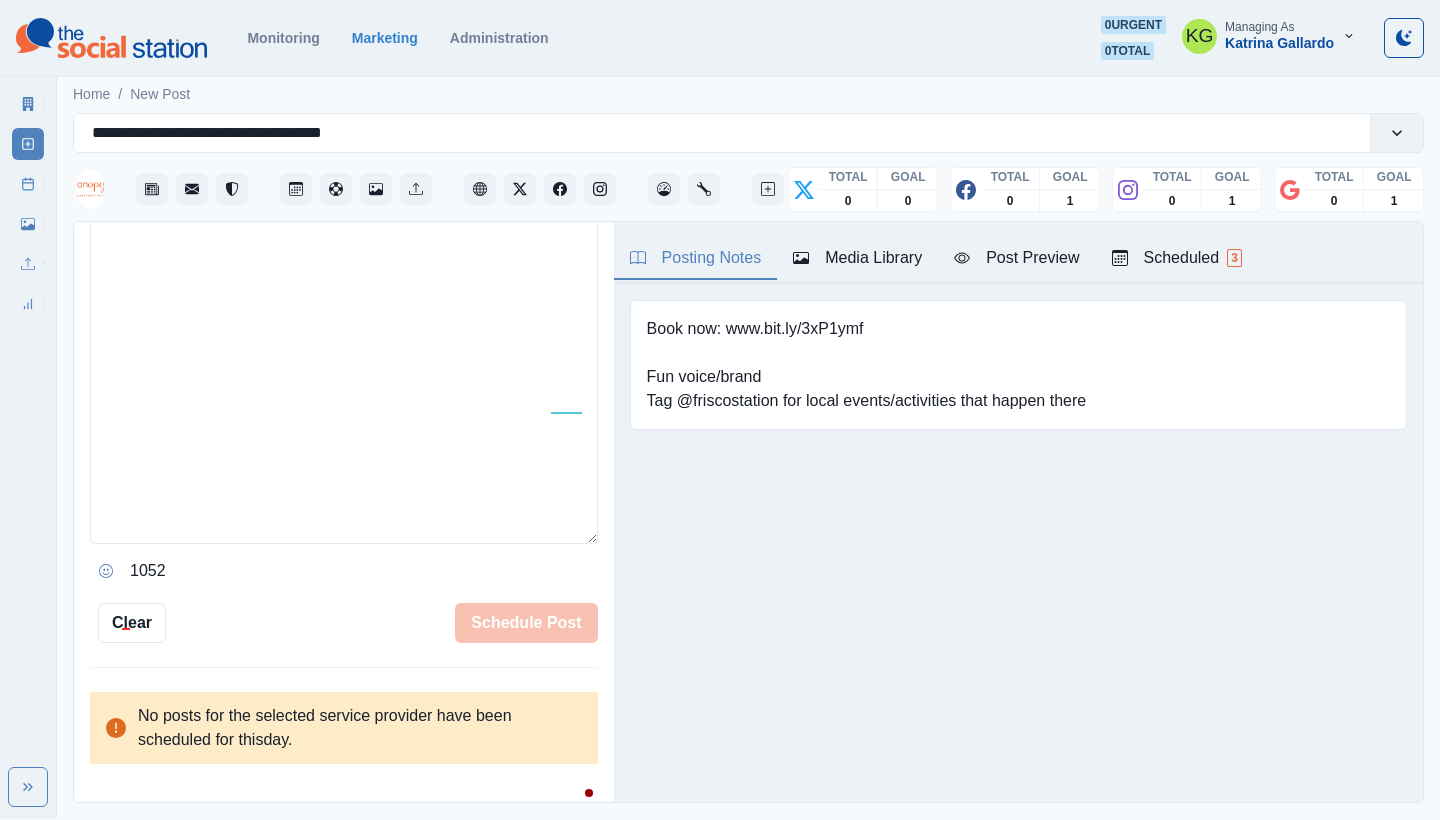 scroll, scrollTop: 573, scrollLeft: 0, axis: vertical 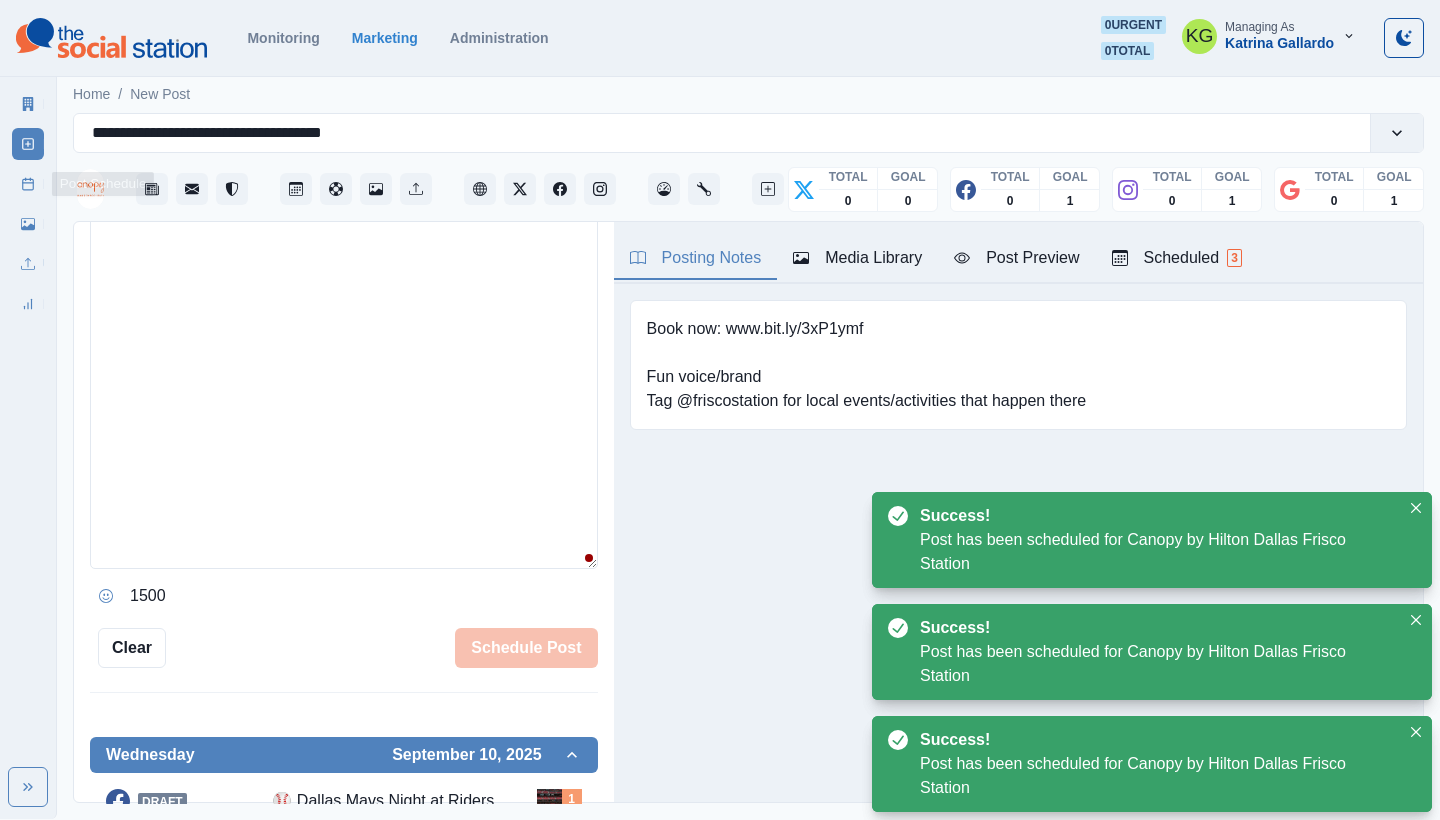 click 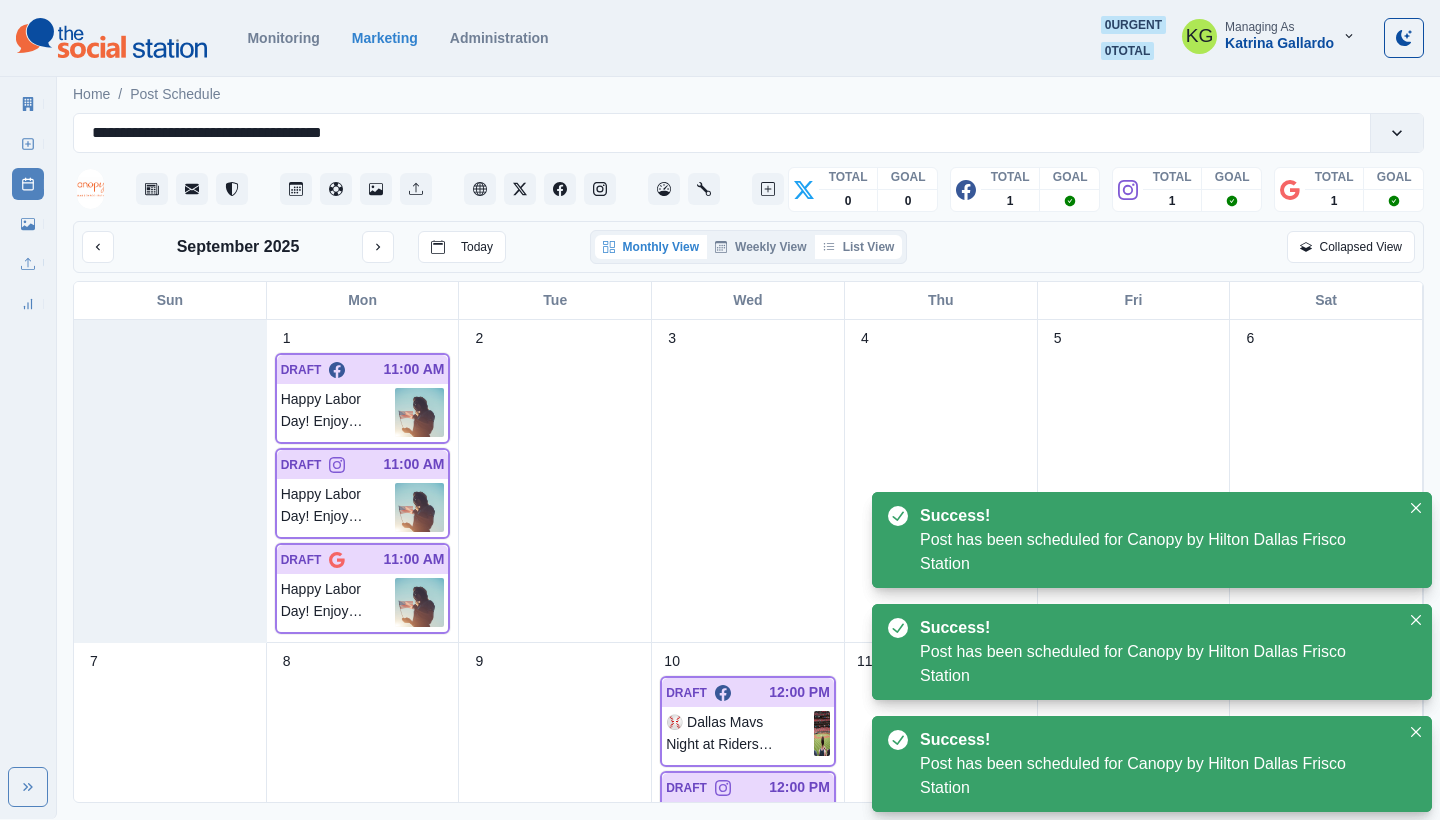 click on "List View" at bounding box center [859, 247] 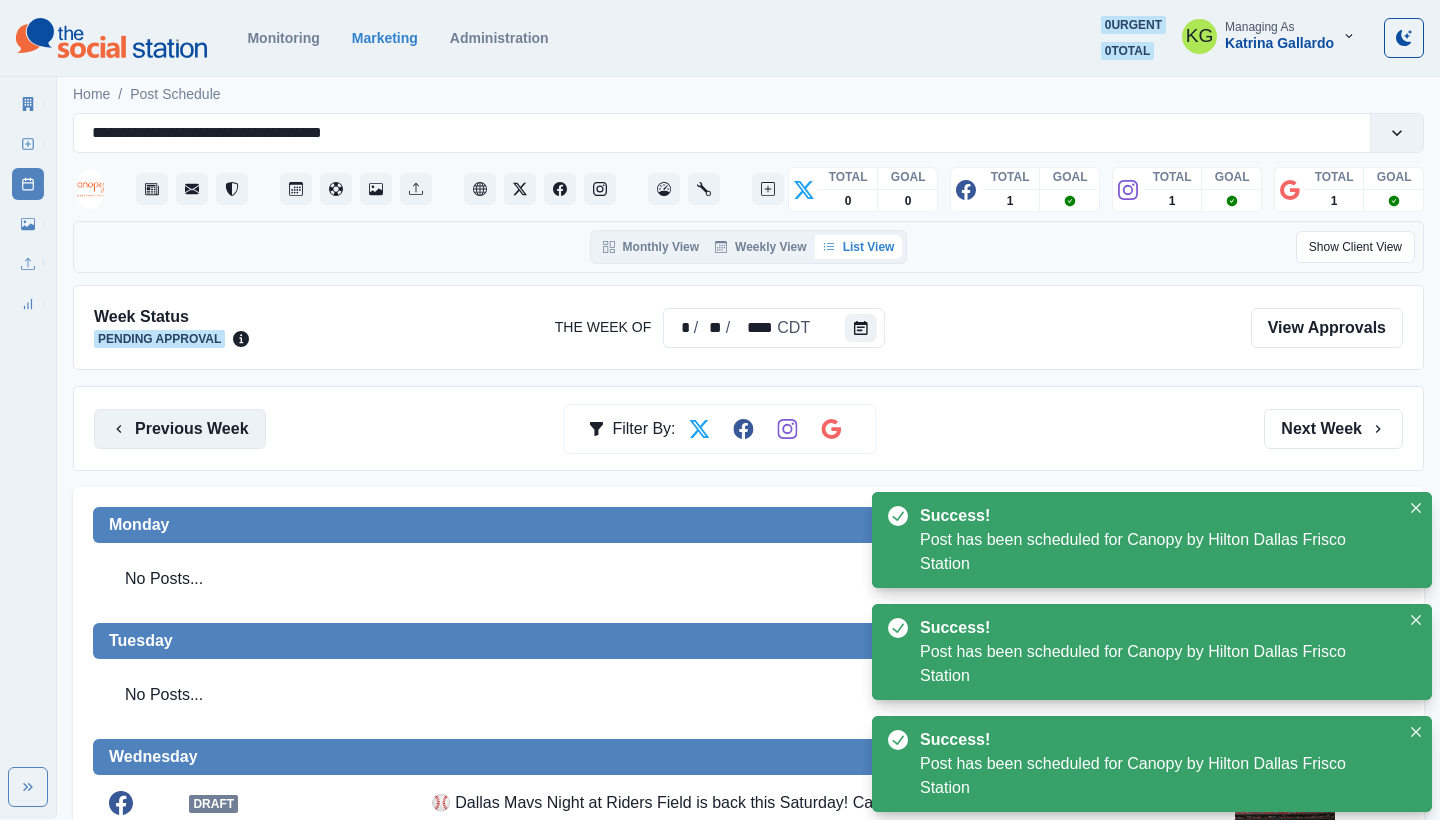 click on "Previous Week" at bounding box center [180, 429] 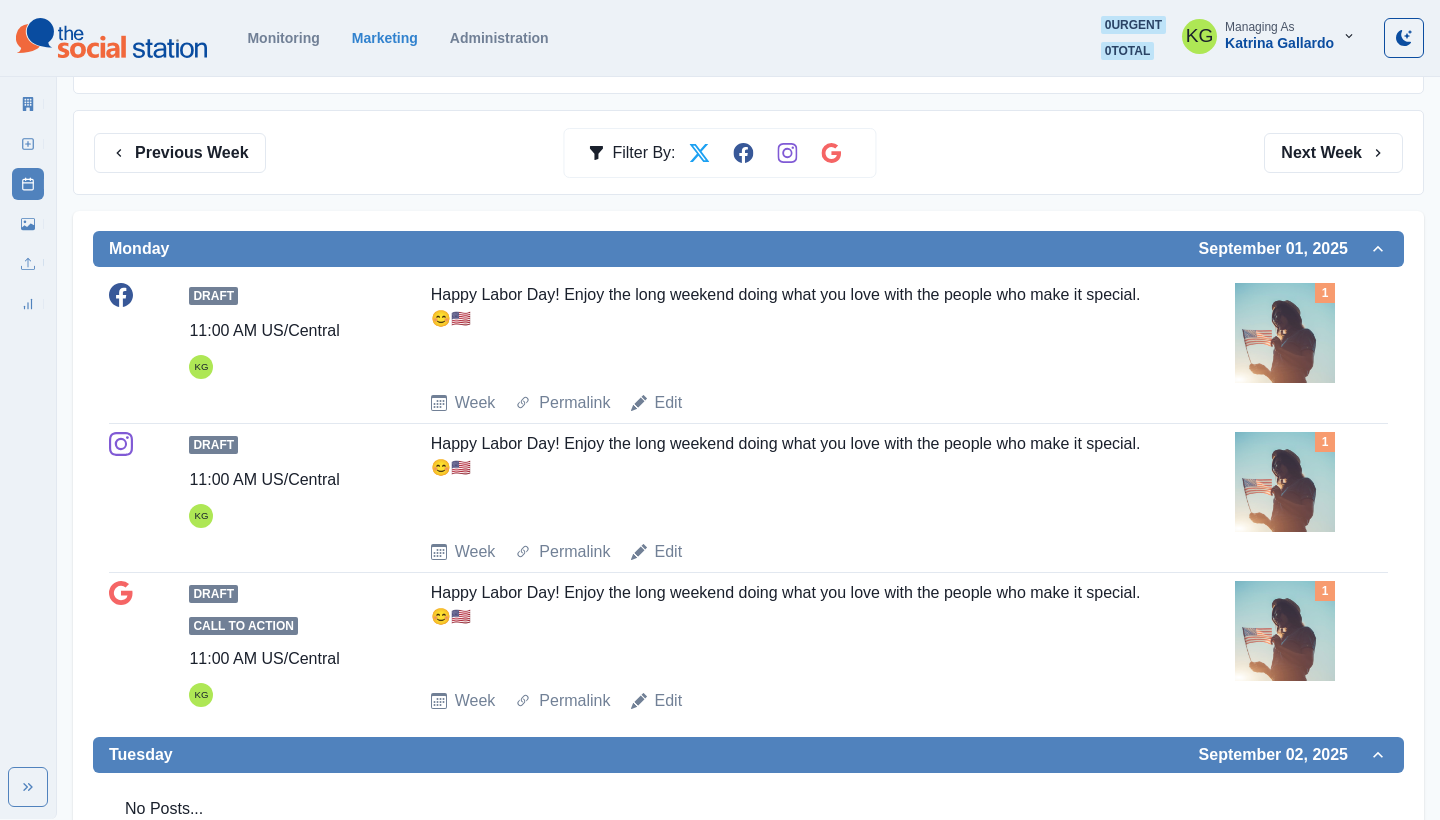scroll, scrollTop: 247, scrollLeft: 0, axis: vertical 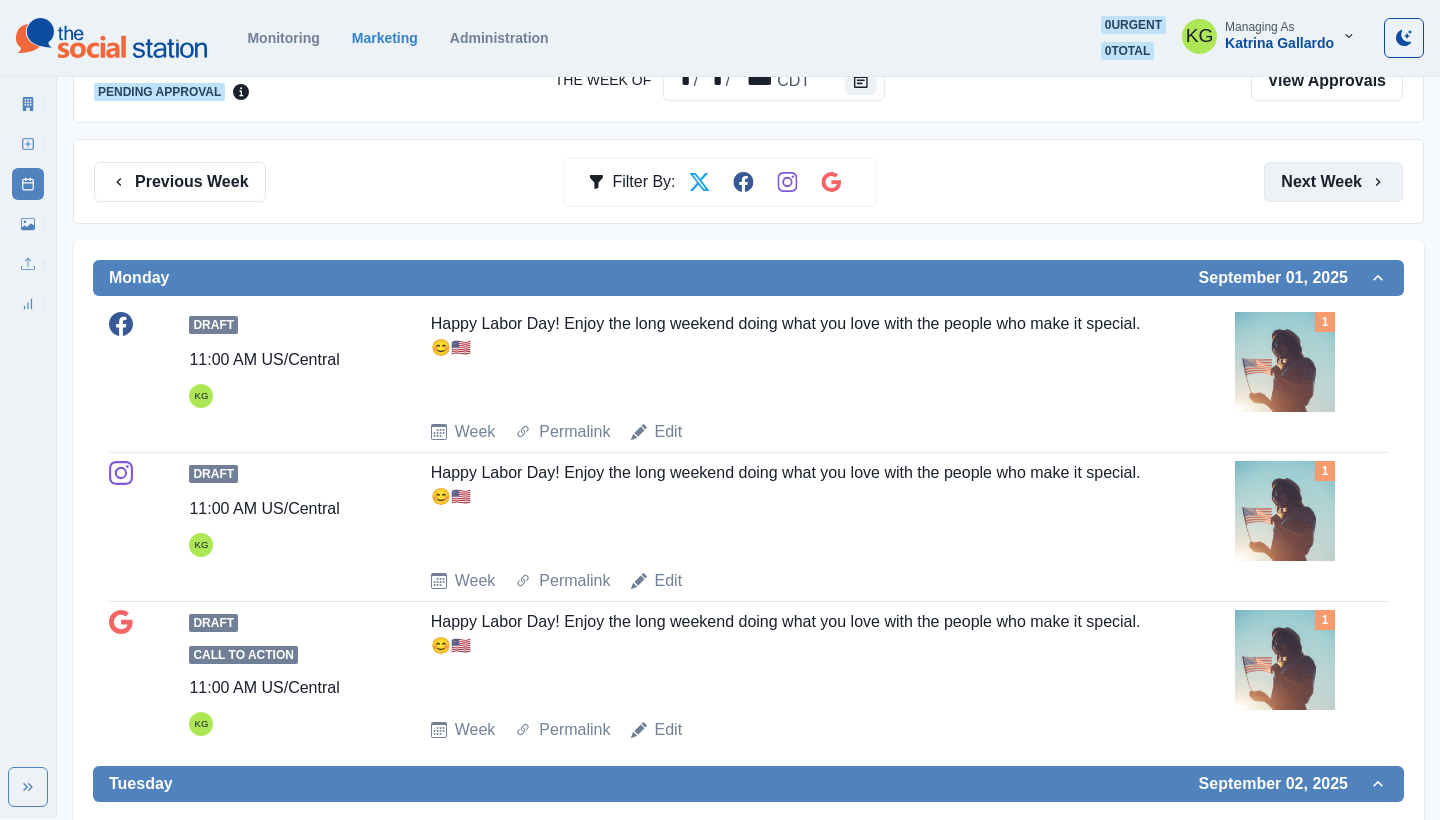 click on "Next Week" at bounding box center [1333, 182] 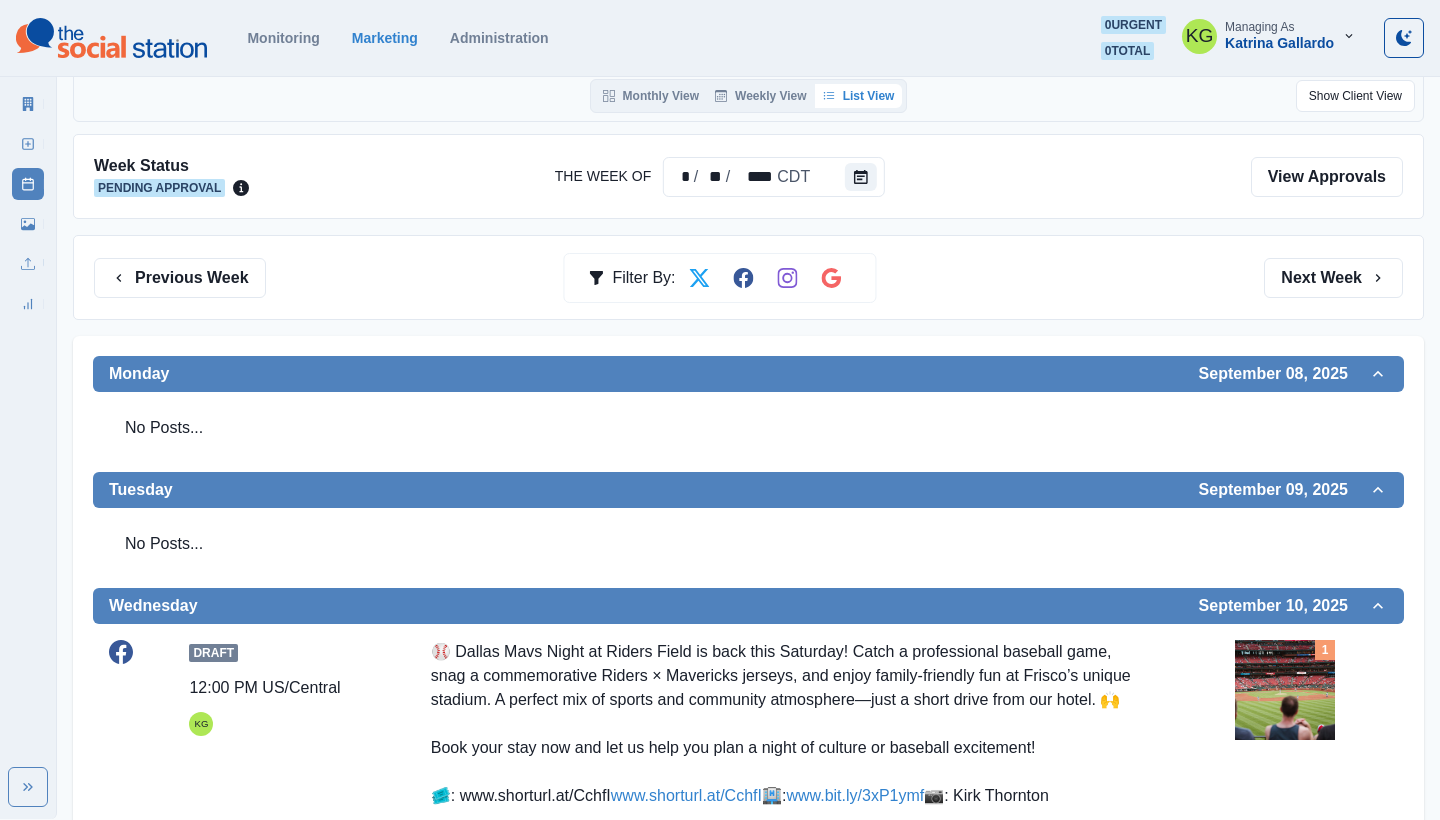 scroll, scrollTop: 25, scrollLeft: 0, axis: vertical 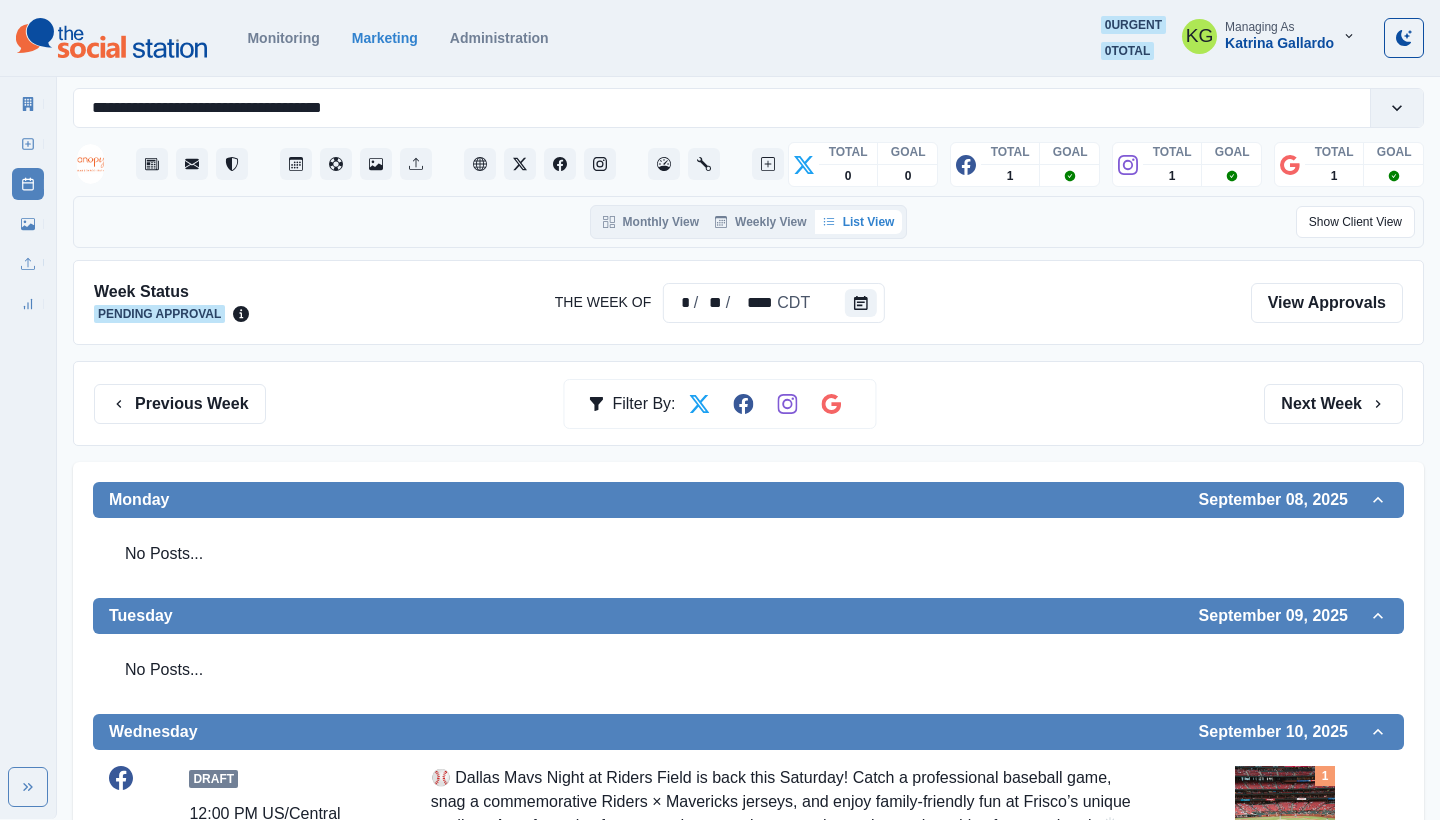click on "Previous Week Filter By: Next Week" at bounding box center (748, 403) 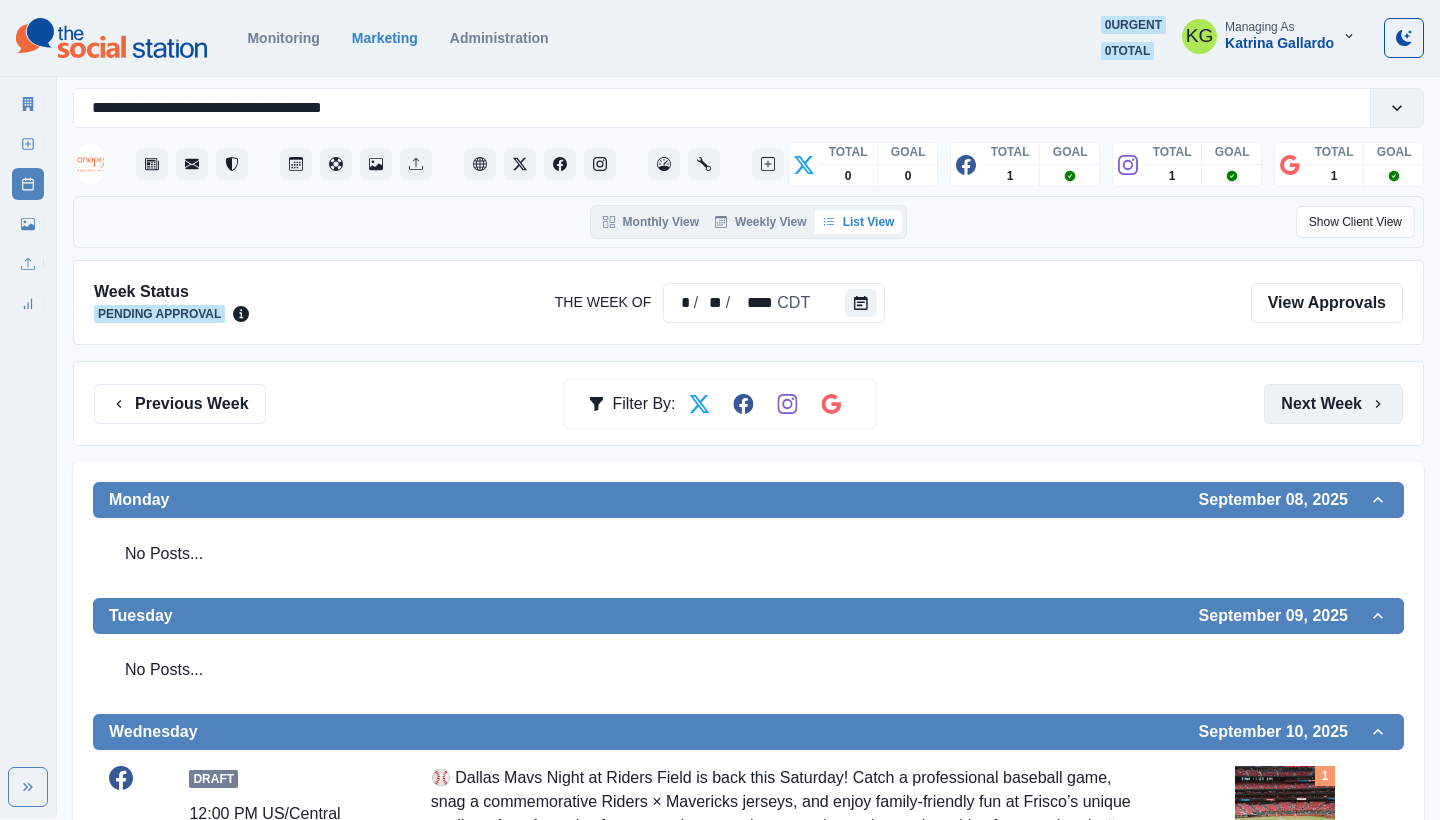 click on "Next Week" at bounding box center (1333, 404) 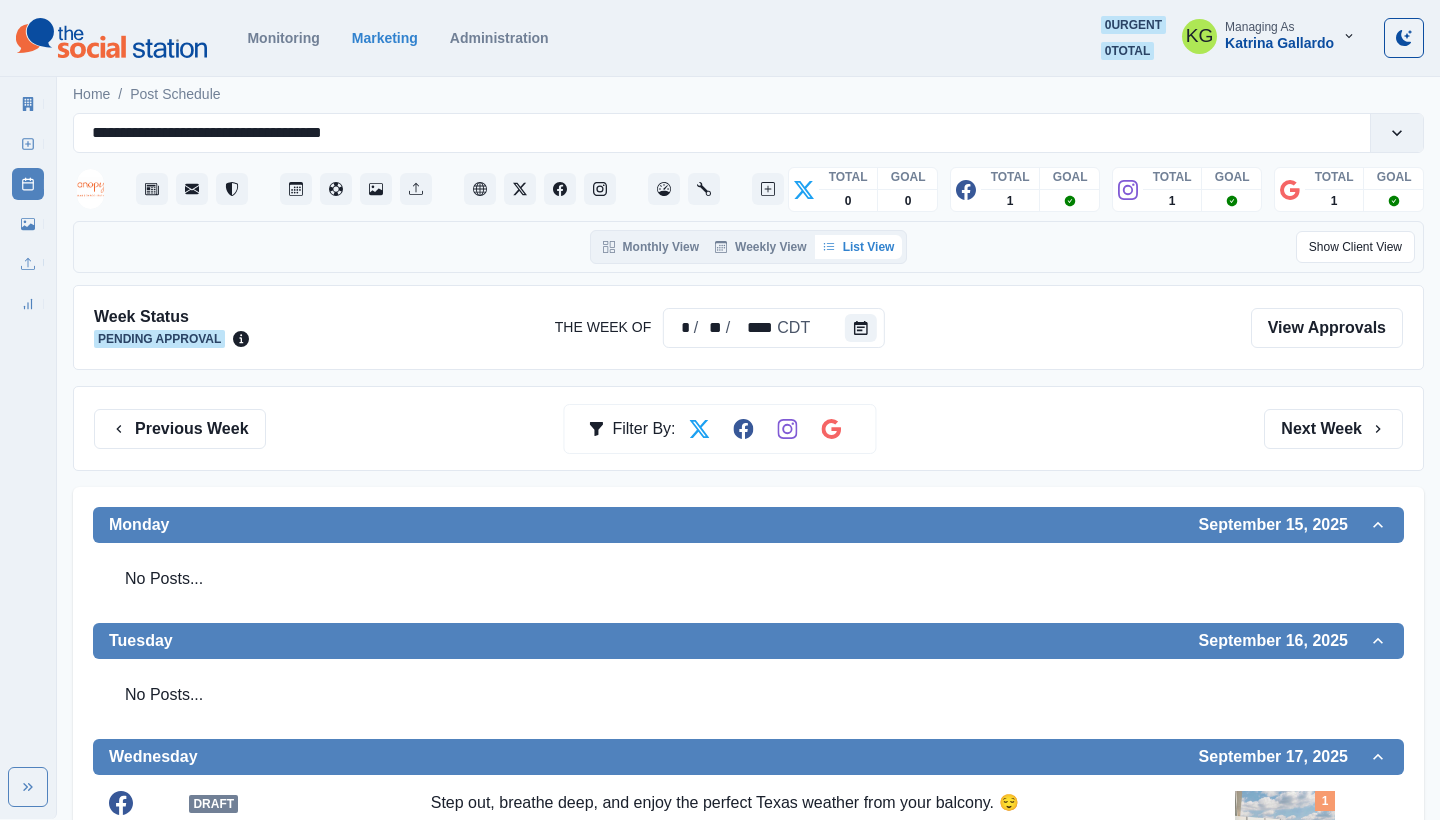 scroll, scrollTop: 0, scrollLeft: 0, axis: both 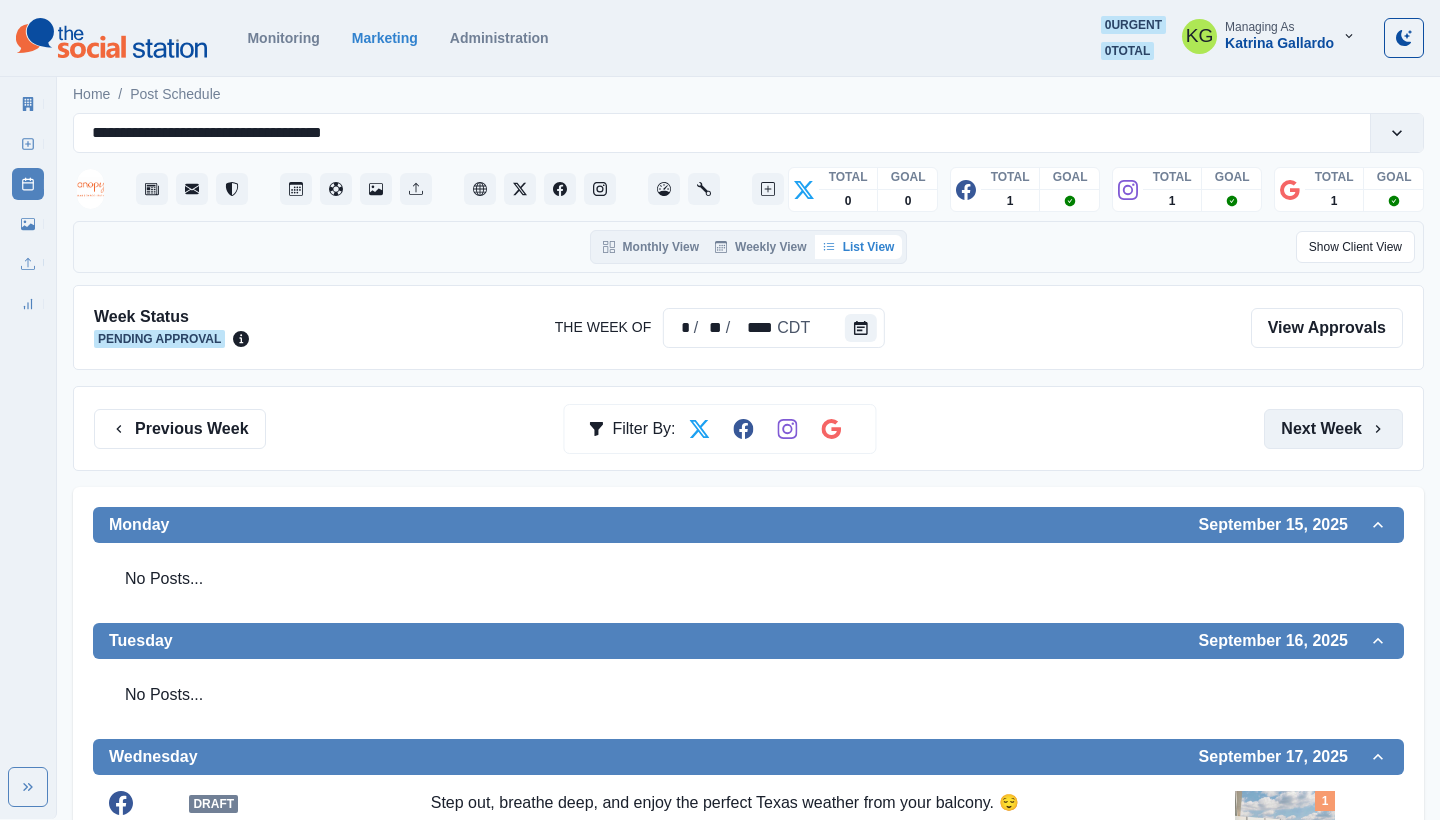 click on "Next Week" at bounding box center (1333, 429) 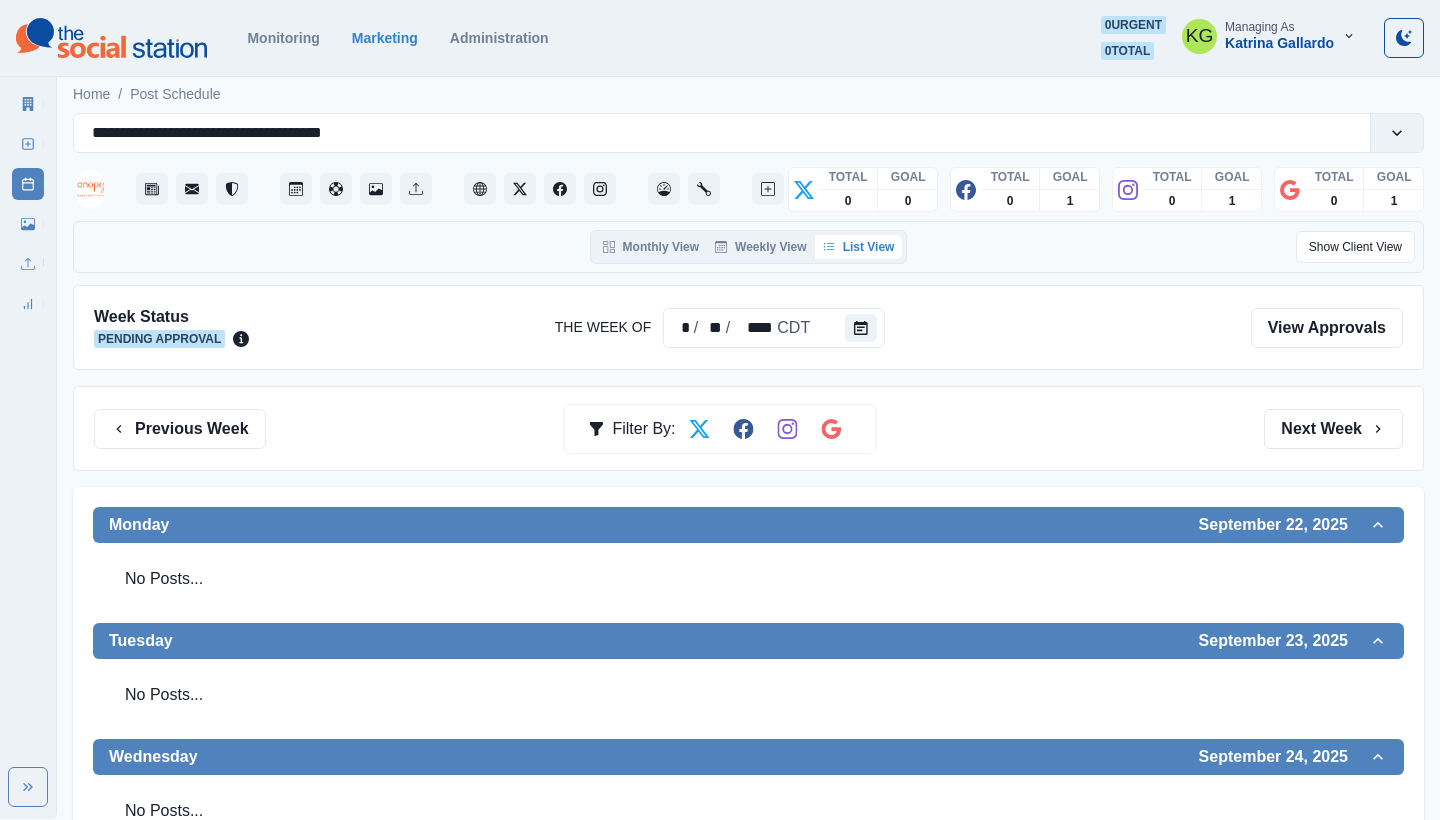 scroll, scrollTop: 0, scrollLeft: 0, axis: both 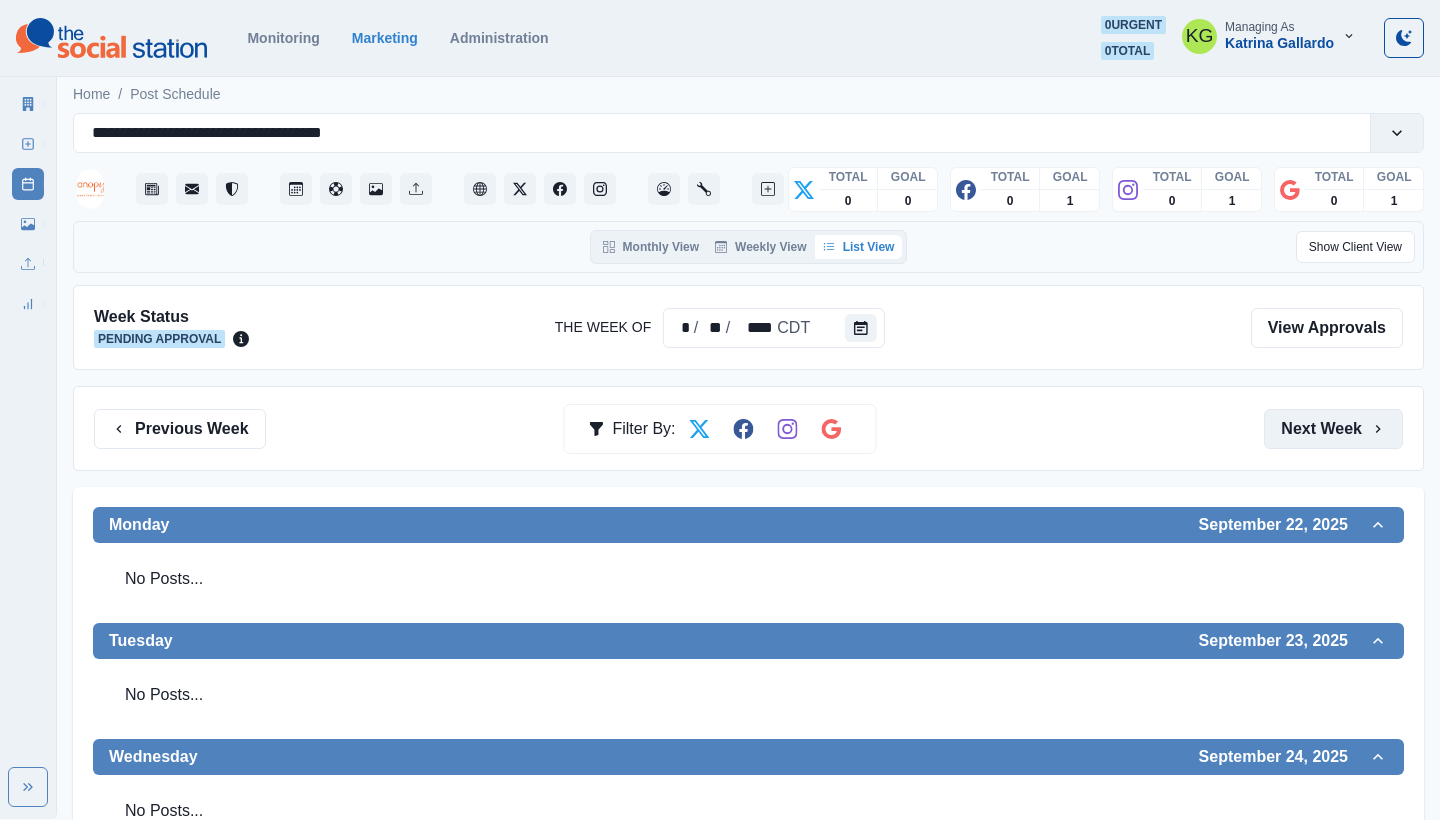 click on "Next Week" at bounding box center (1333, 429) 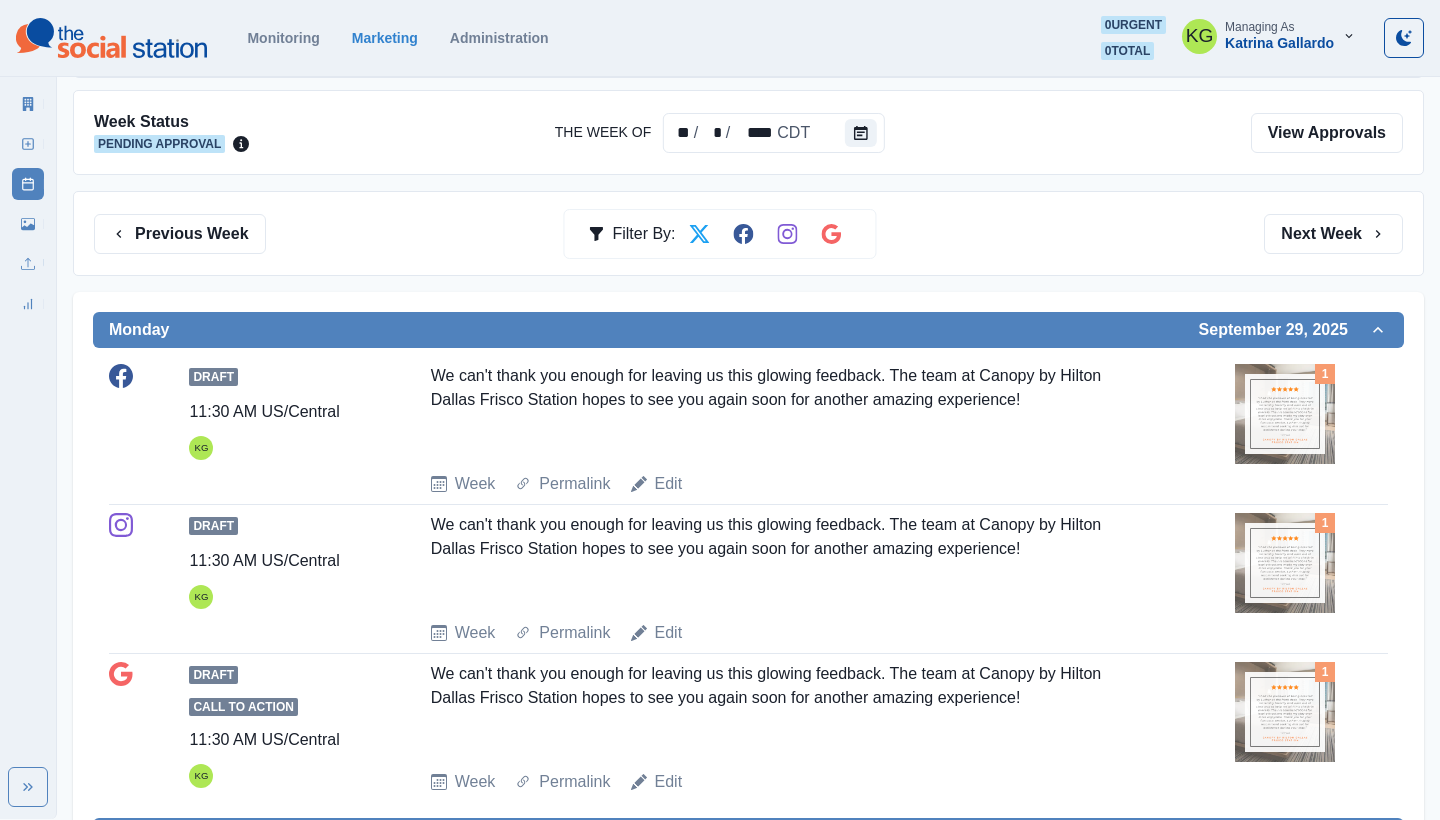 scroll, scrollTop: 196, scrollLeft: 0, axis: vertical 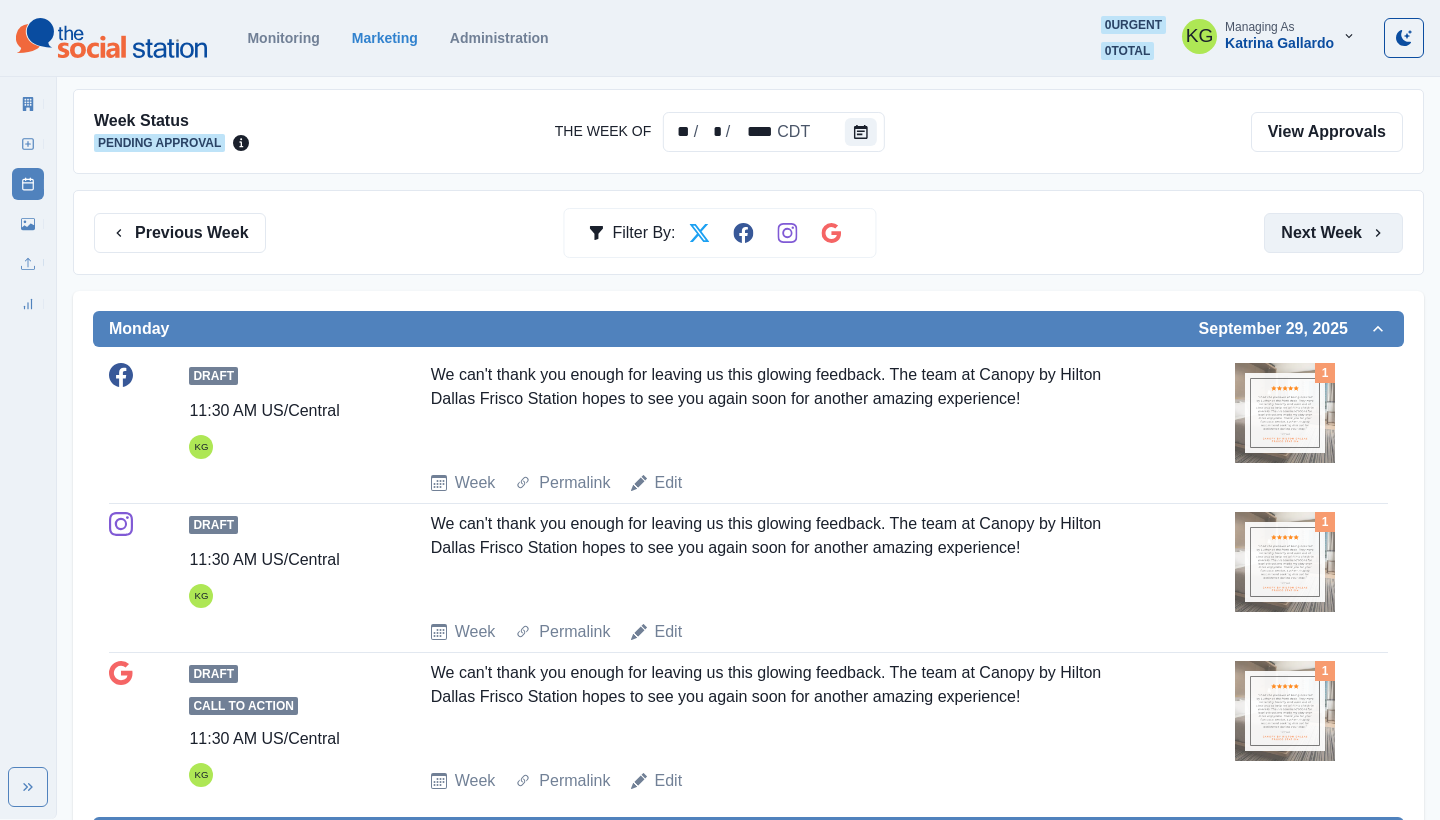 click on "Next Week" at bounding box center (1333, 233) 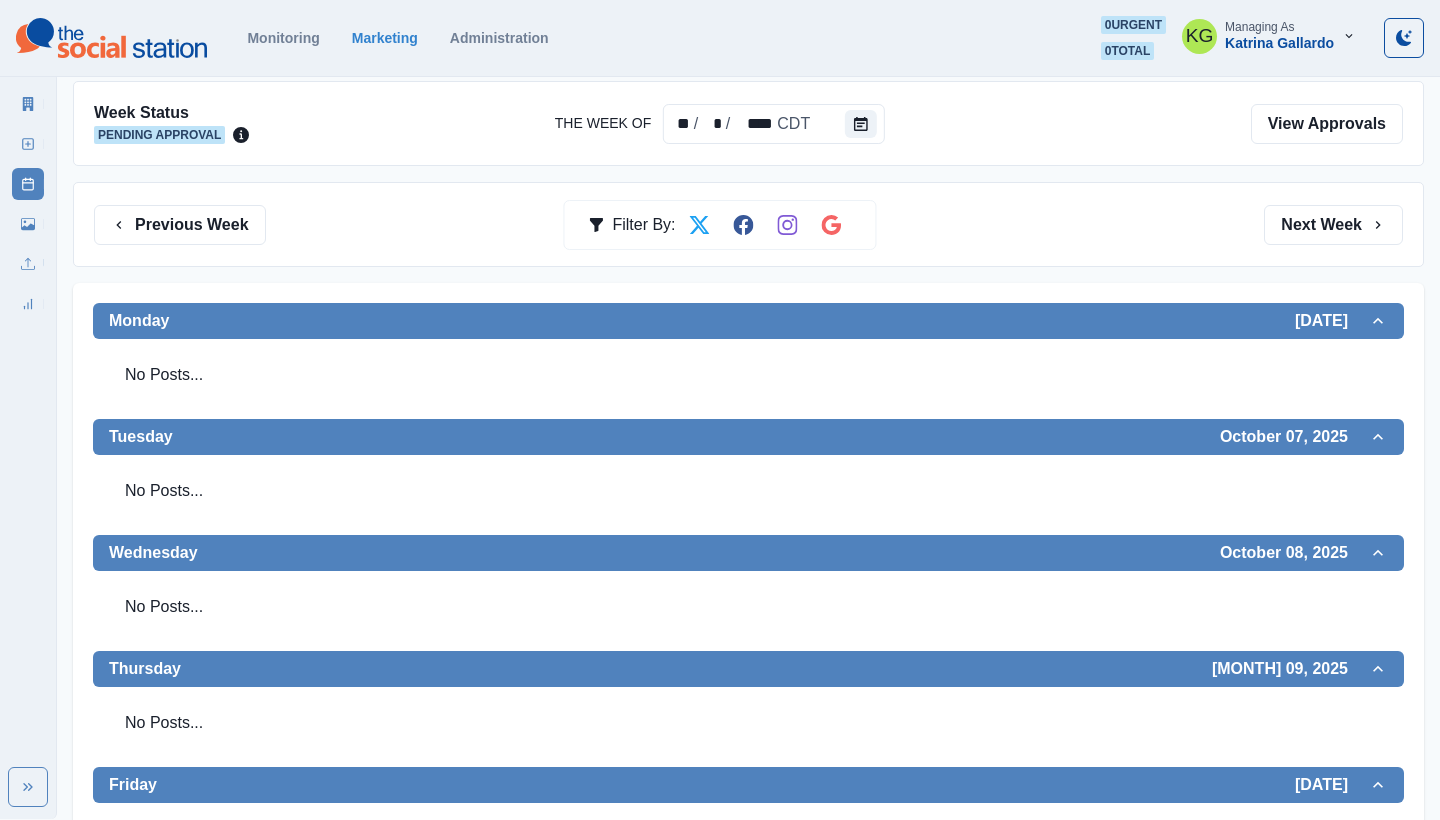 scroll, scrollTop: 181, scrollLeft: 0, axis: vertical 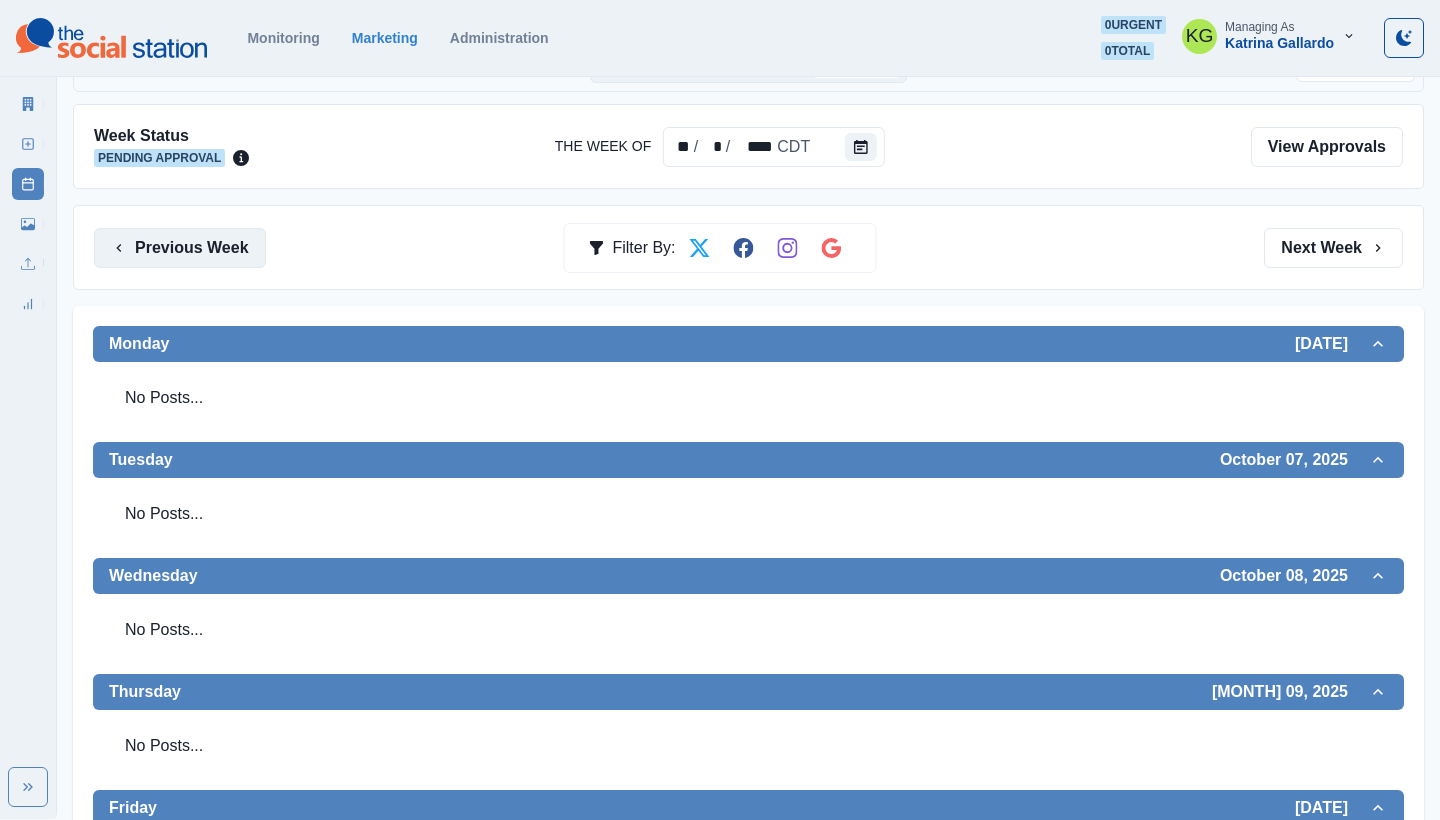 click on "Previous Week" at bounding box center [180, 248] 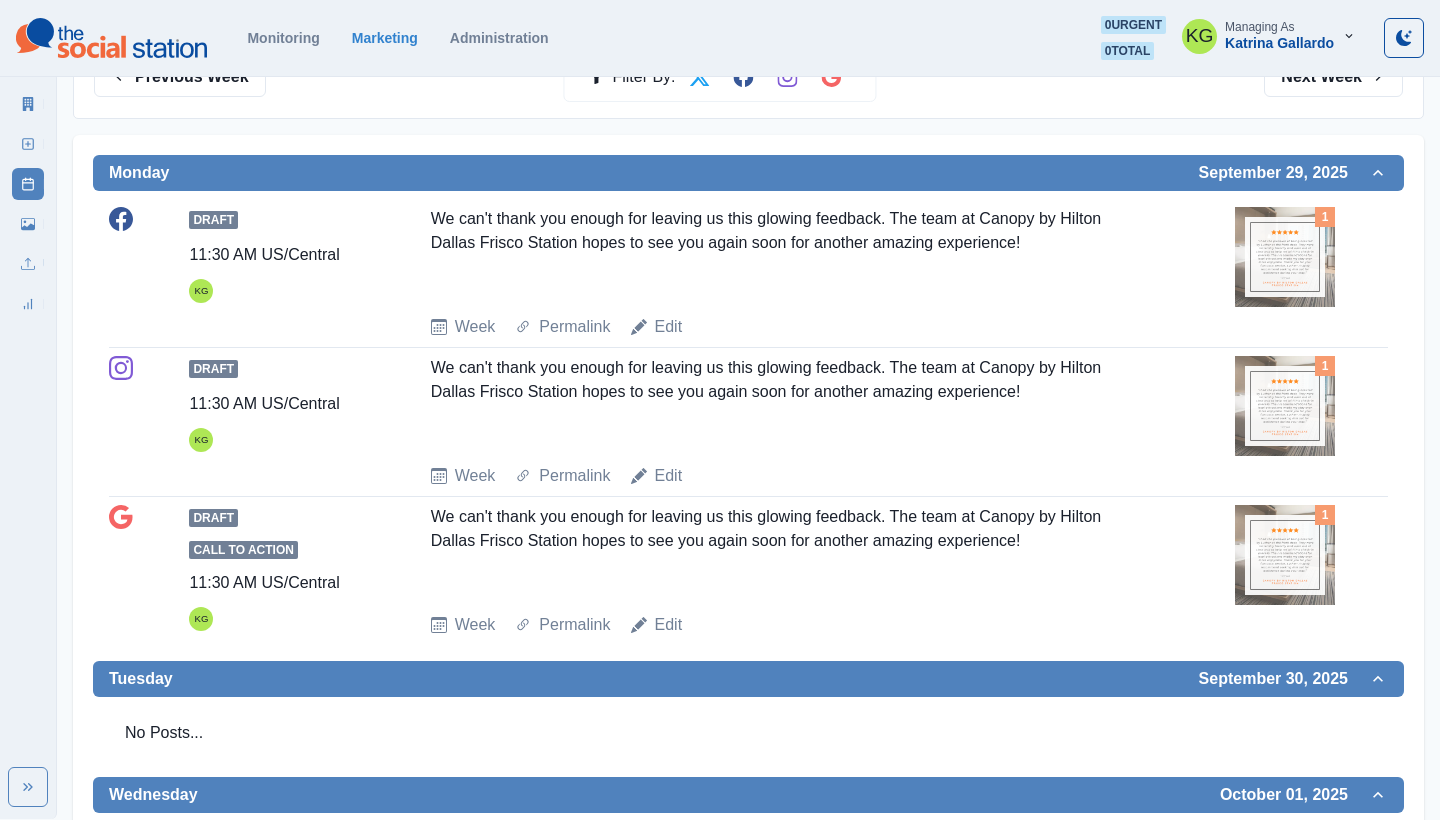 scroll, scrollTop: 165, scrollLeft: 0, axis: vertical 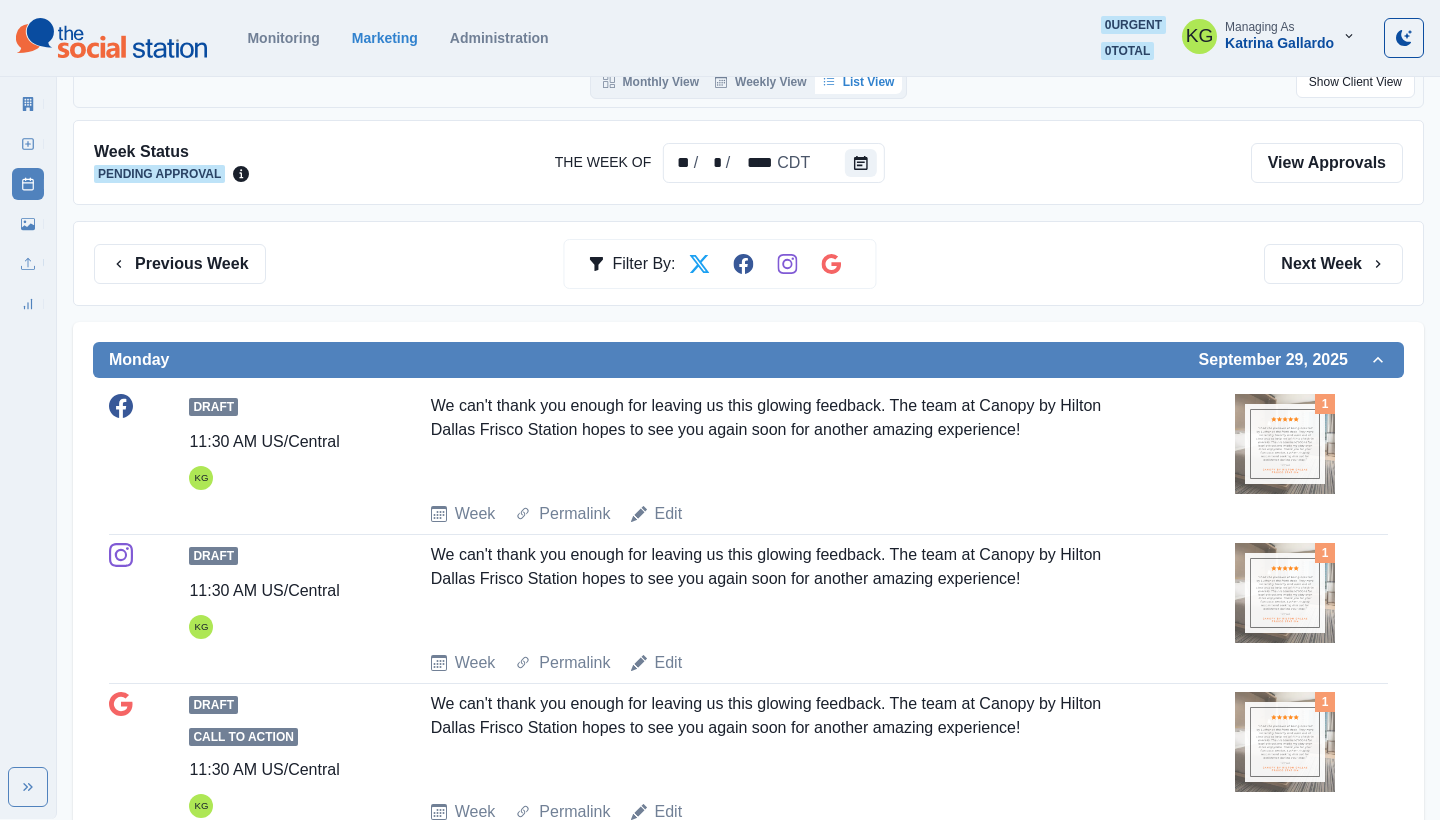 click on "Previous Week Filter By: Next Week" at bounding box center (748, 263) 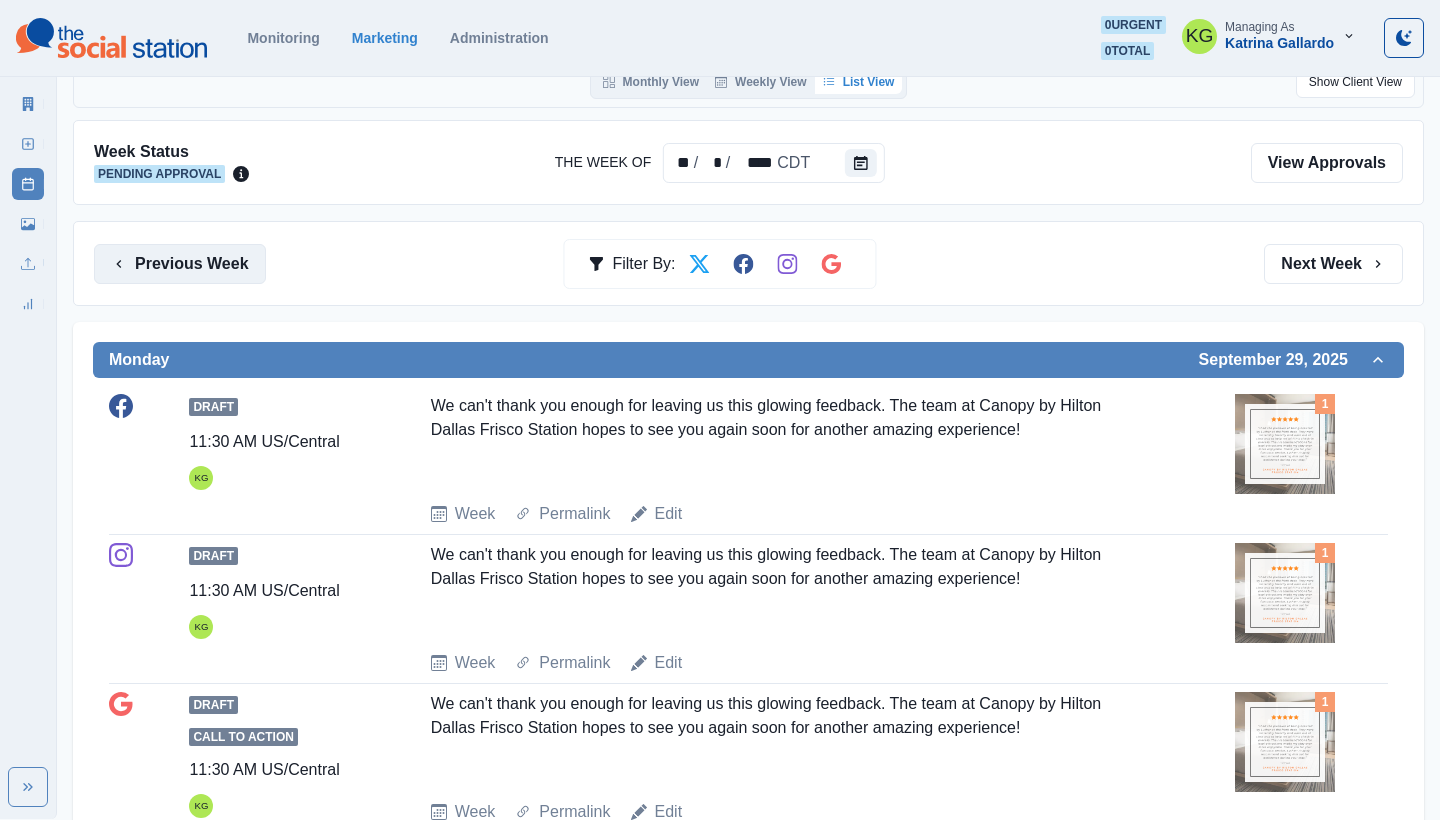click on "Previous Week" at bounding box center [180, 264] 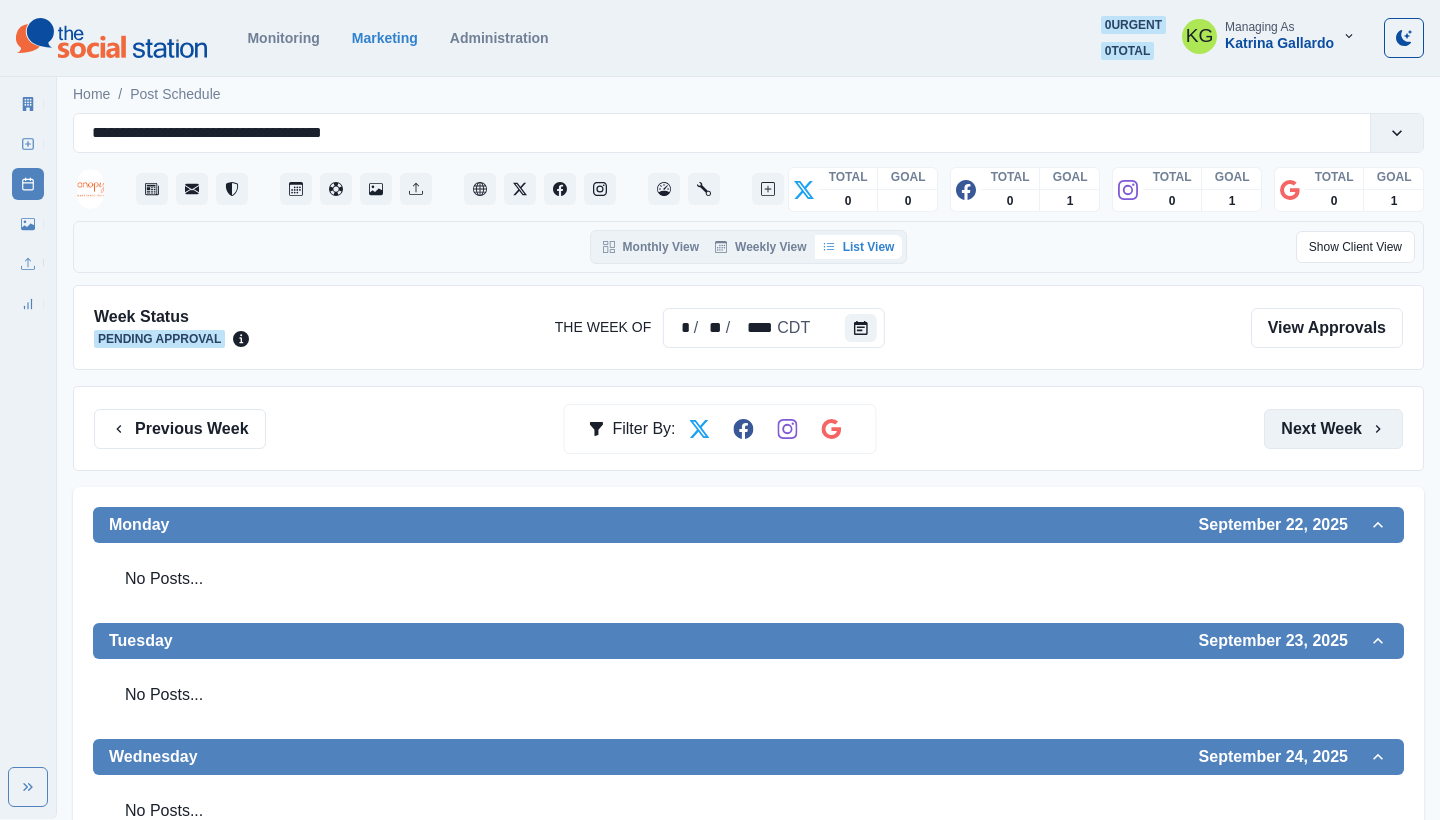 scroll, scrollTop: 0, scrollLeft: 0, axis: both 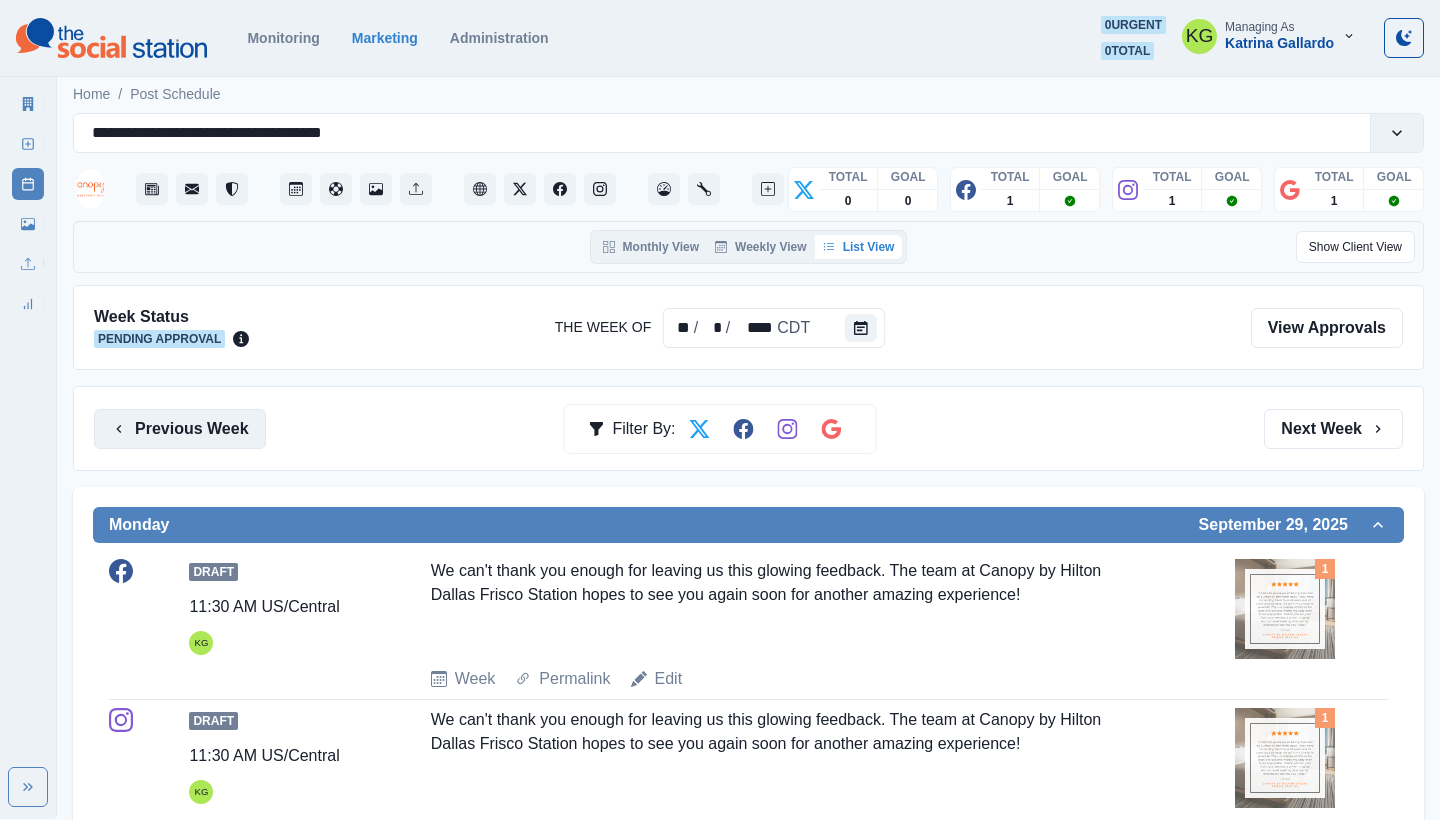 click on "Previous Week" at bounding box center (180, 429) 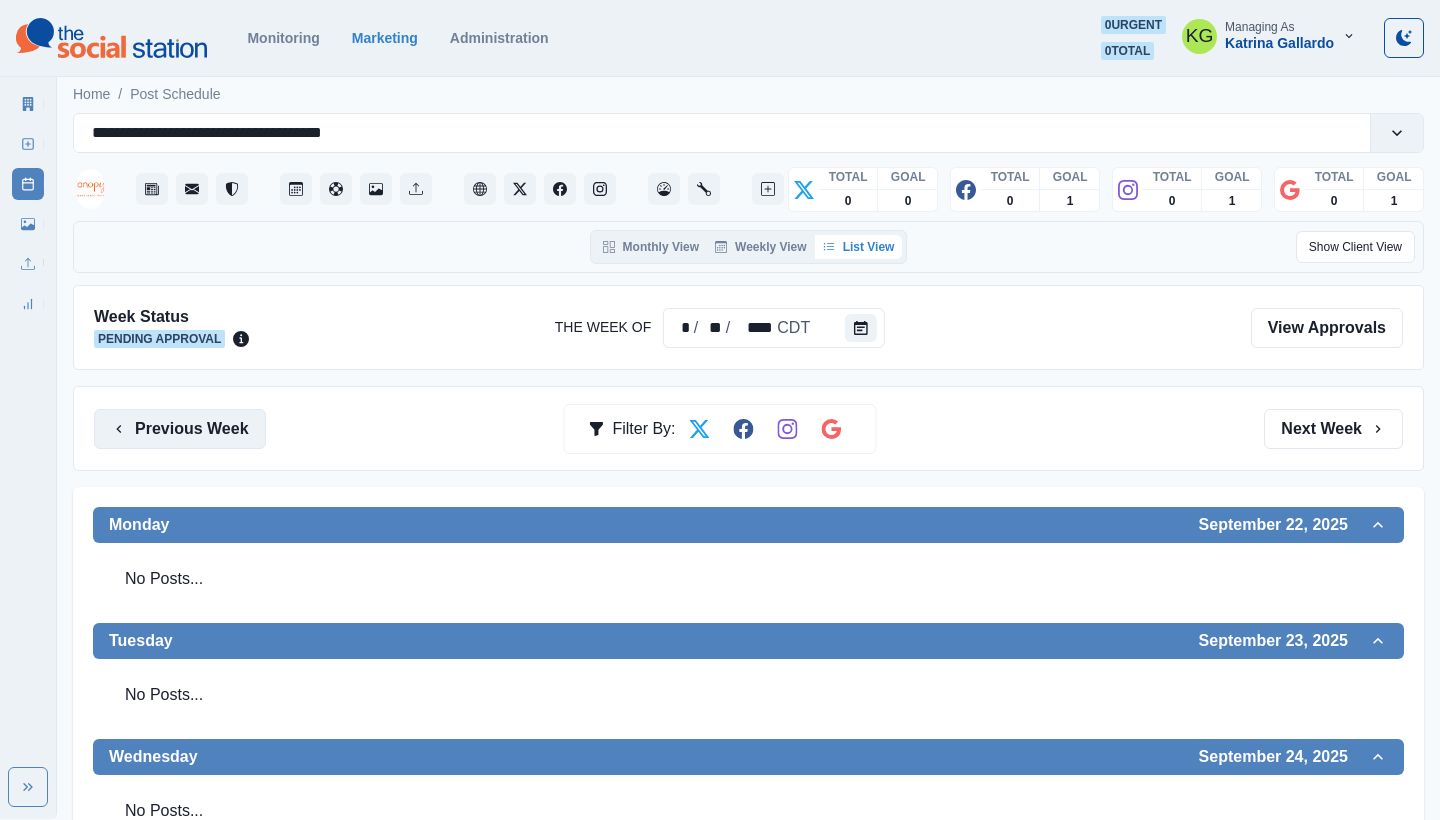 click on "Previous Week" at bounding box center (180, 429) 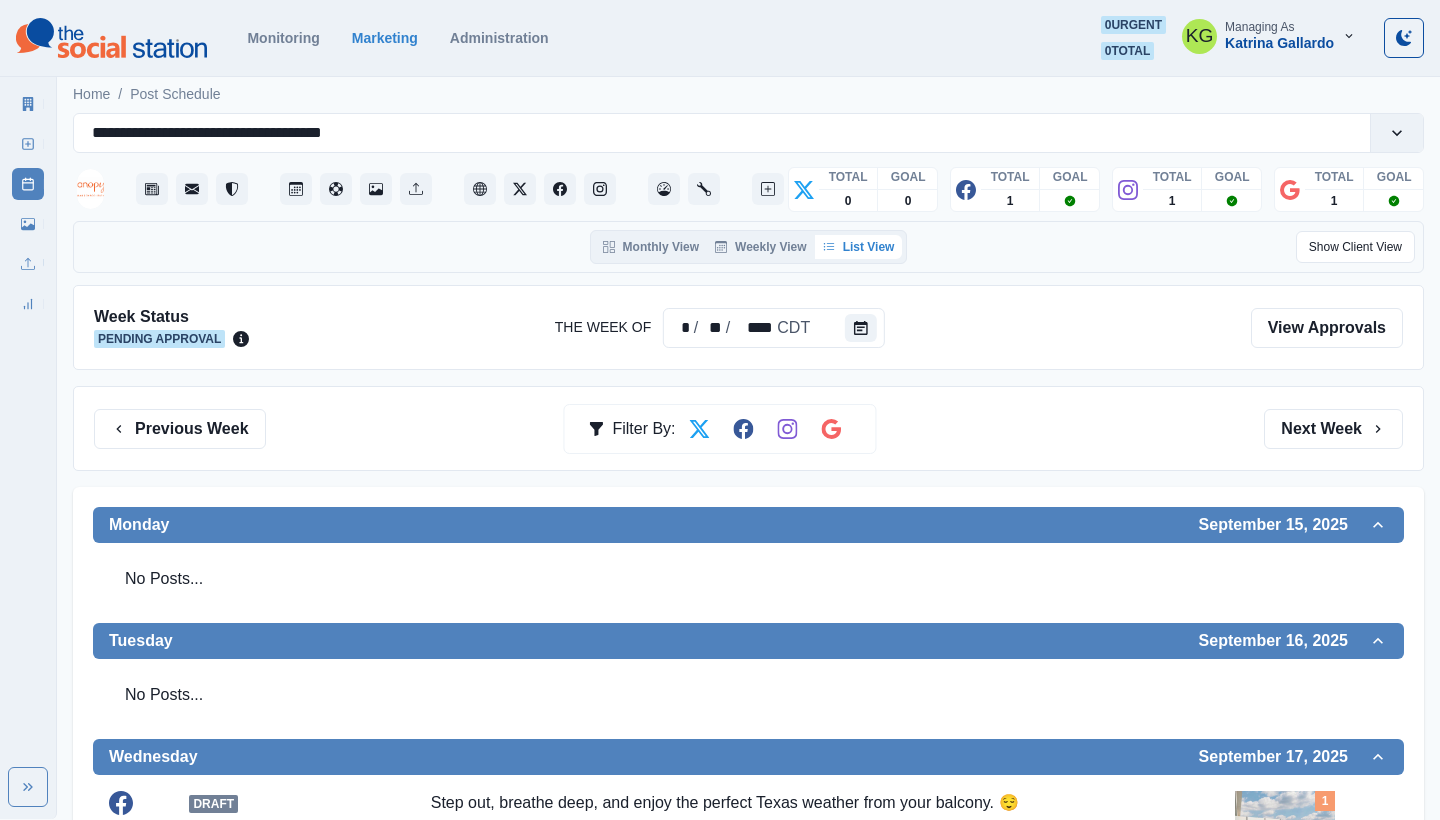 scroll, scrollTop: 0, scrollLeft: 0, axis: both 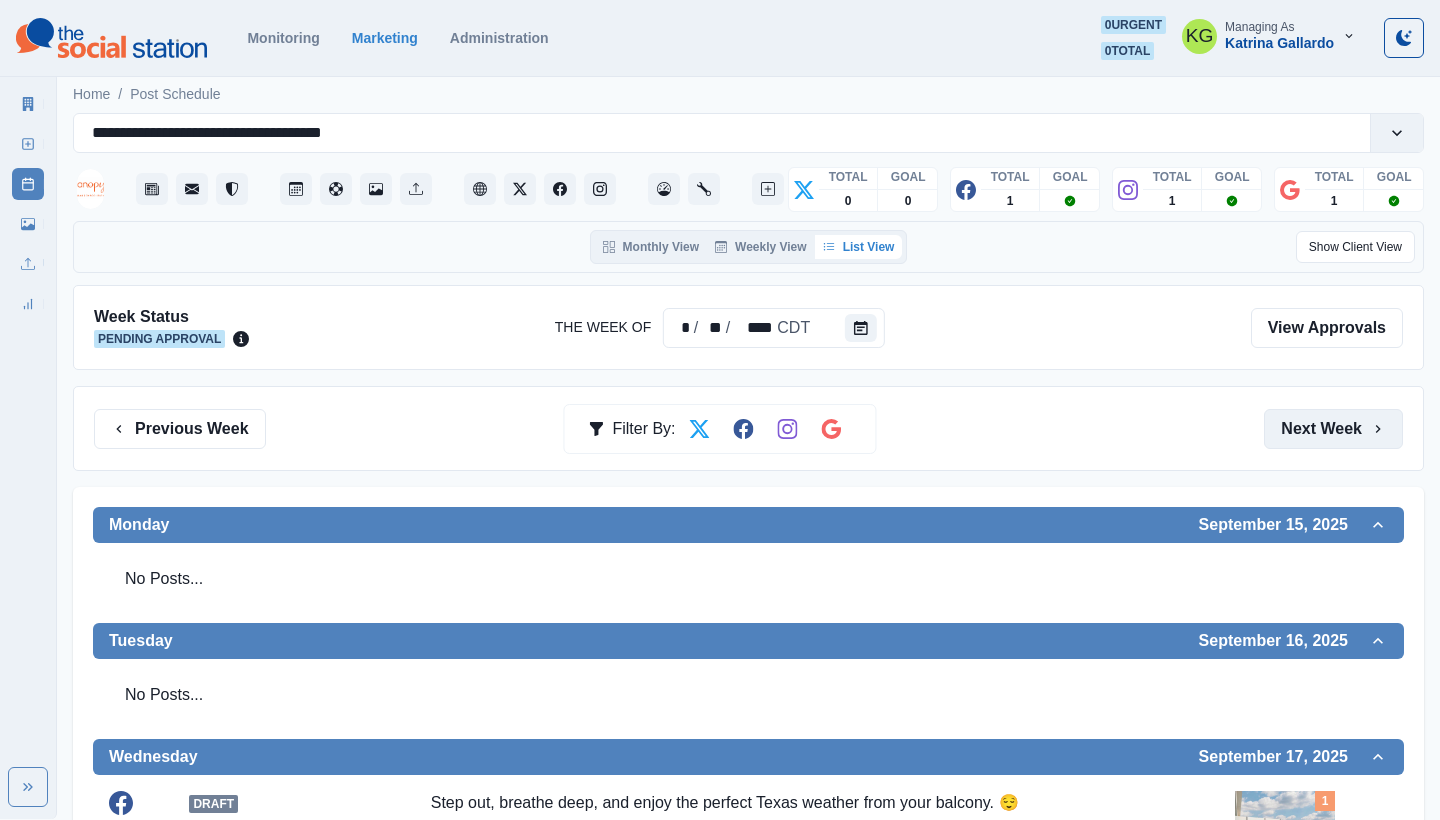 click on "Next Week" at bounding box center [1333, 429] 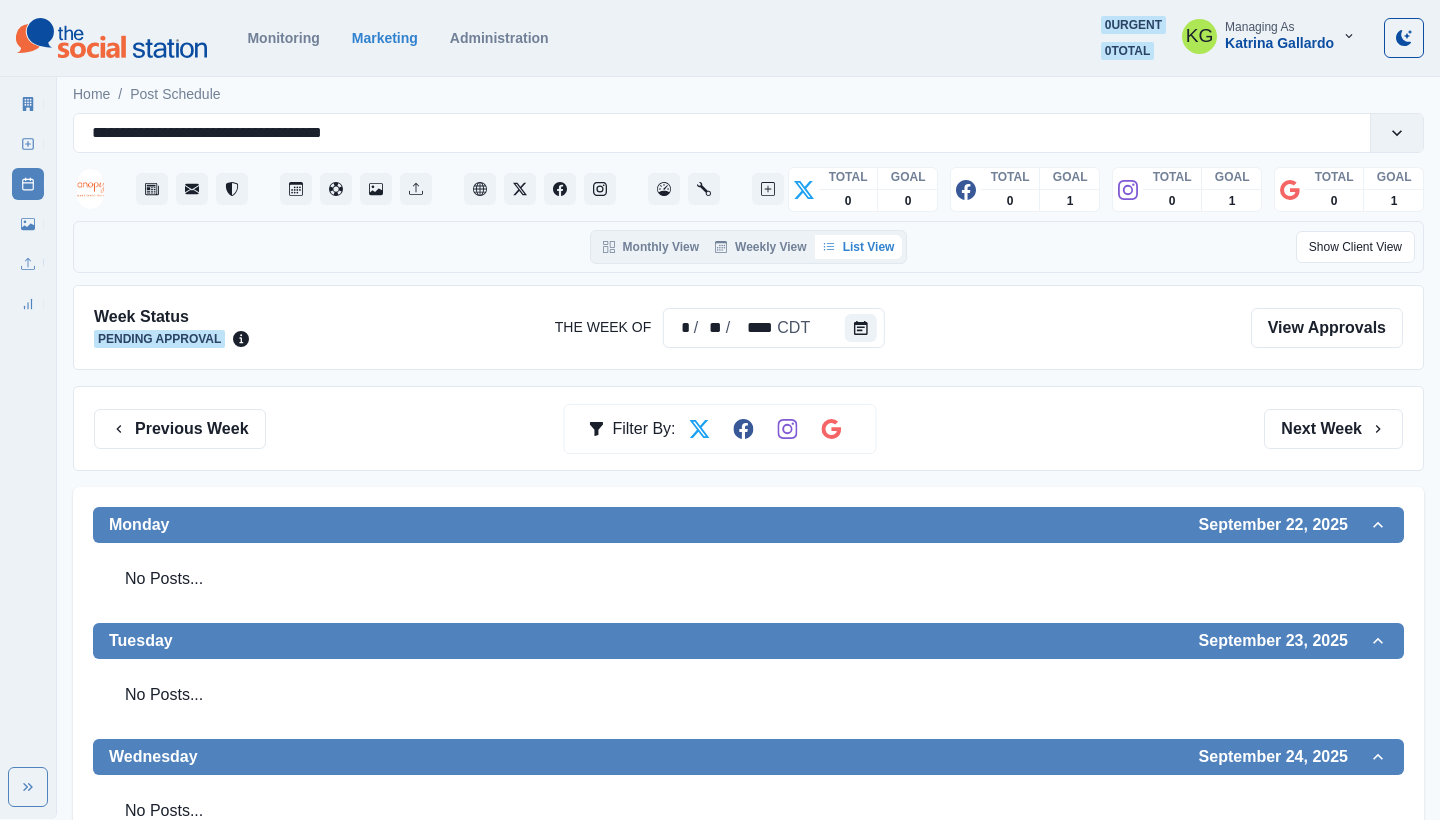 scroll, scrollTop: 0, scrollLeft: 0, axis: both 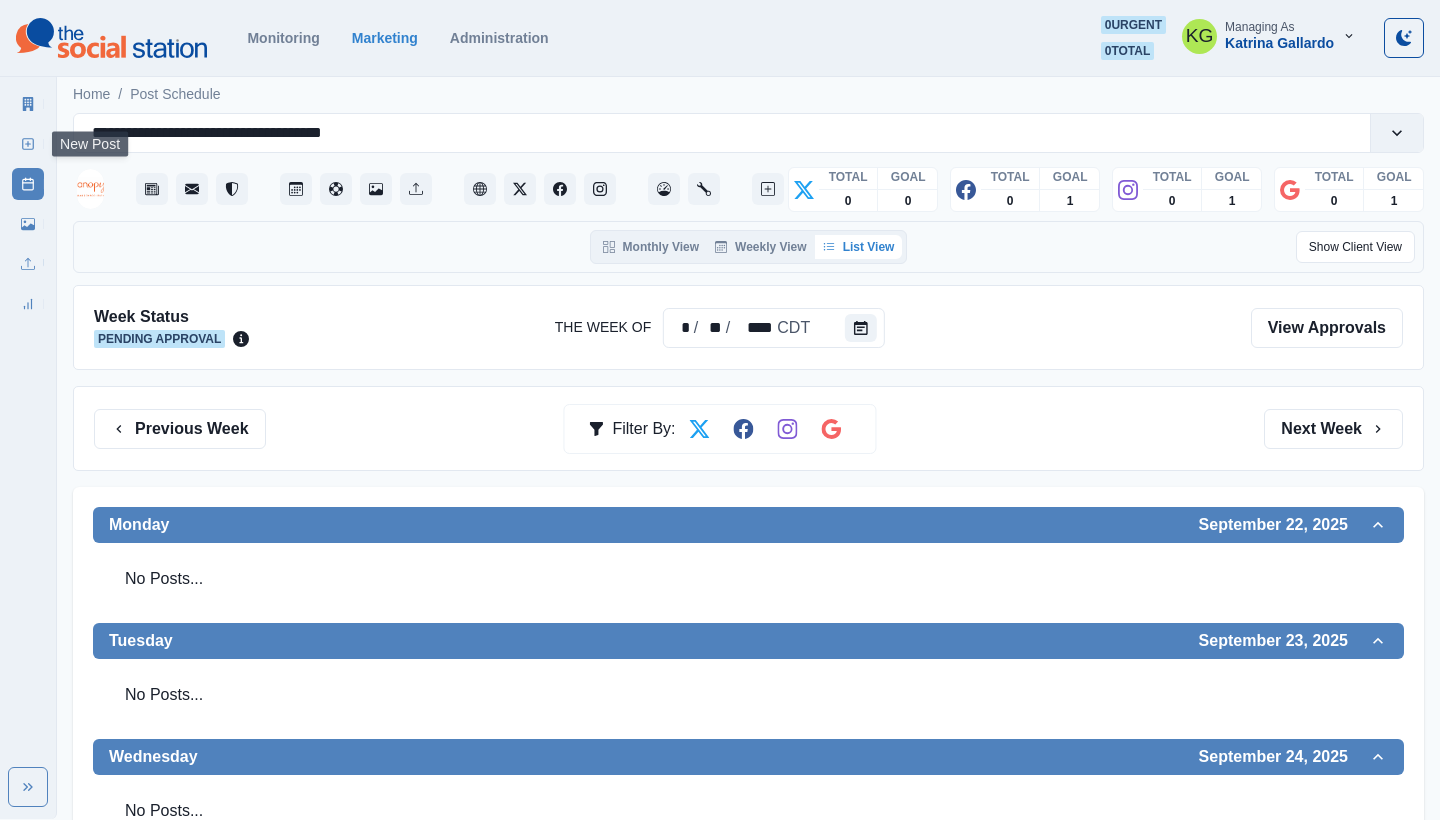 click 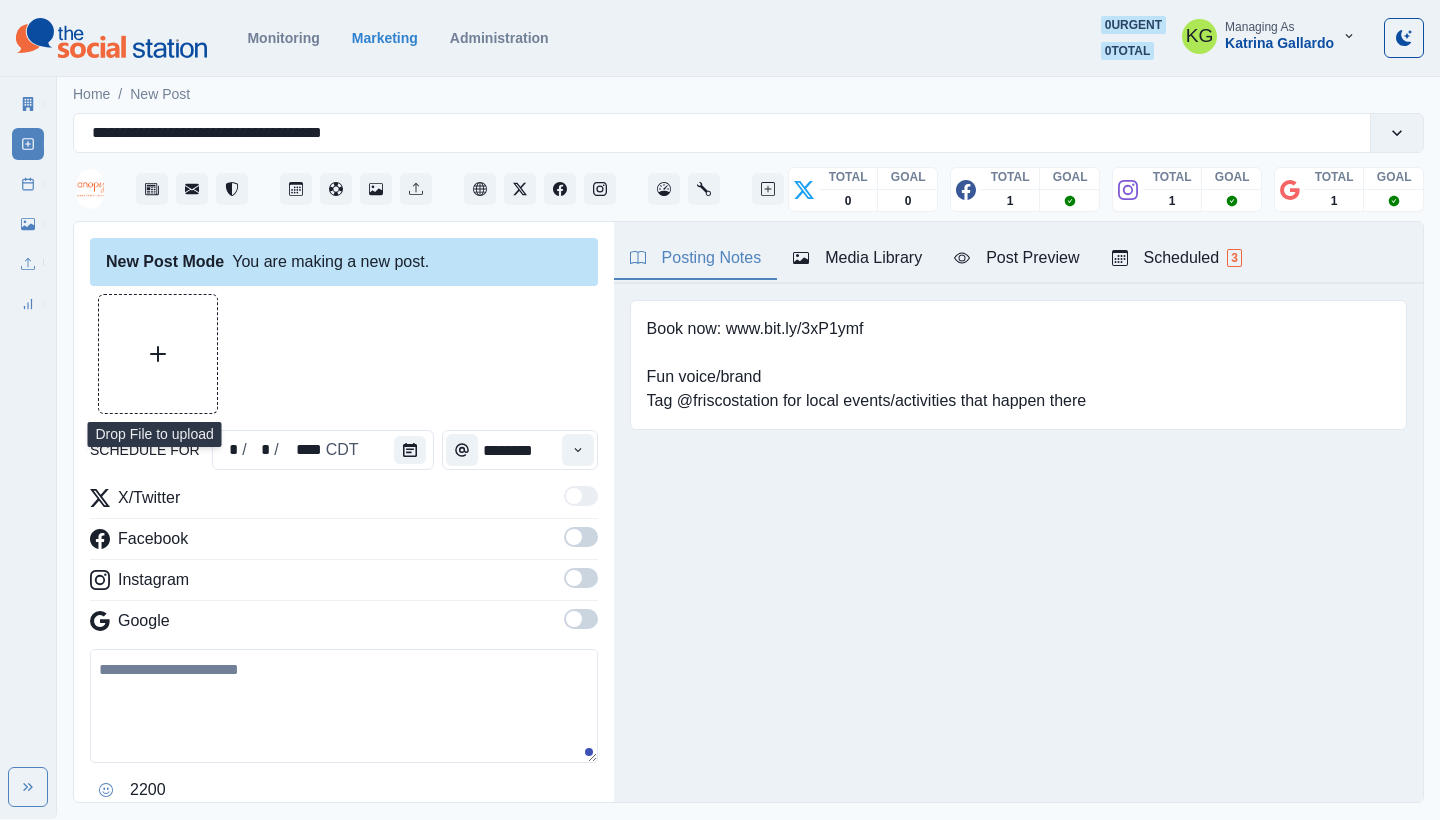 click at bounding box center [158, 354] 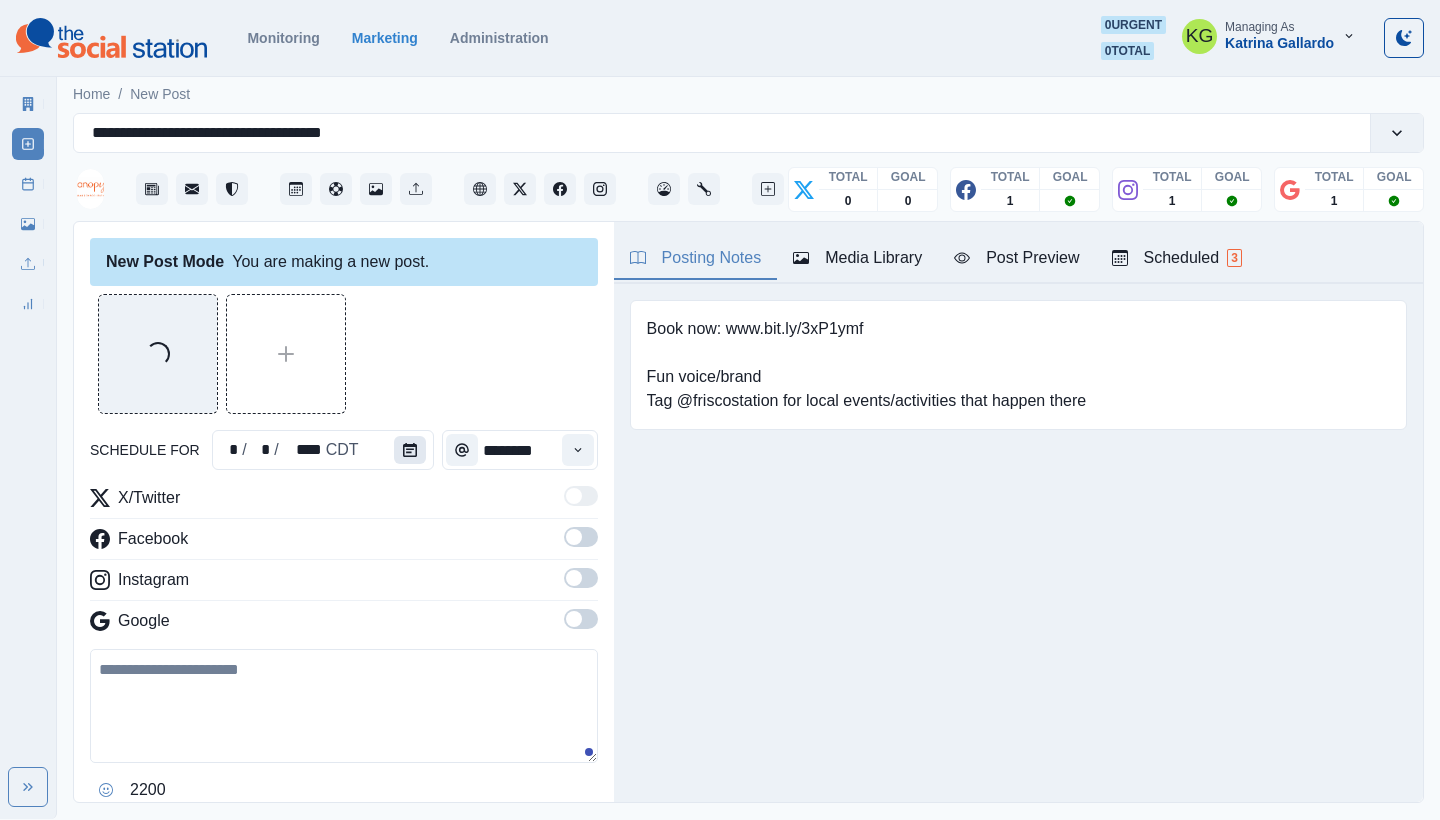 click 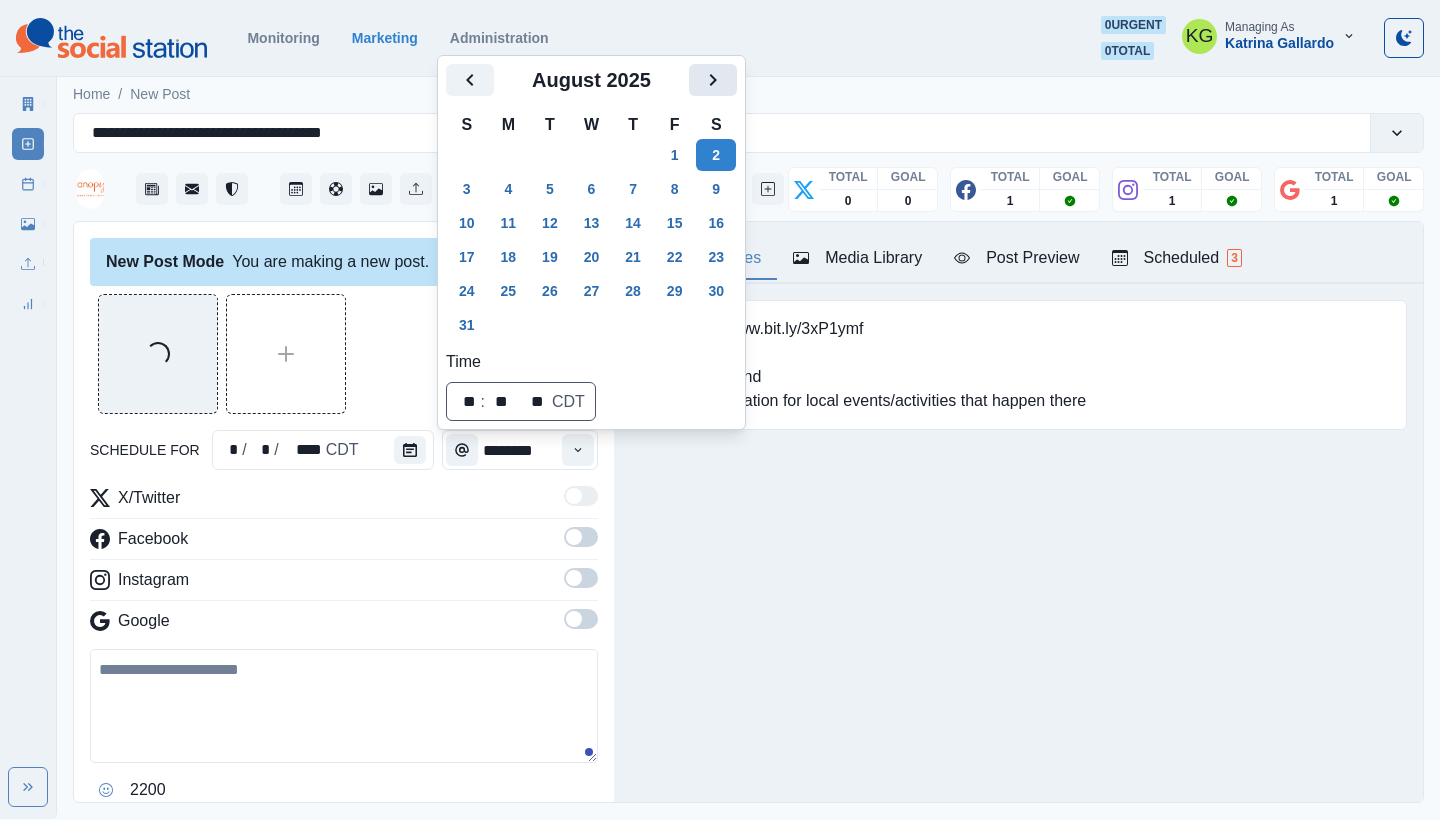 click 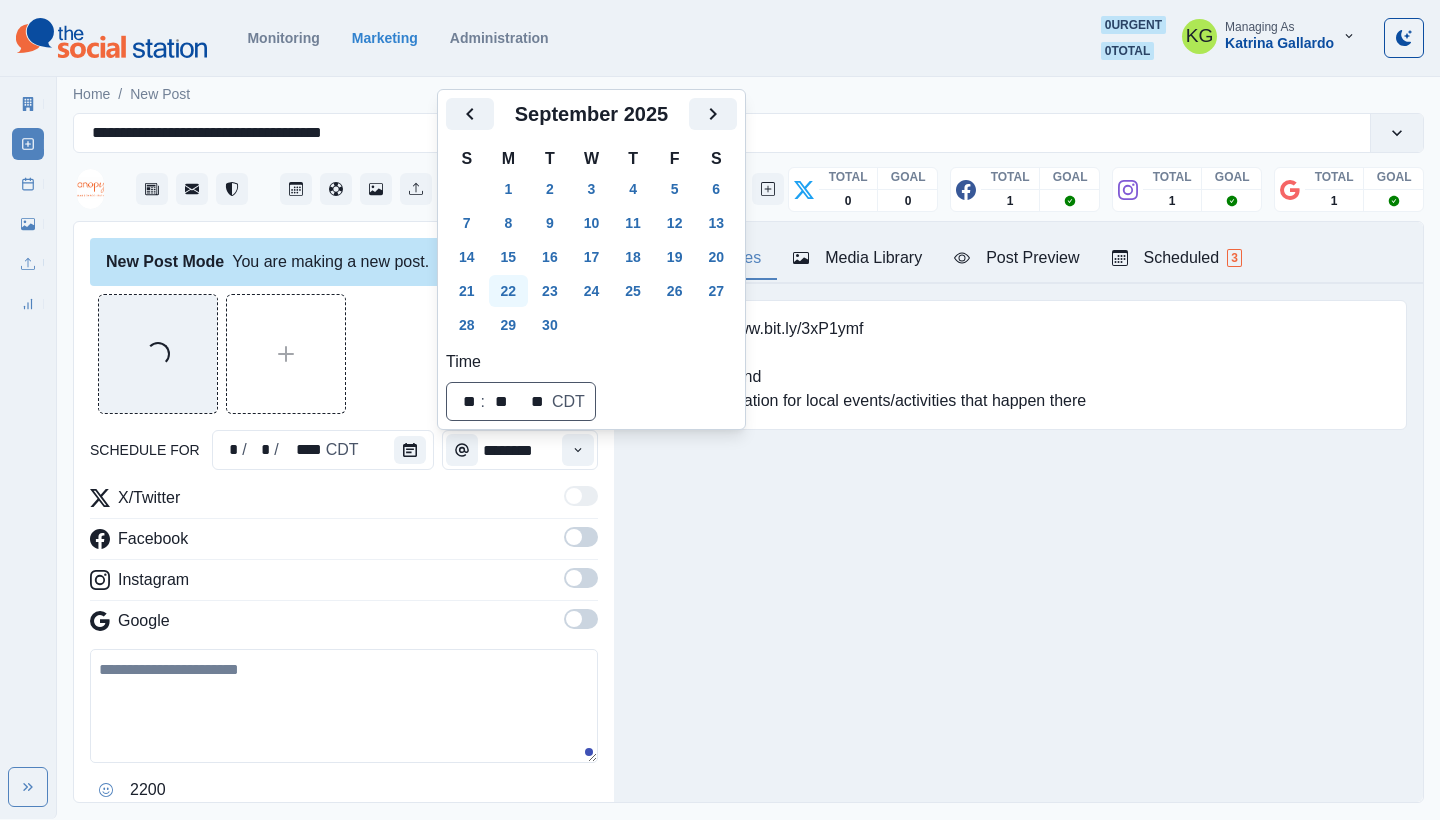 click on "22" at bounding box center [509, 291] 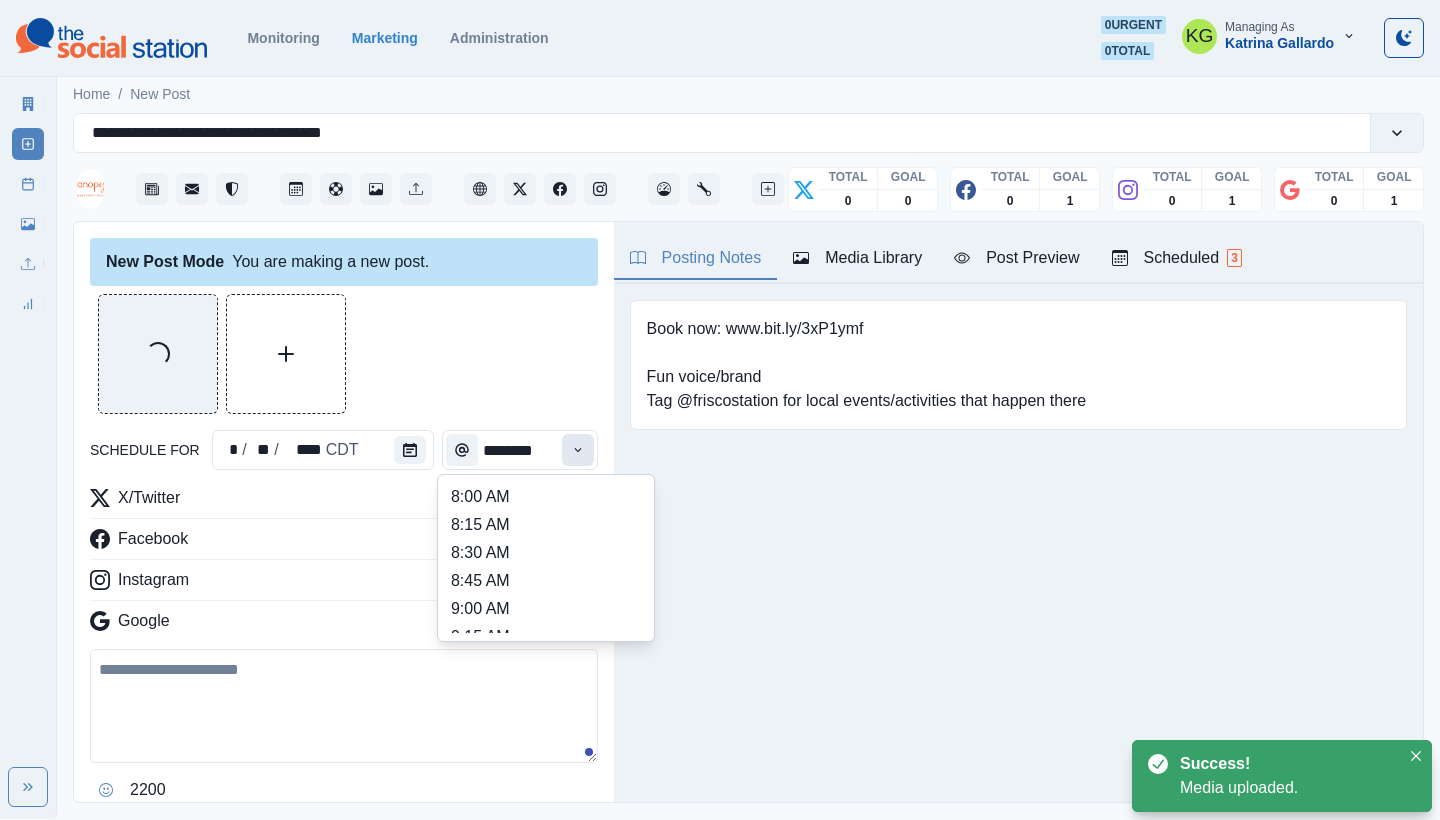 click at bounding box center [578, 450] 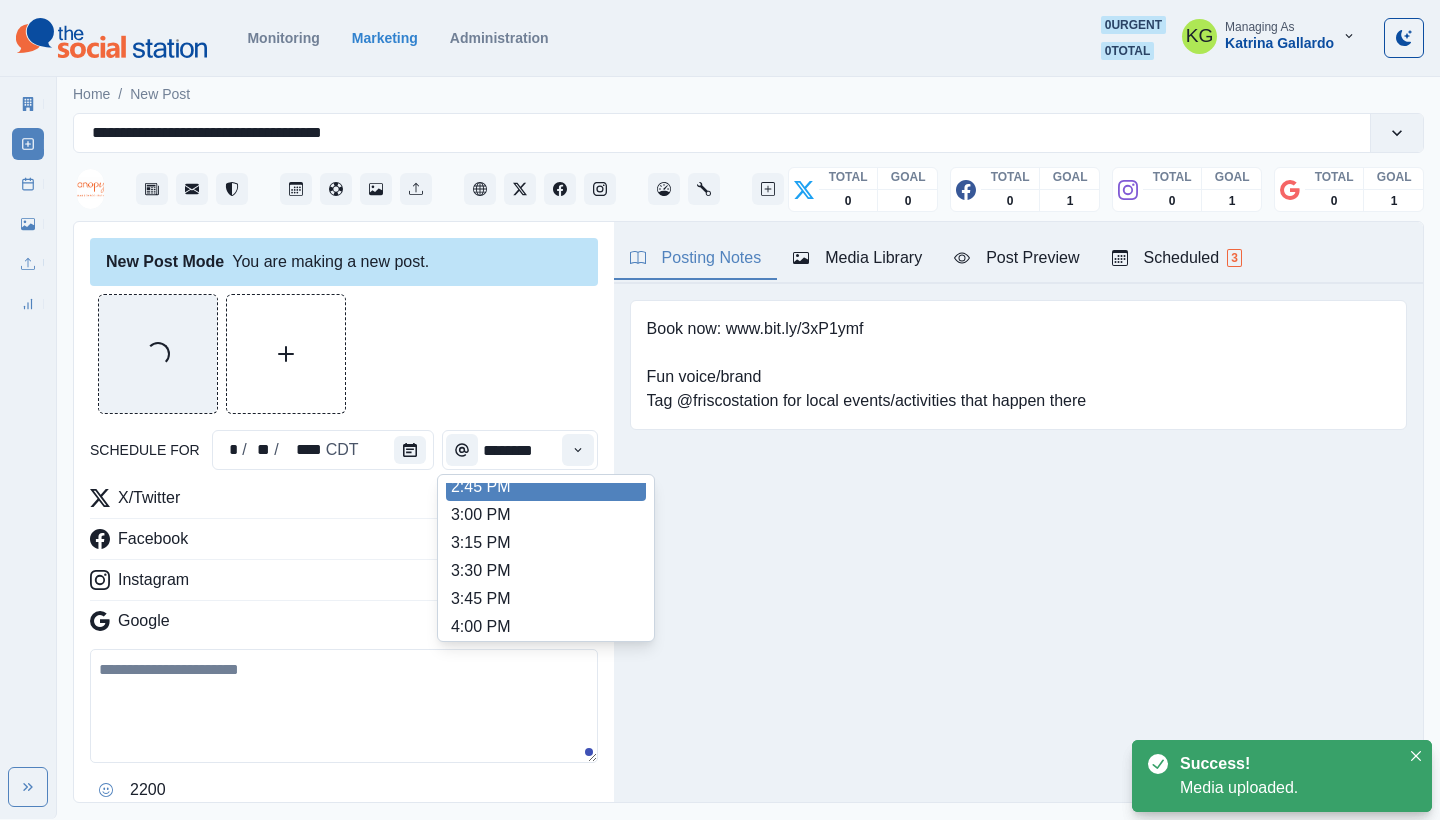 scroll, scrollTop: 756, scrollLeft: 0, axis: vertical 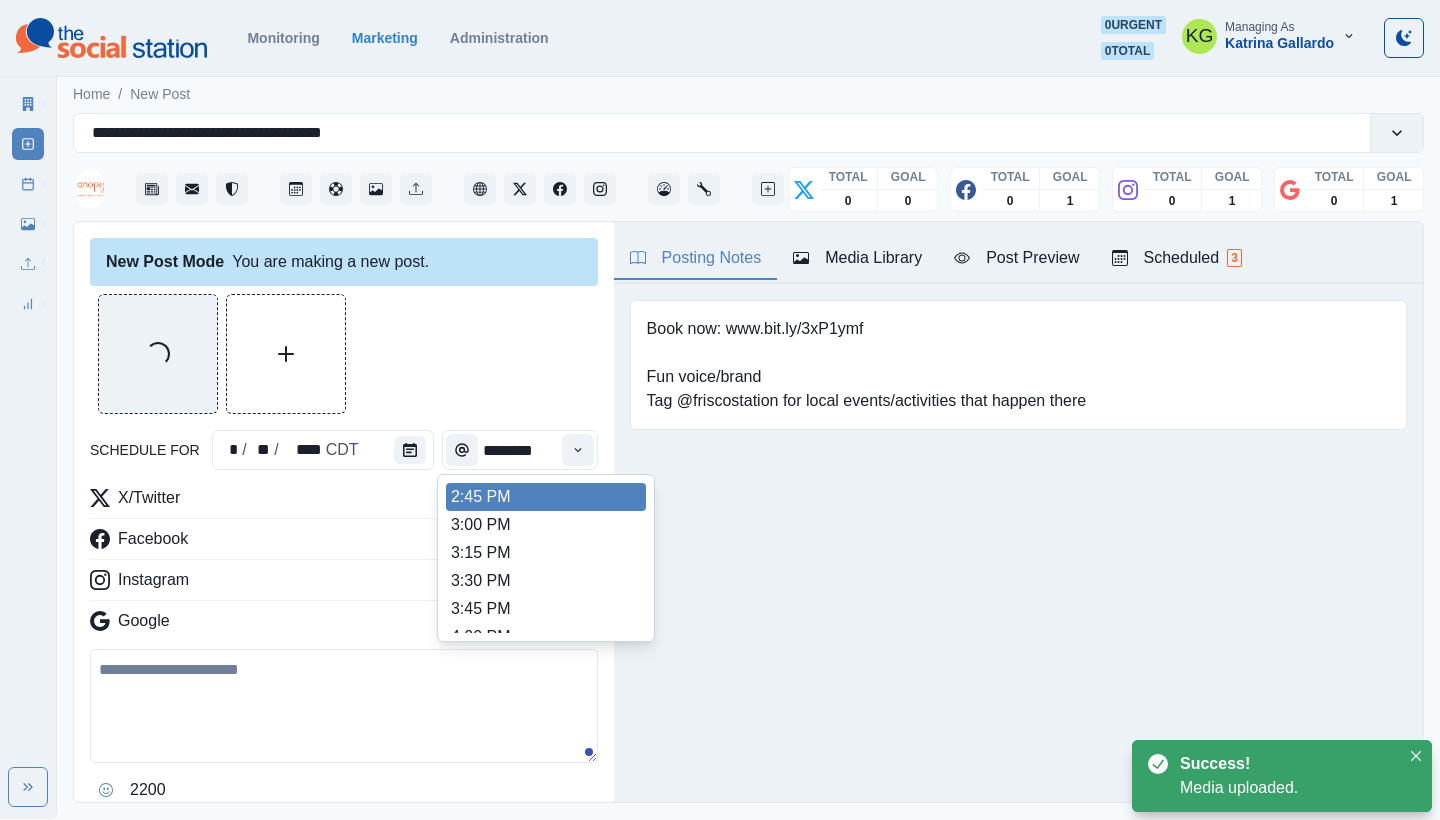 click on "2:45 PM" at bounding box center (546, 497) 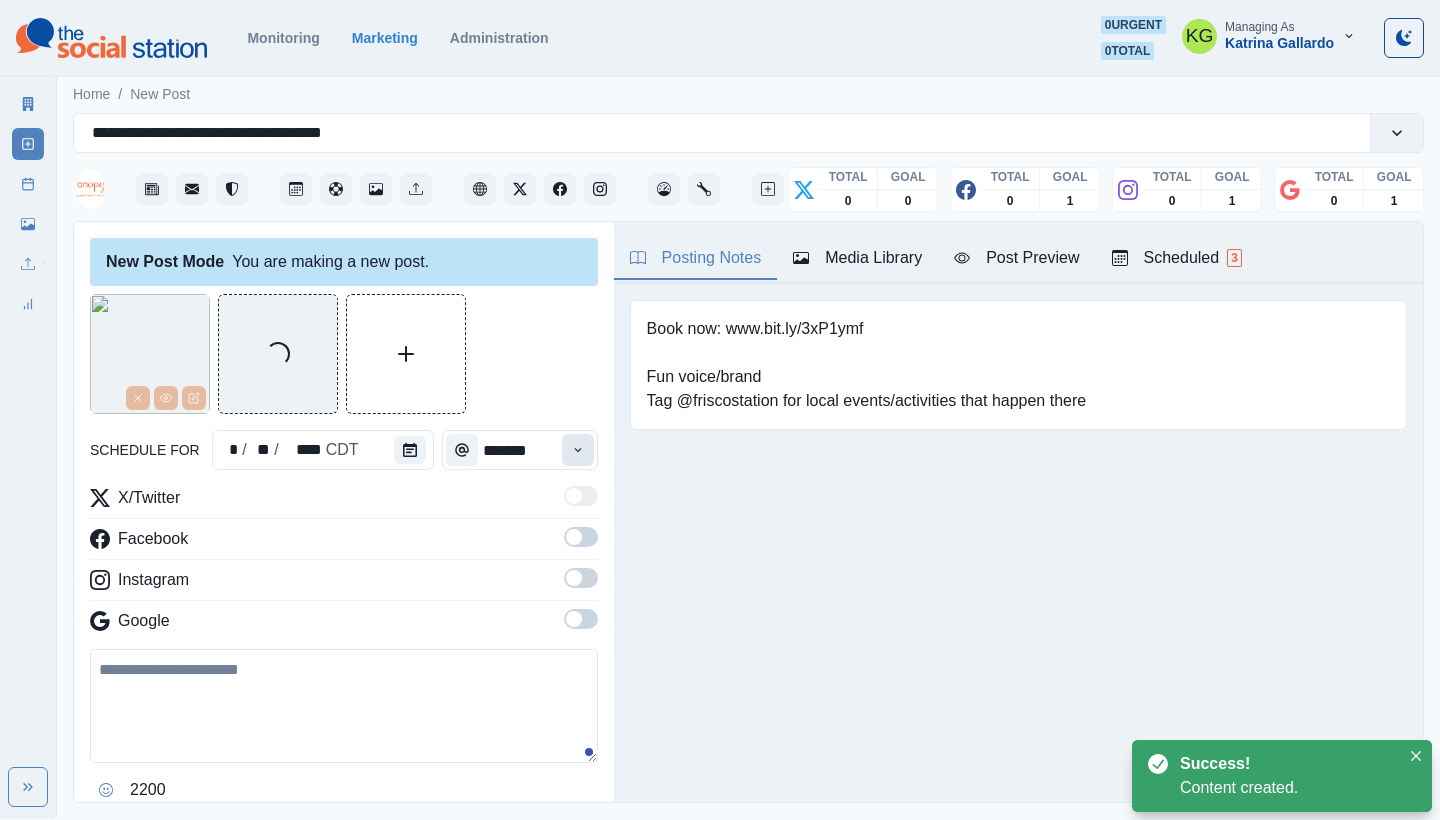 click 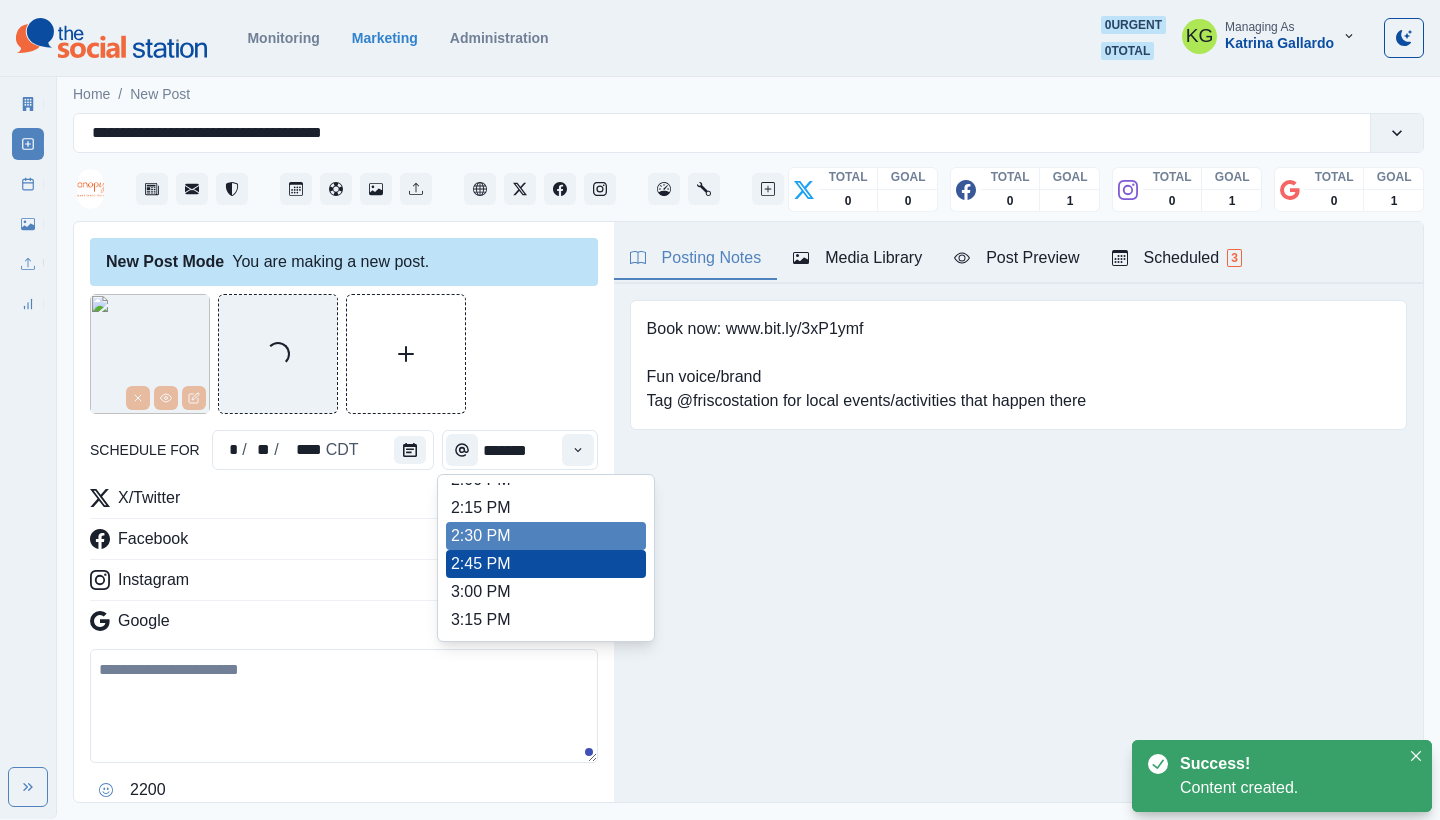 scroll, scrollTop: 693, scrollLeft: 0, axis: vertical 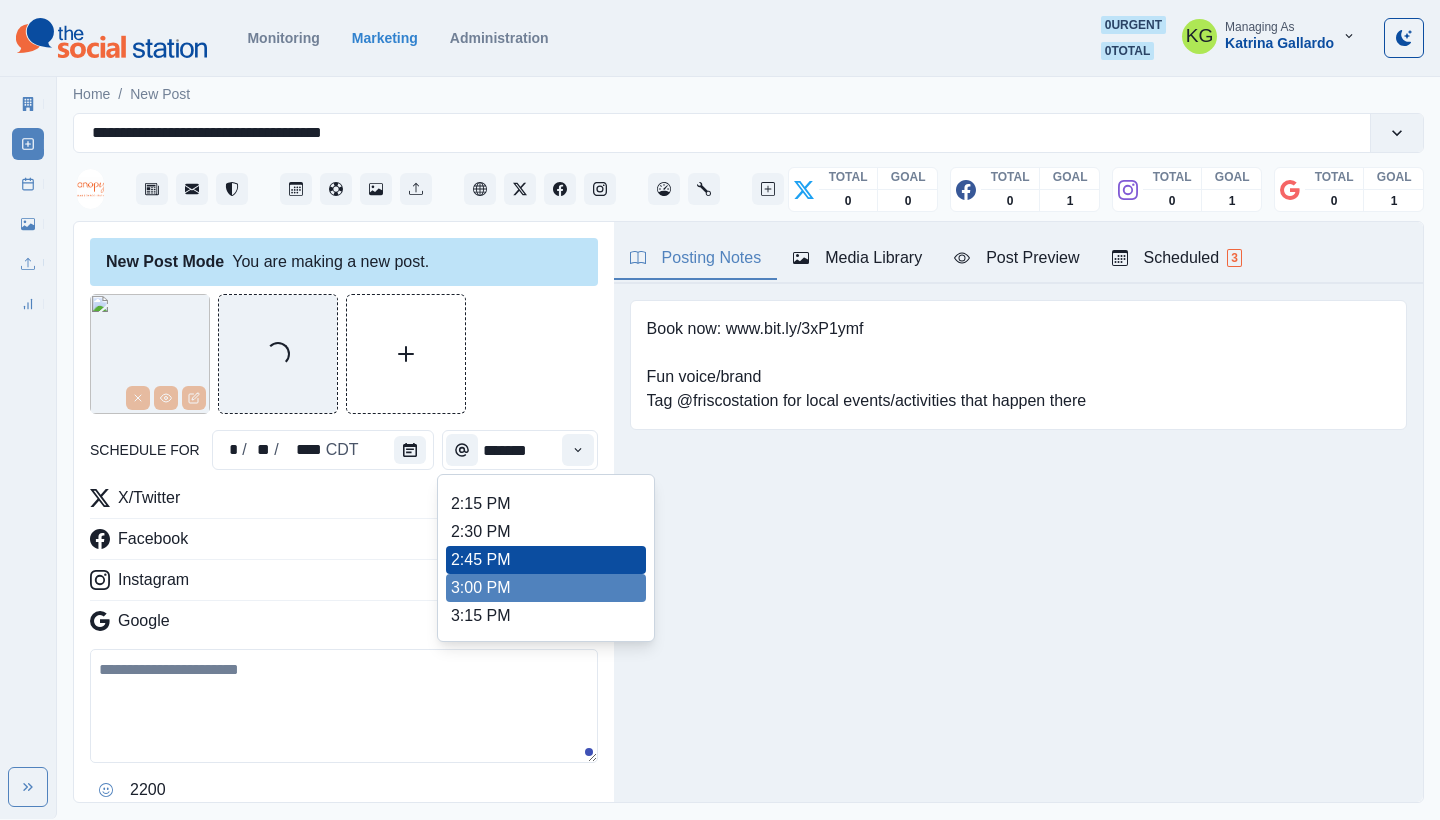 click on "3:00 PM" at bounding box center (546, 588) 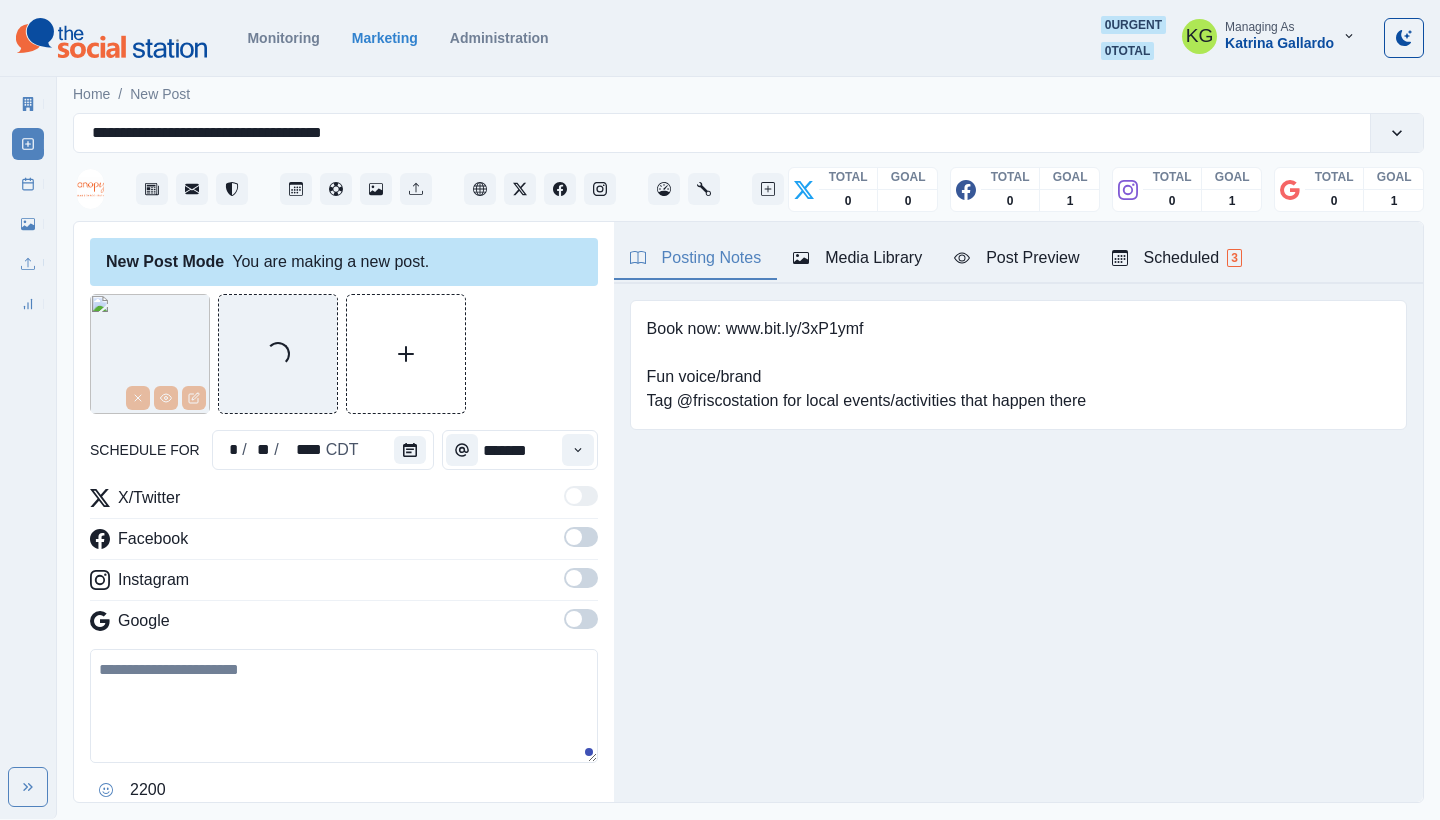click at bounding box center [581, 625] 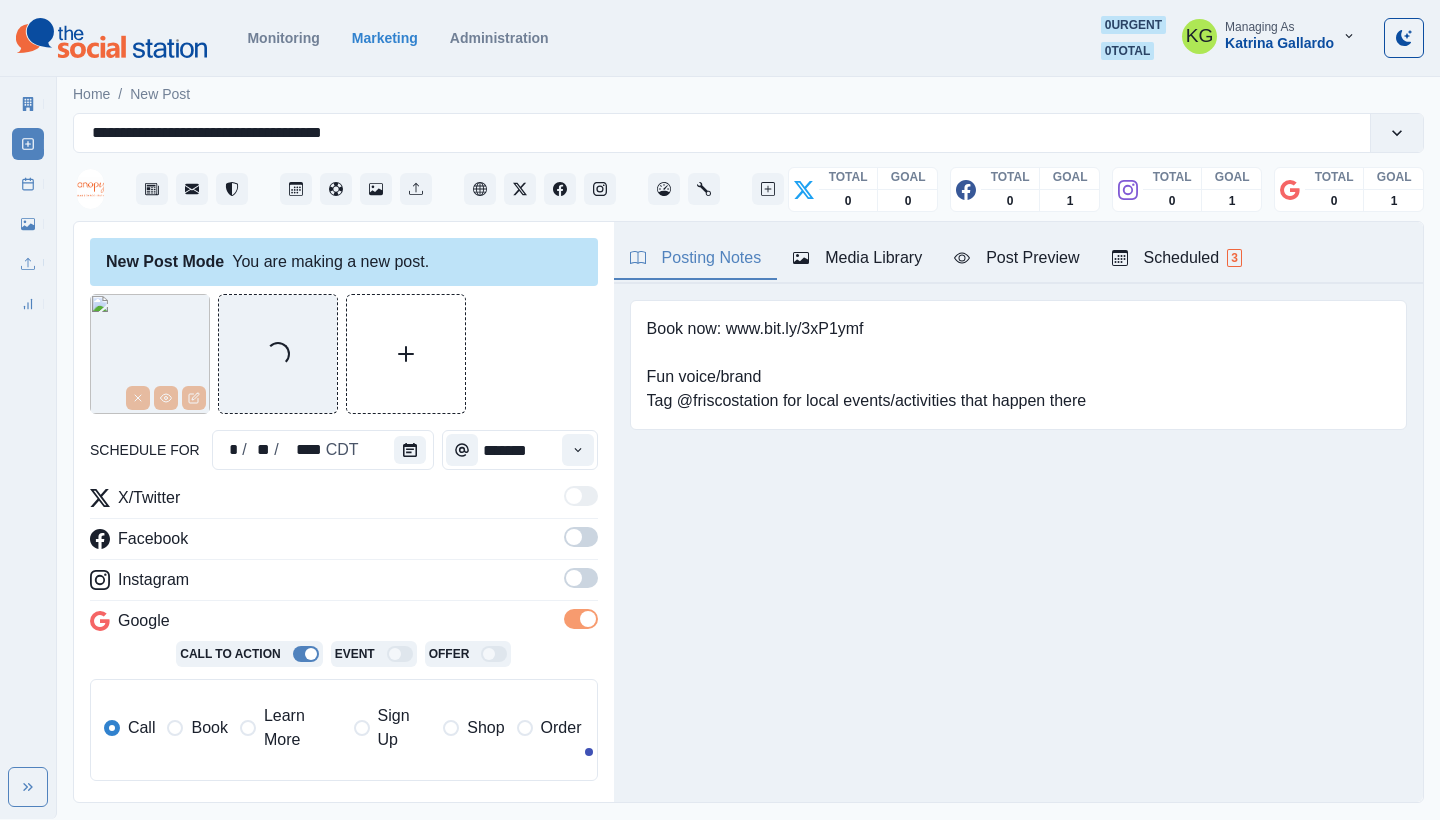 click at bounding box center (581, 578) 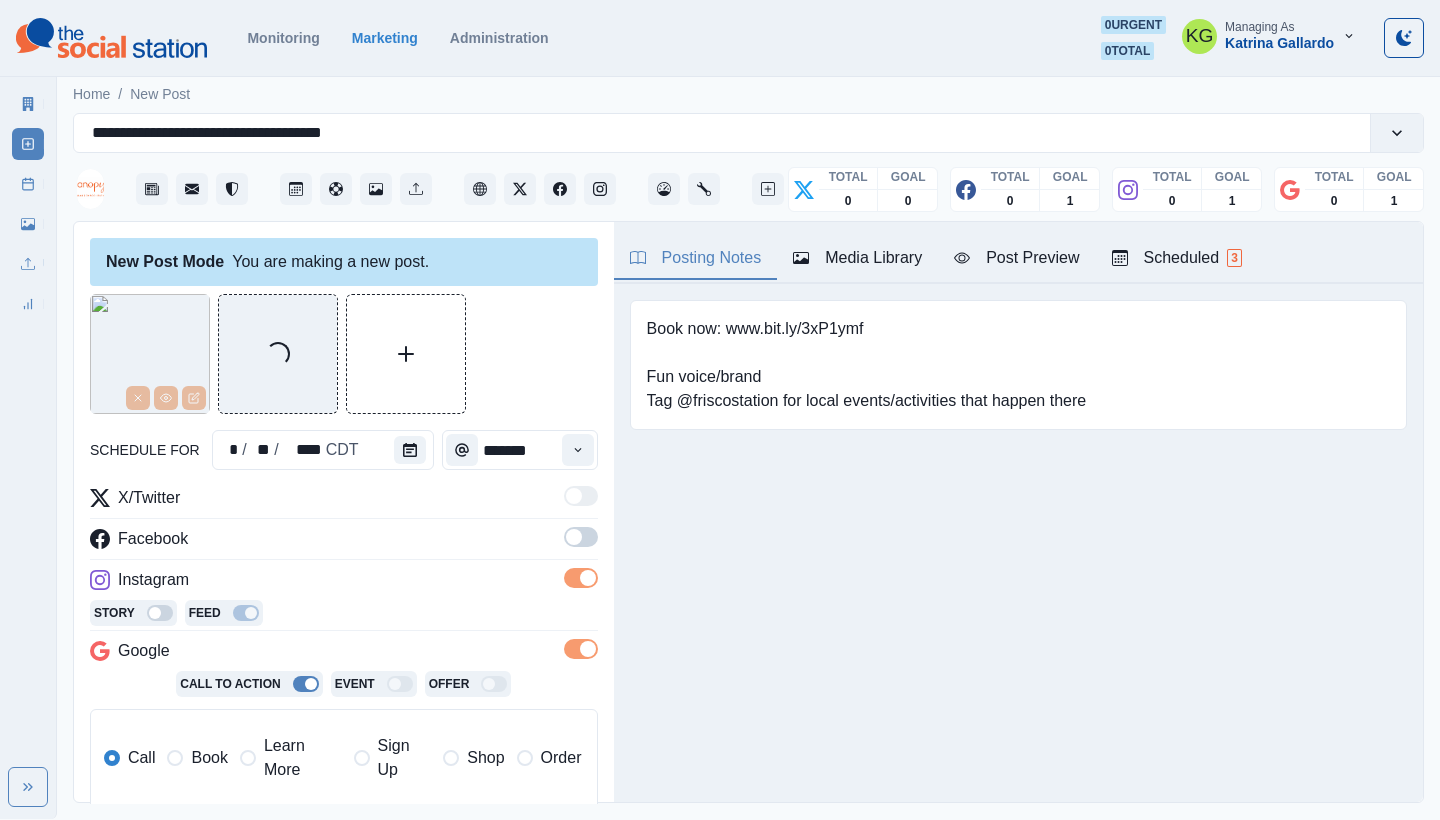 click at bounding box center [581, 537] 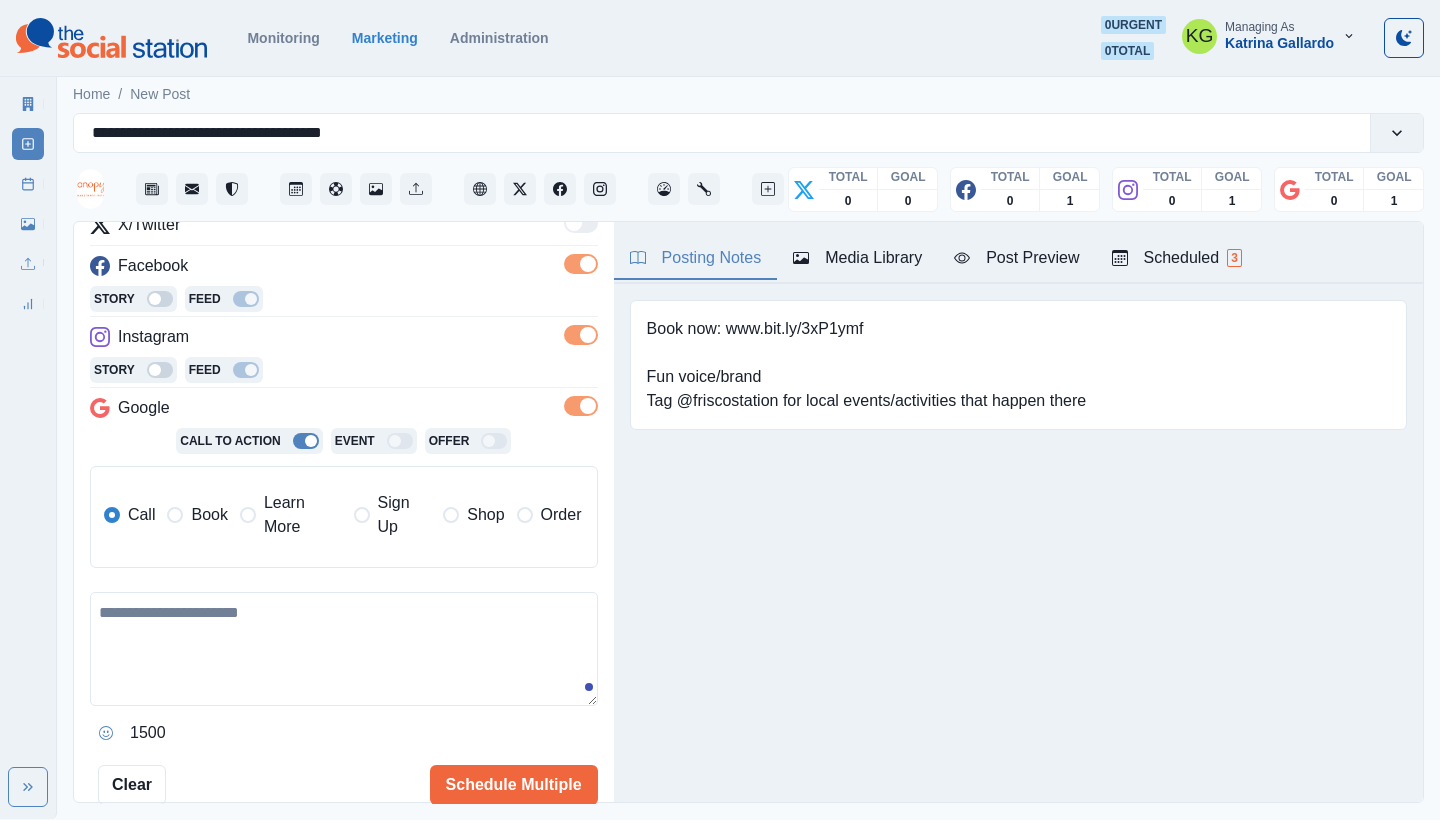 scroll, scrollTop: 287, scrollLeft: 0, axis: vertical 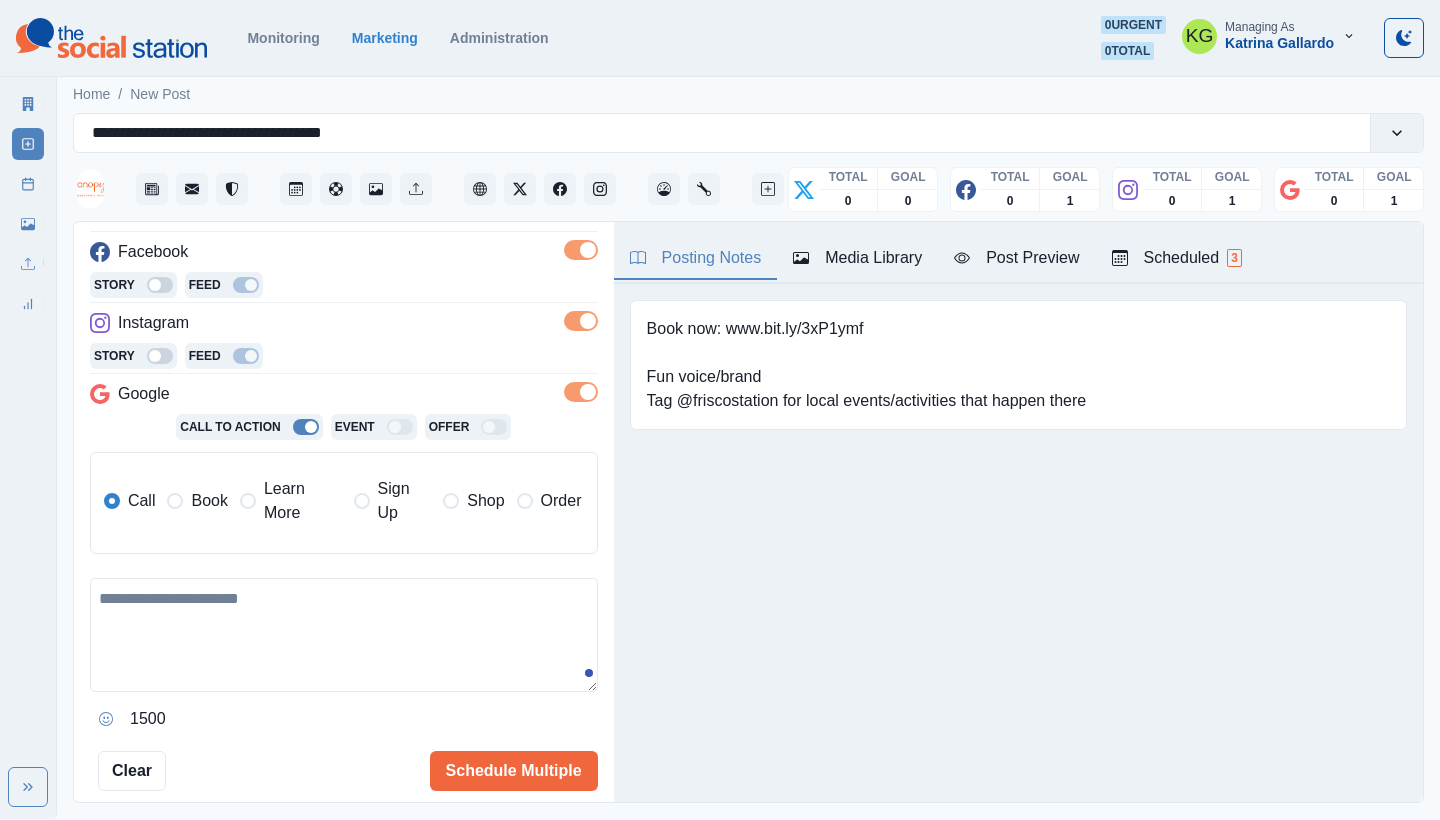 click on "Learn More" at bounding box center (291, 501) 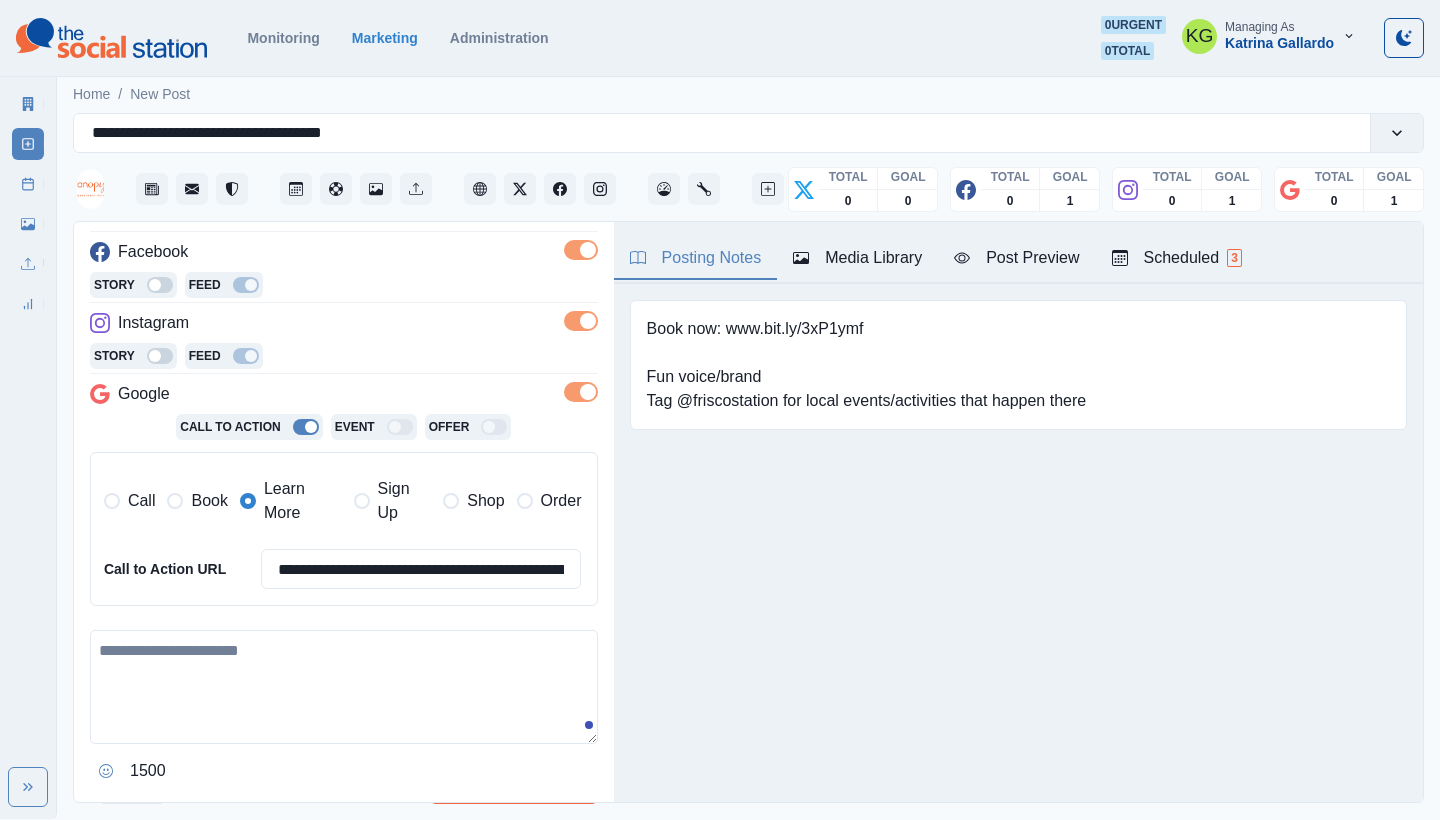 click at bounding box center [344, 687] 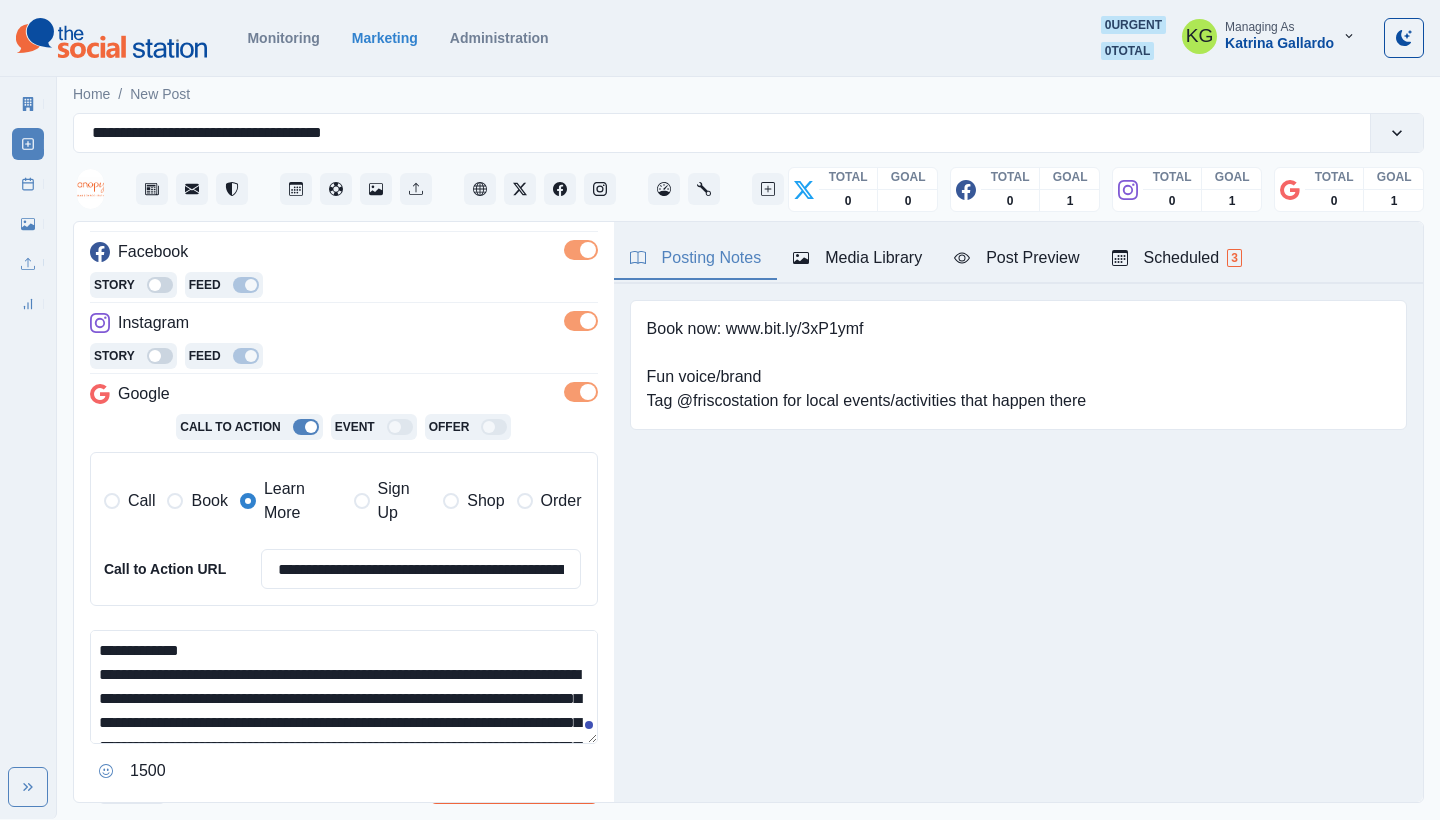 scroll, scrollTop: 96, scrollLeft: 0, axis: vertical 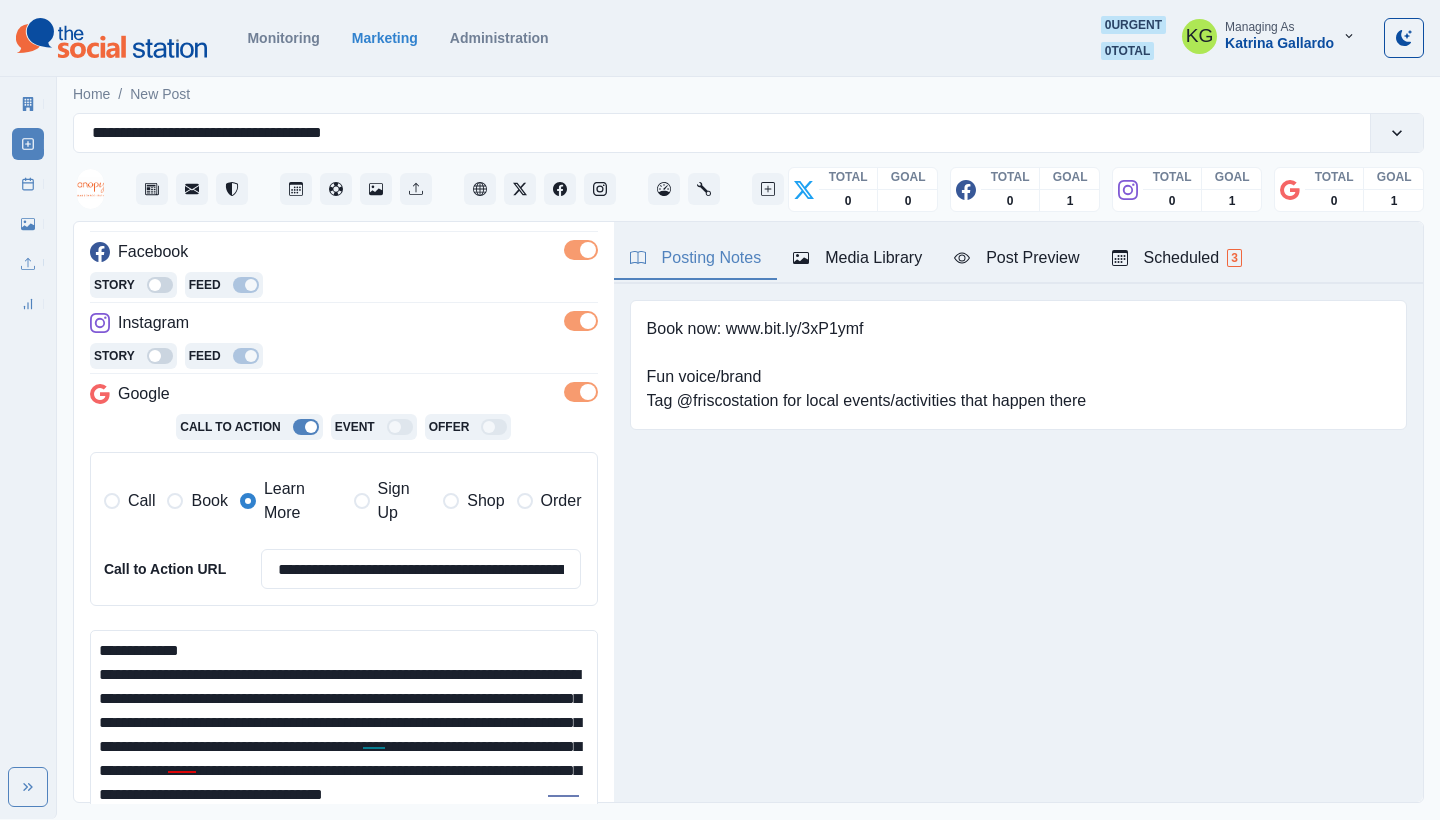click on "**********" at bounding box center (720, 409) 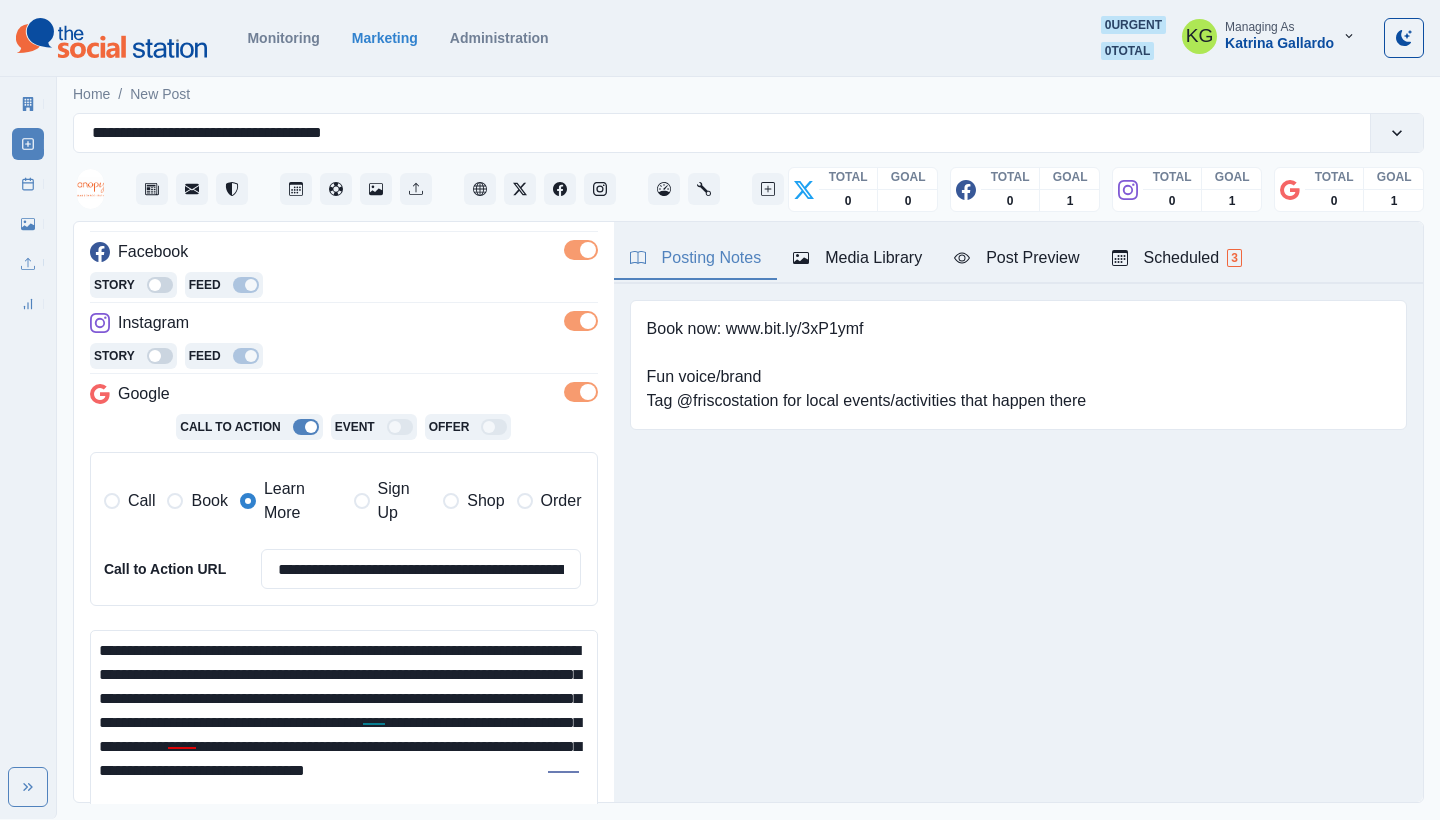 scroll, scrollTop: 0, scrollLeft: 0, axis: both 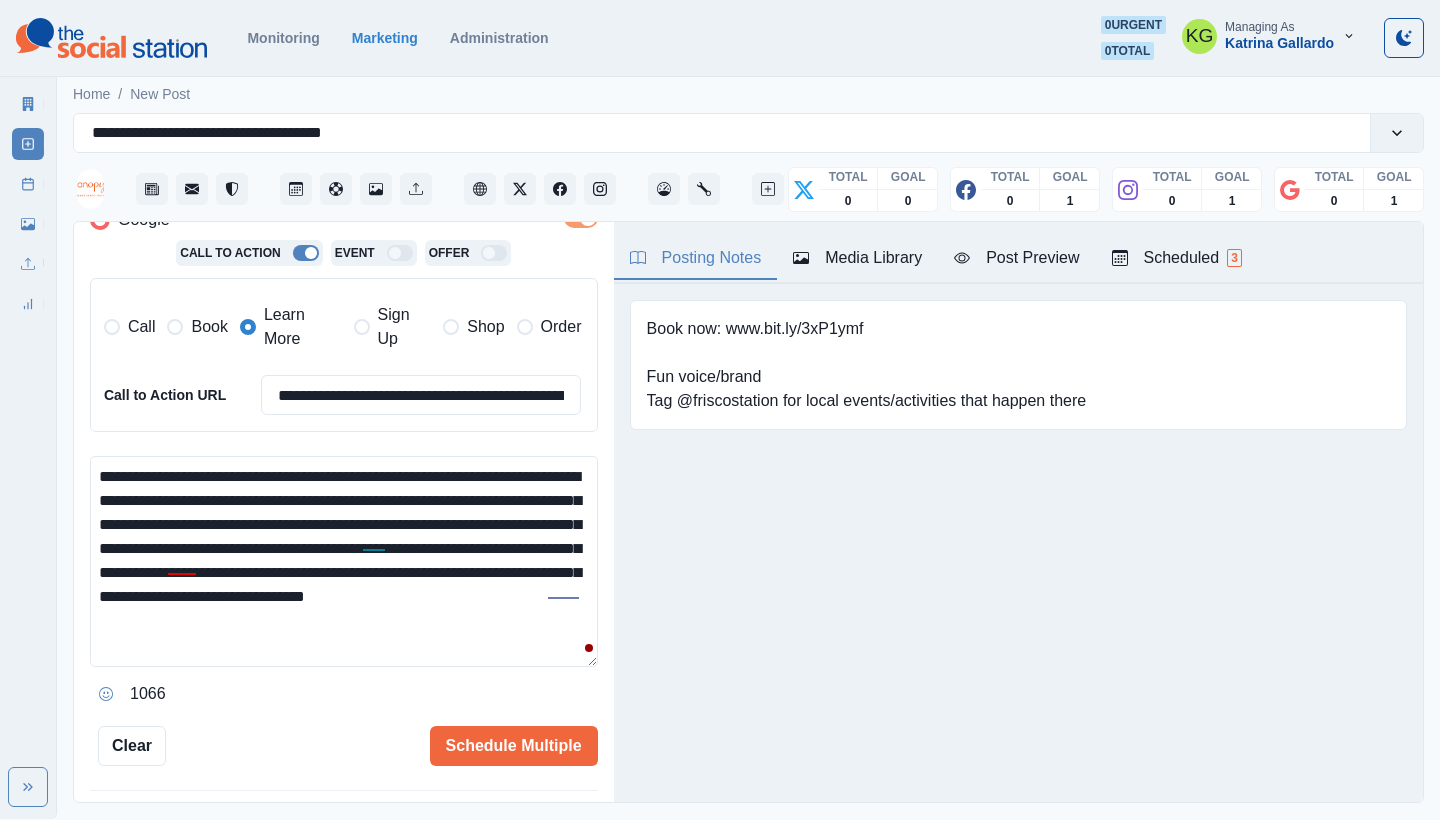 click on "**********" at bounding box center (344, 561) 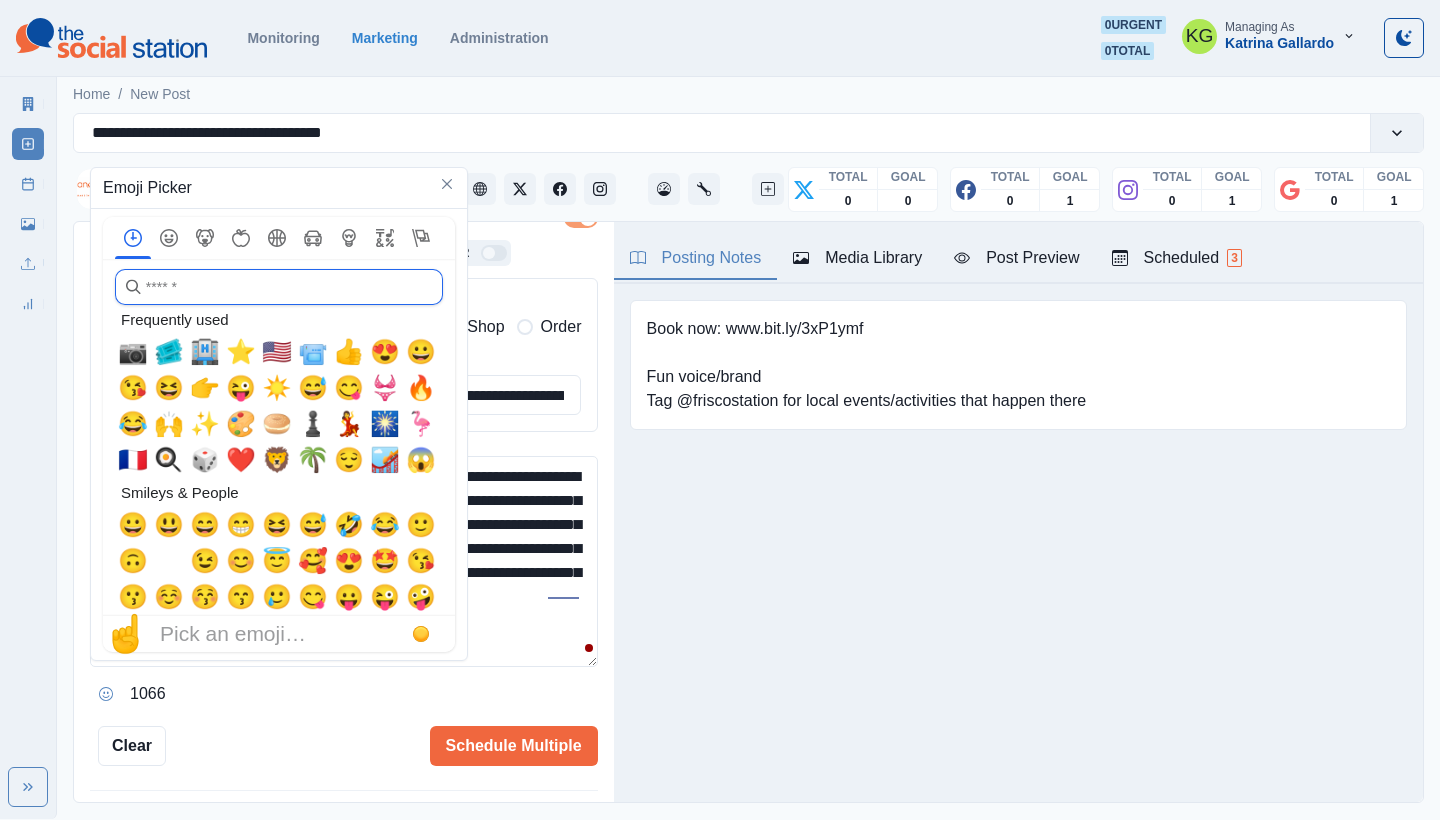 click at bounding box center (279, 287) 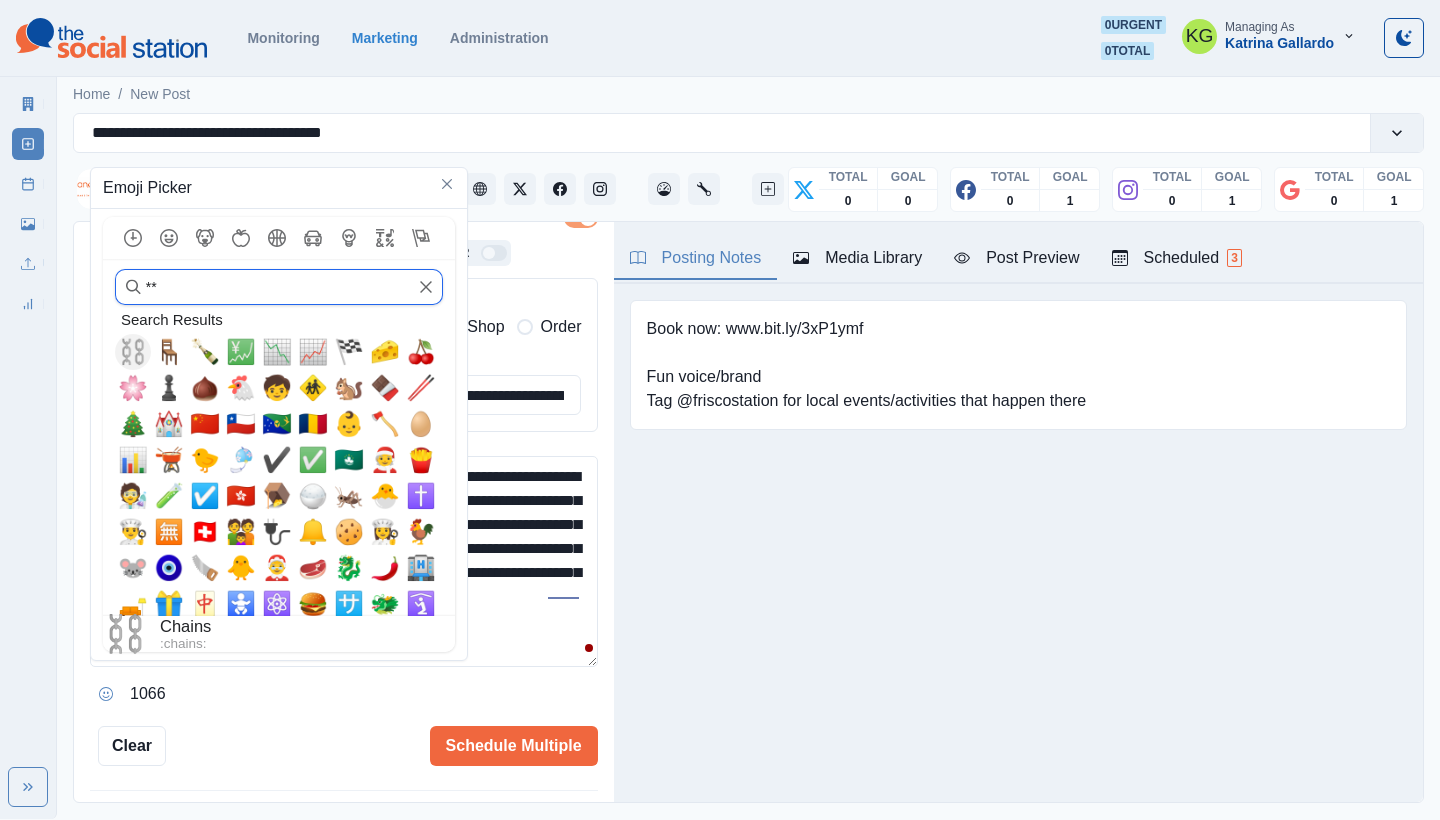 type on "*" 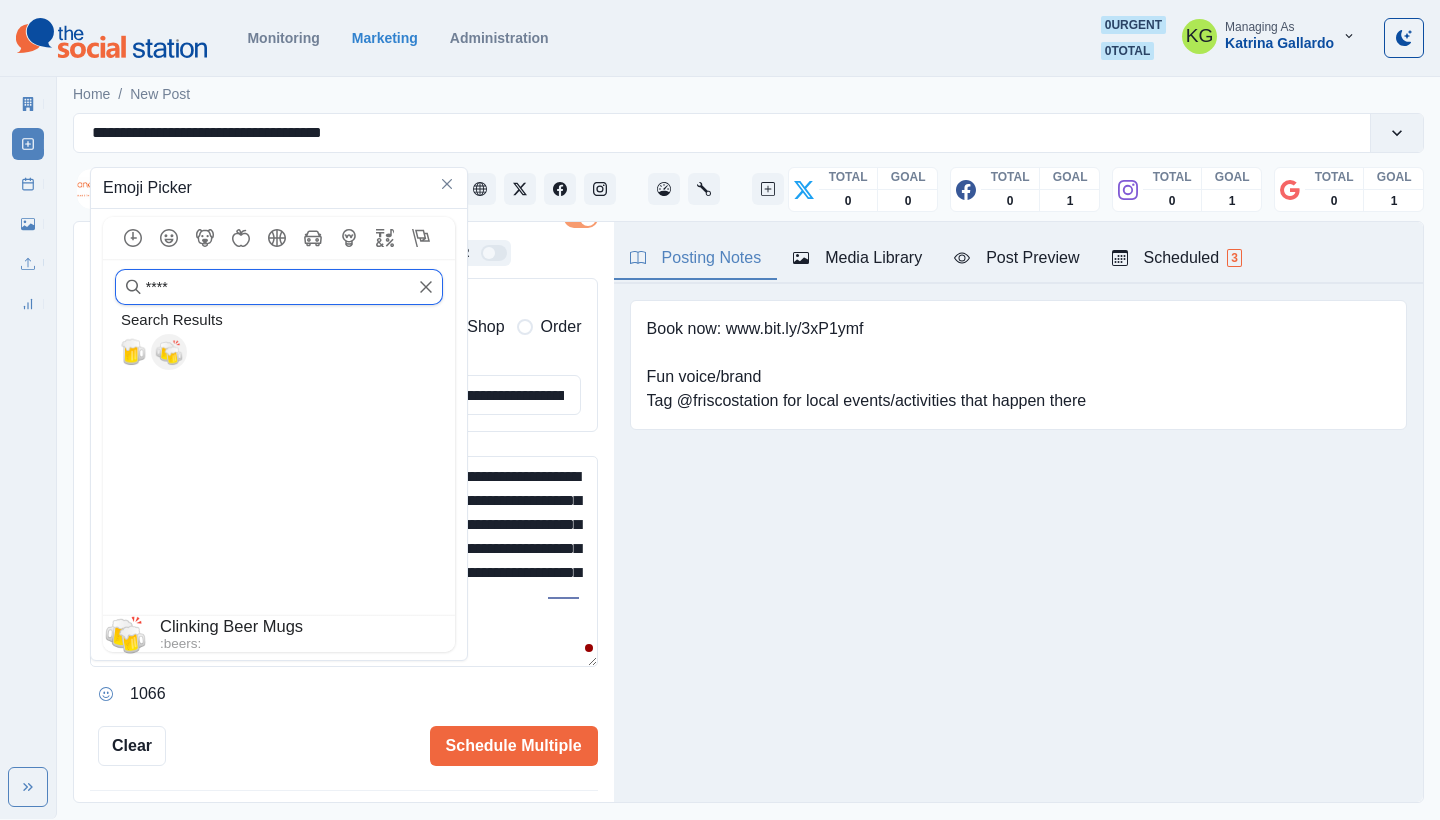 type on "****" 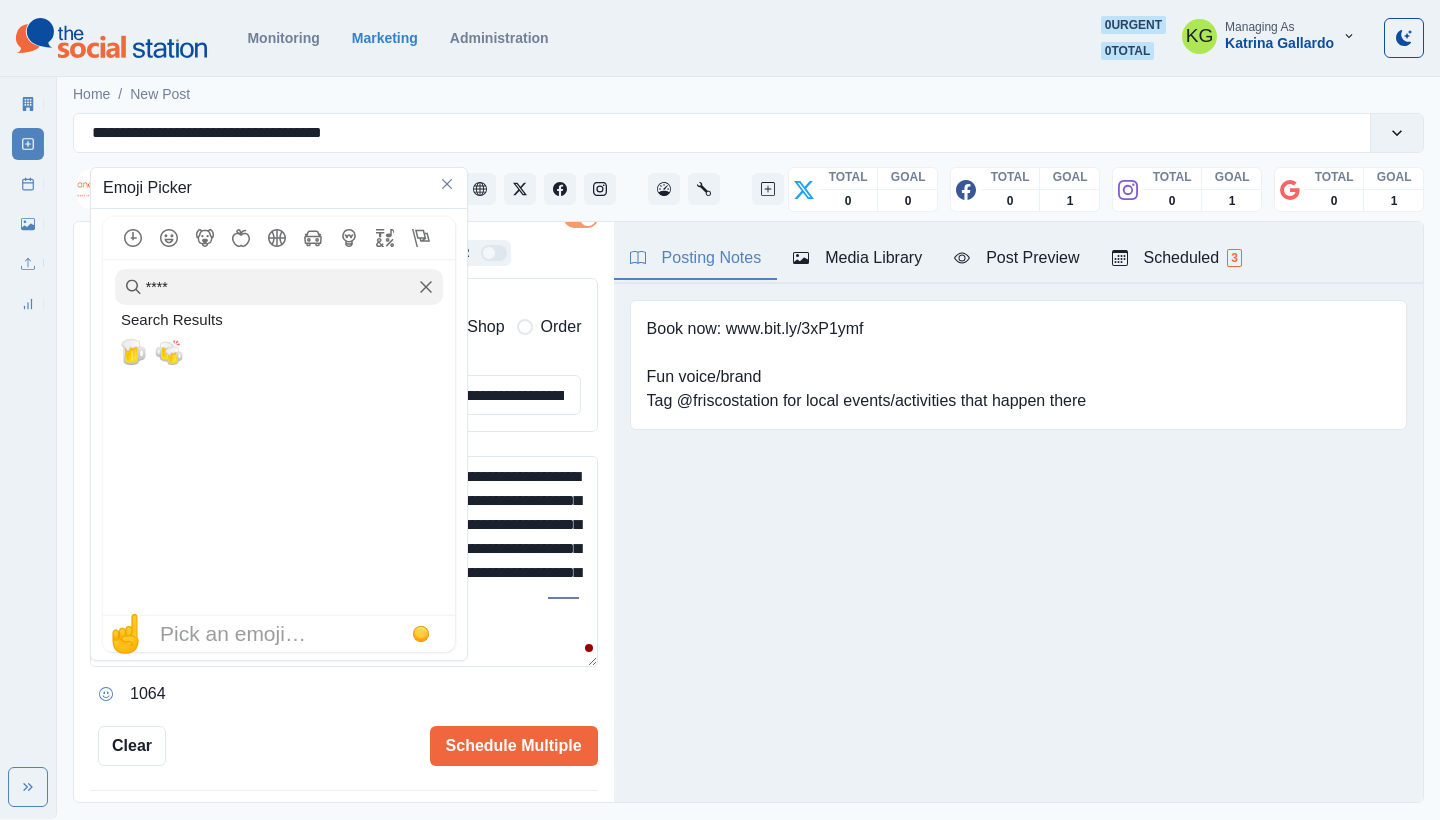 click on "**********" at bounding box center (344, 561) 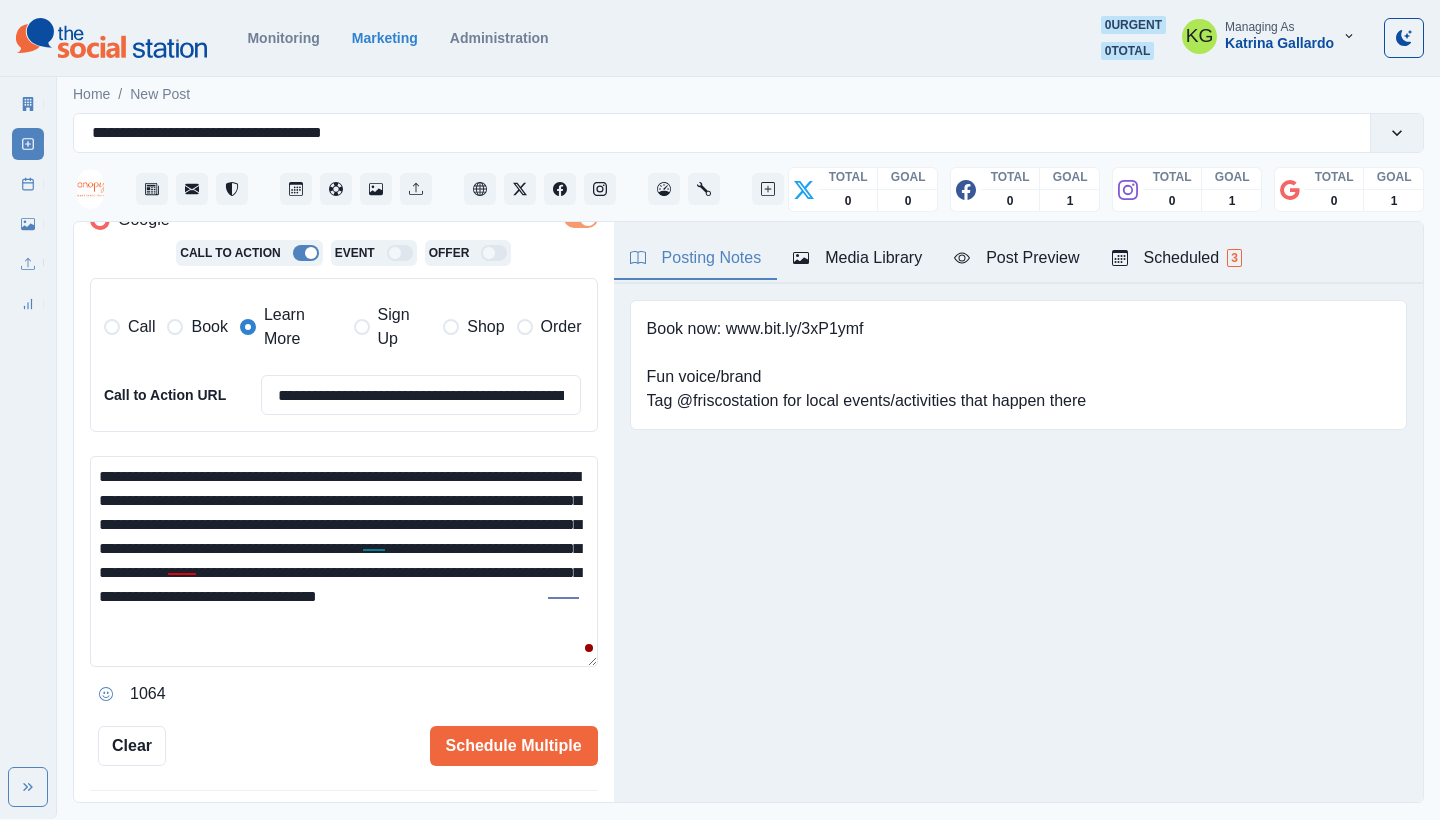 drag, startPoint x: 404, startPoint y: 611, endPoint x: 384, endPoint y: 609, distance: 20.09975 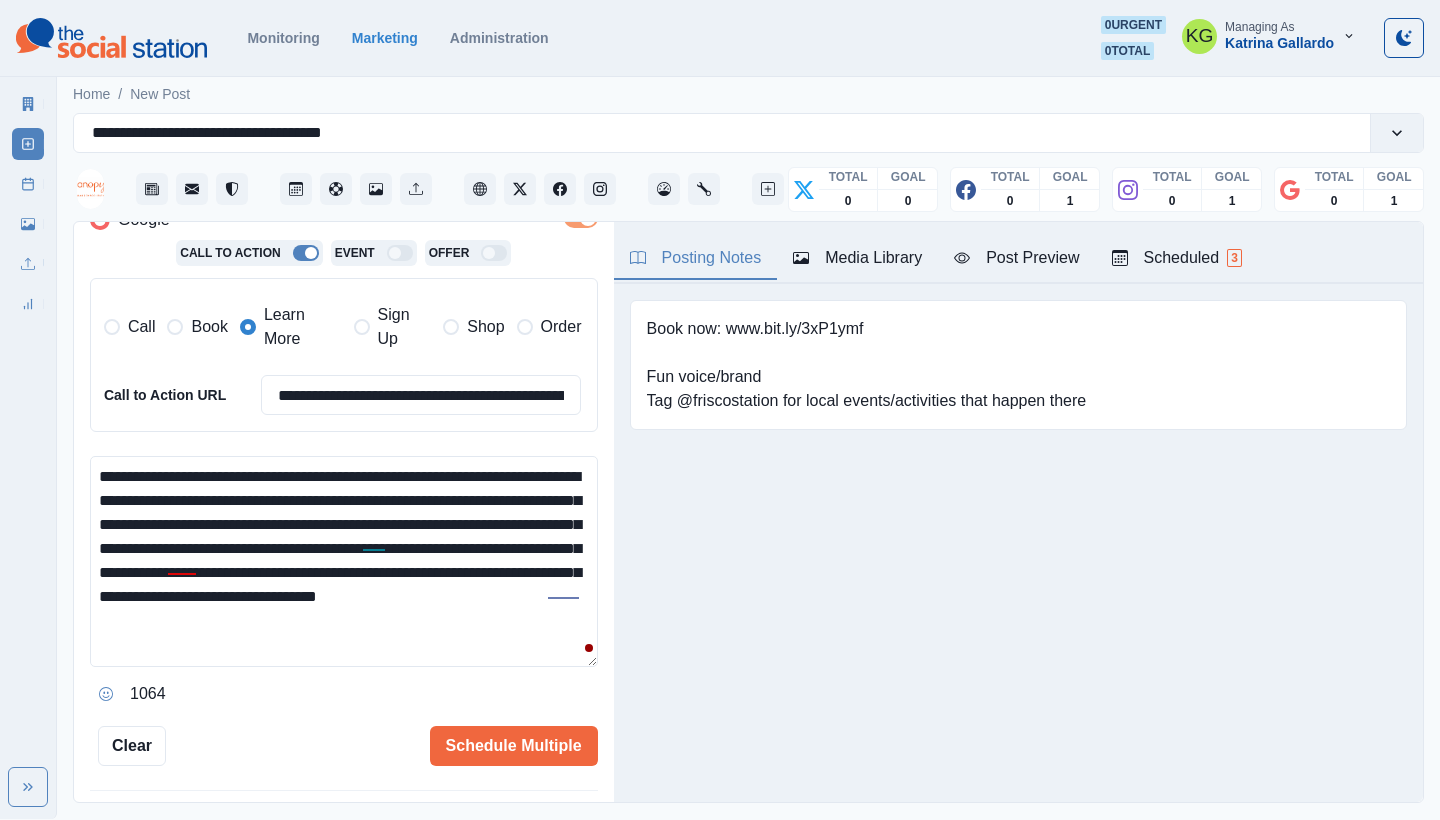click on "**********" at bounding box center (344, 561) 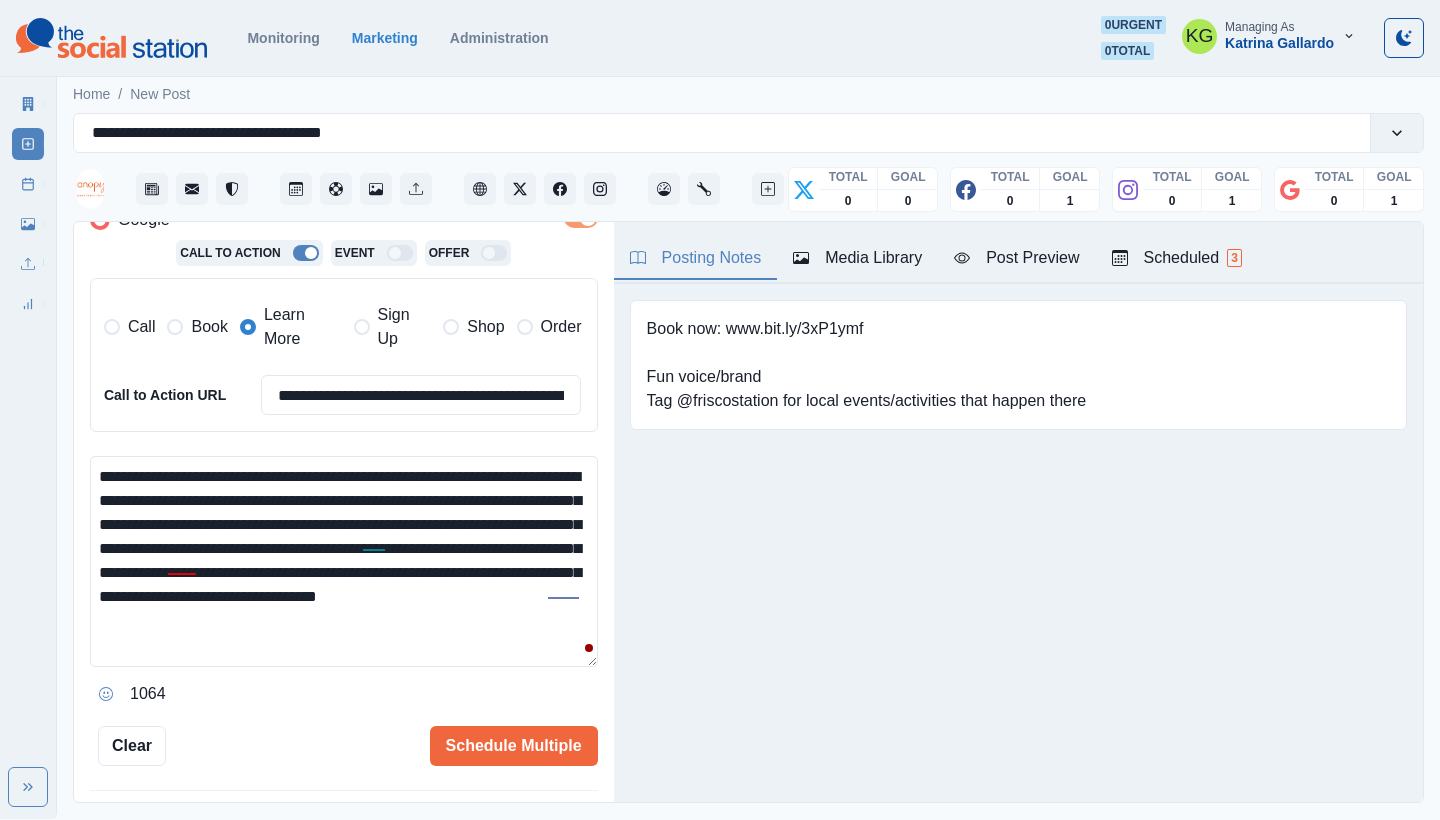 click on "**********" at bounding box center [344, 561] 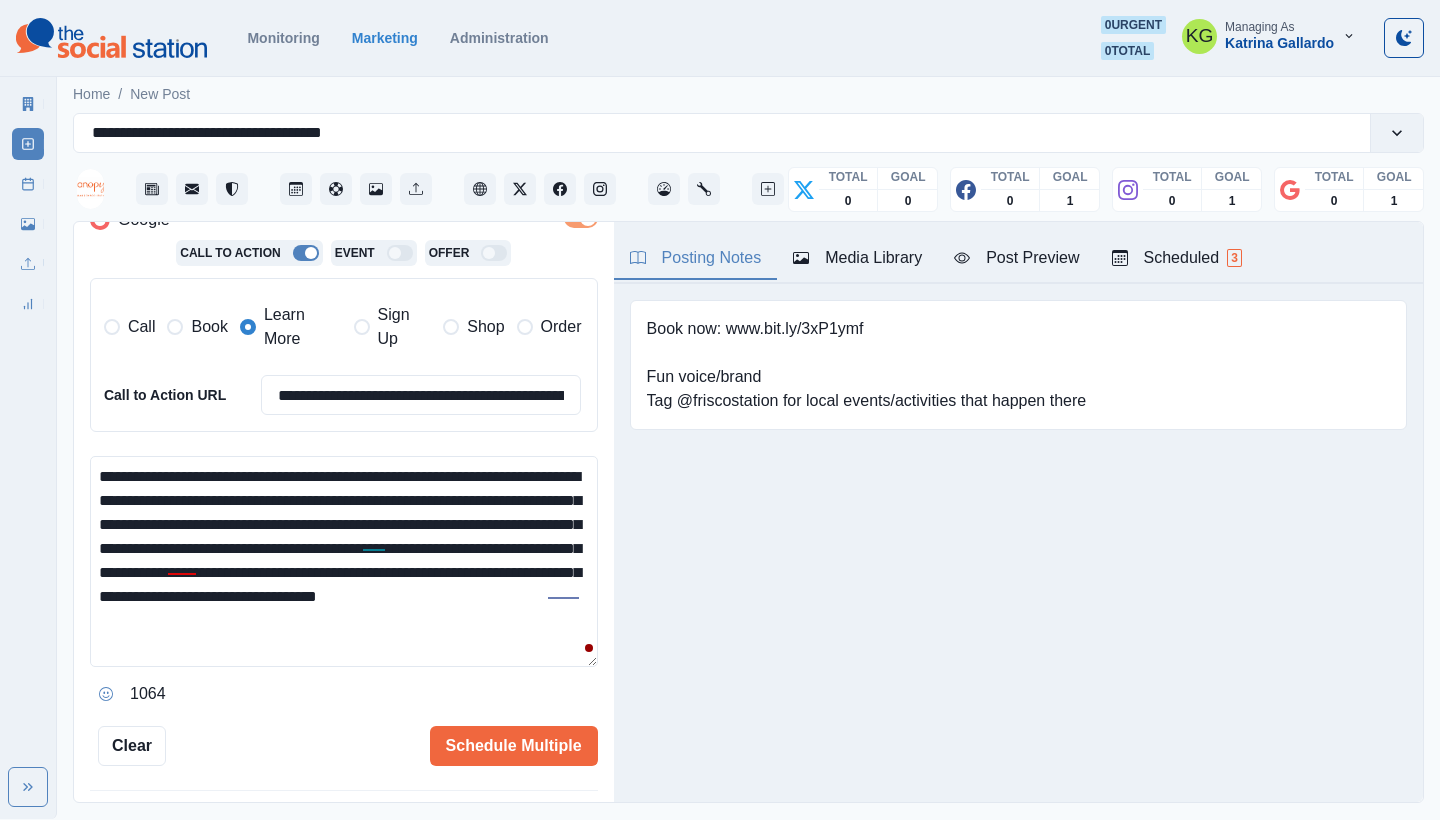 paste on "**" 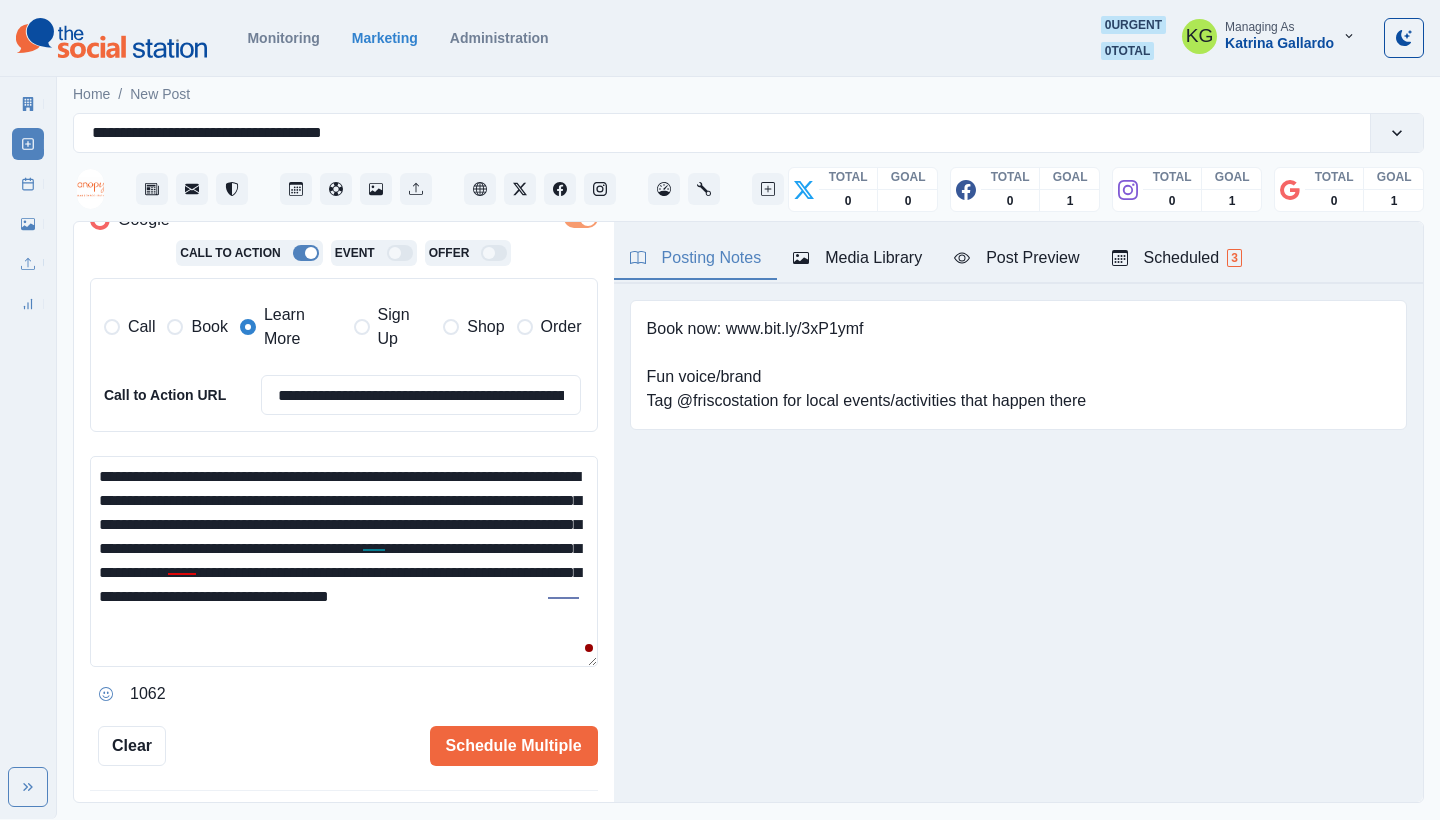 click on "**********" at bounding box center [344, 561] 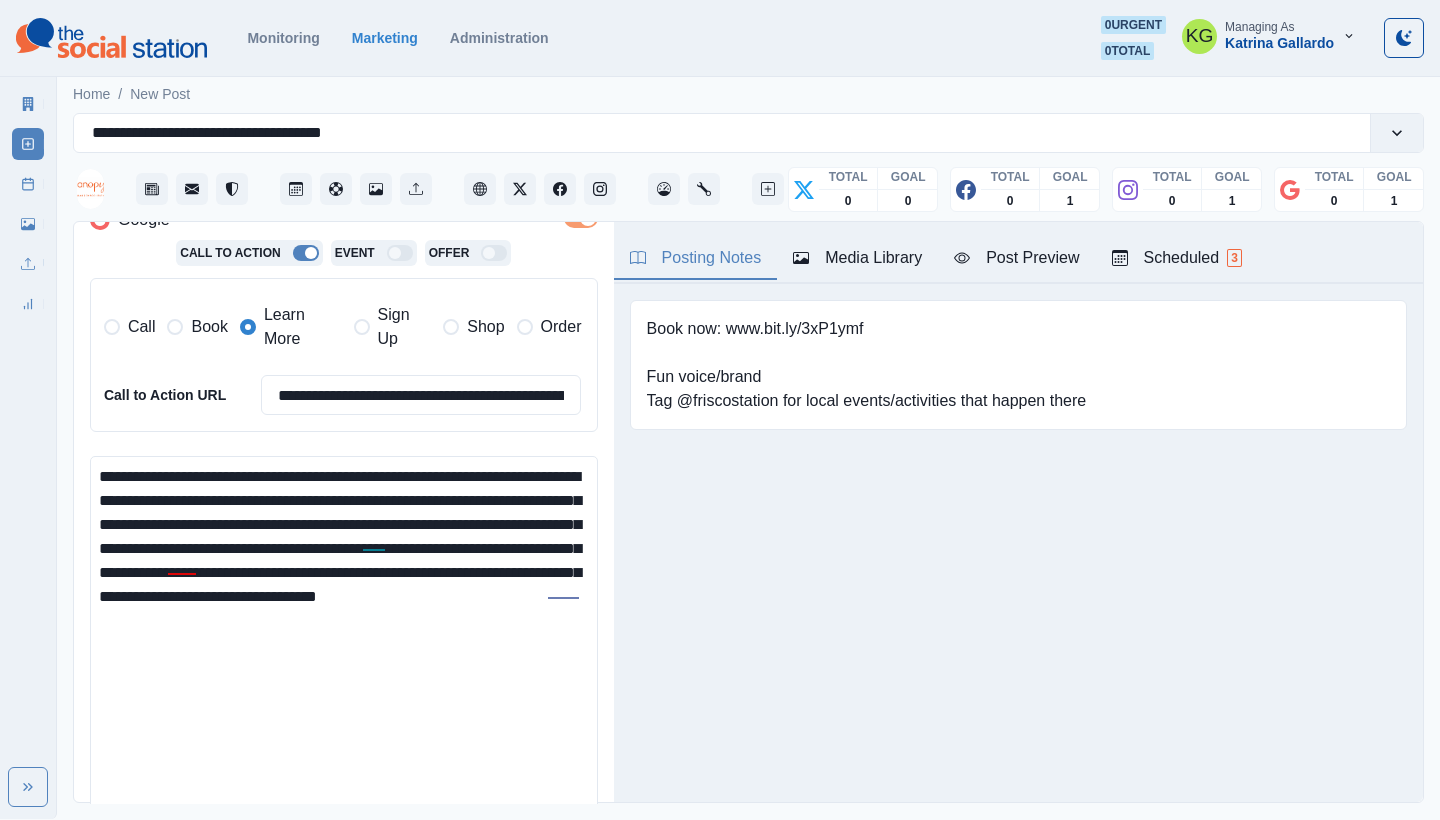 click on "**********" at bounding box center [720, 409] 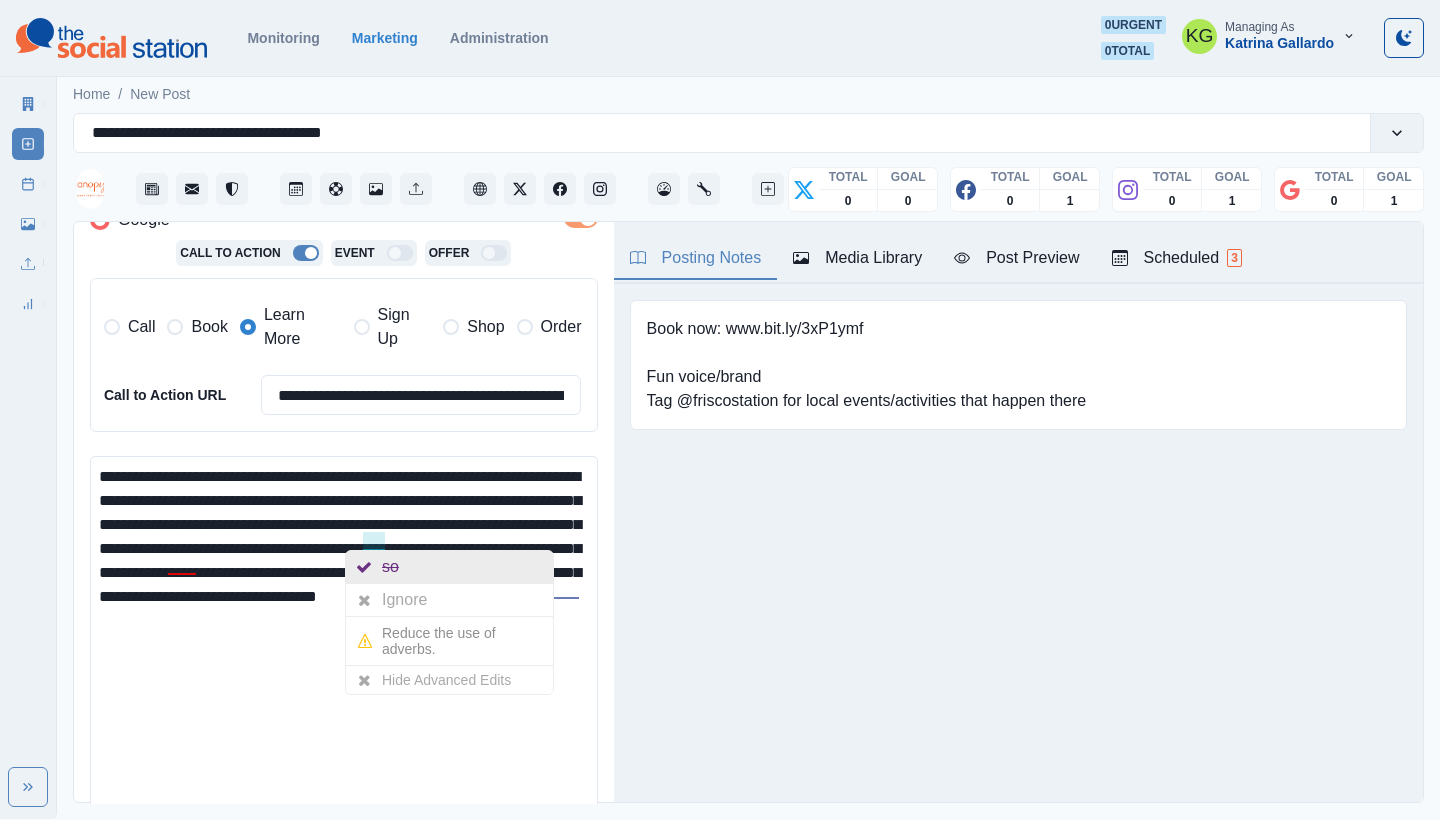 click at bounding box center (364, 567) 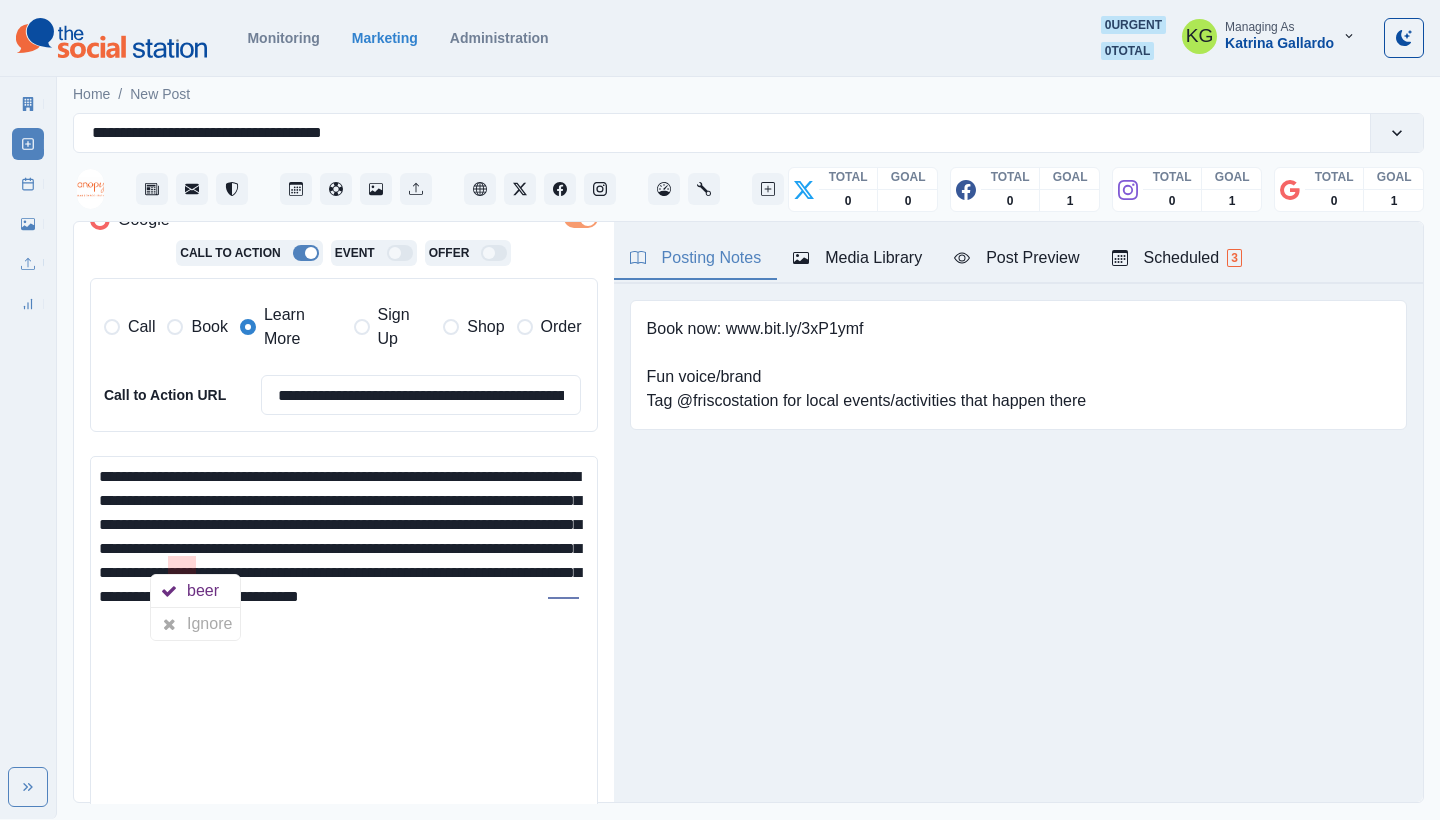 click on "**********" at bounding box center (344, 644) 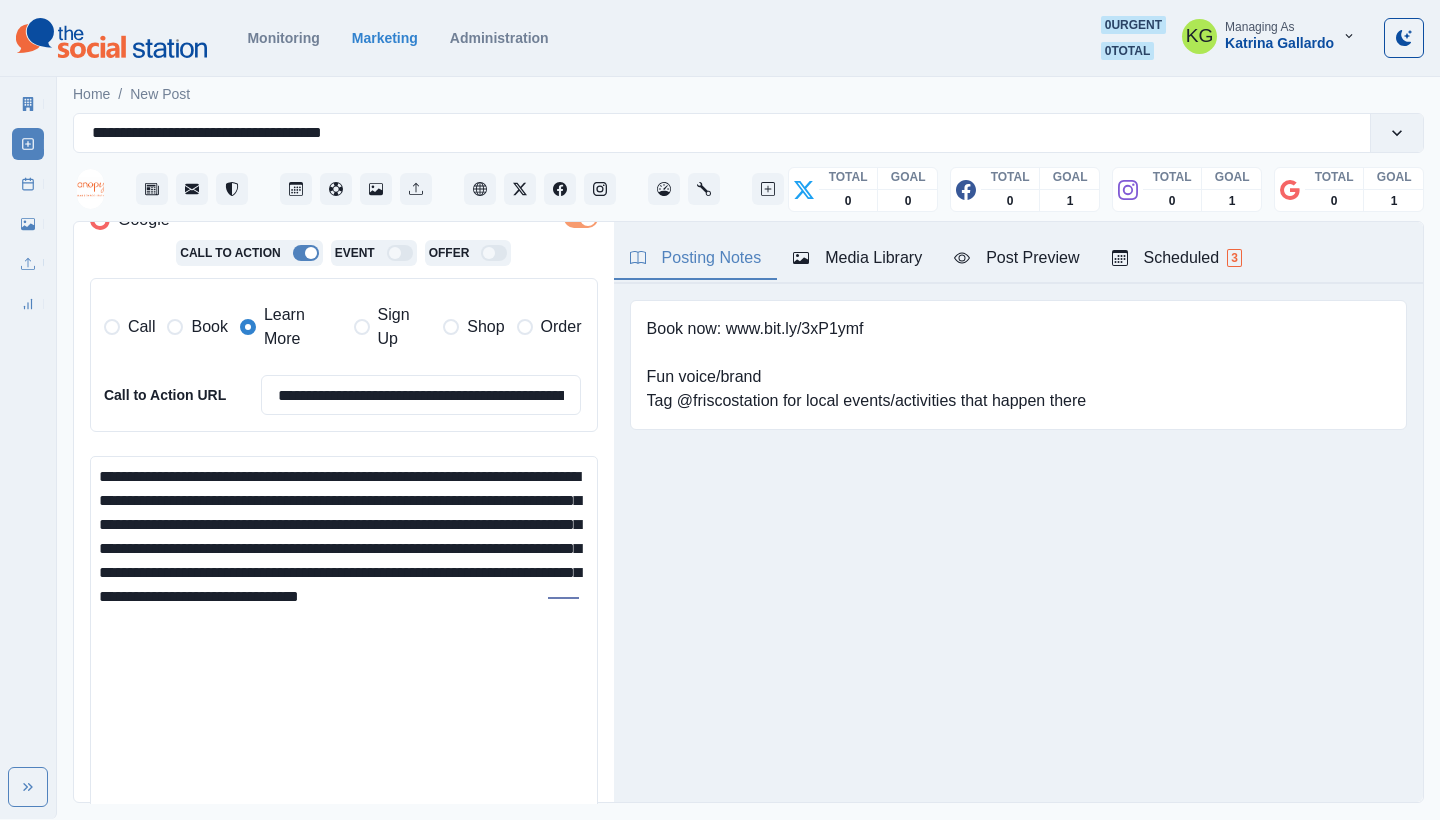 click on "**********" at bounding box center (344, 644) 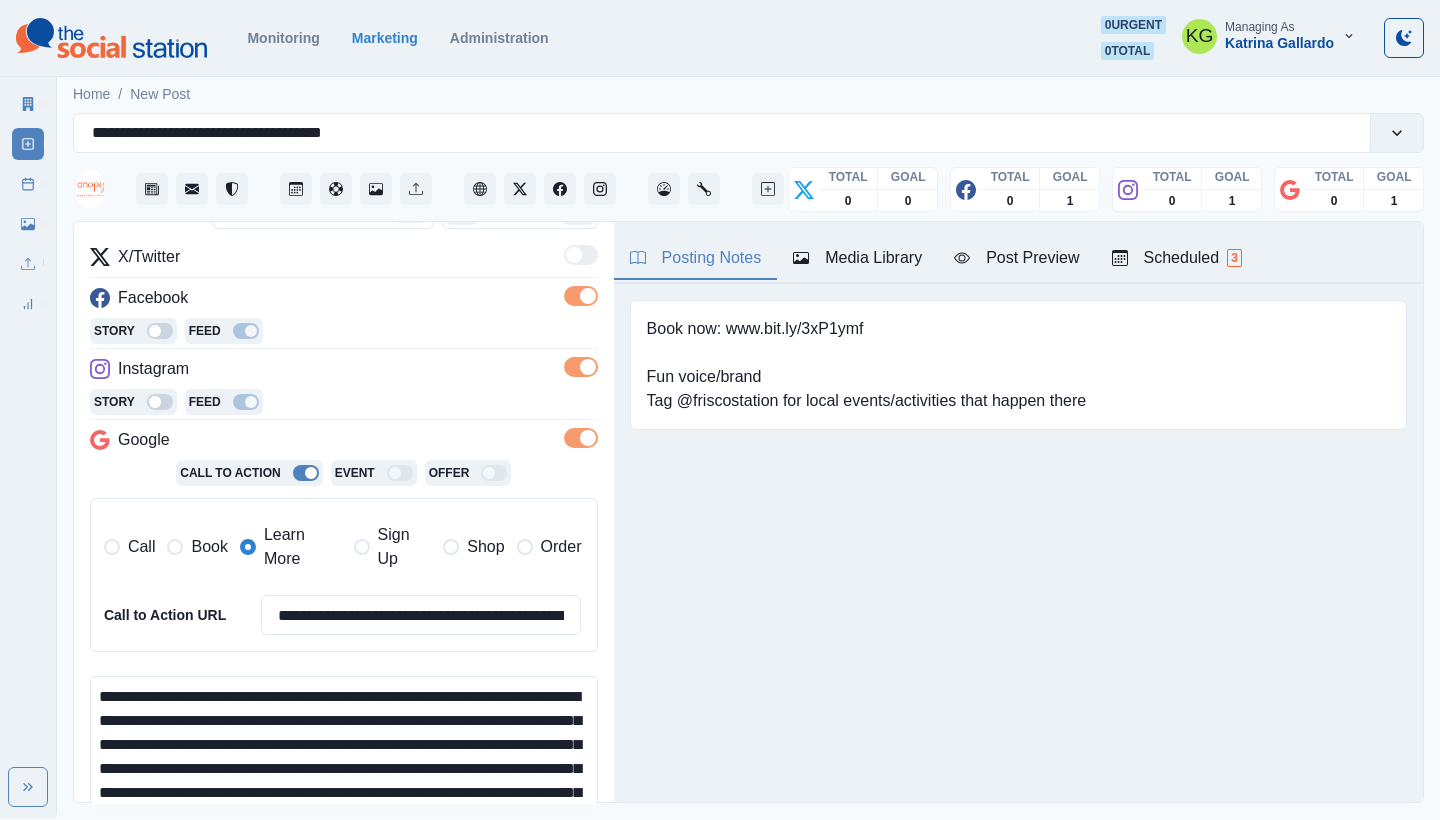 scroll, scrollTop: 411, scrollLeft: 0, axis: vertical 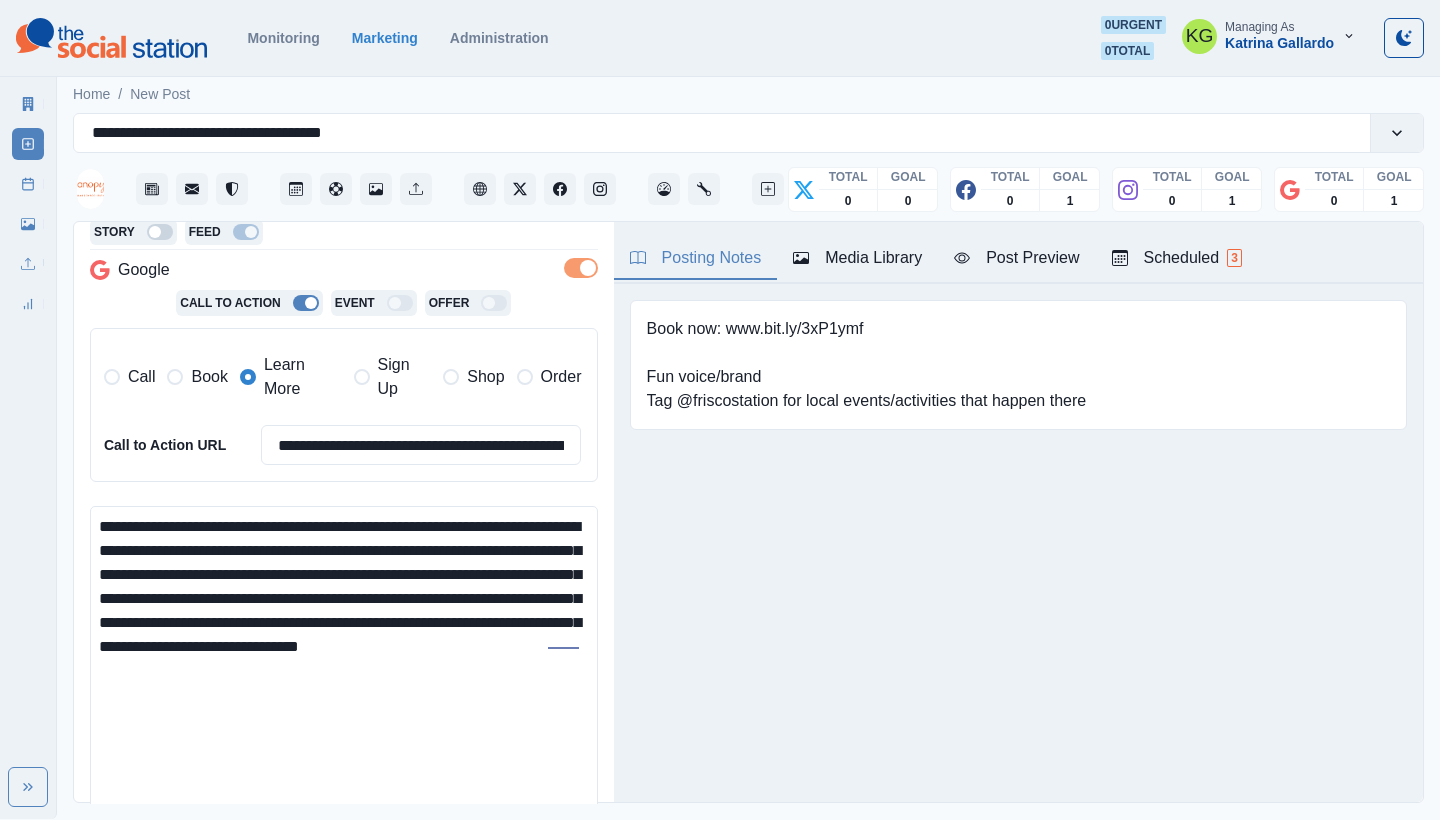 drag, startPoint x: 338, startPoint y: 645, endPoint x: 282, endPoint y: 643, distance: 56.0357 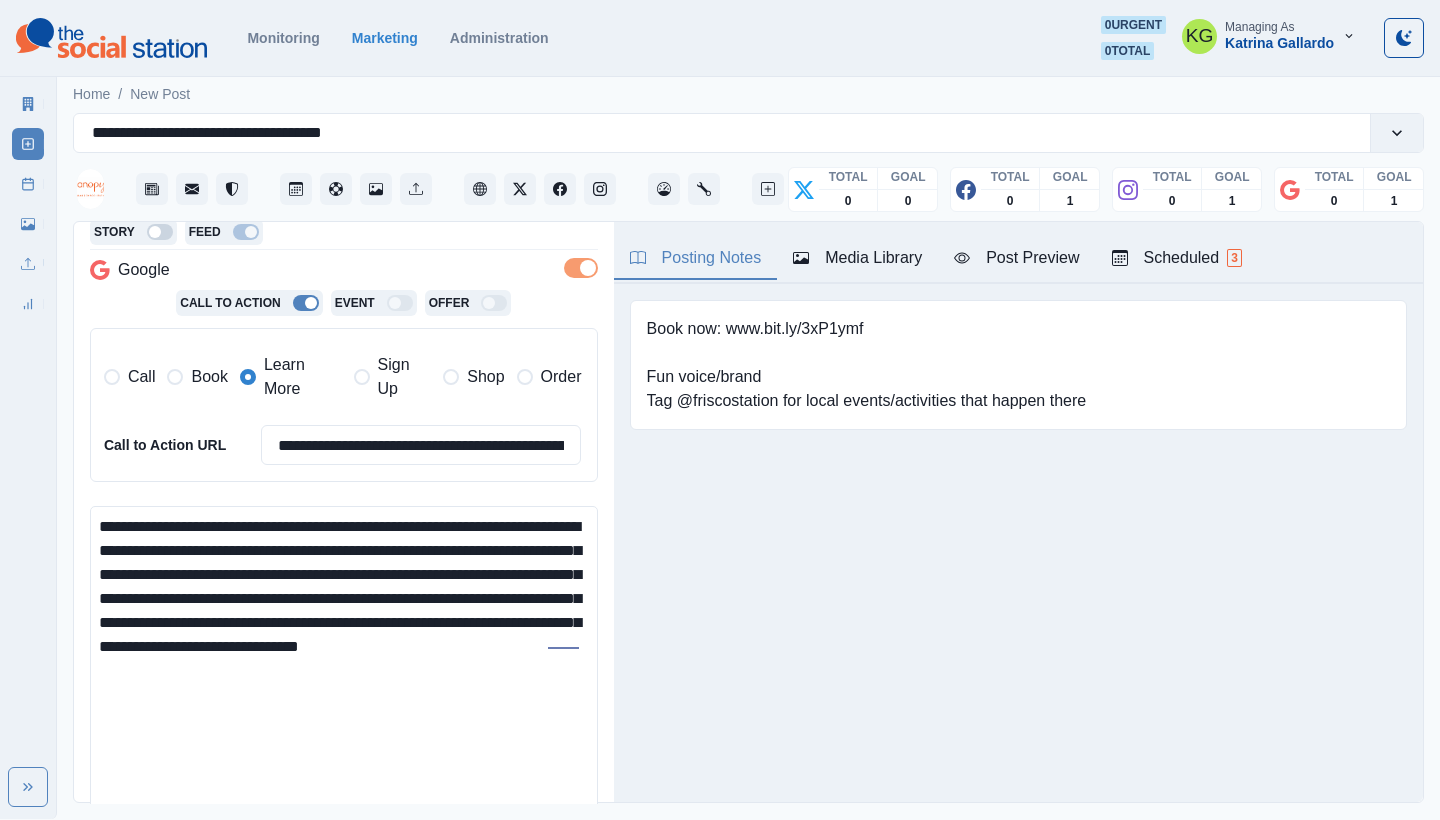 click on "**********" at bounding box center (344, 694) 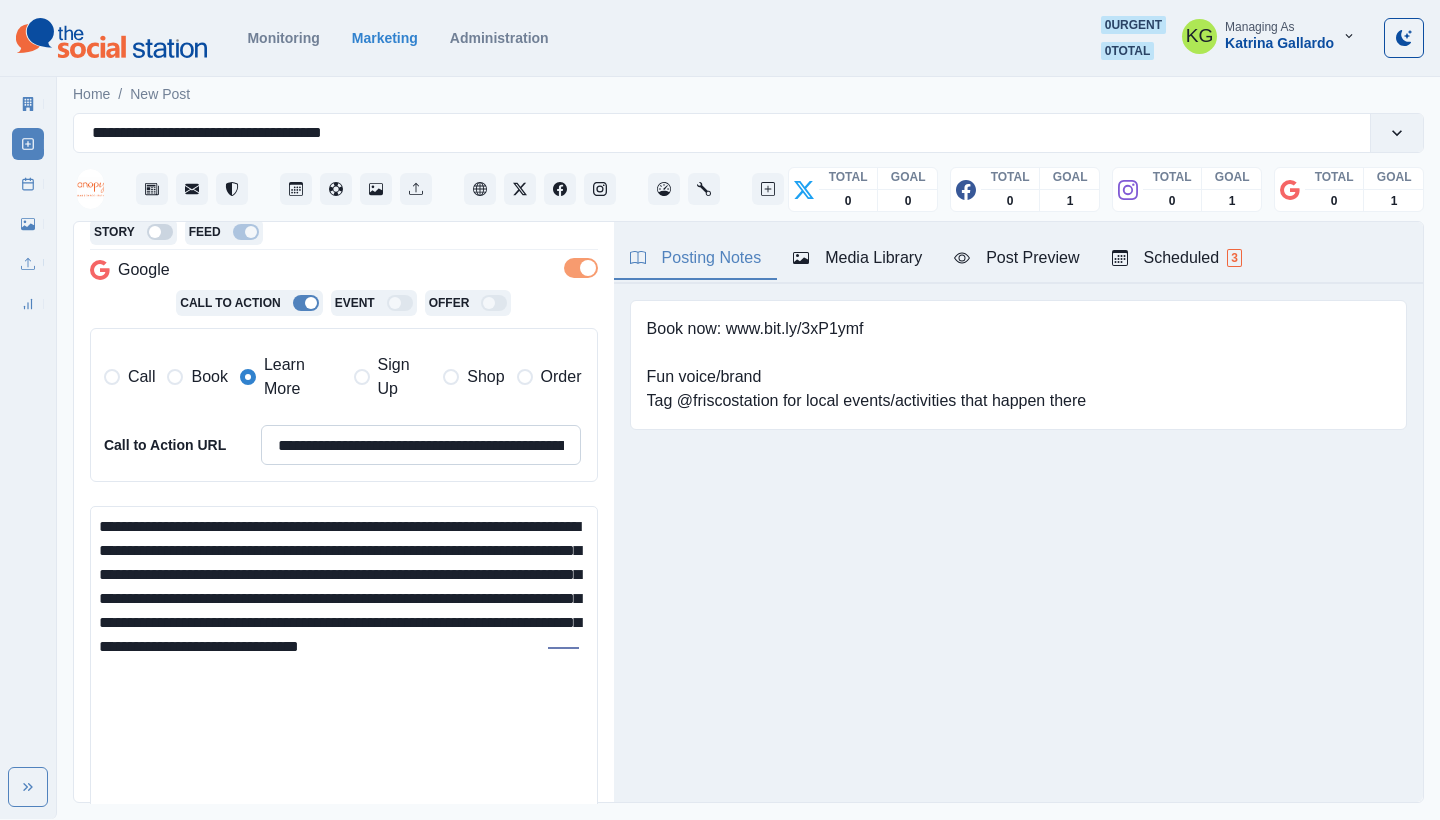 type on "**********" 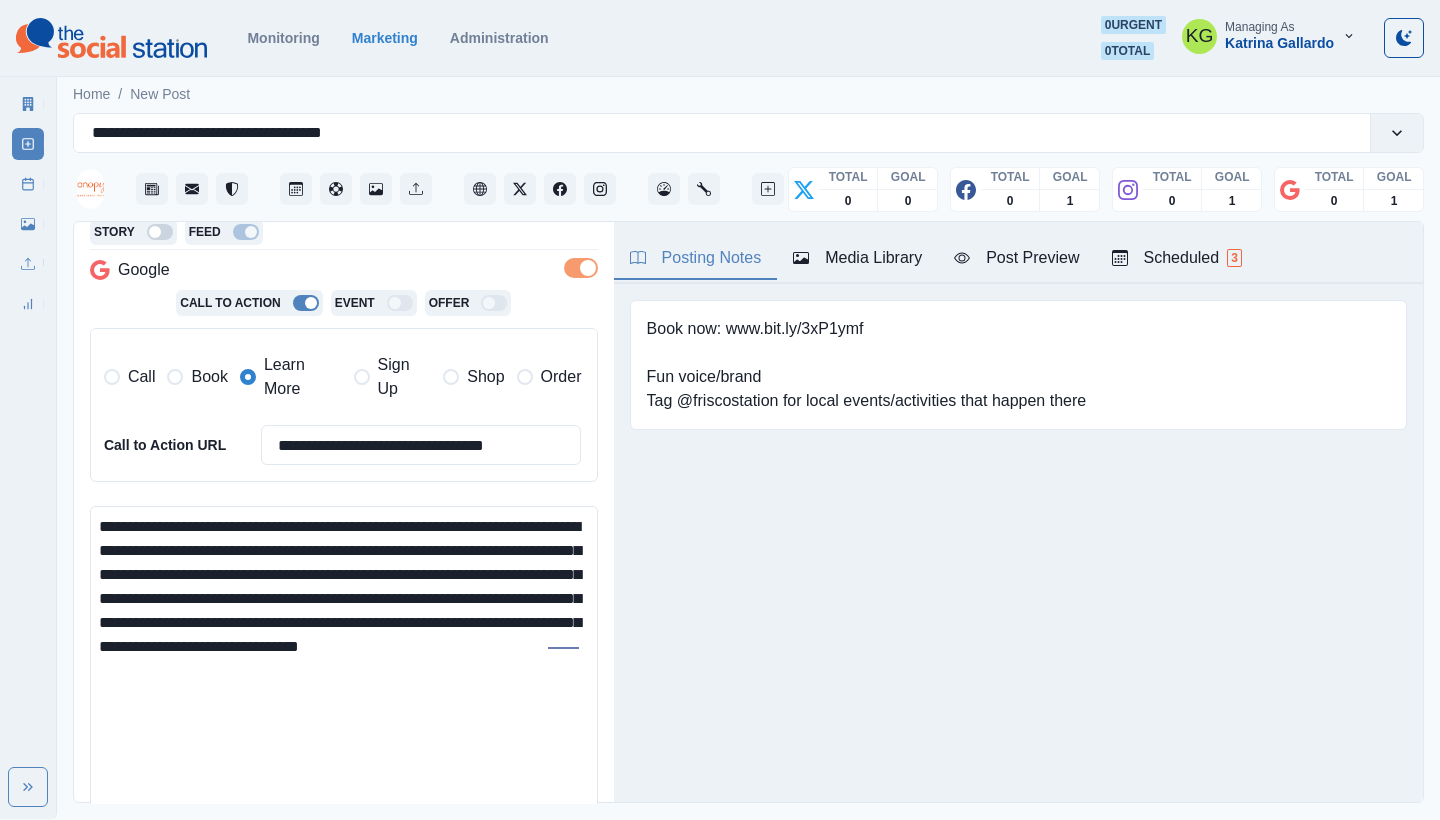 type on "**********" 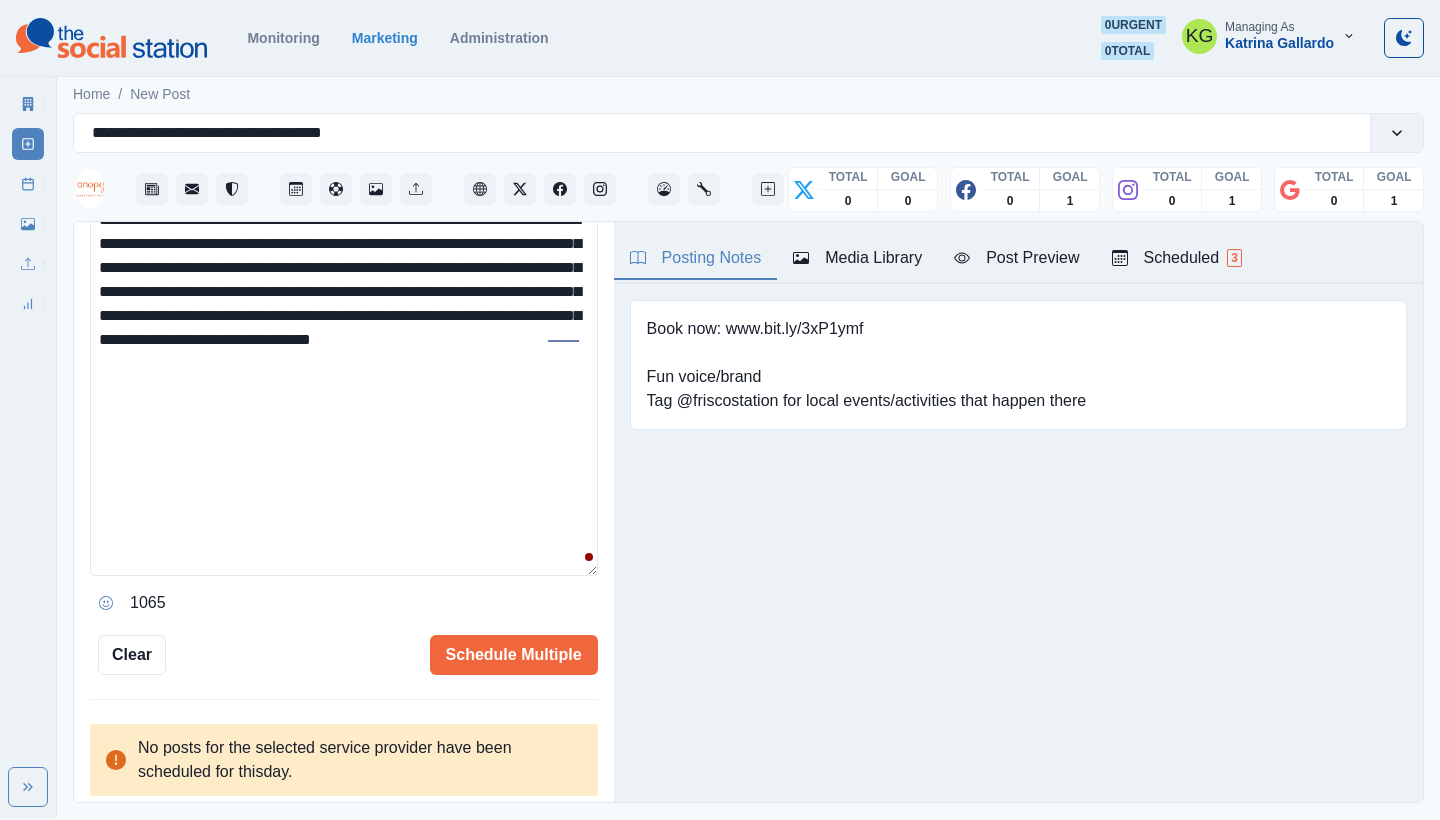 scroll, scrollTop: 717, scrollLeft: 0, axis: vertical 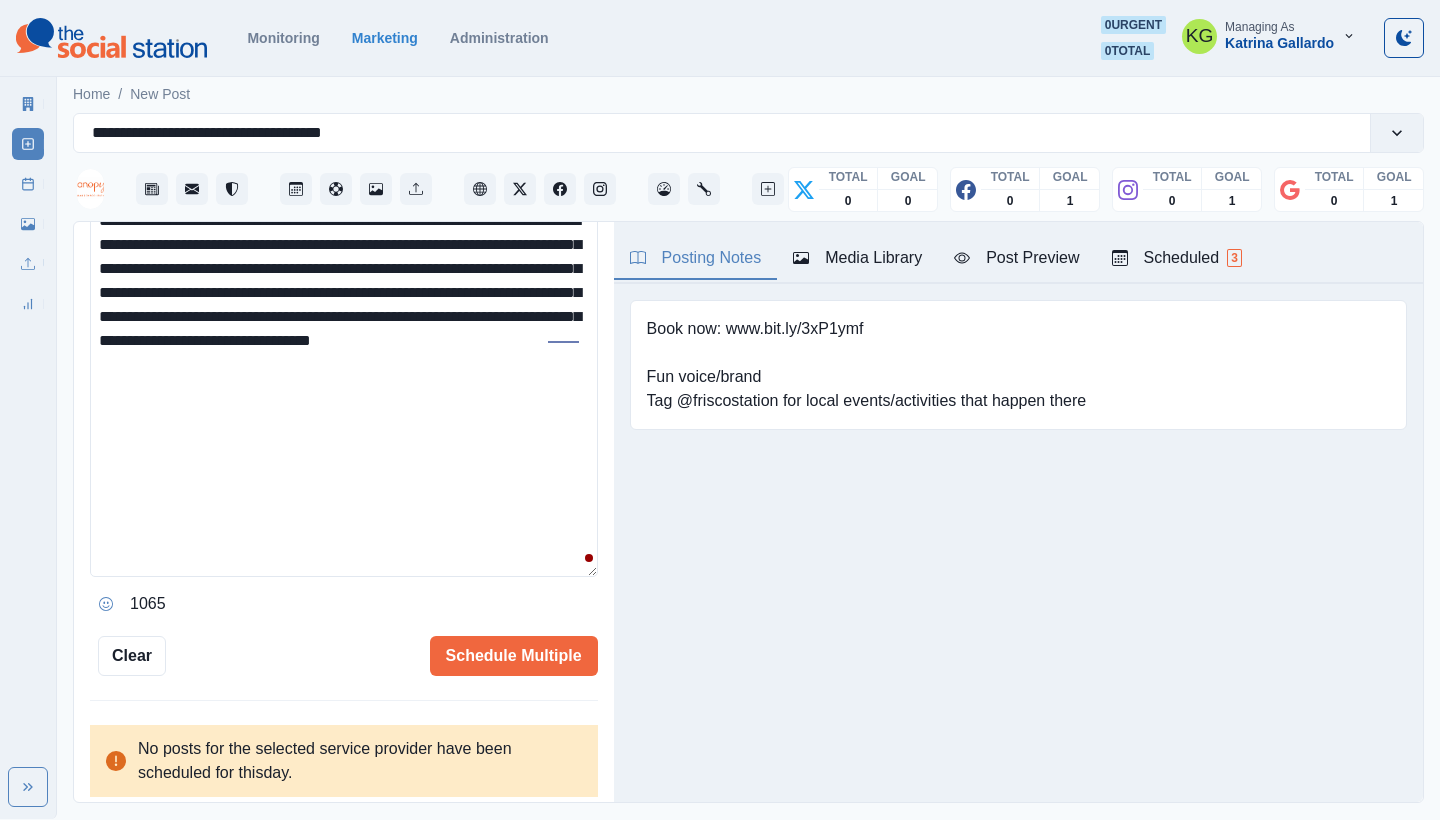 type on "**********" 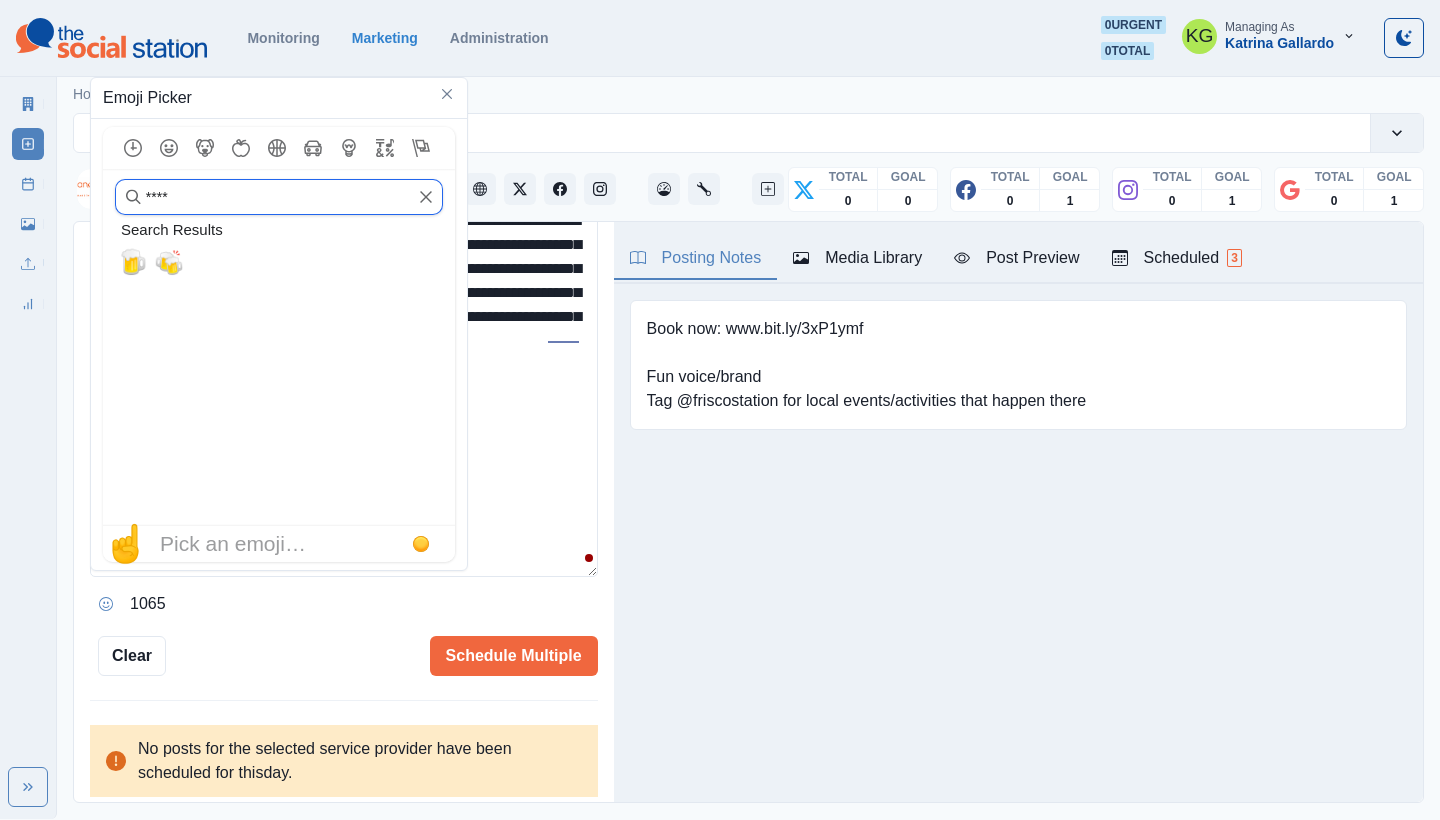 click on "****" at bounding box center (279, 197) 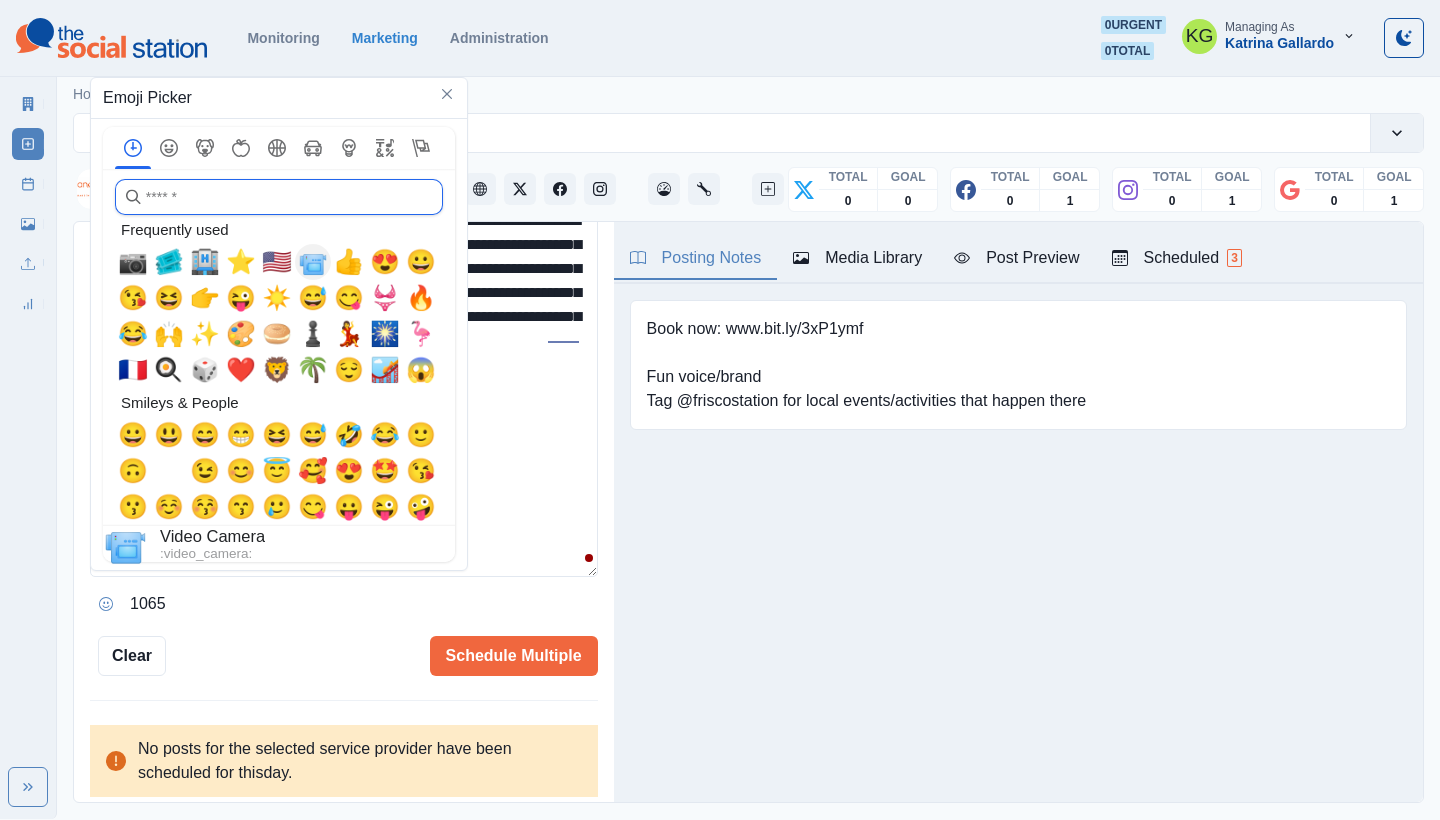 click at bounding box center [313, 262] 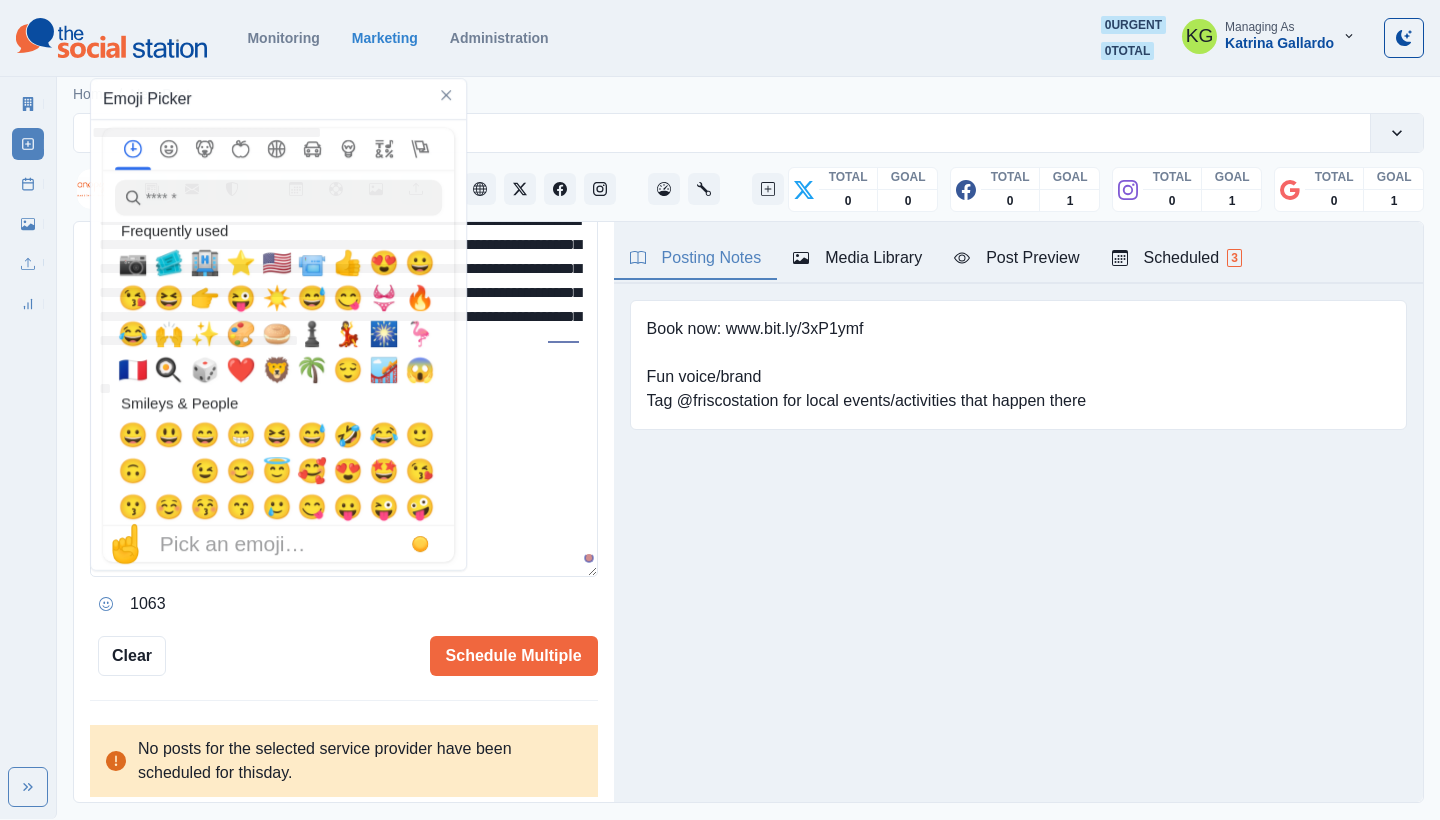 click on "**********" at bounding box center (344, 388) 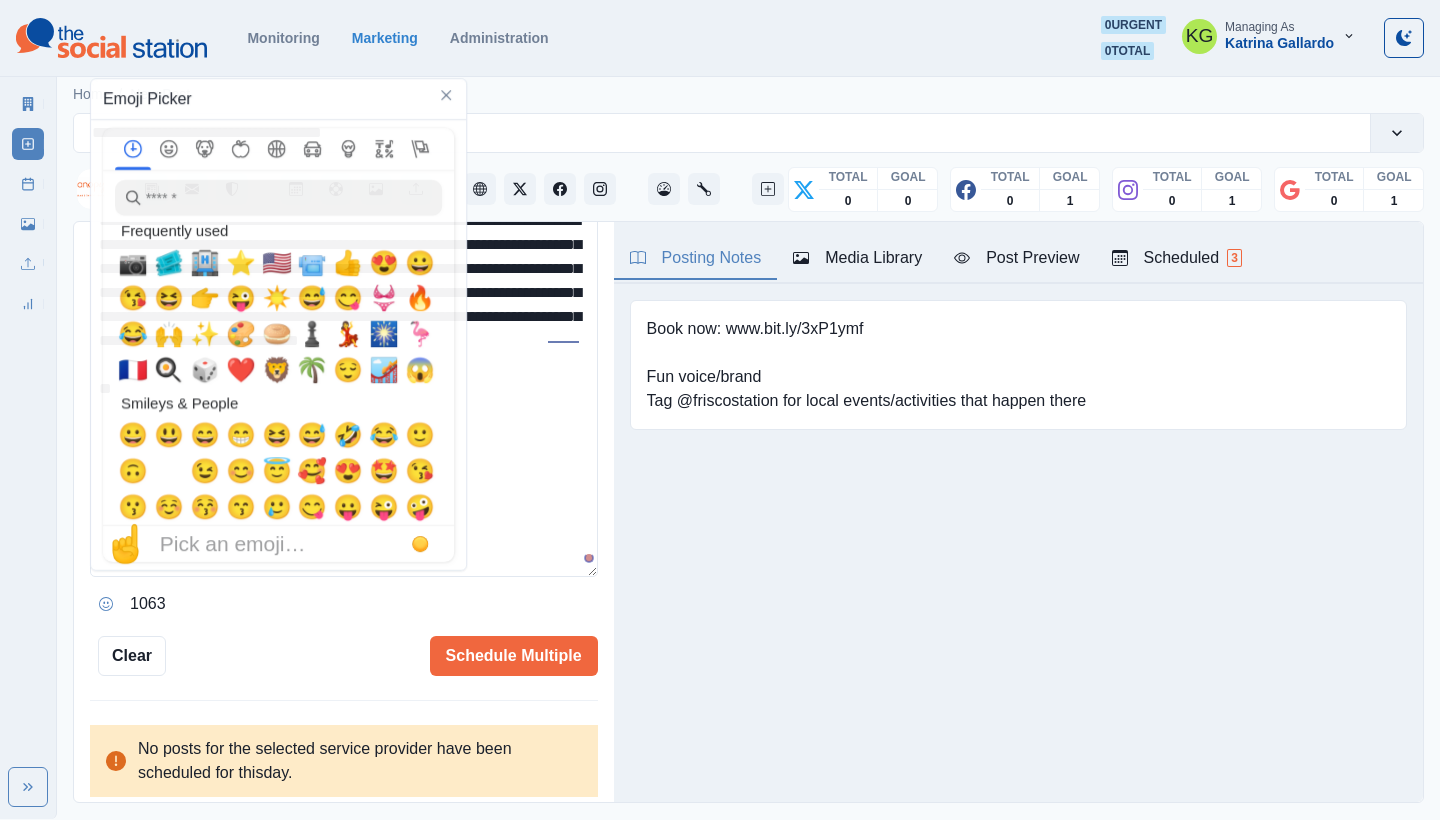 scroll, scrollTop: 687, scrollLeft: 0, axis: vertical 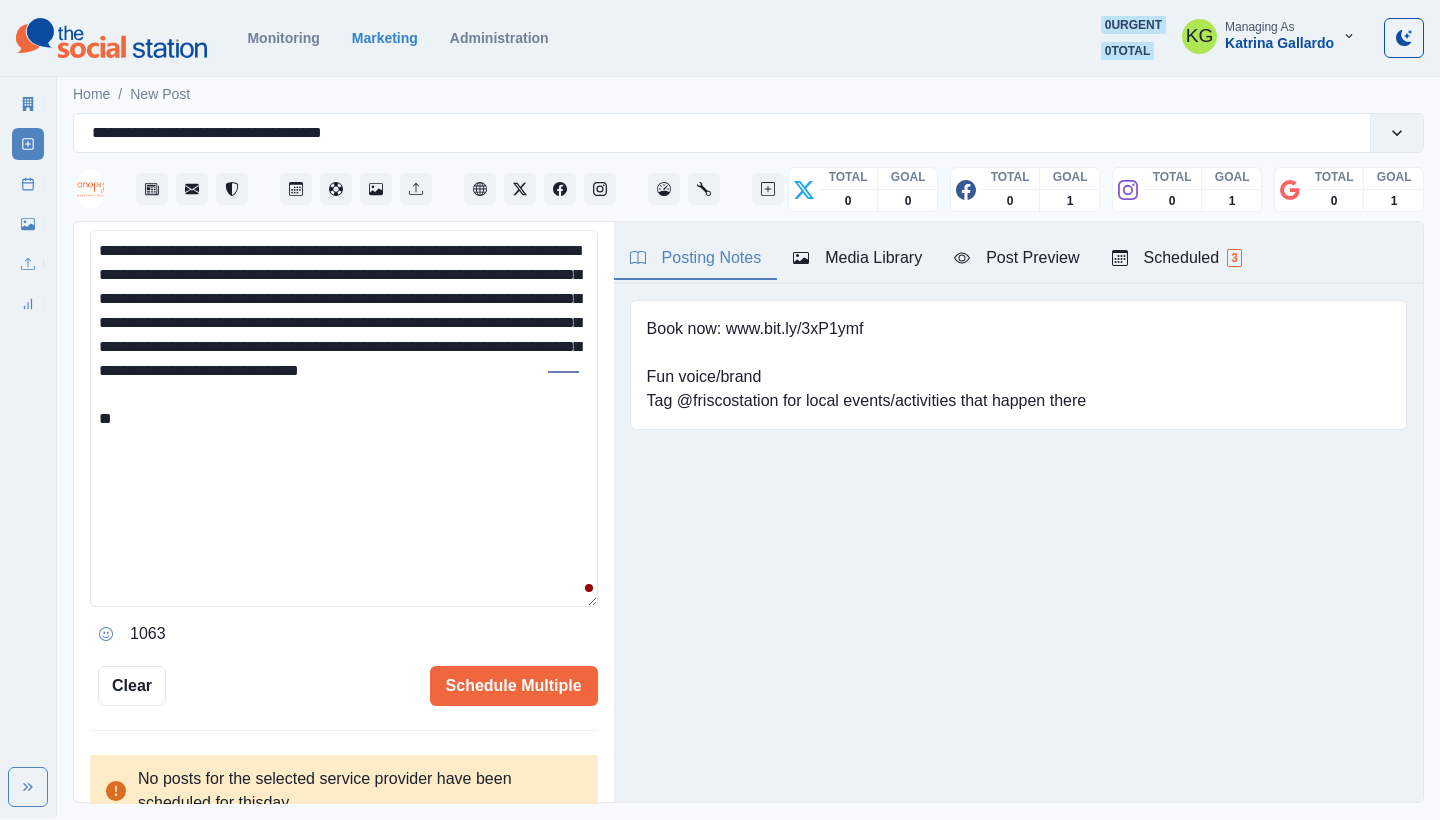 click on "**********" at bounding box center [344, 418] 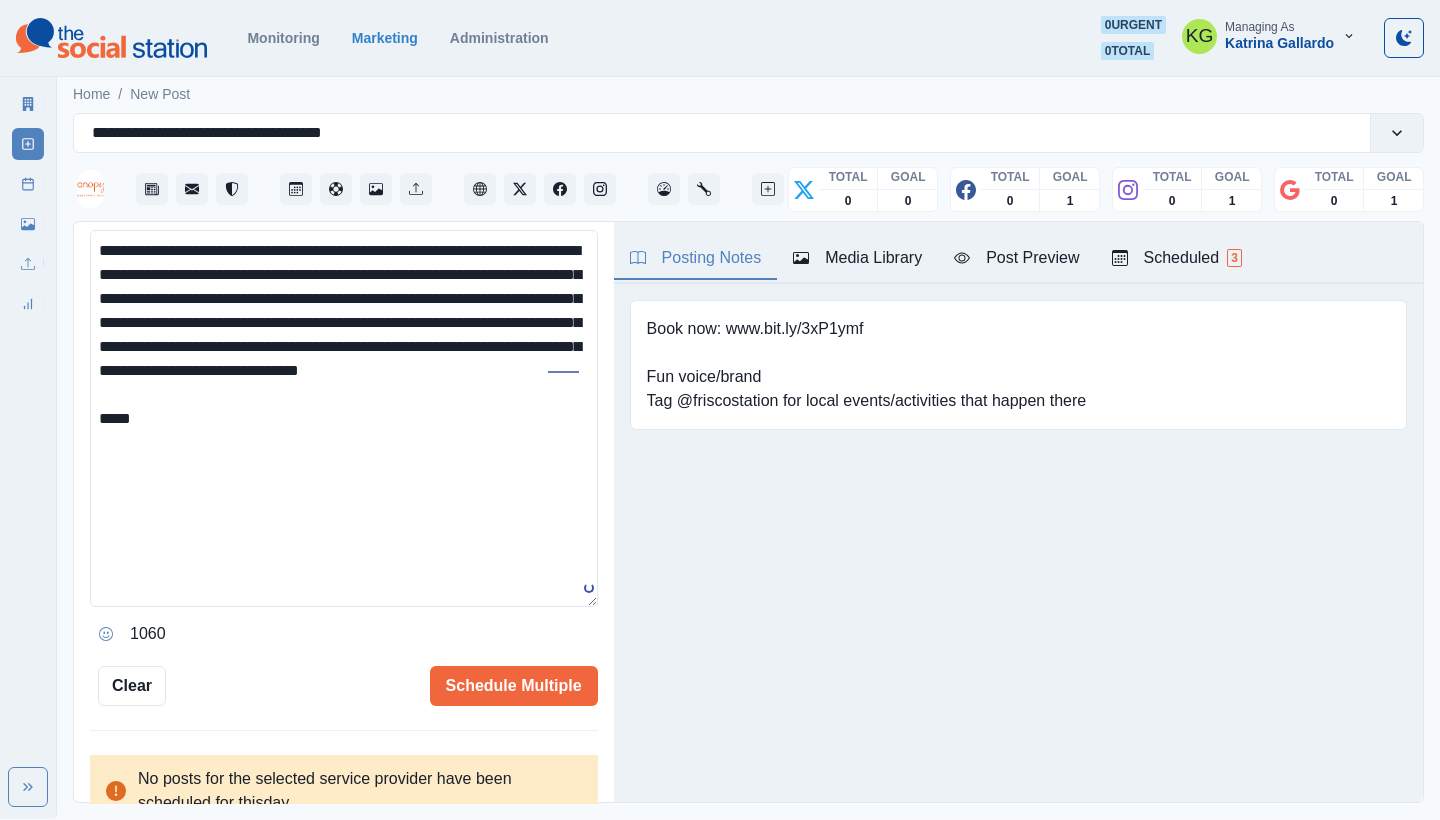paste on "**********" 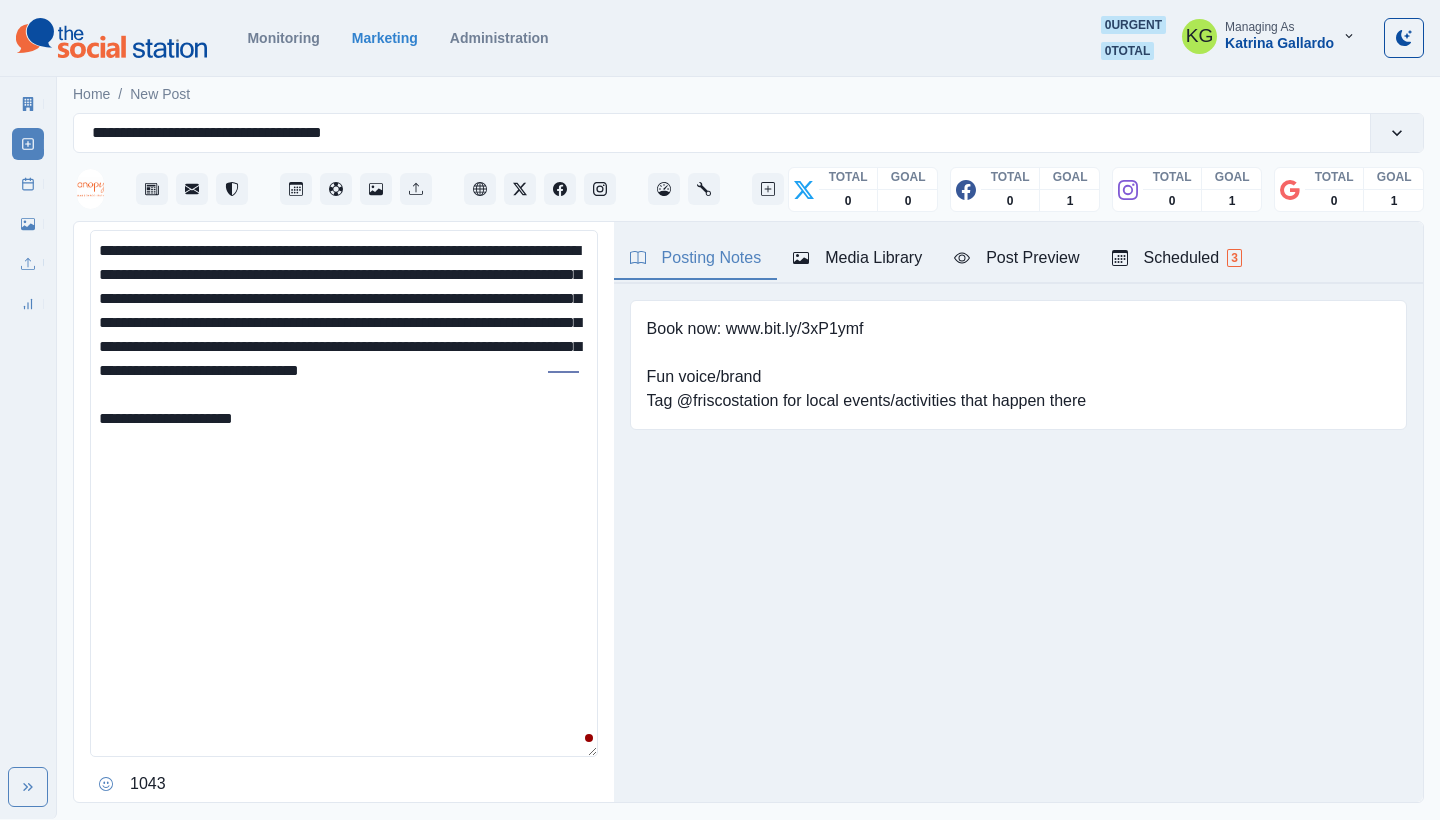 click on "**********" at bounding box center (344, 493) 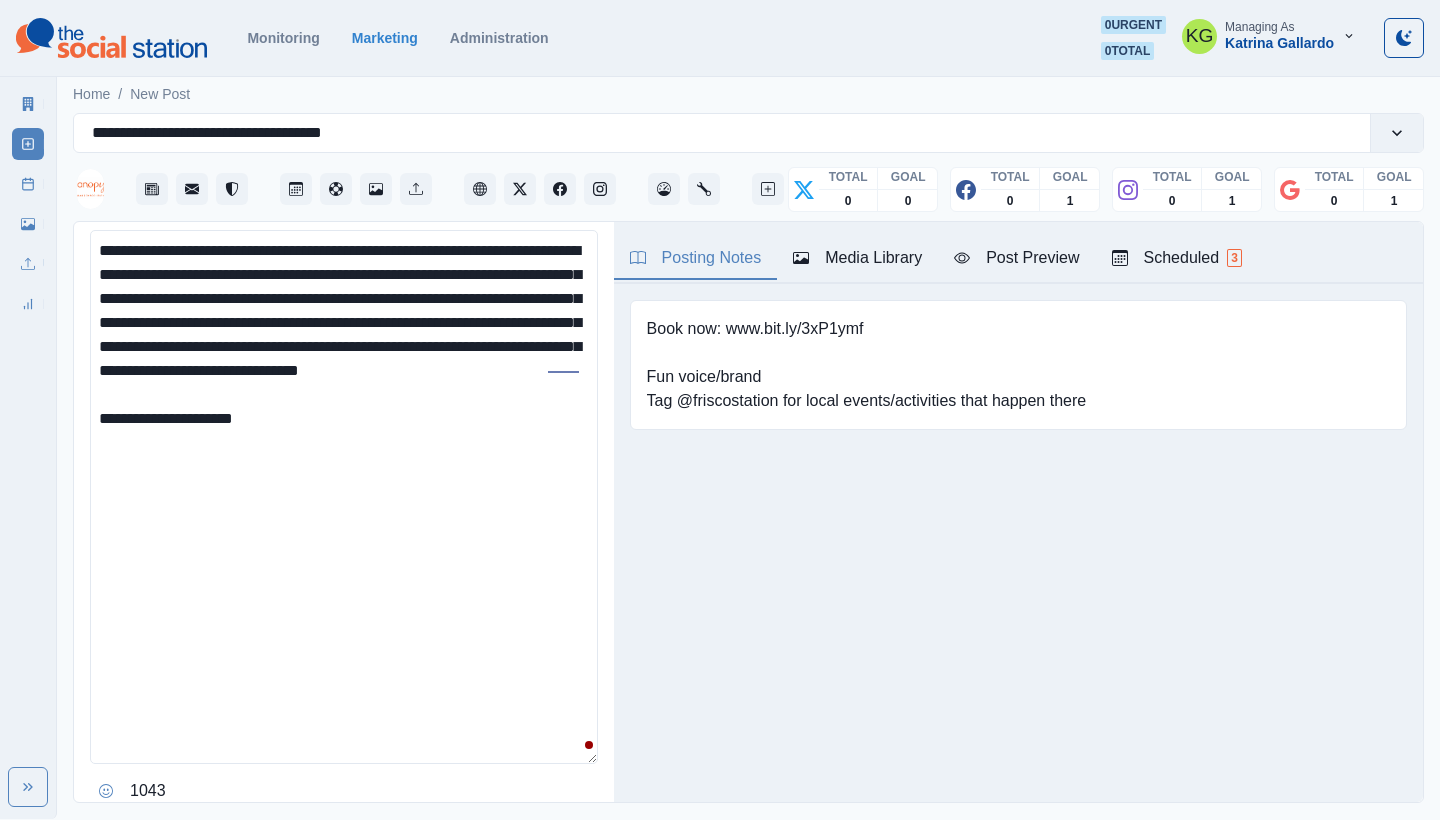 scroll, scrollTop: 0, scrollLeft: 0, axis: both 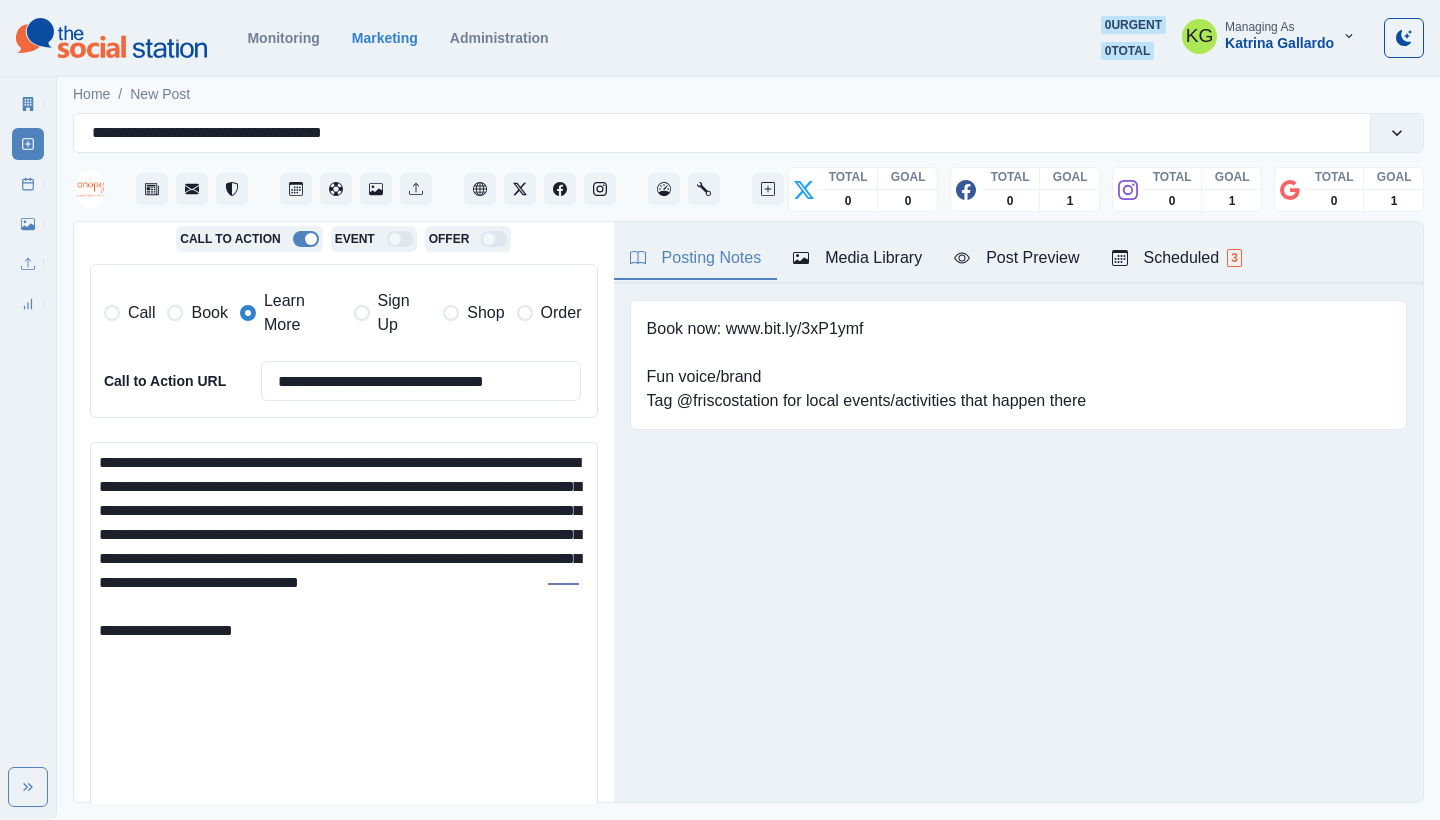 click on "**********" at bounding box center (344, 709) 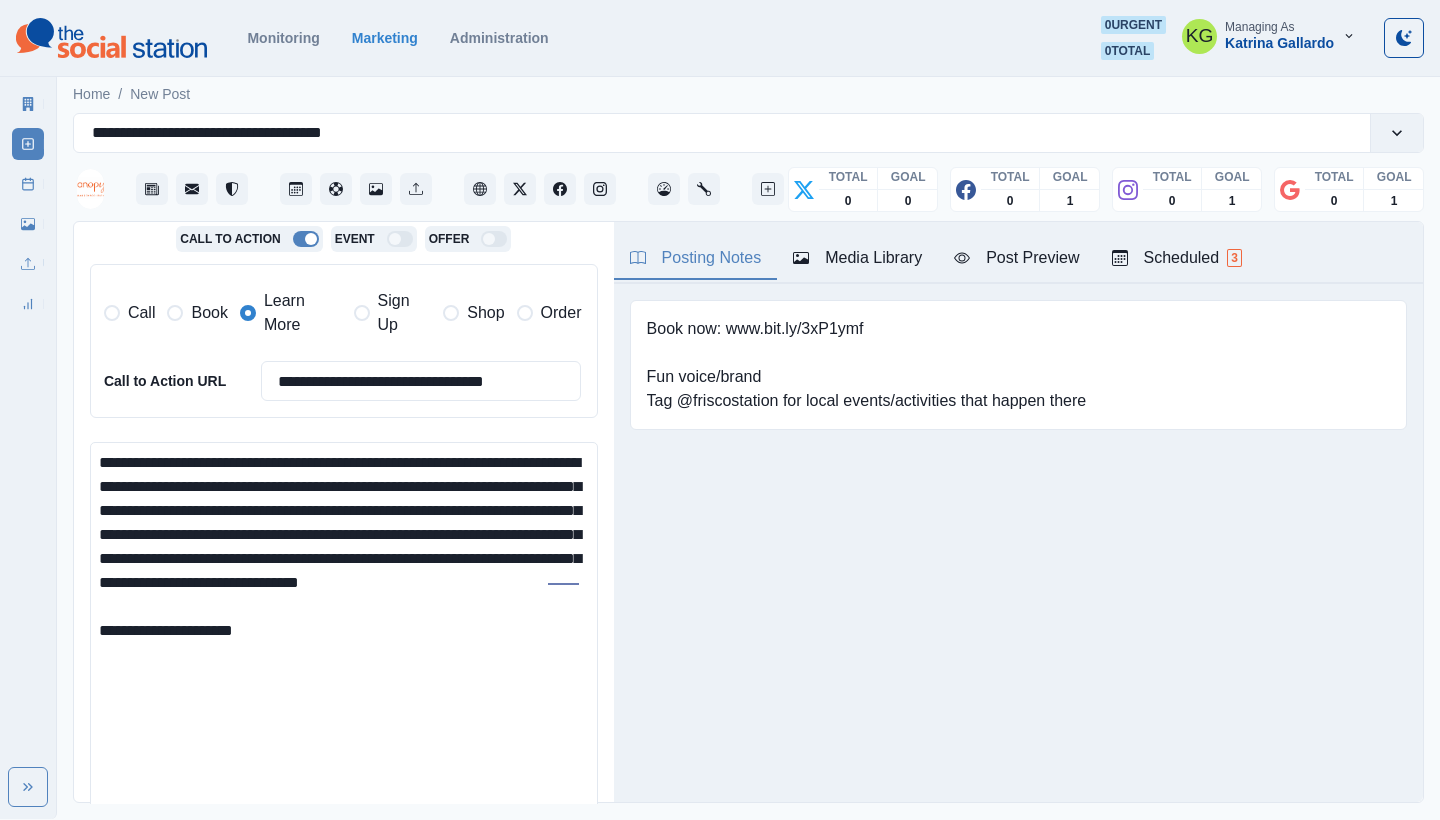 drag, startPoint x: 121, startPoint y: 452, endPoint x: 409, endPoint y: 598, distance: 322.89316 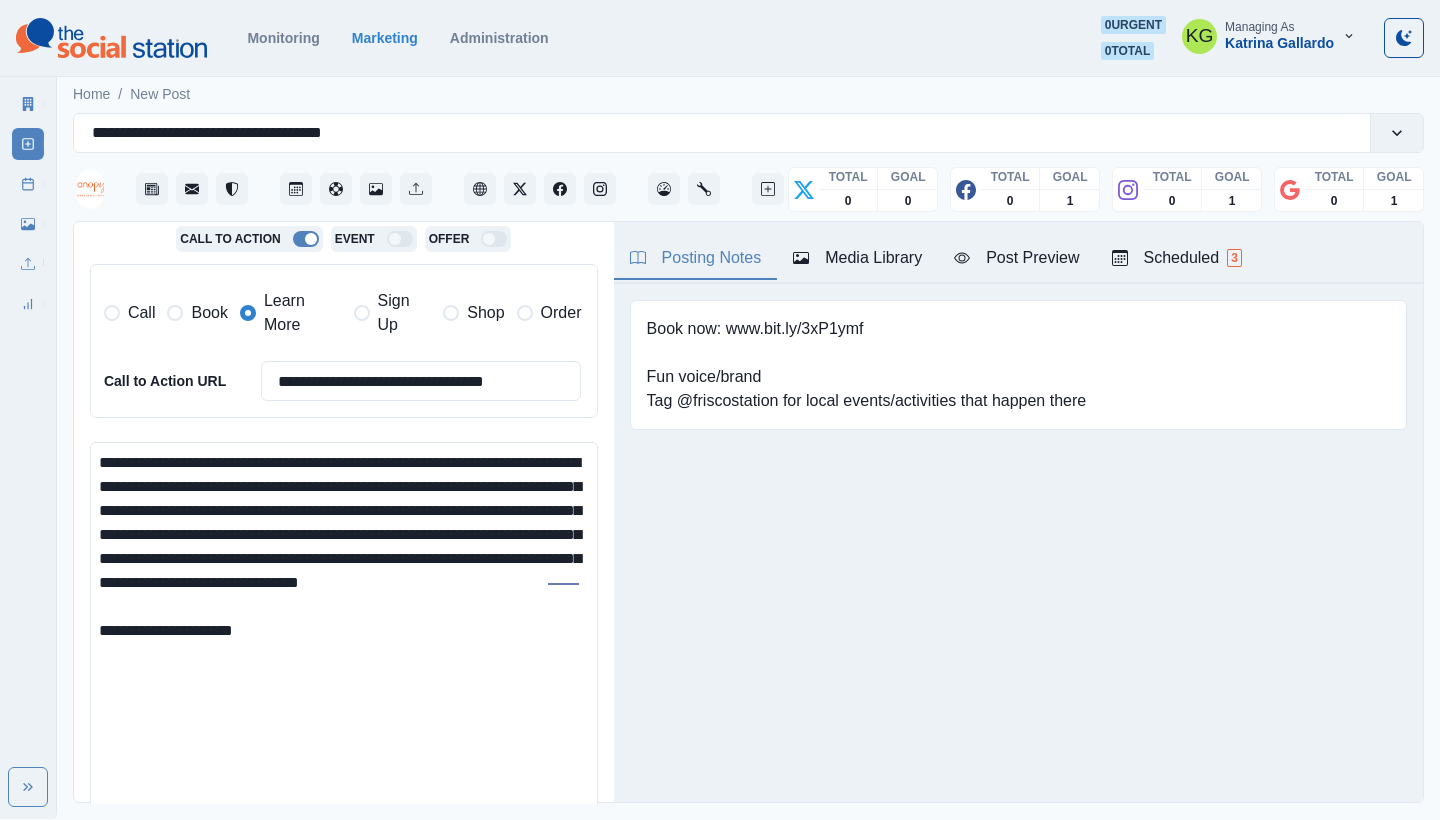 click on "**********" at bounding box center [344, 709] 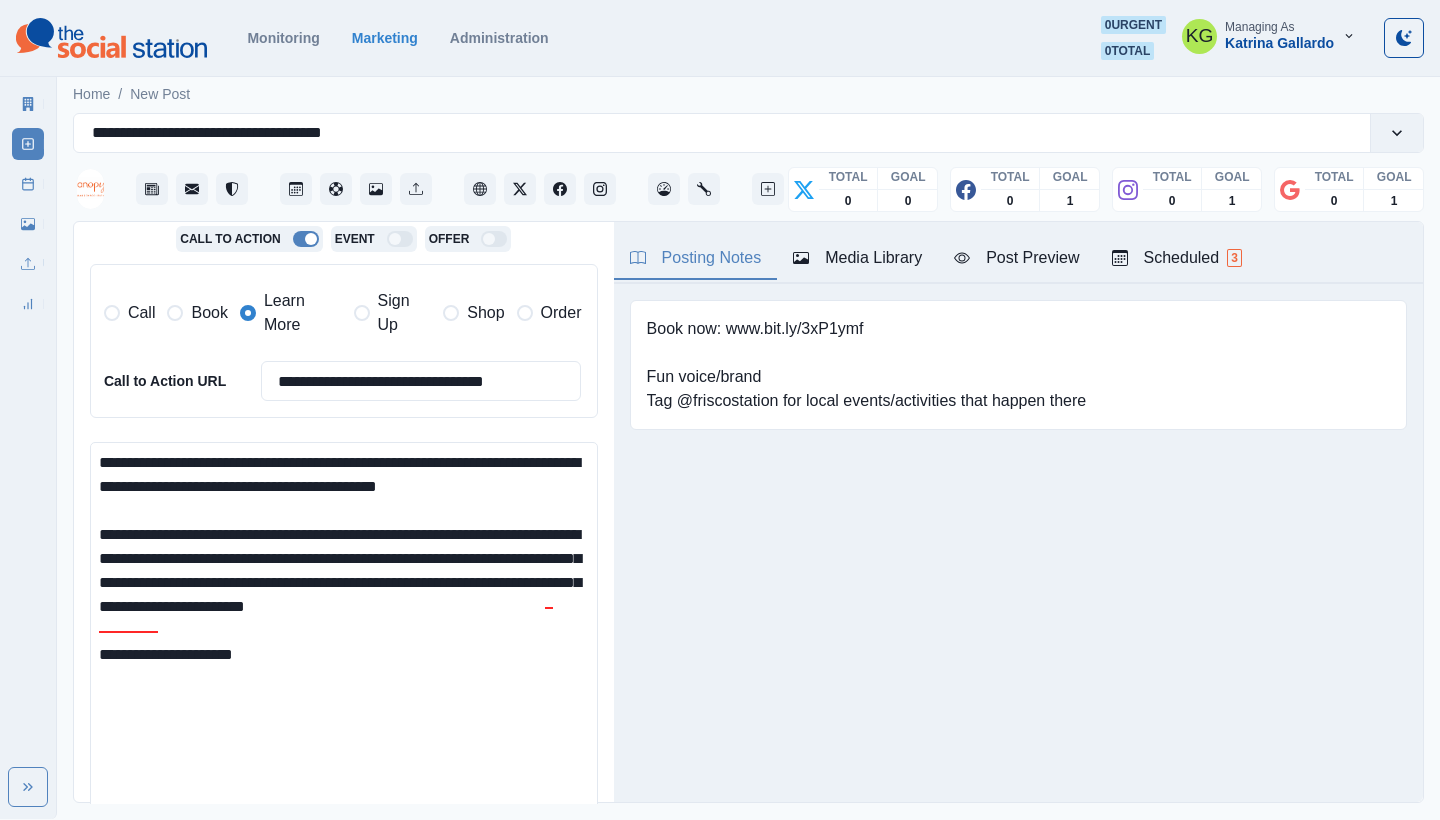 click on "🍻Frisco Oktoberfest is returning on Saturday, [DATE] at The Star in Frisco from 11 AM to 9 PM! Enjoy a free-entry celebration of German heritage featuring traditional music, delicious cuisine, stein‑hoisting contests, brat-eating challenges, keg-rolling races, the quirky Dachshund Dash, and more family-friendly fun with live entertainment and local vendors.
Just 10 minutes from our hotel—come toast to good times and great memories. Prost!
Plan your
📹: @friscooktoberfest" at bounding box center (344, 709) 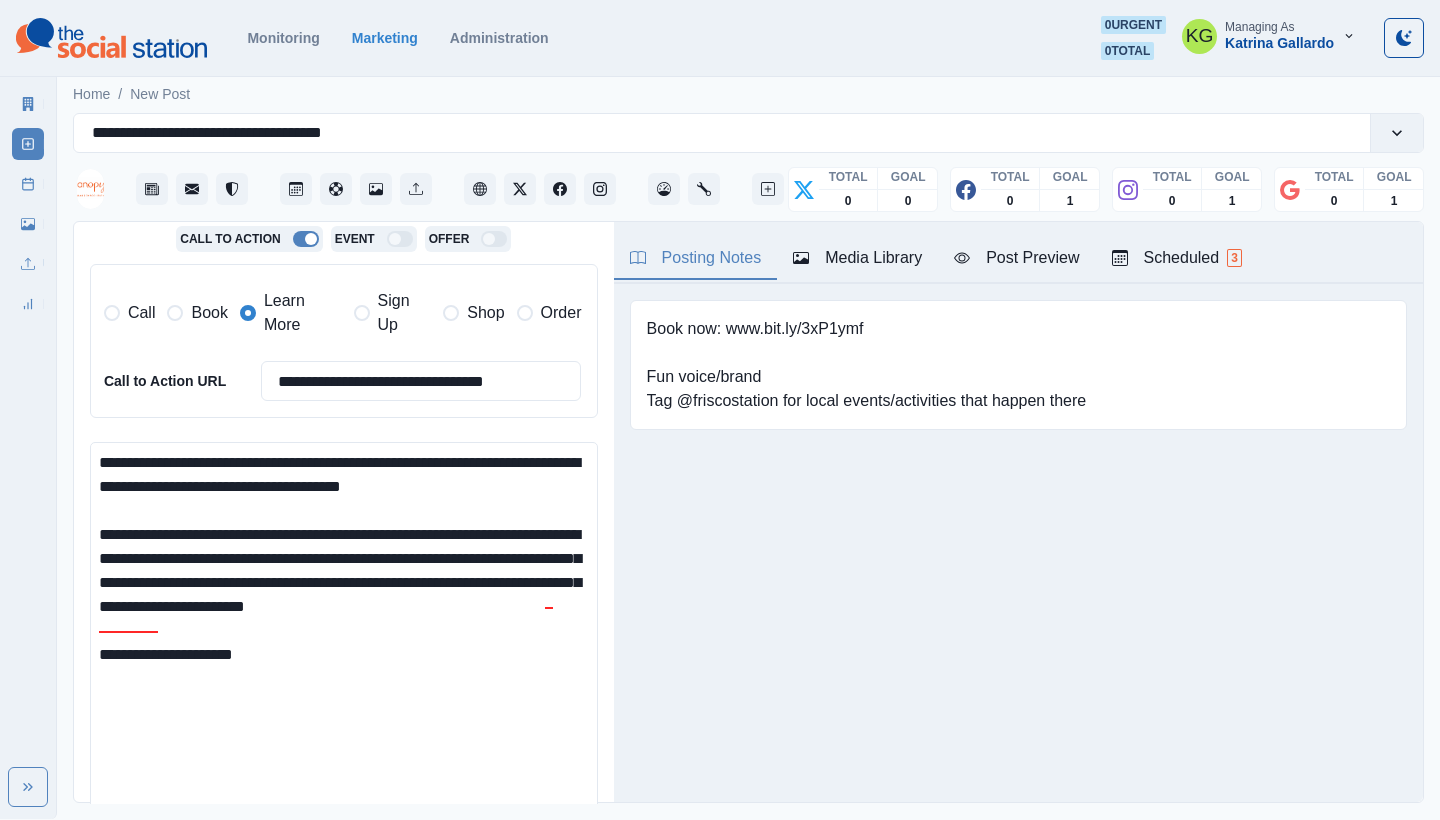 drag, startPoint x: 326, startPoint y: 476, endPoint x: 207, endPoint y: 475, distance: 119.0042 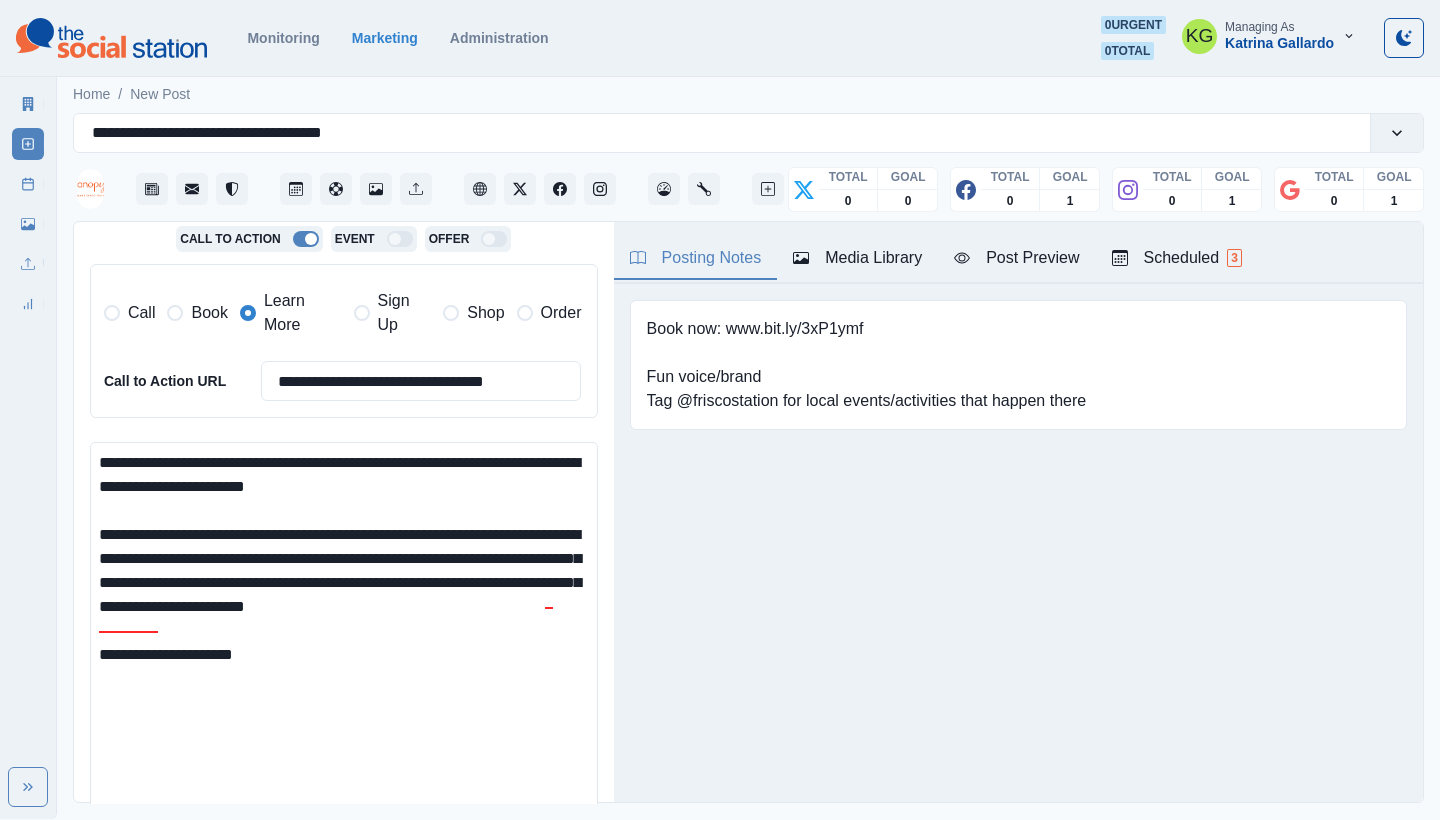 click on "**********" at bounding box center (344, 709) 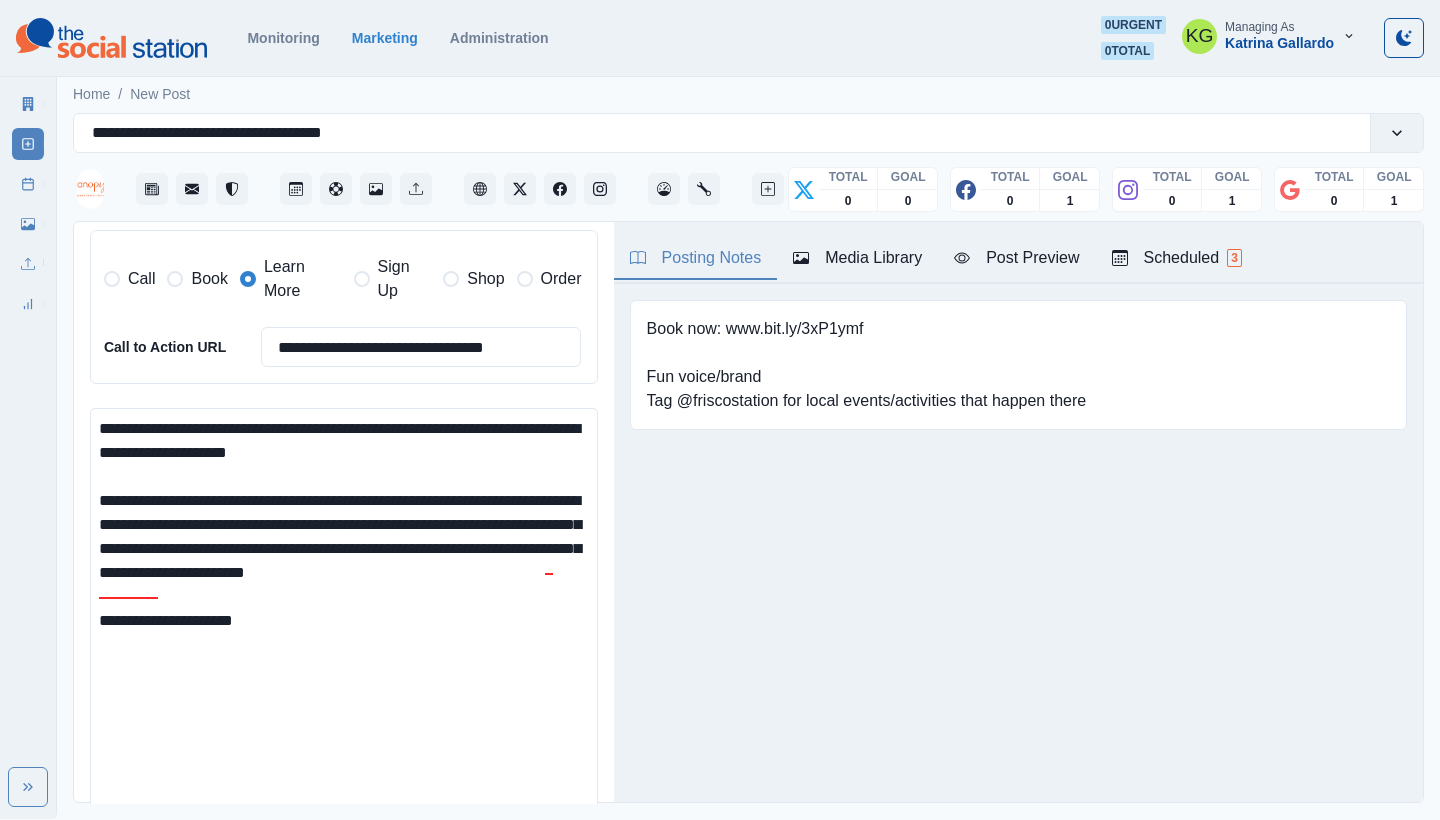 scroll, scrollTop: 514, scrollLeft: 0, axis: vertical 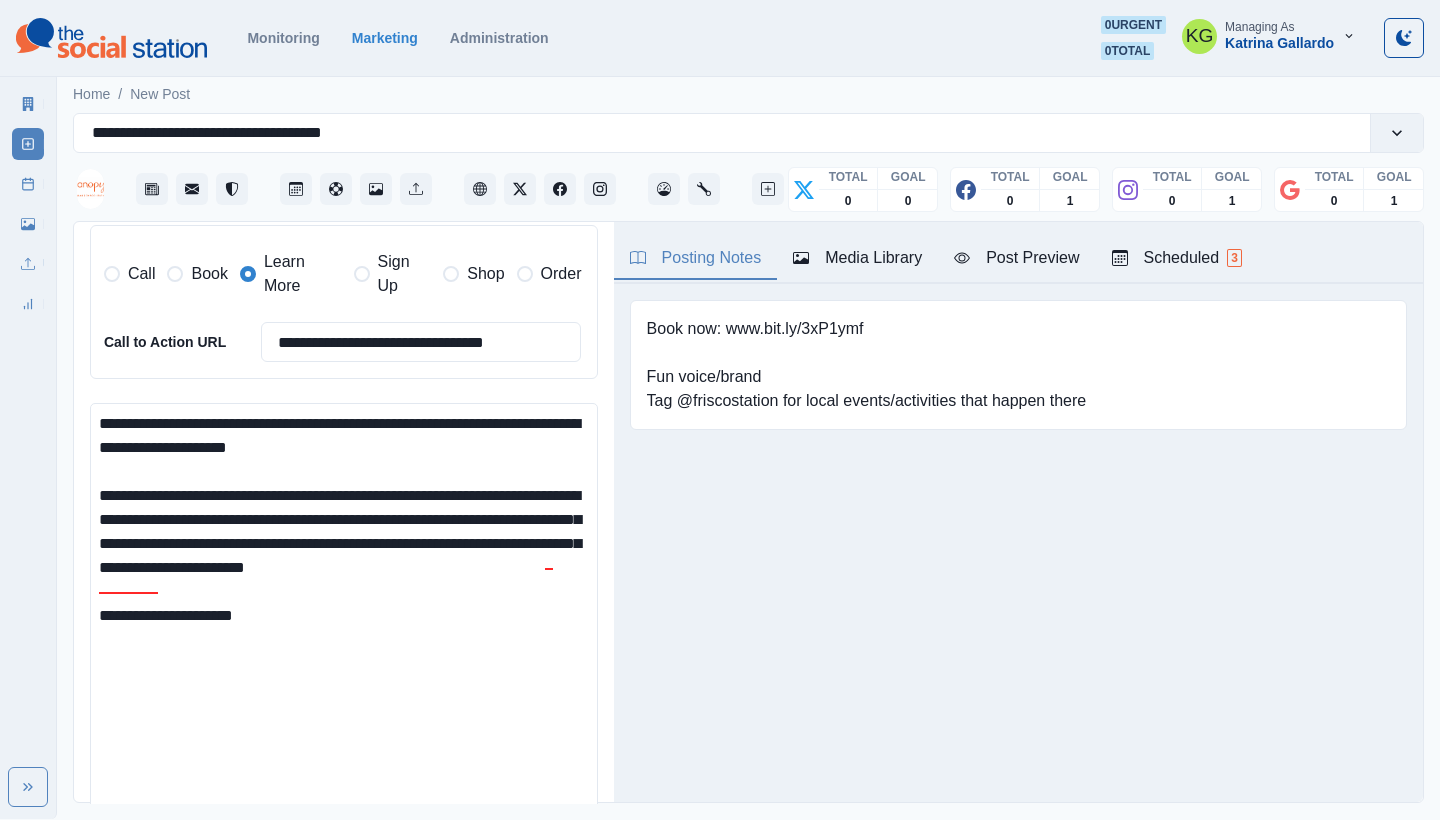click on "**********" at bounding box center [344, 670] 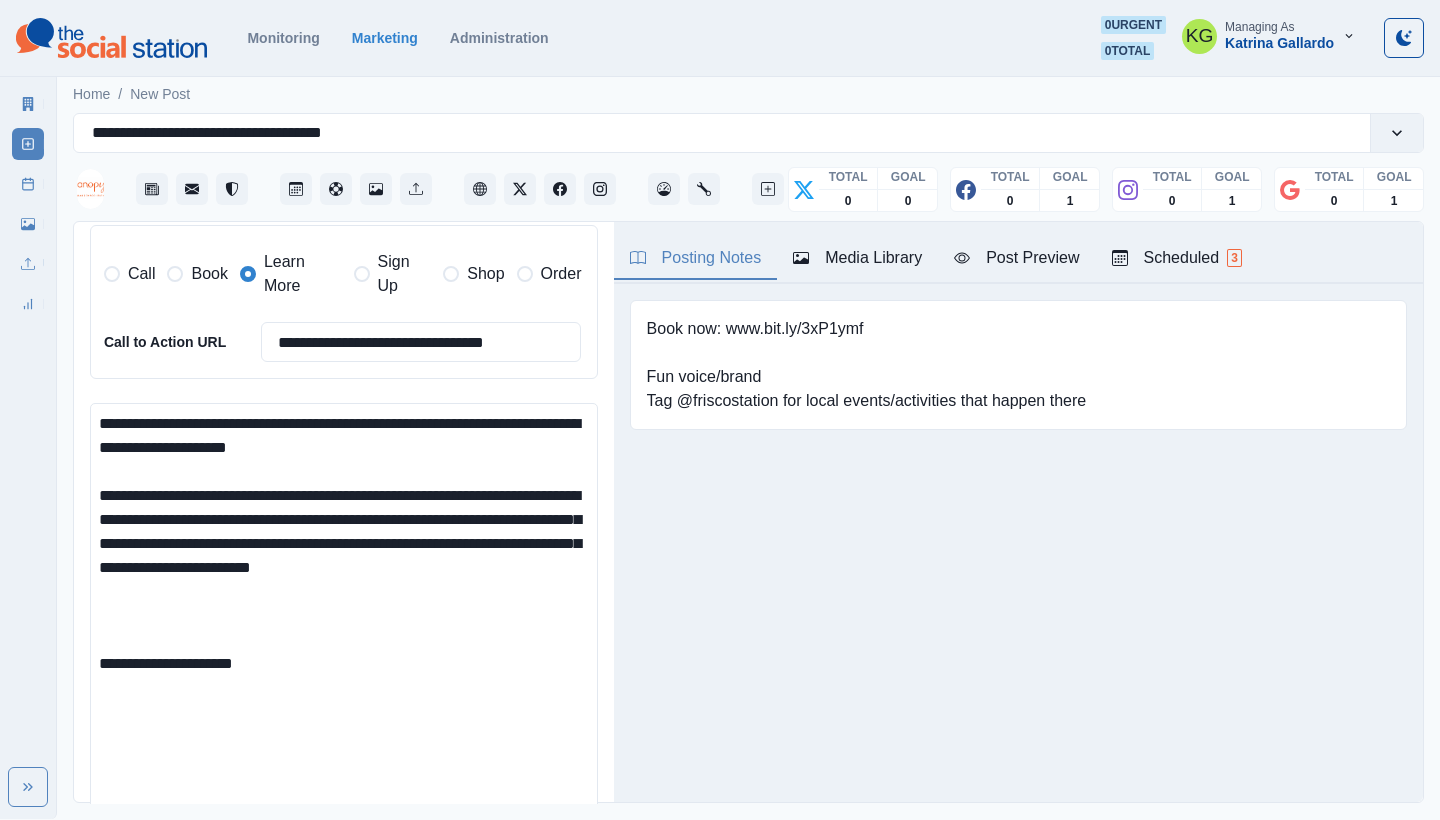 paste on "**********" 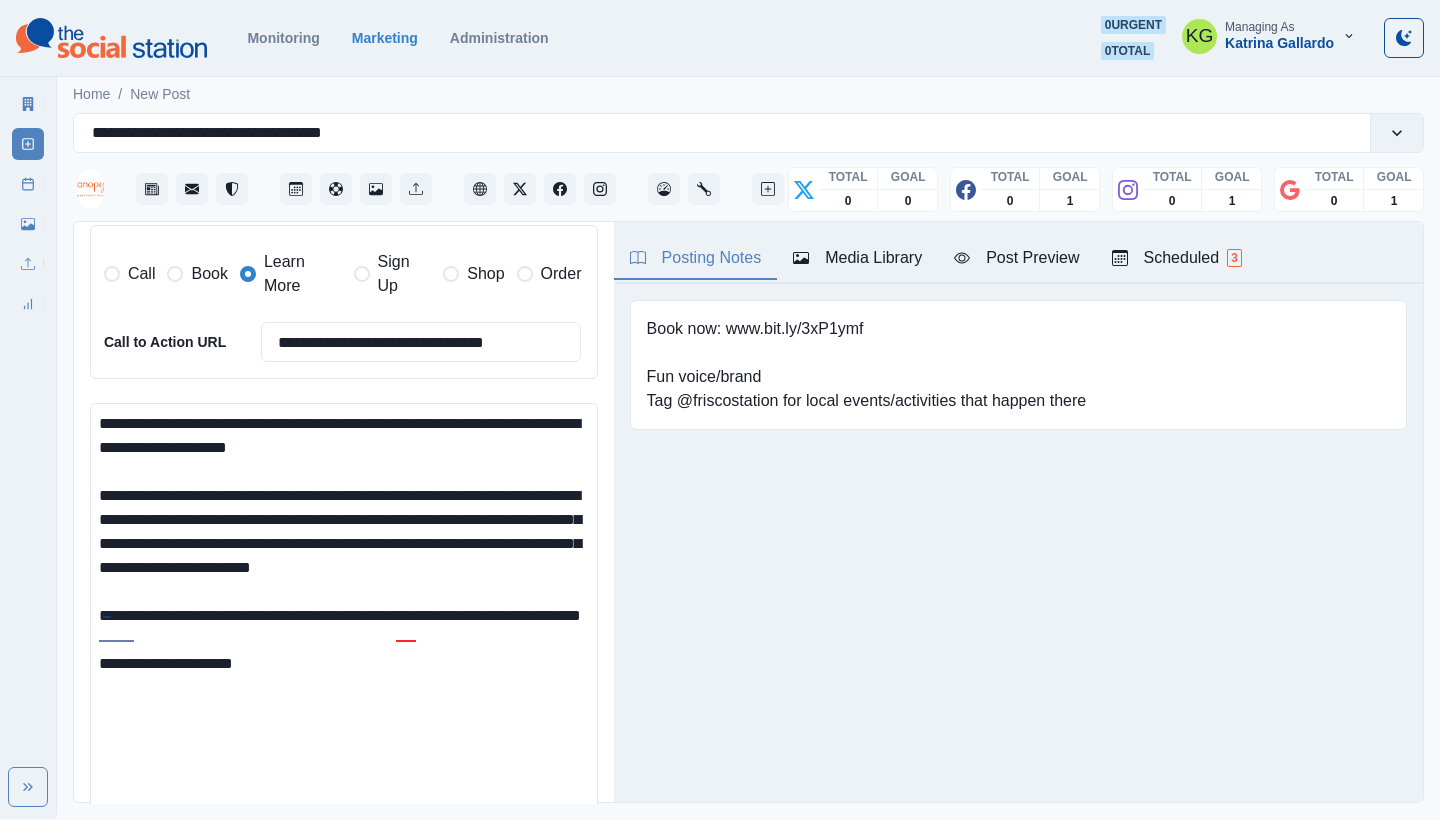 click on "**********" at bounding box center [344, 670] 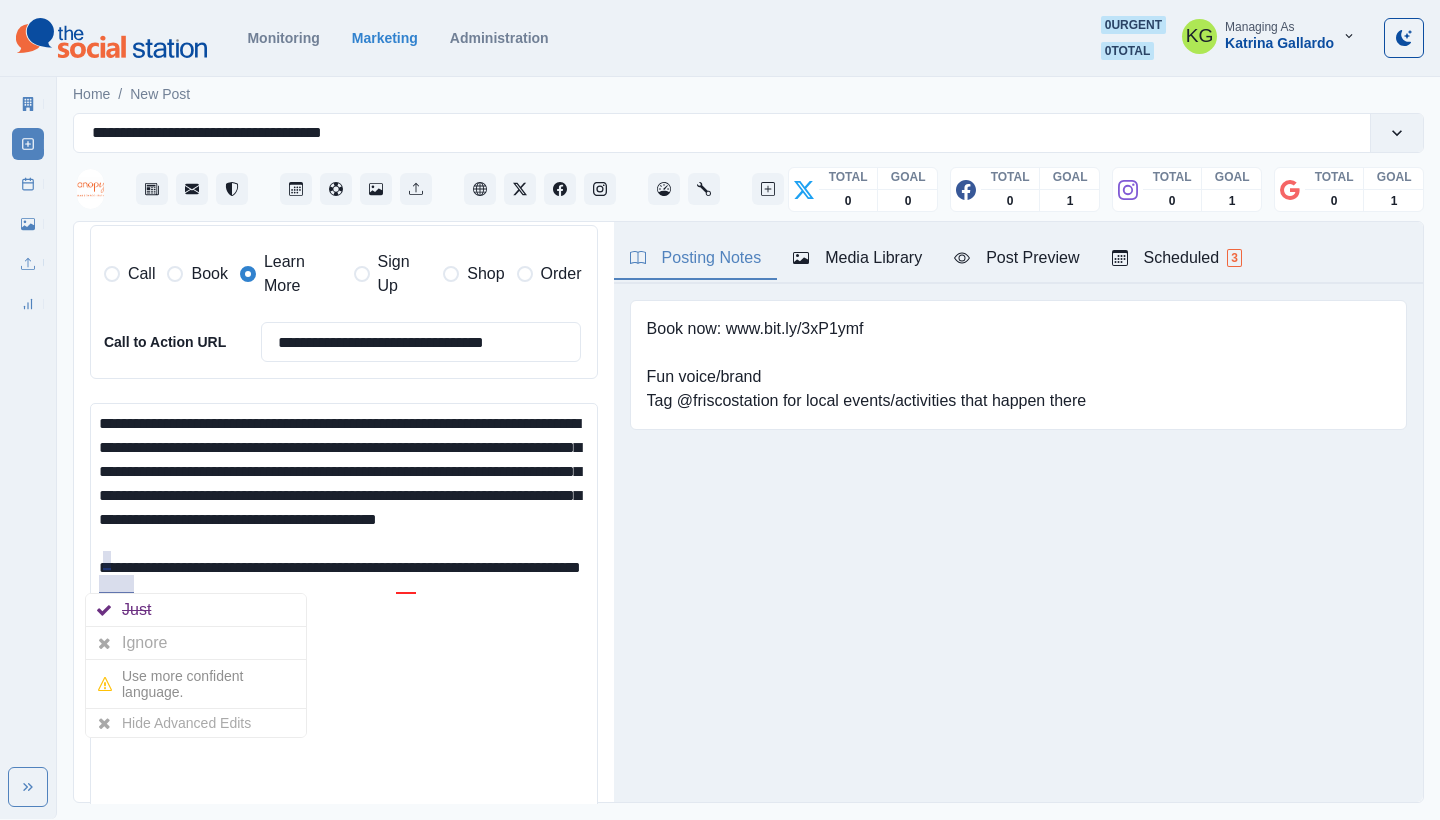click on "**********" at bounding box center (344, 670) 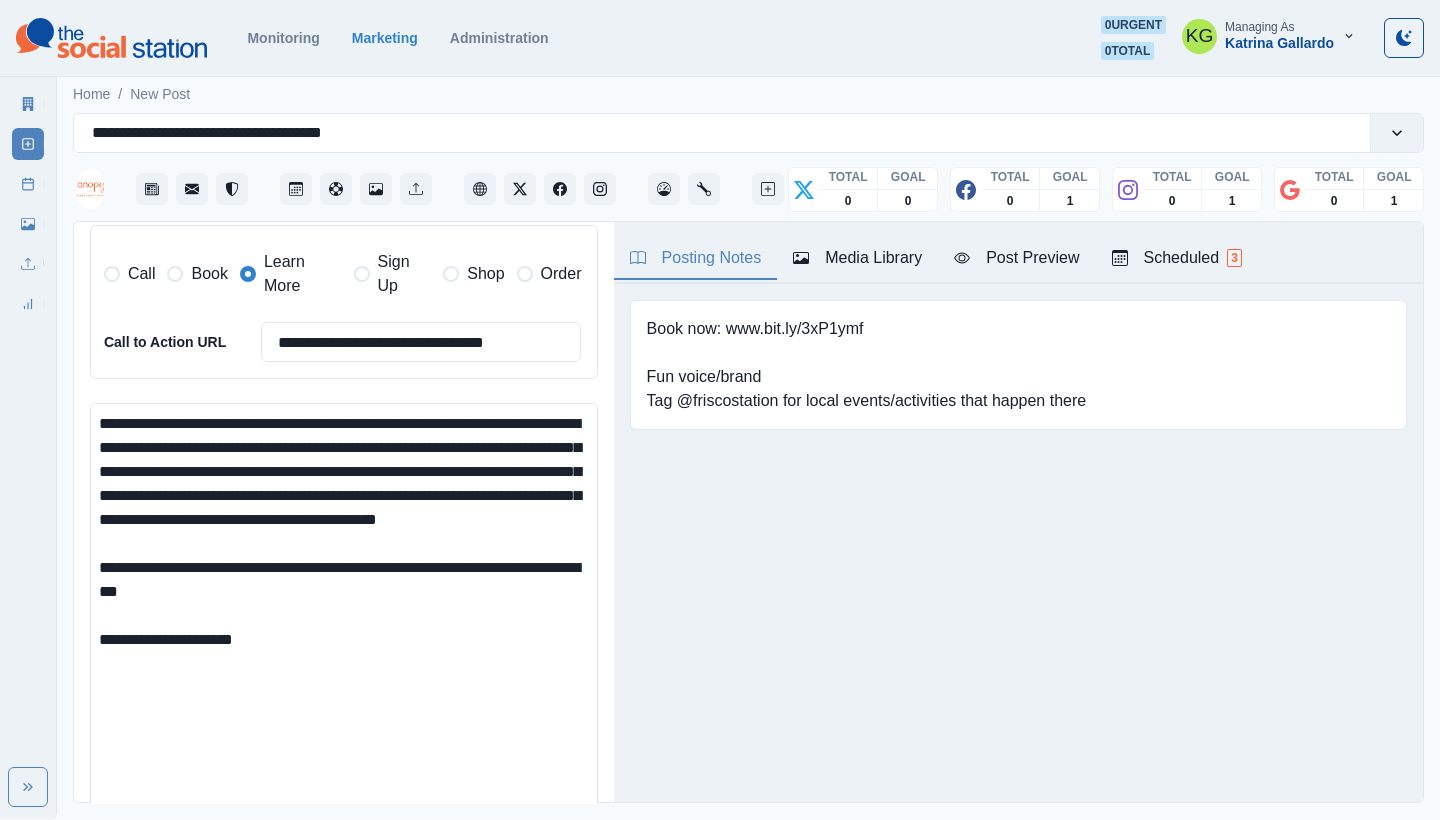 click on "**********" at bounding box center (344, 670) 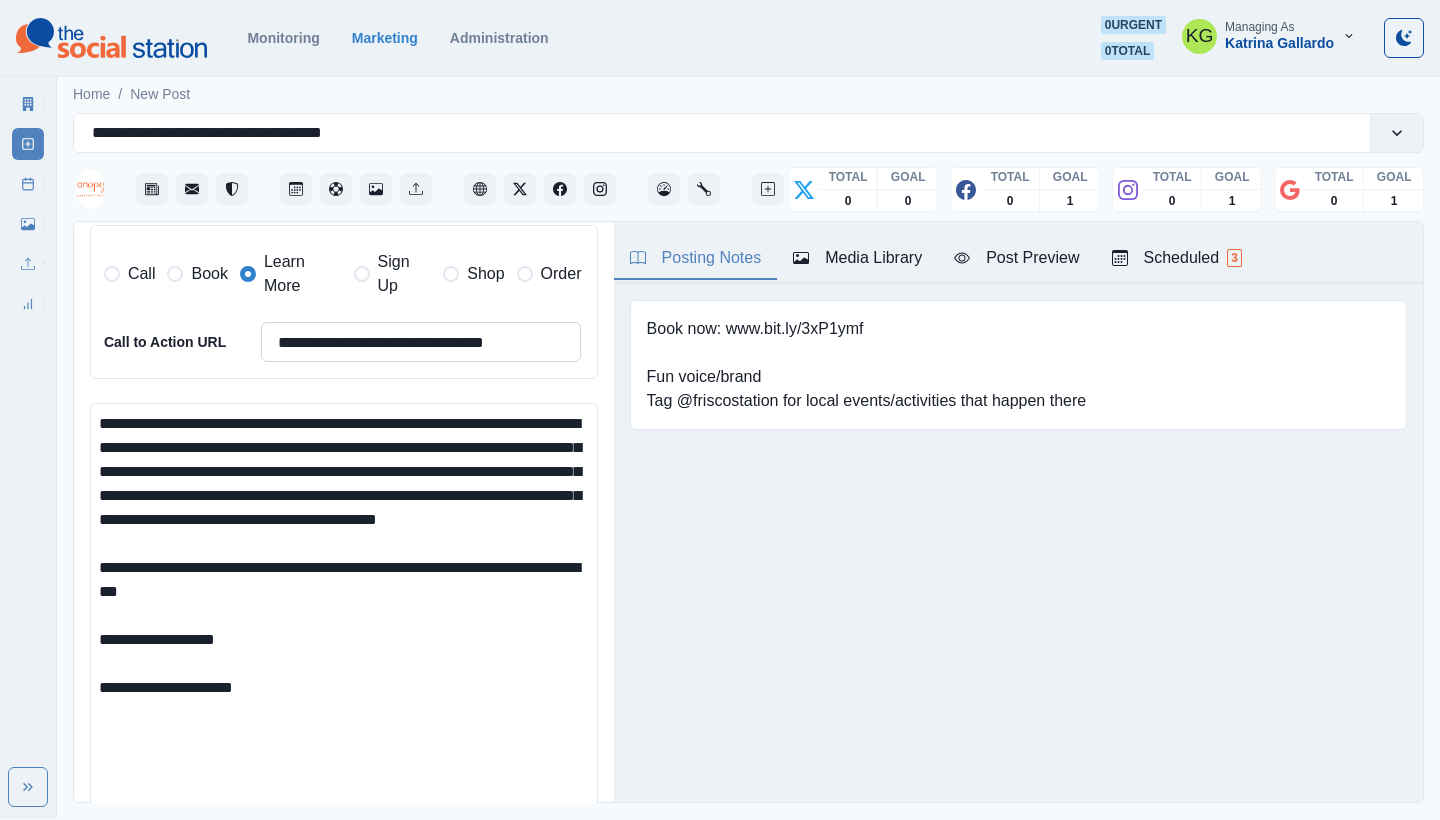 drag, startPoint x: 527, startPoint y: 342, endPoint x: 330, endPoint y: 341, distance: 197.00253 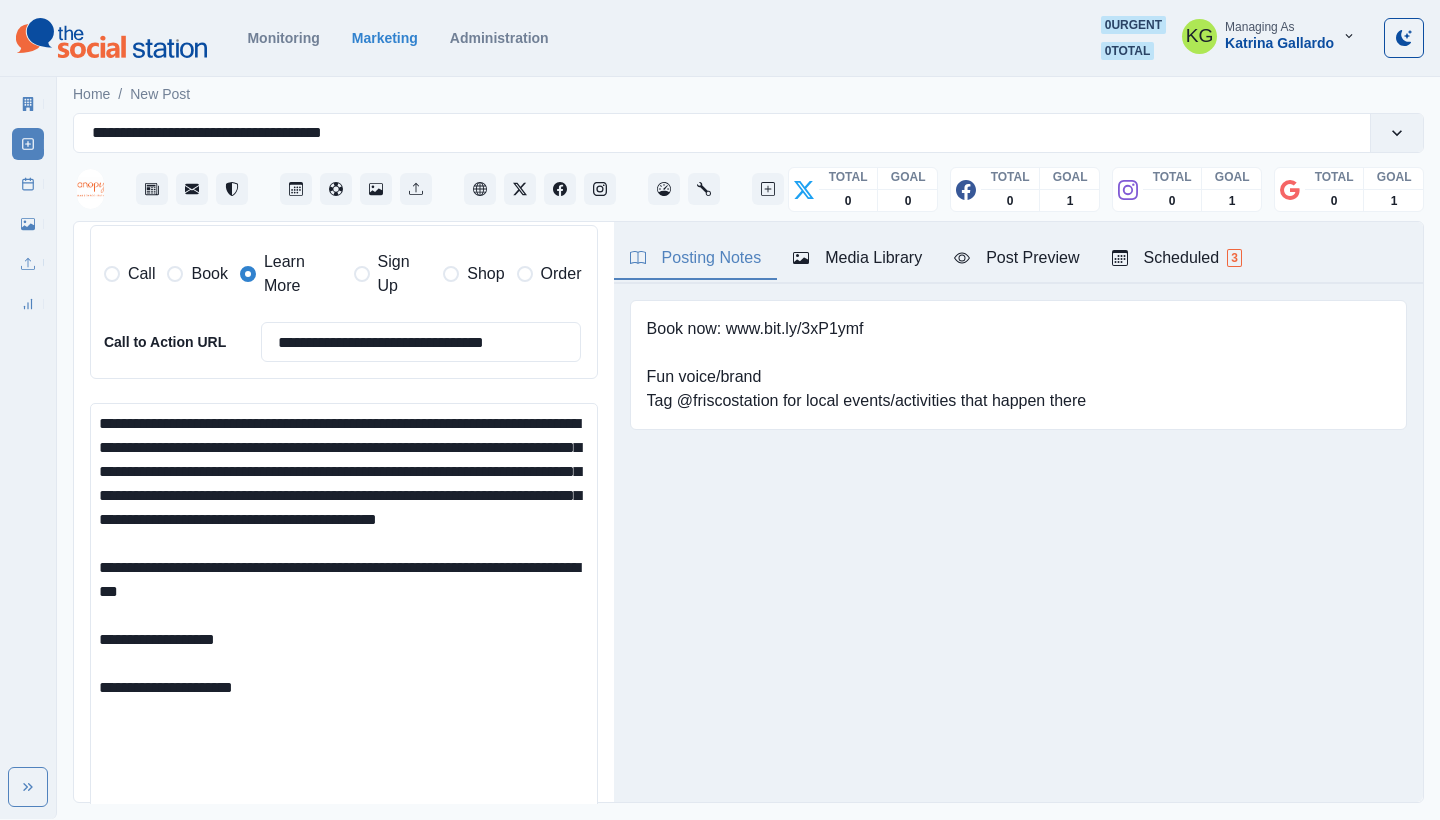 click on "**********" at bounding box center (344, 670) 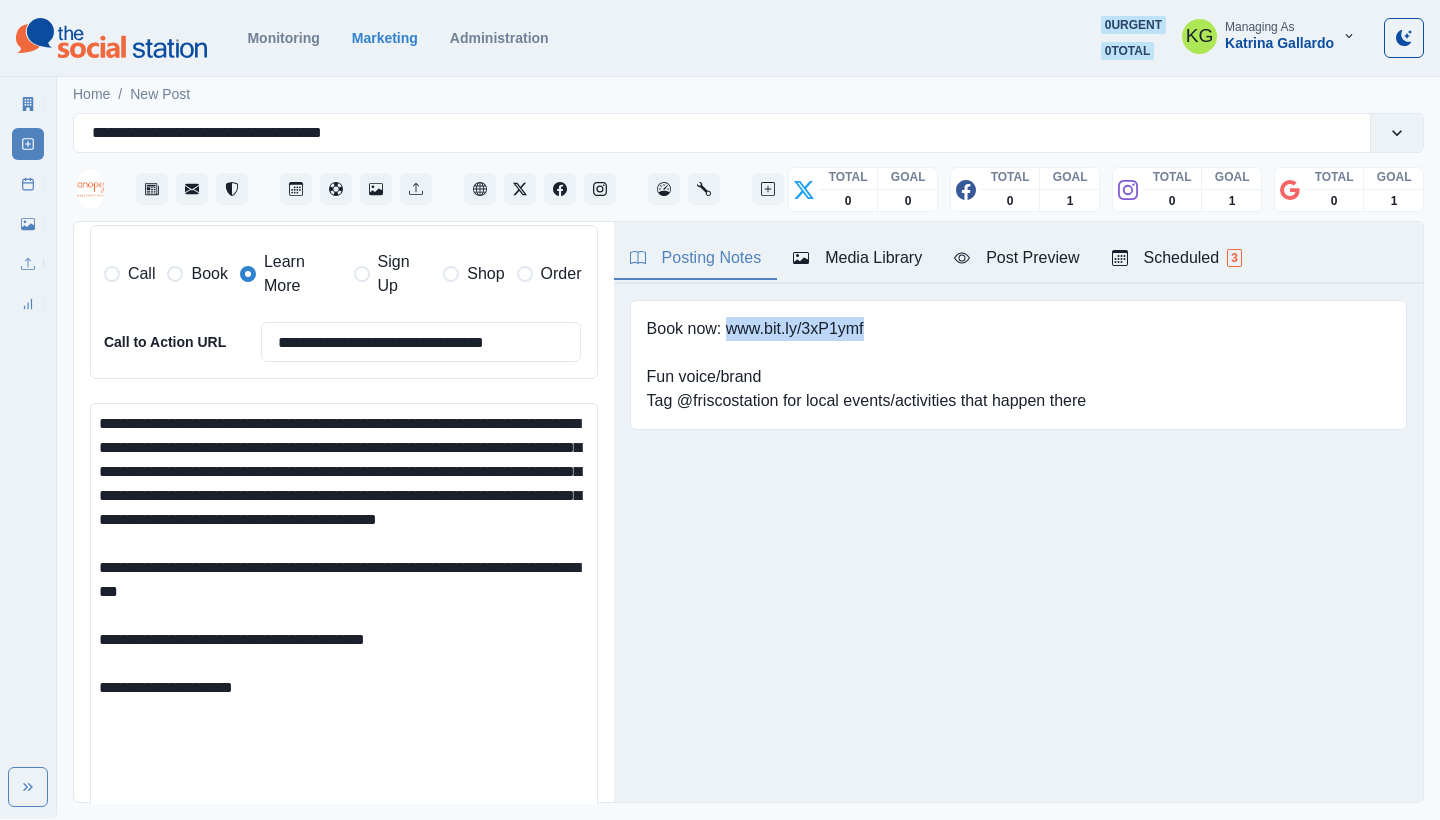 drag, startPoint x: 883, startPoint y: 324, endPoint x: 726, endPoint y: 323, distance: 157.00319 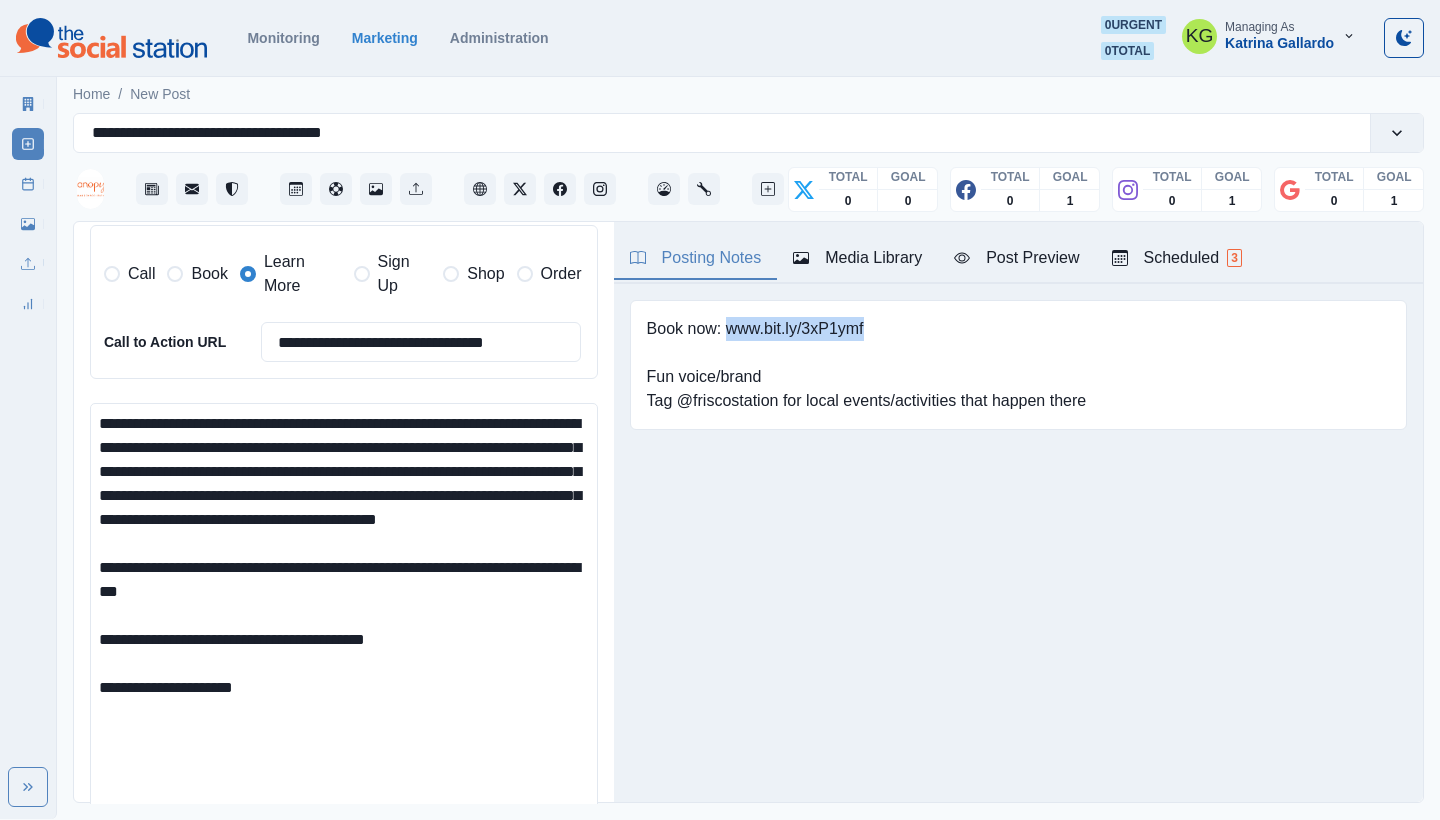 click on "Book now: www.bit.ly/3xP1ymf
Fun voice/brand
Tag @friscostation for local events/activities that happen there" at bounding box center [867, 365] 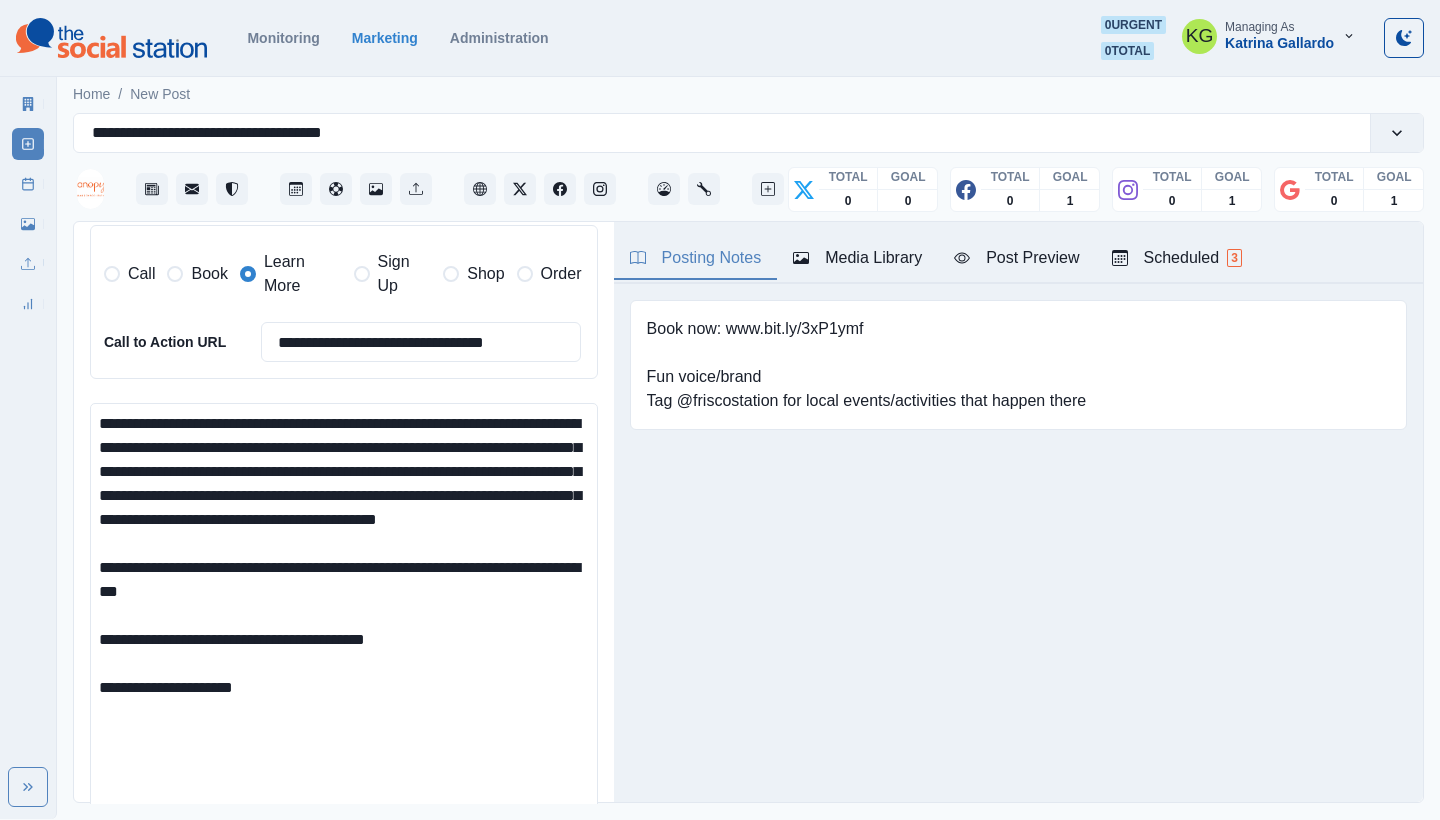 click on "**********" at bounding box center [344, 670] 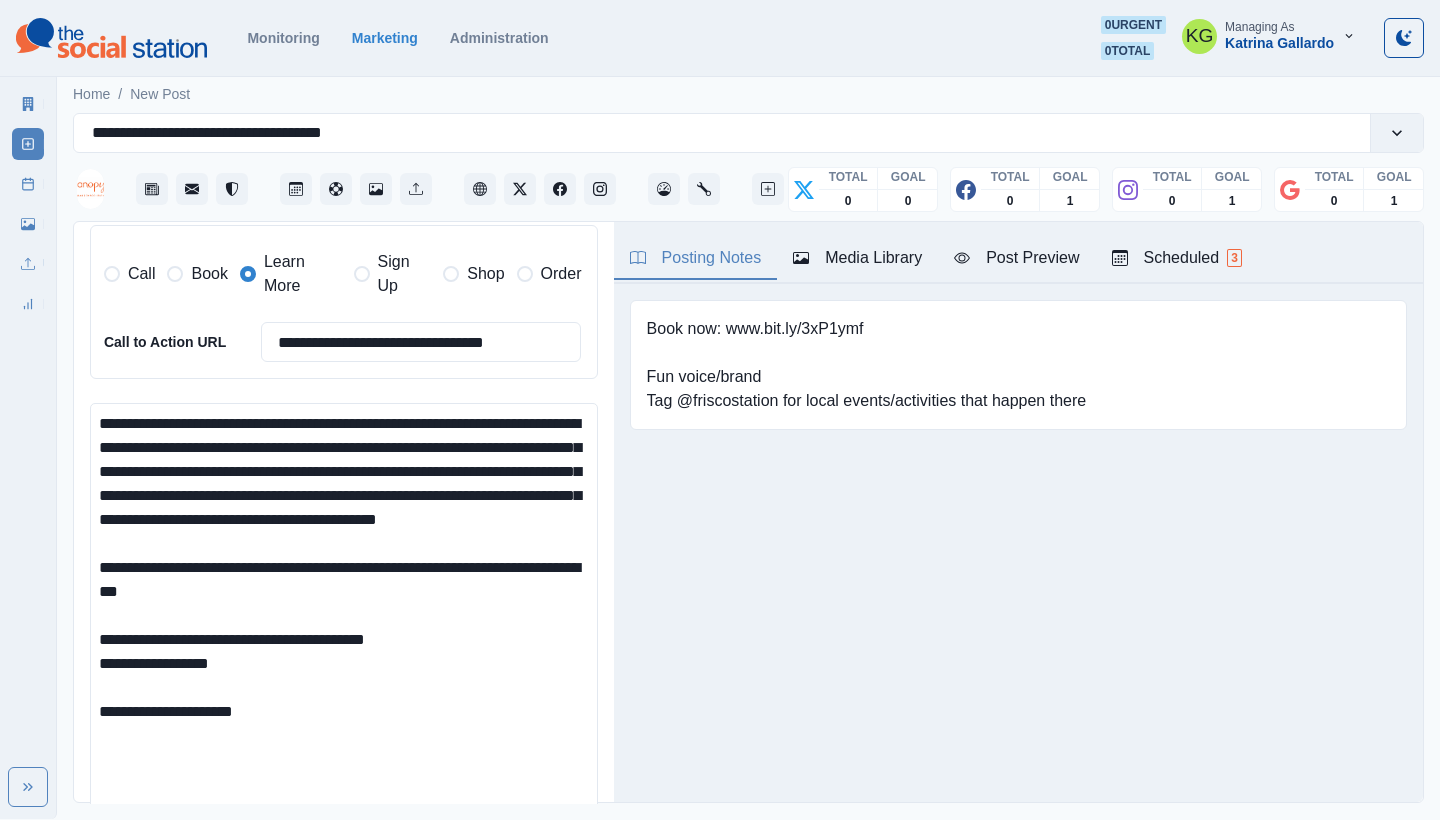 paste on "**********" 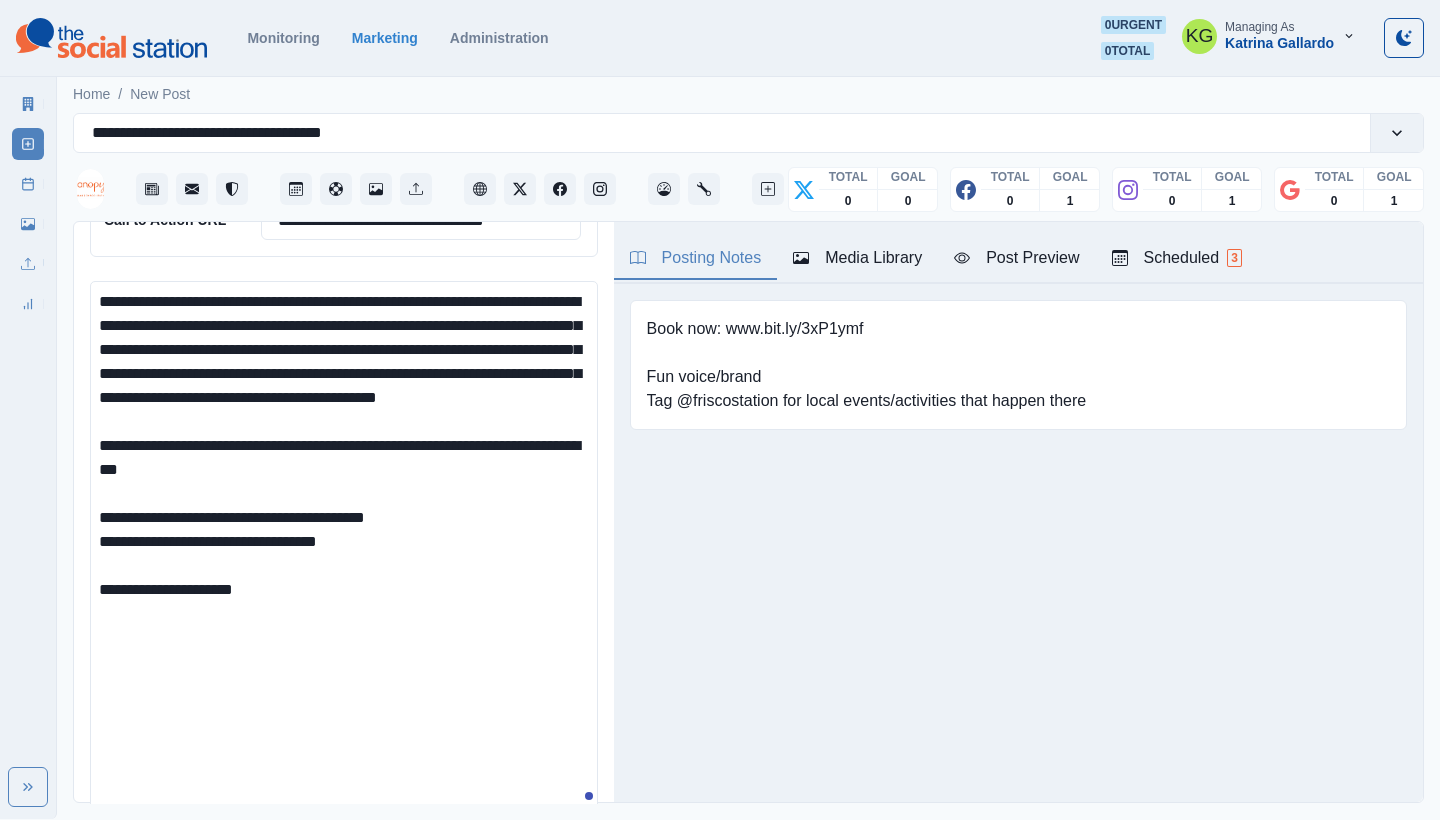 scroll, scrollTop: 863, scrollLeft: 0, axis: vertical 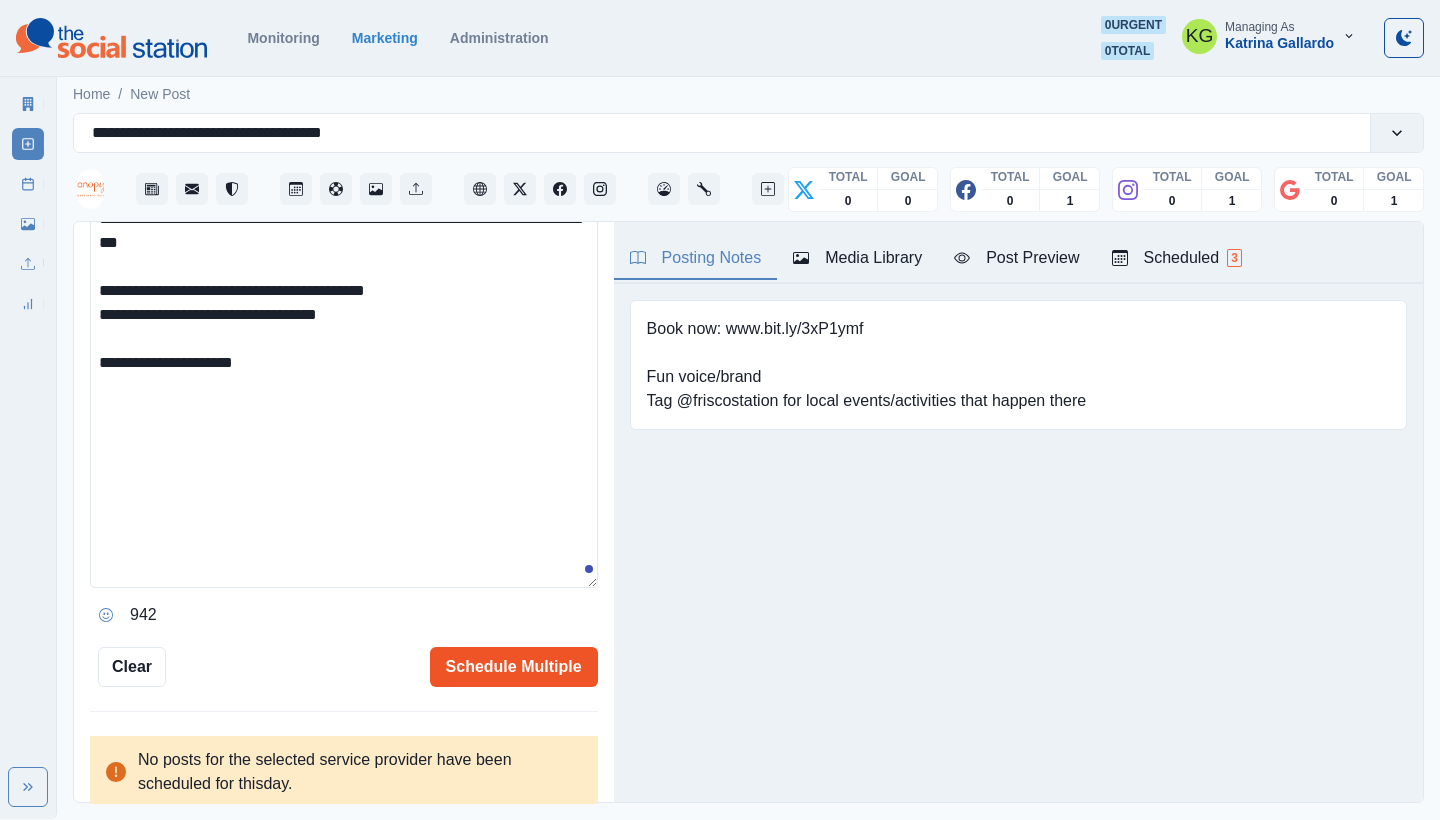 type on "**********" 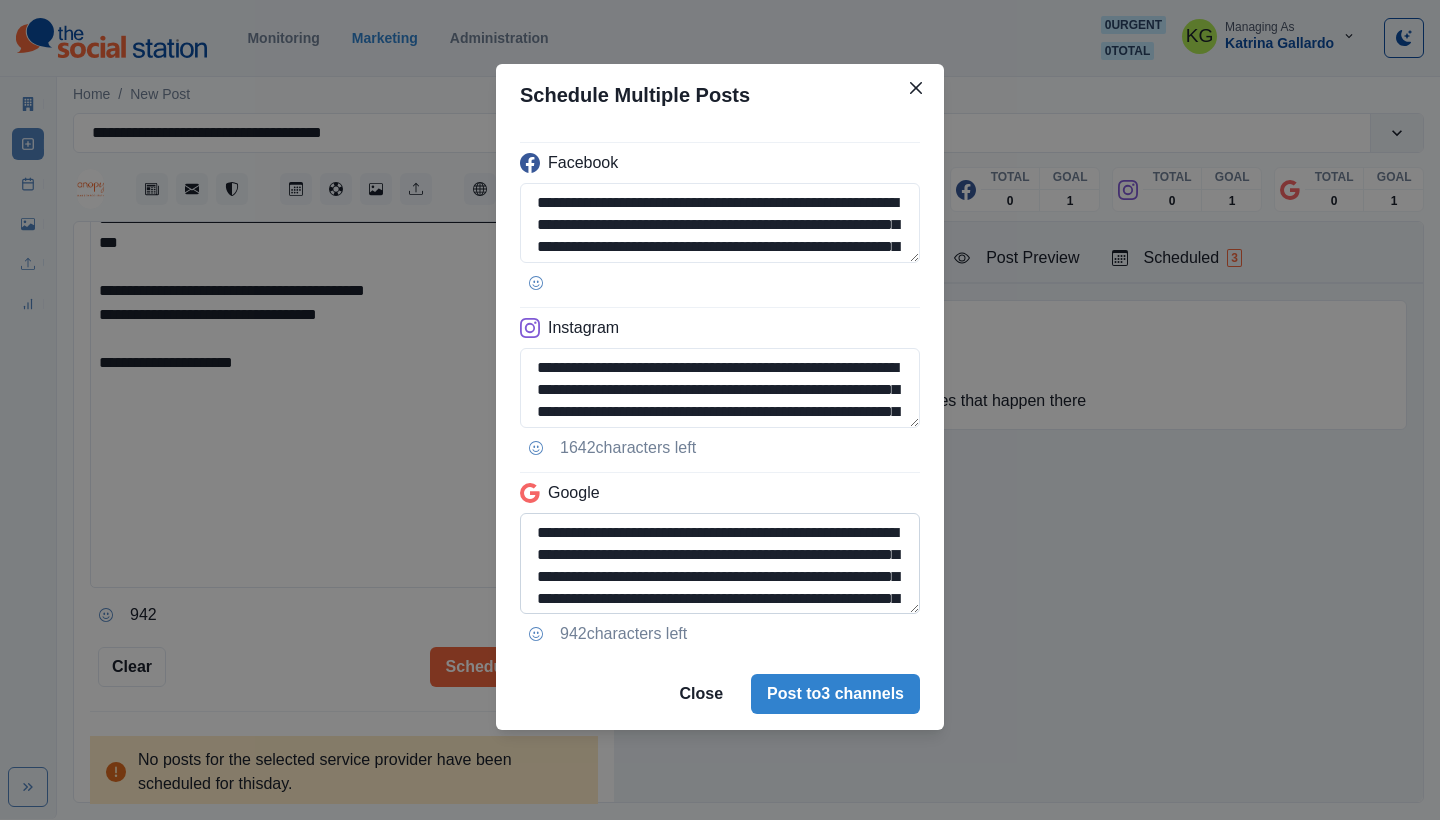 click on "**********" at bounding box center (720, 563) 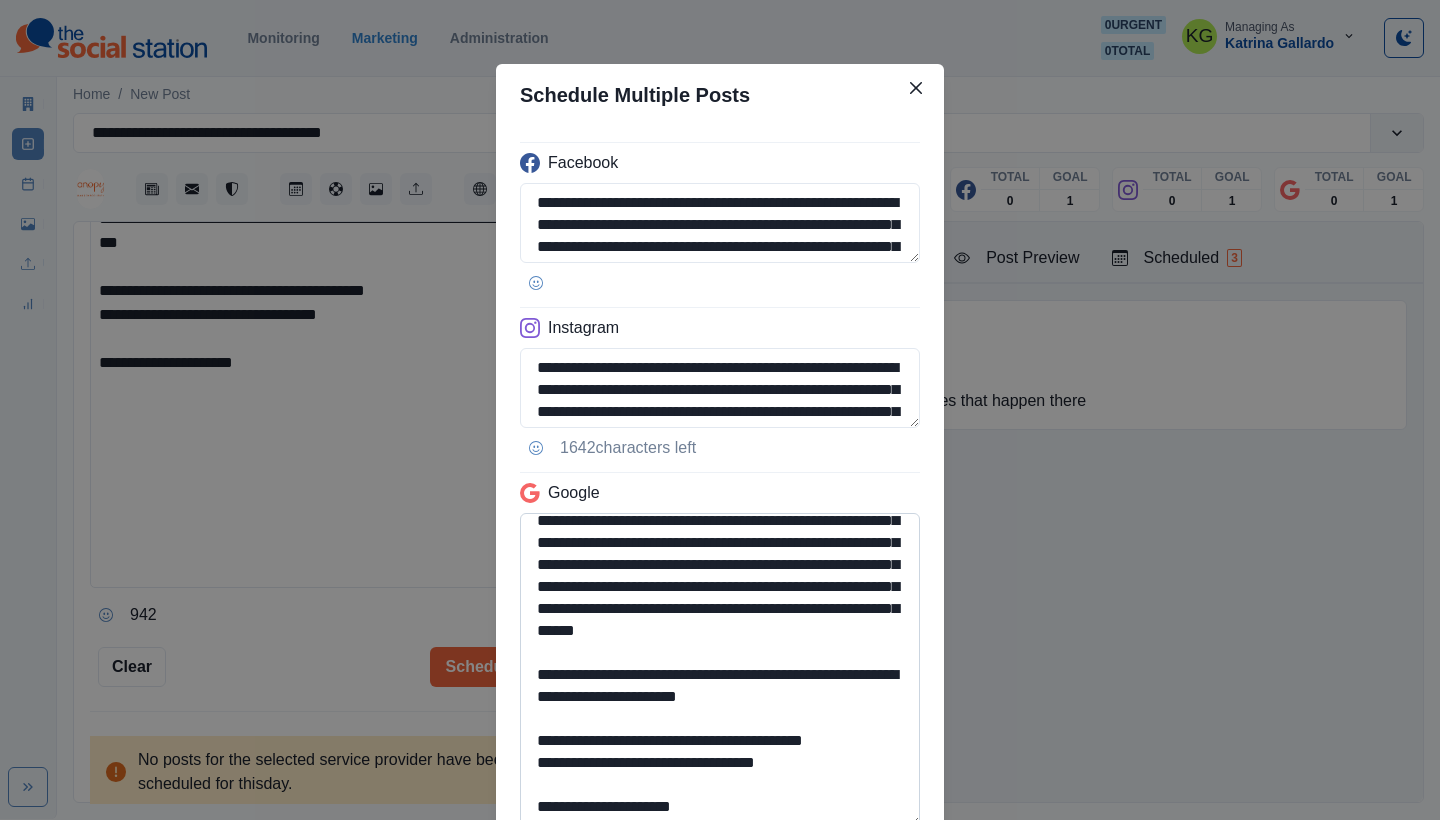 scroll, scrollTop: 56, scrollLeft: 0, axis: vertical 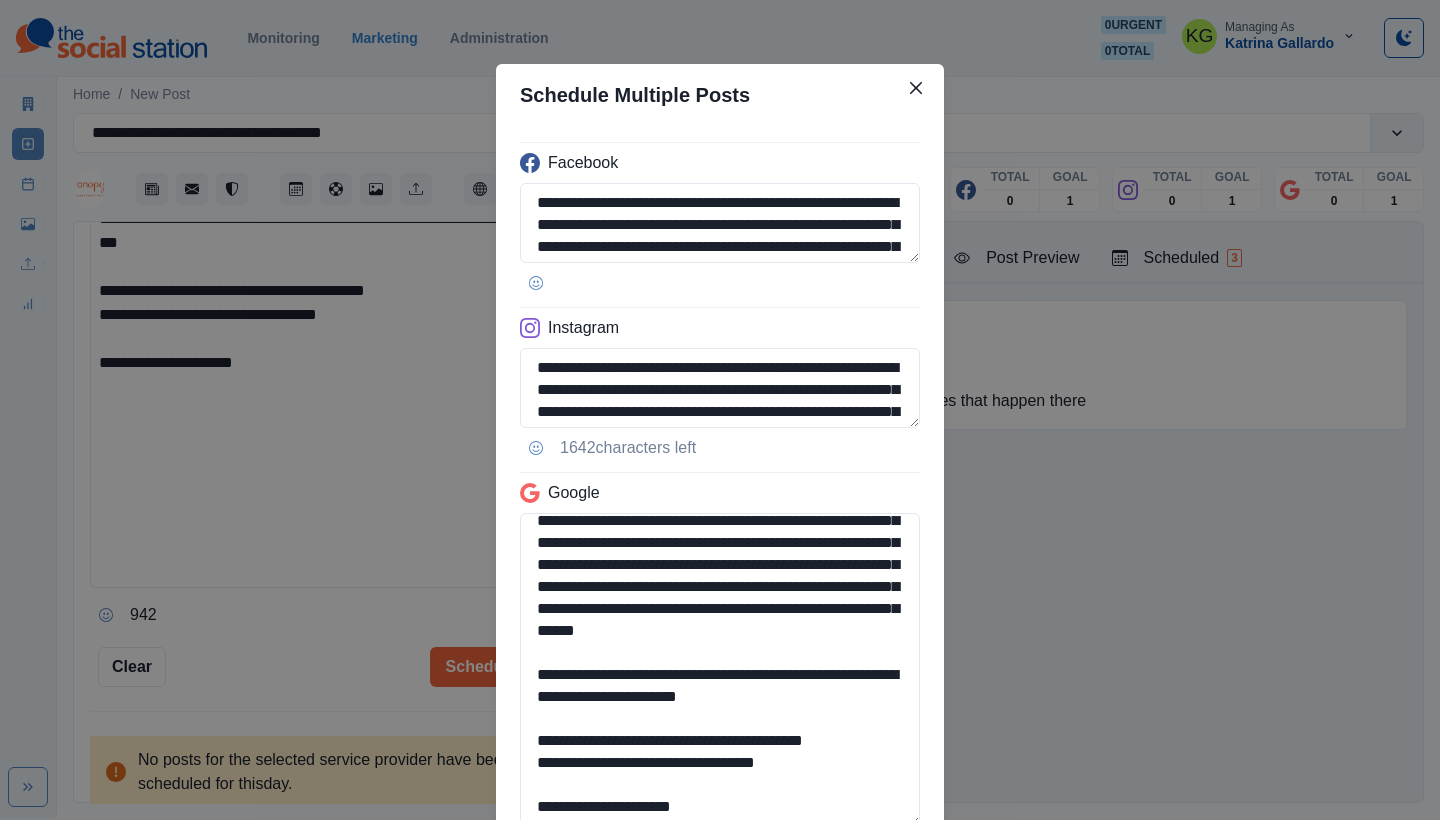 drag, startPoint x: 836, startPoint y: 755, endPoint x: 477, endPoint y: 740, distance: 359.31323 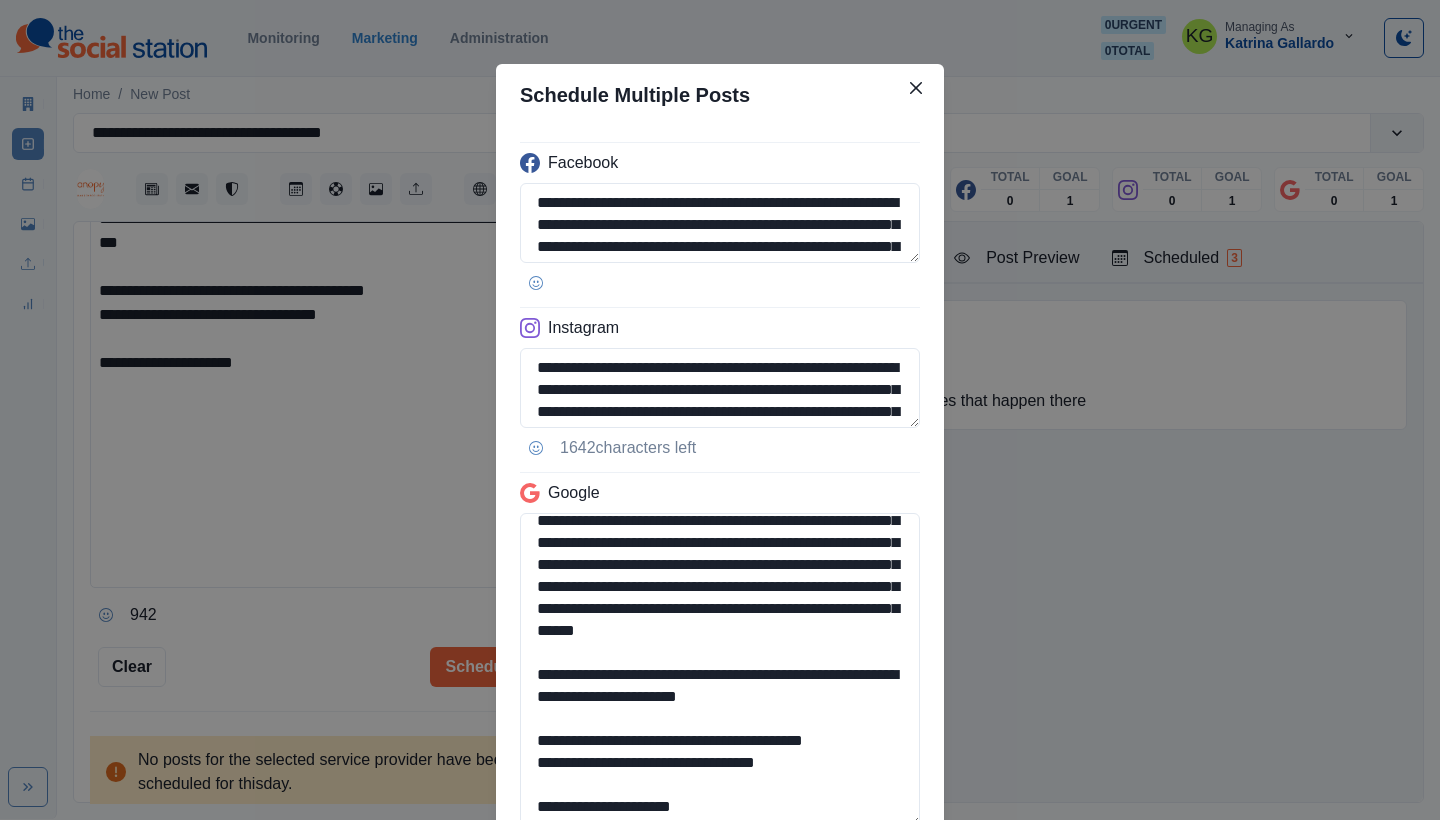 click on "**********" at bounding box center (720, 410) 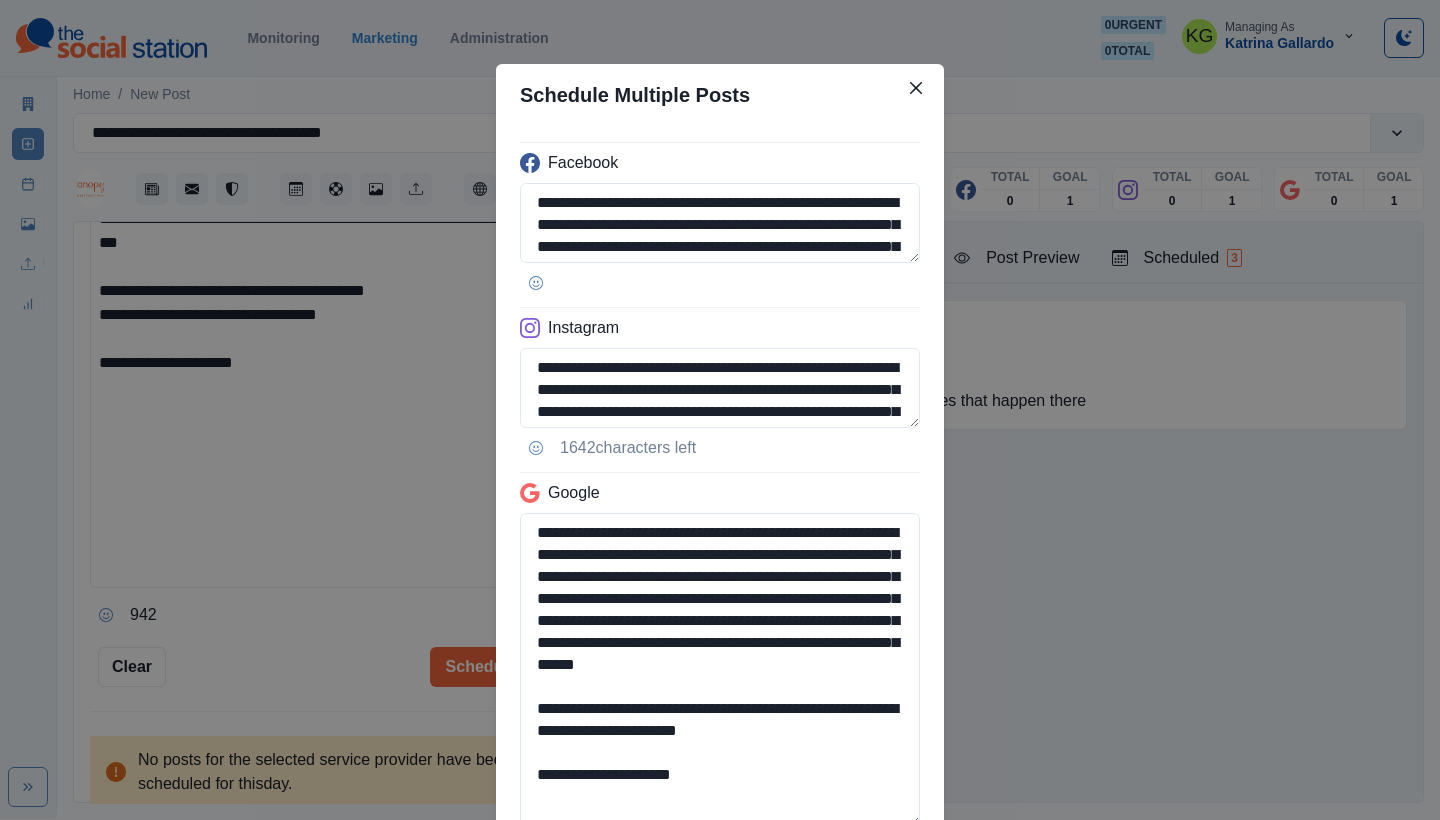 scroll, scrollTop: 0, scrollLeft: 0, axis: both 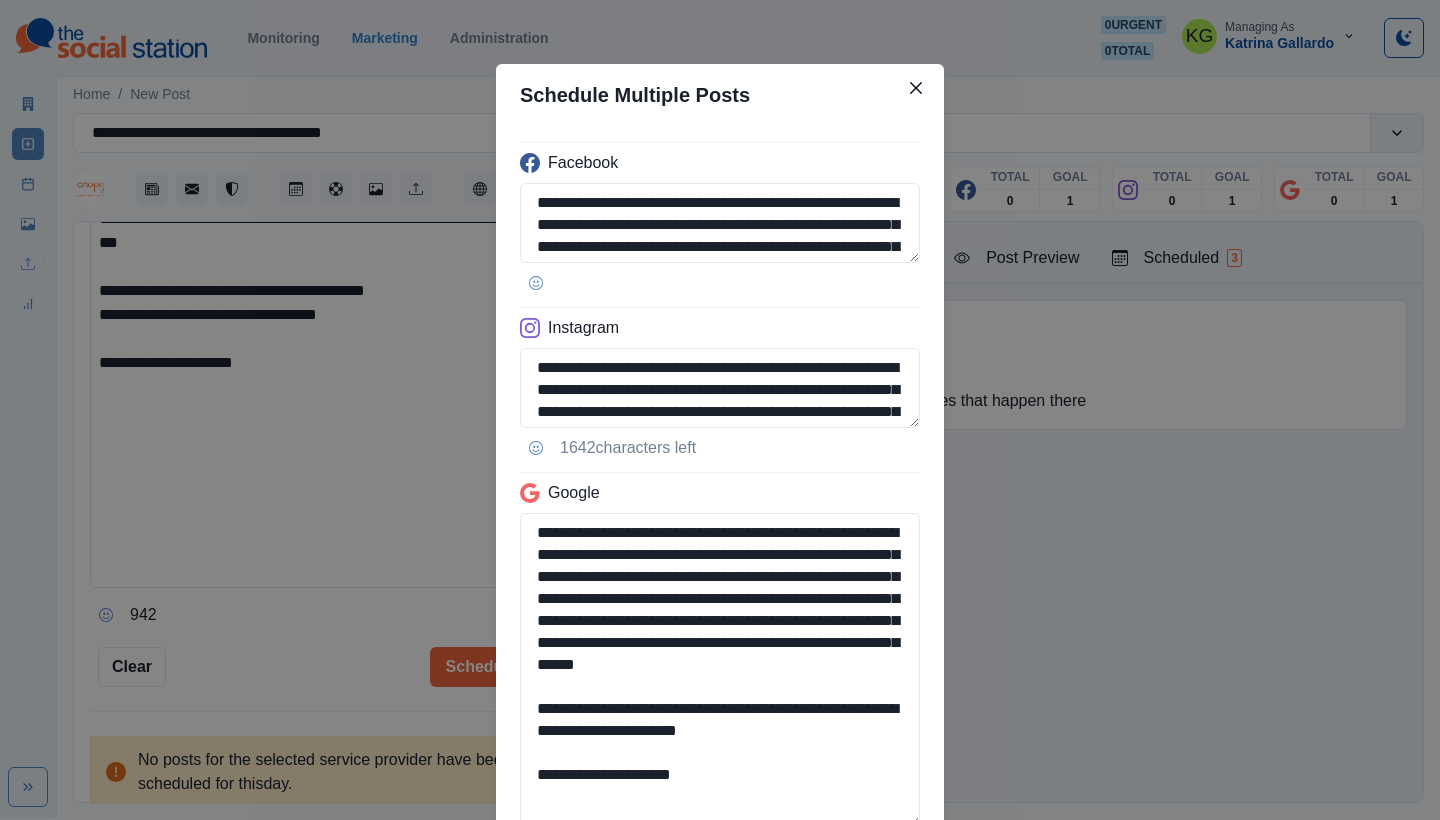 type on "**********" 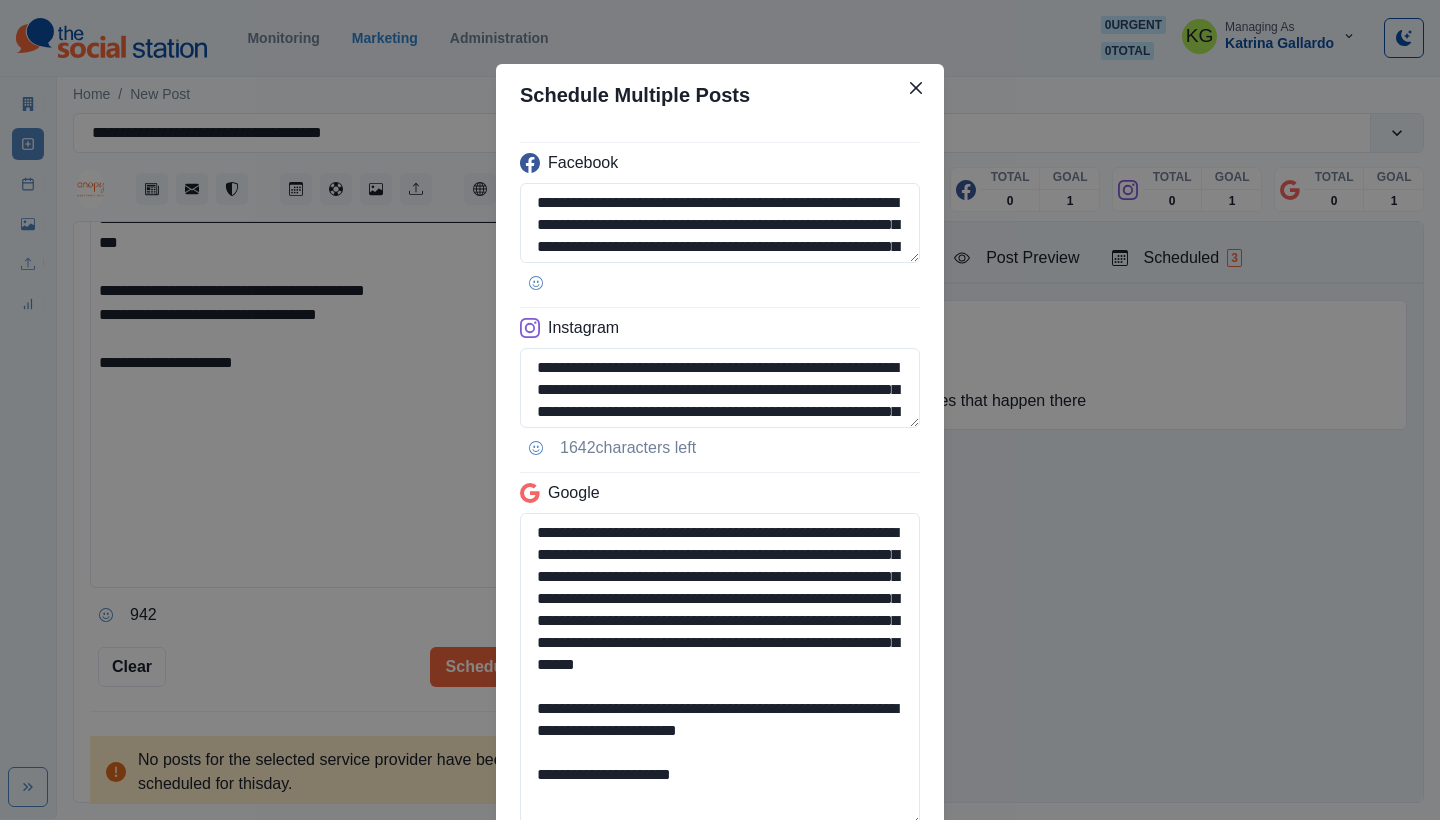 drag, startPoint x: 920, startPoint y: 418, endPoint x: 919, endPoint y: 430, distance: 12.0415945 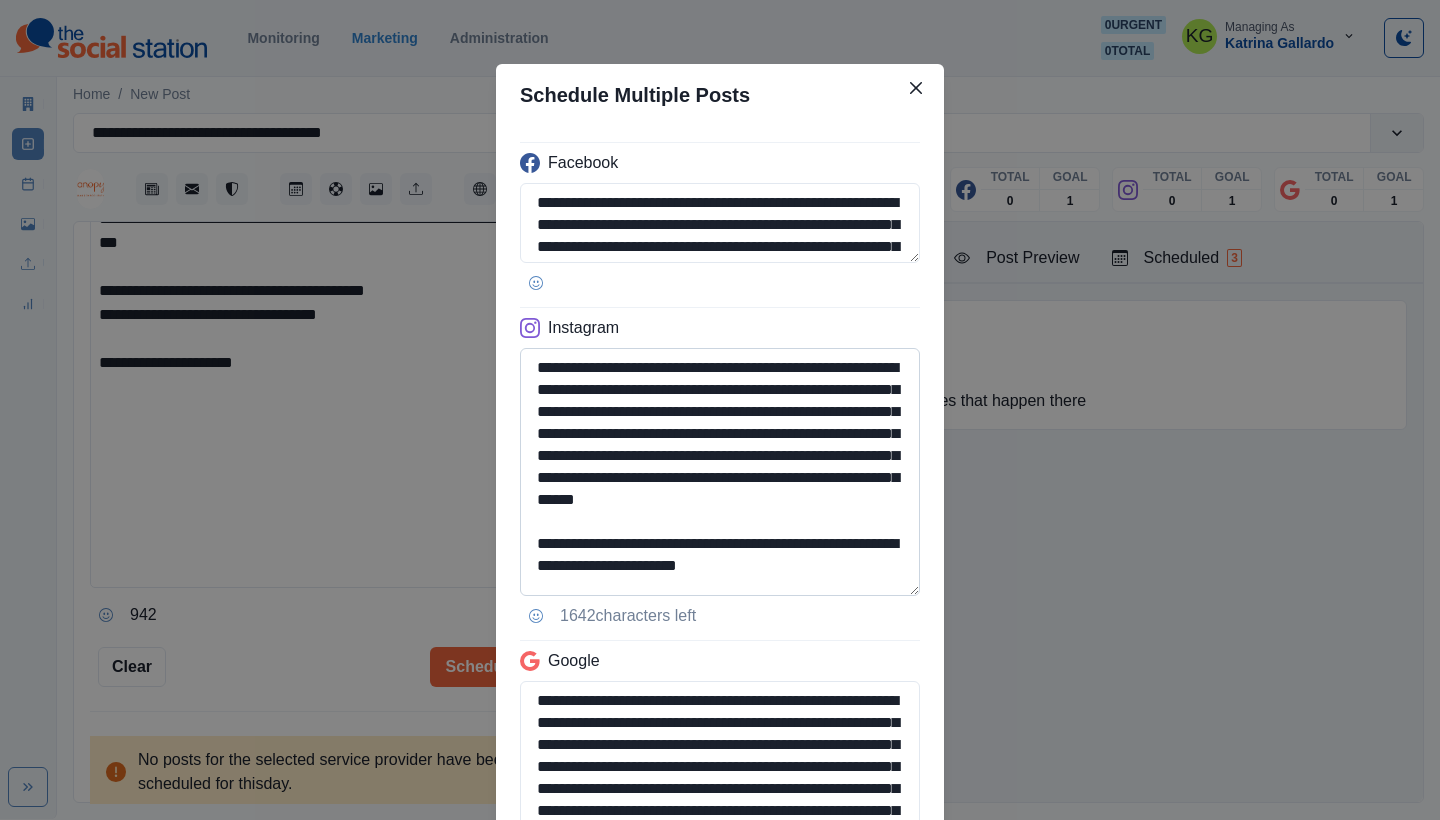 click on "**********" at bounding box center (720, 472) 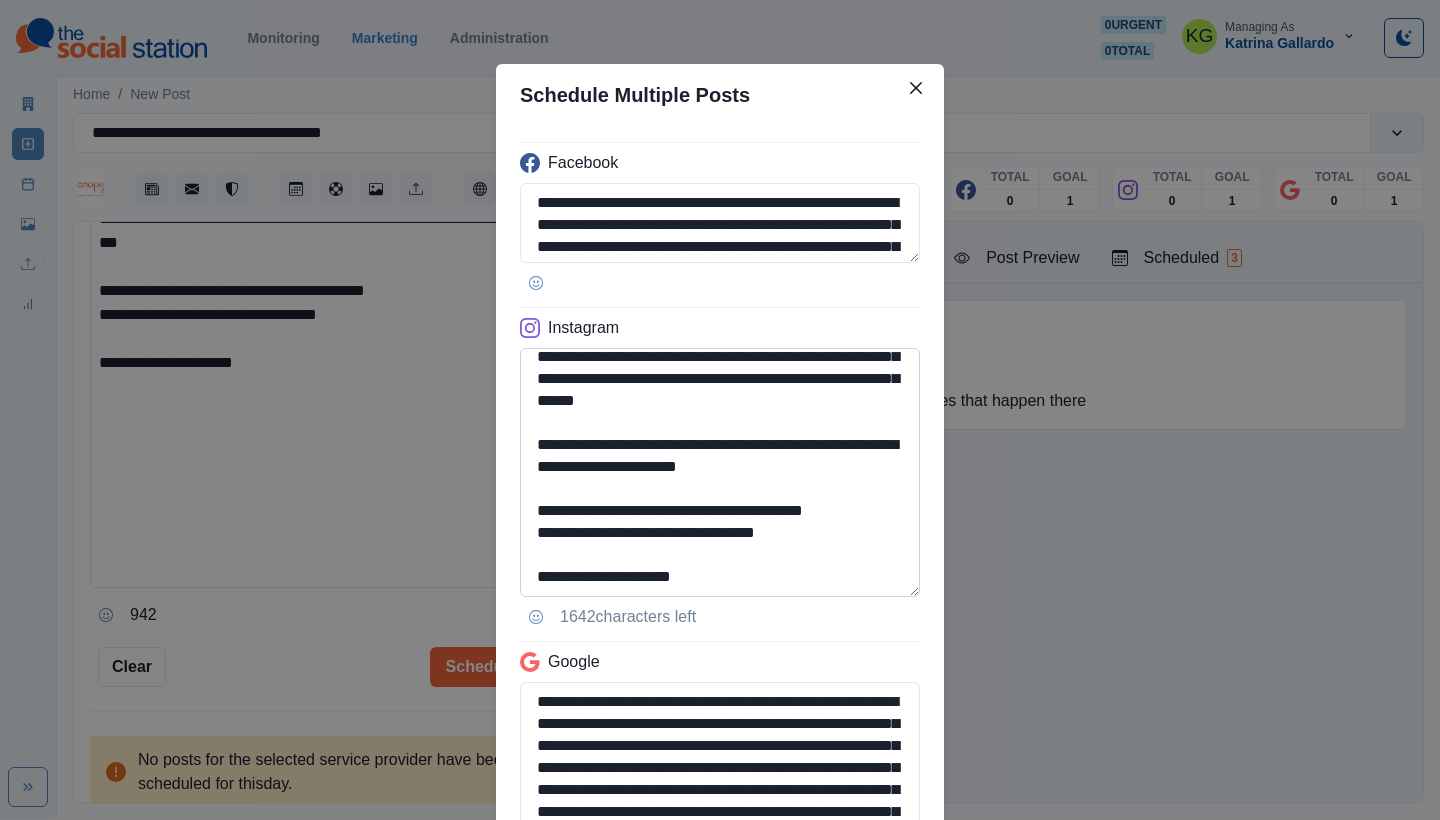scroll, scrollTop: 121, scrollLeft: 0, axis: vertical 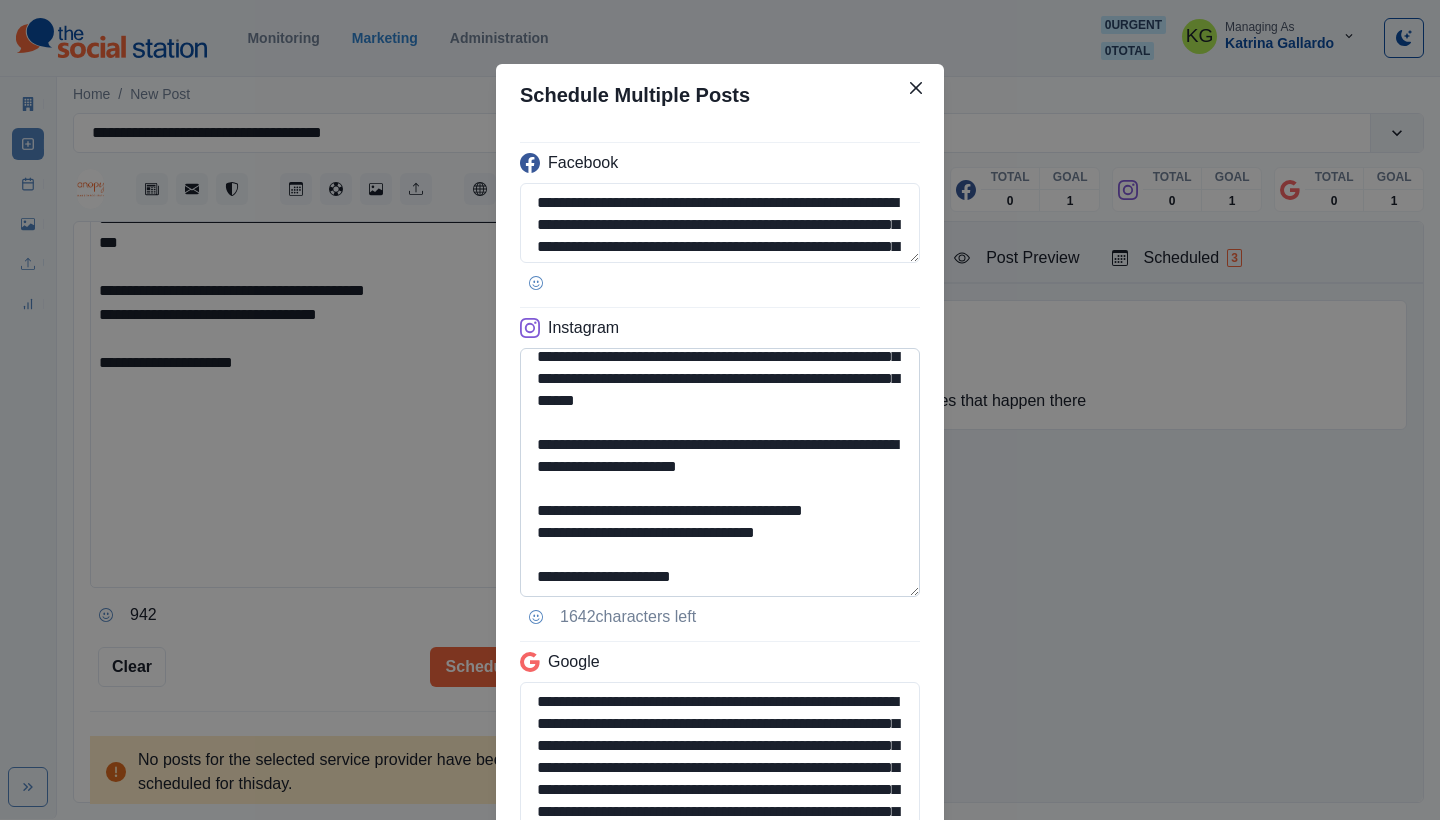 click on "**********" at bounding box center [720, 472] 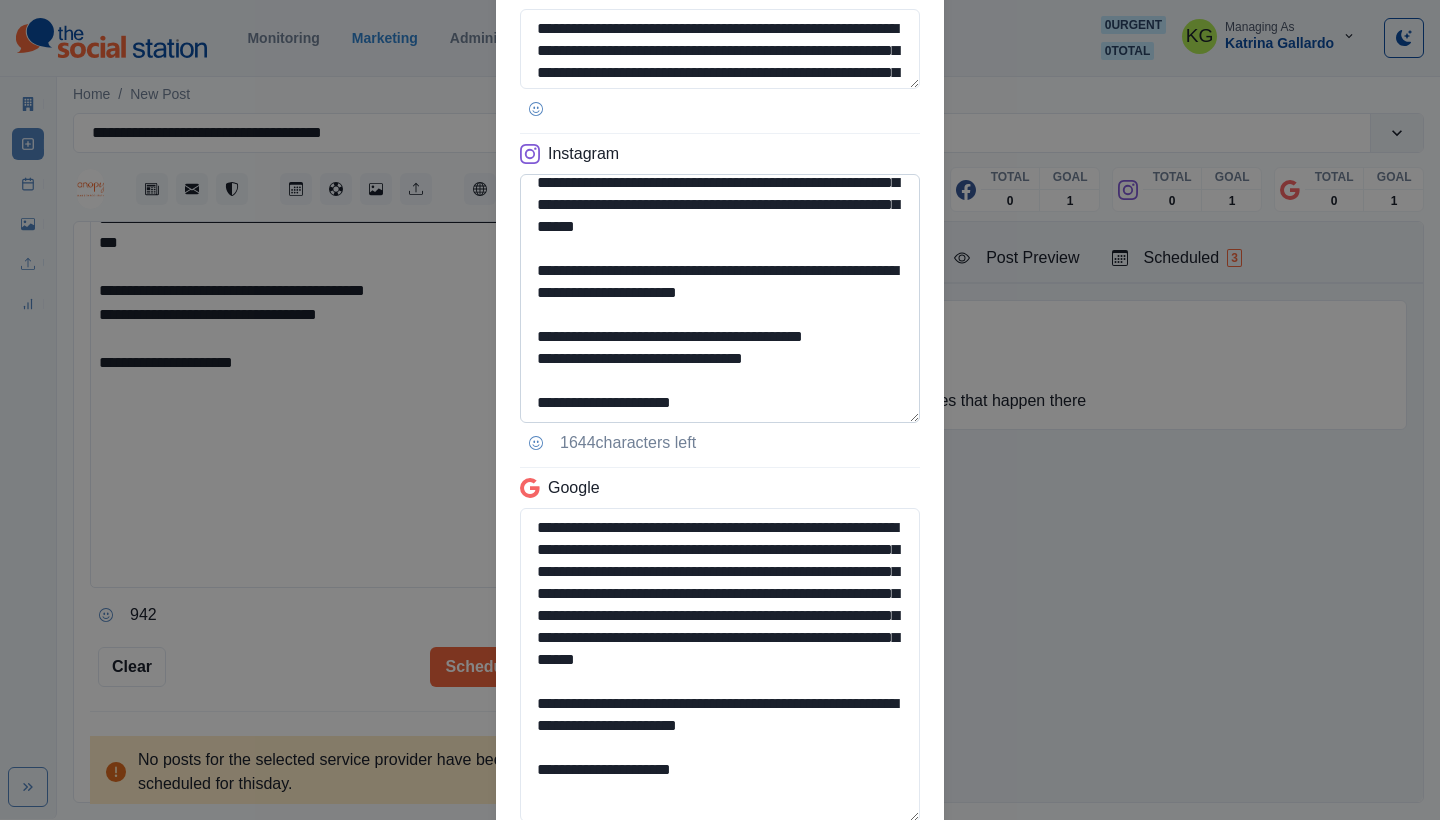 scroll, scrollTop: 356, scrollLeft: 0, axis: vertical 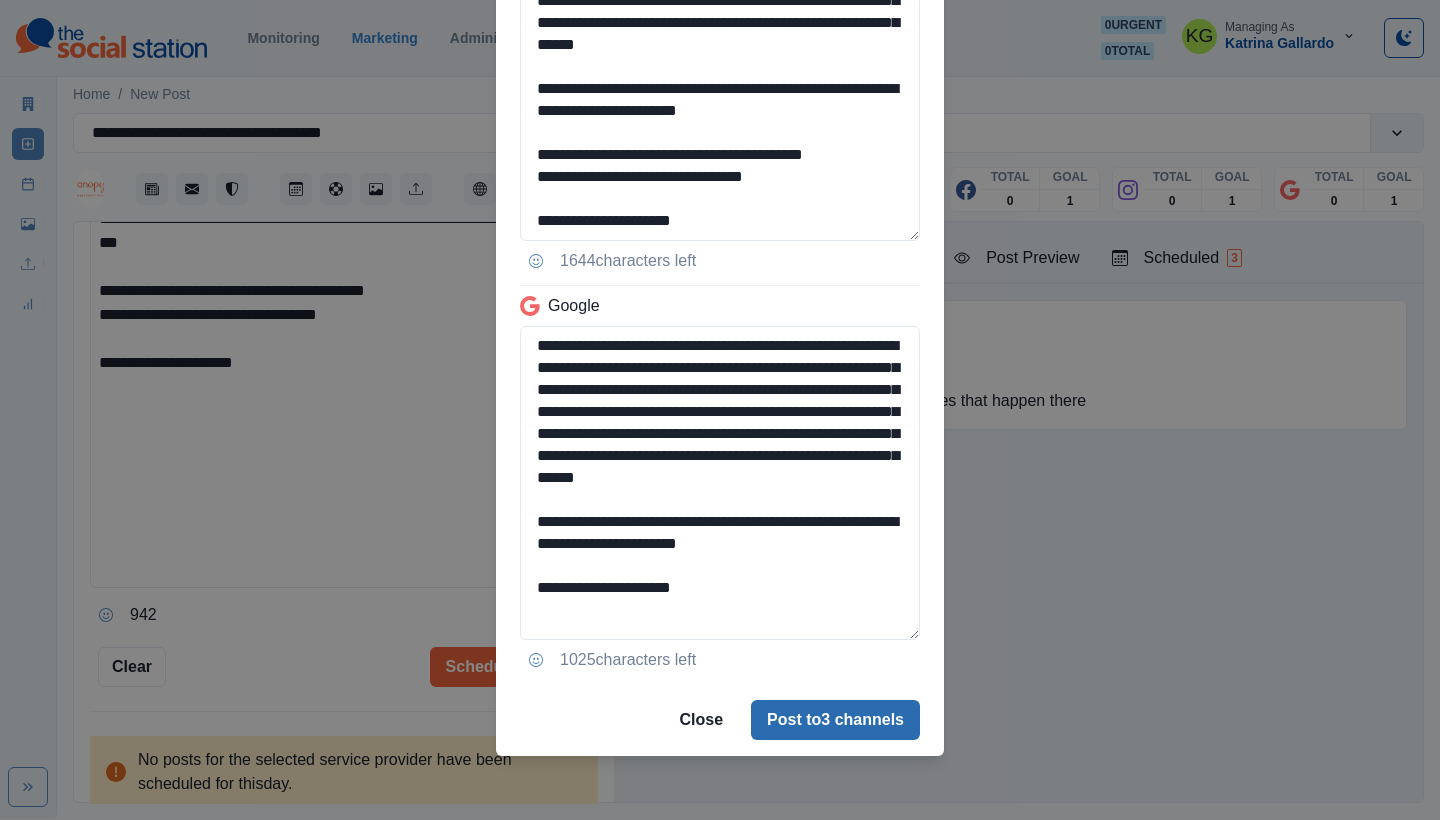 type on "**********" 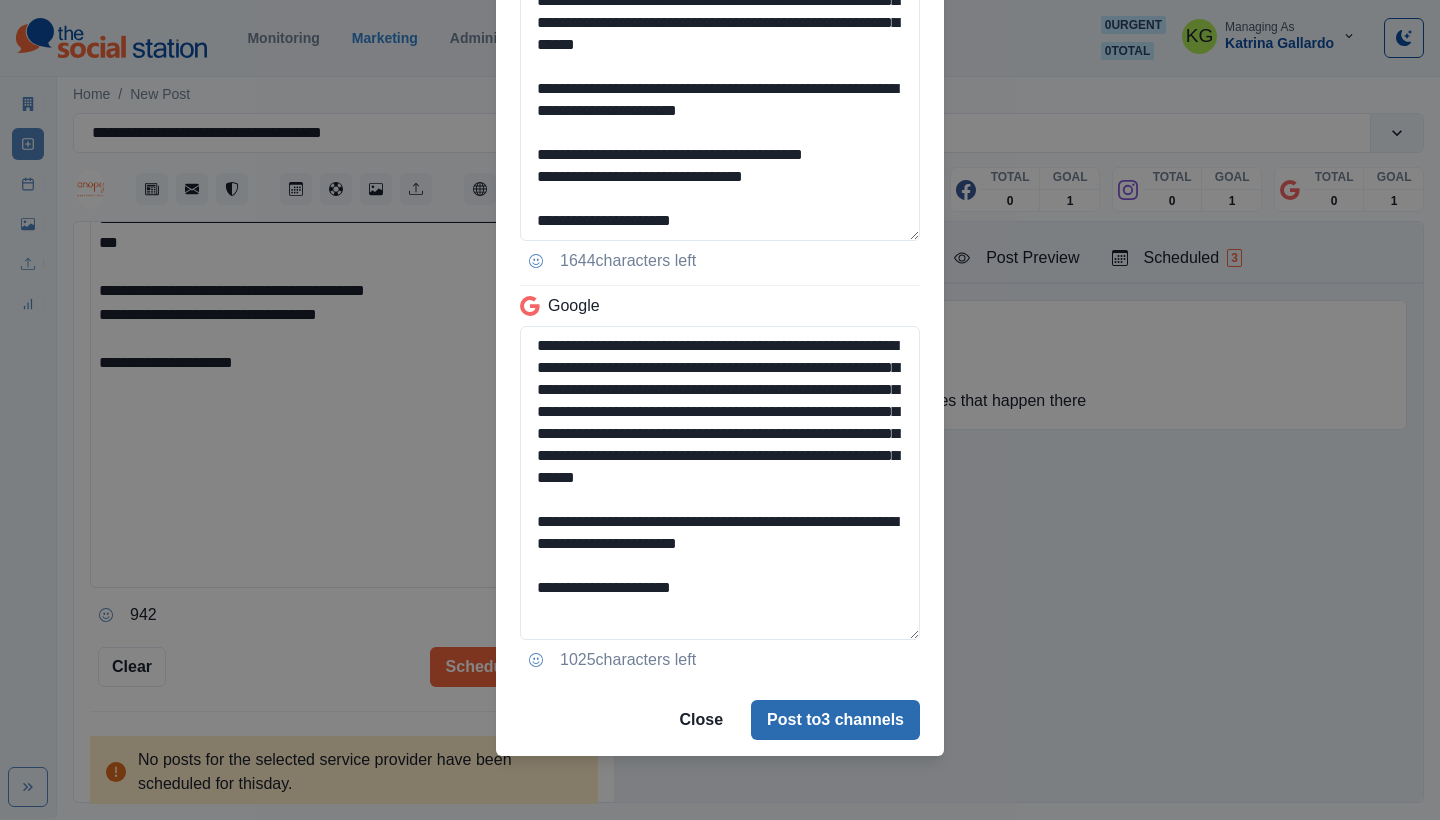 click on "Post to  3   channels" at bounding box center [835, 720] 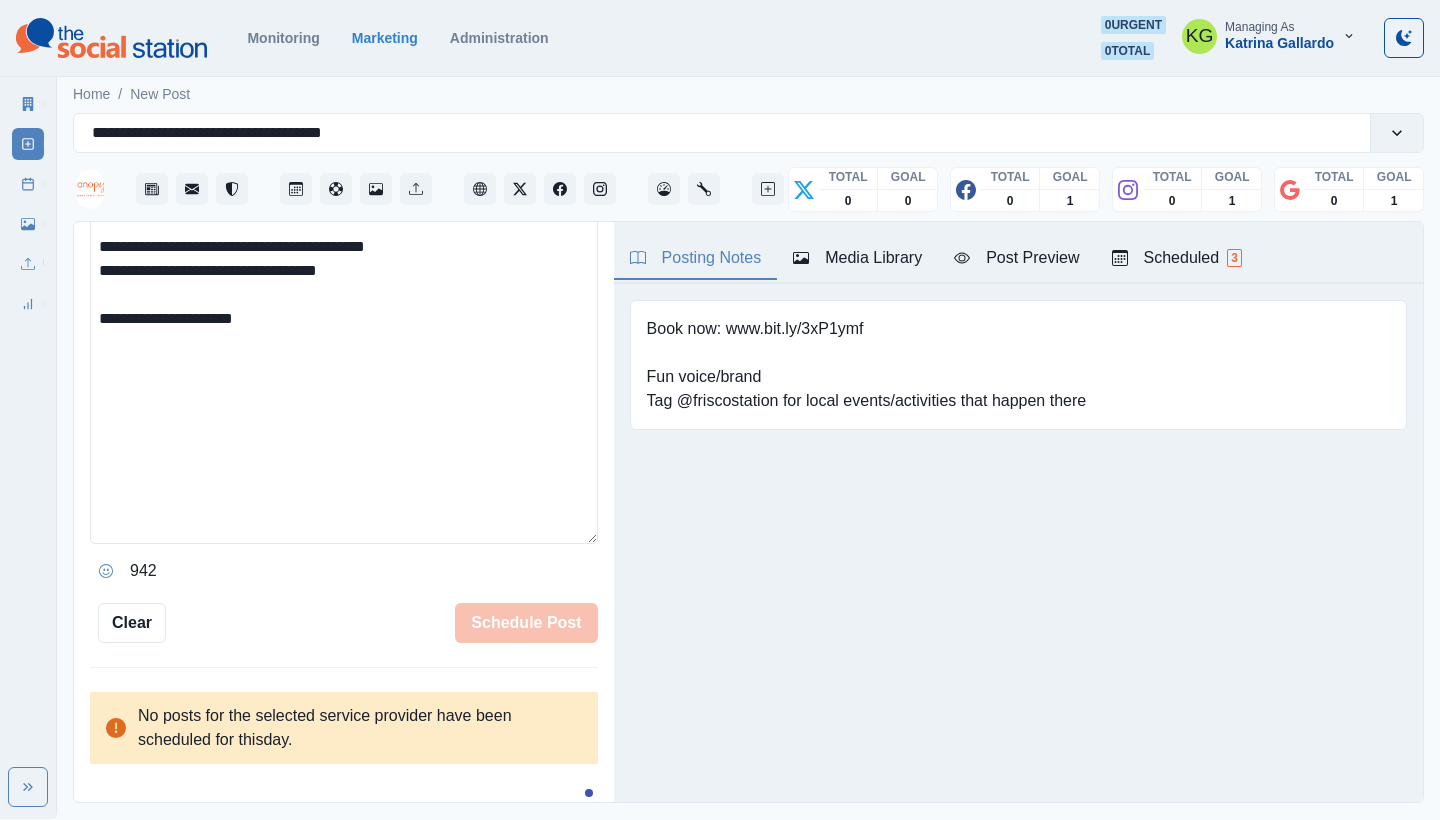 type 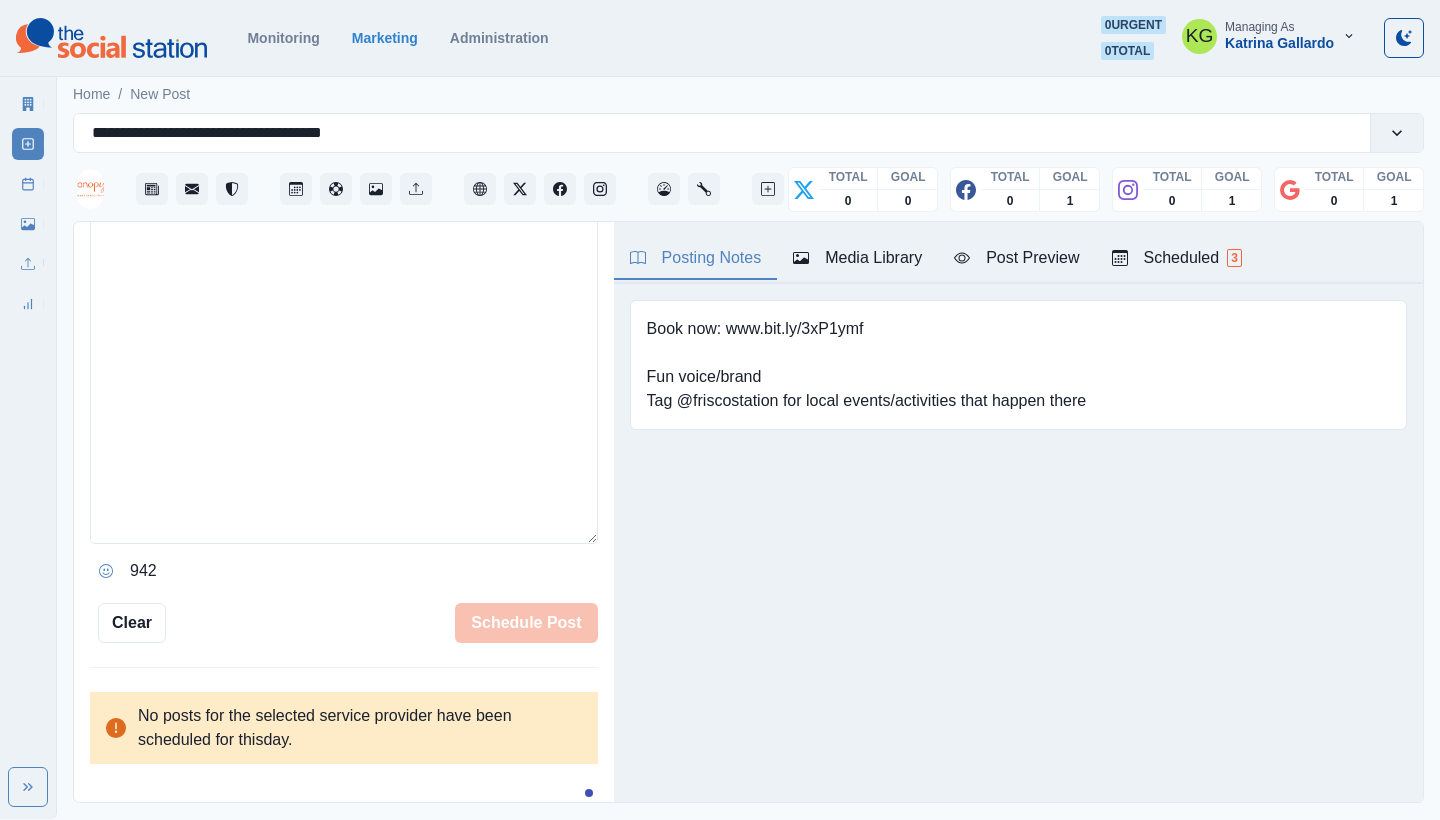 scroll, scrollTop: 614, scrollLeft: 0, axis: vertical 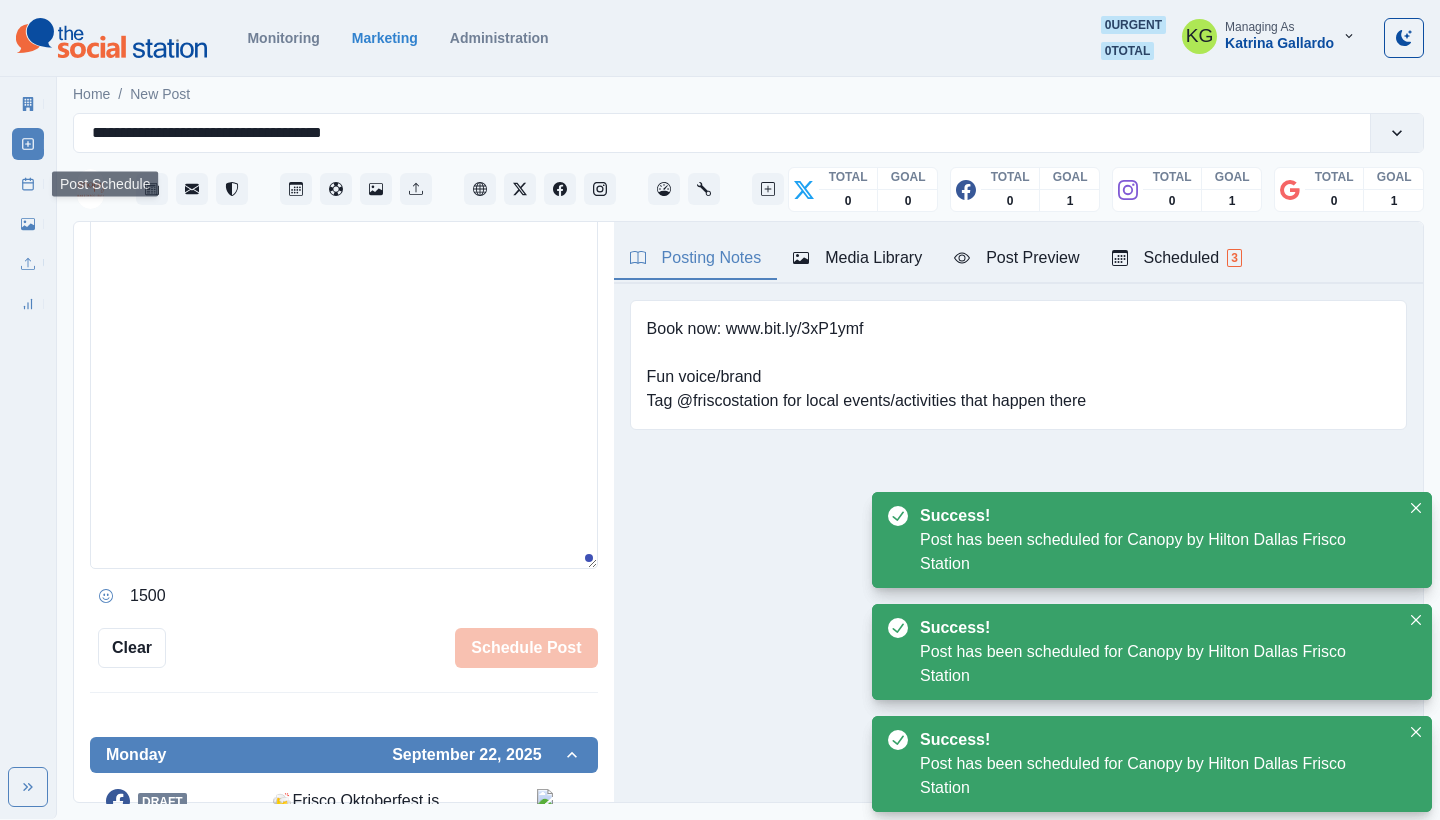 click on "Post Schedule" at bounding box center (28, 184) 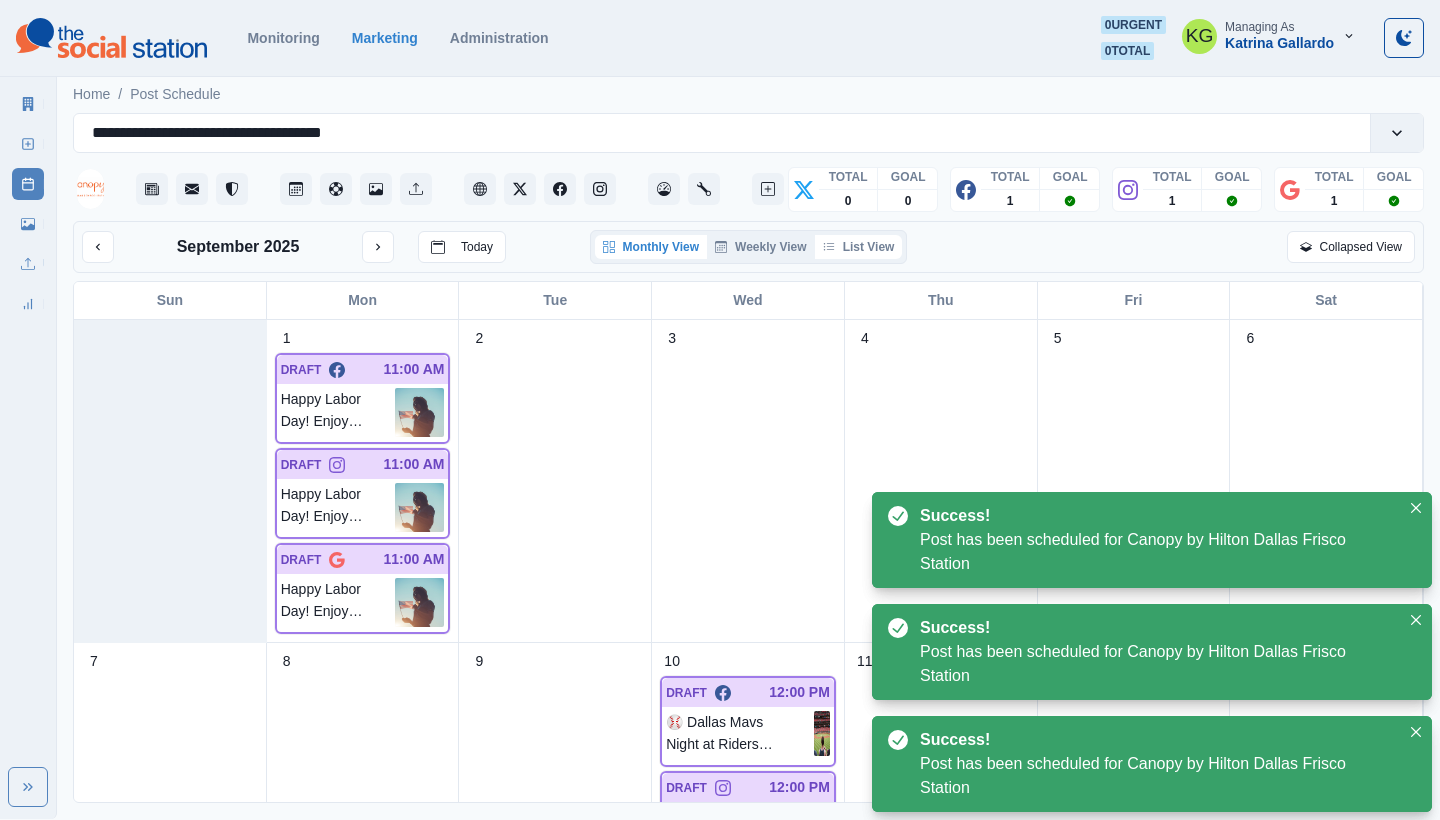 click on "List View" at bounding box center (859, 247) 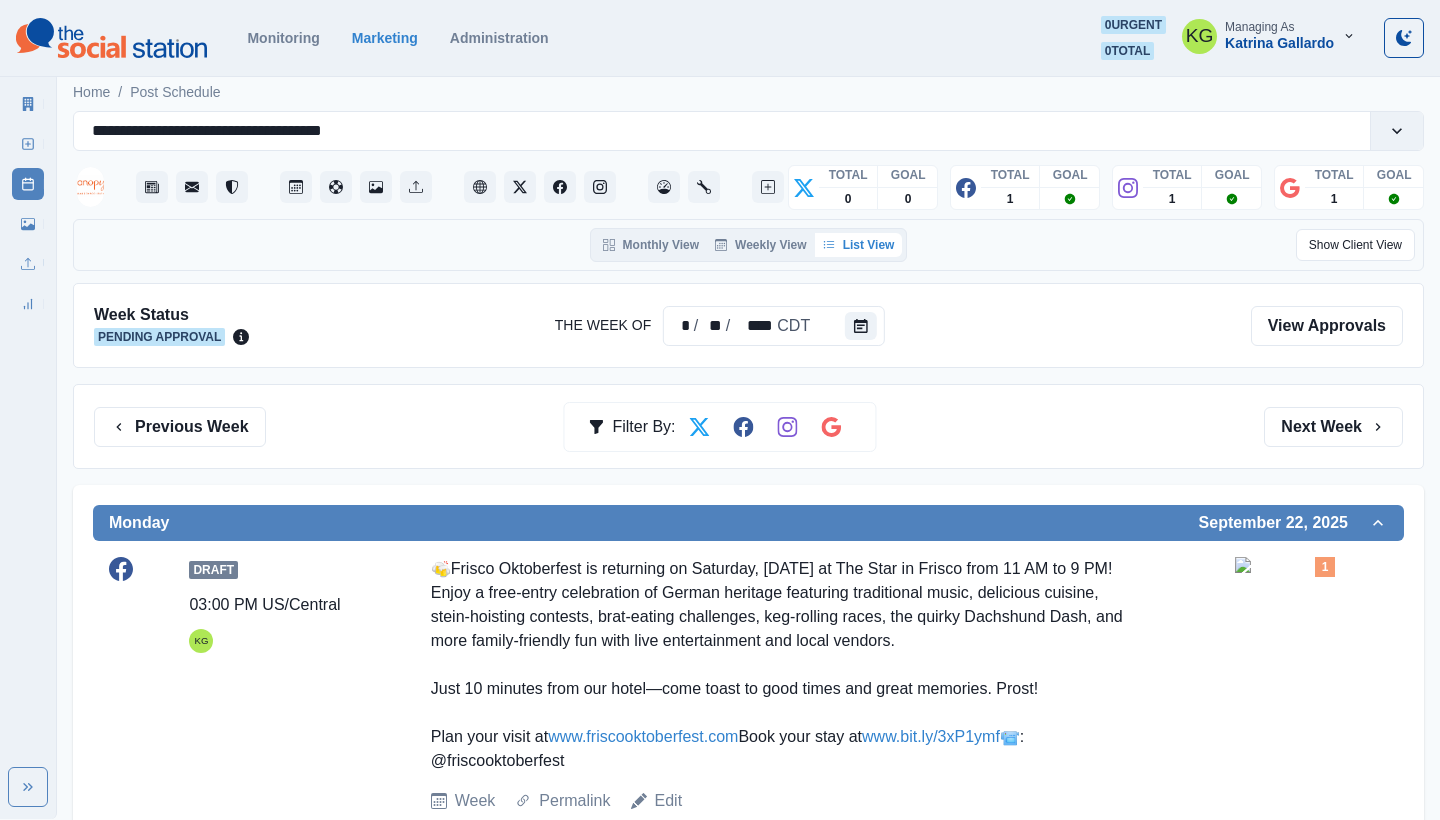 scroll, scrollTop: 0, scrollLeft: 0, axis: both 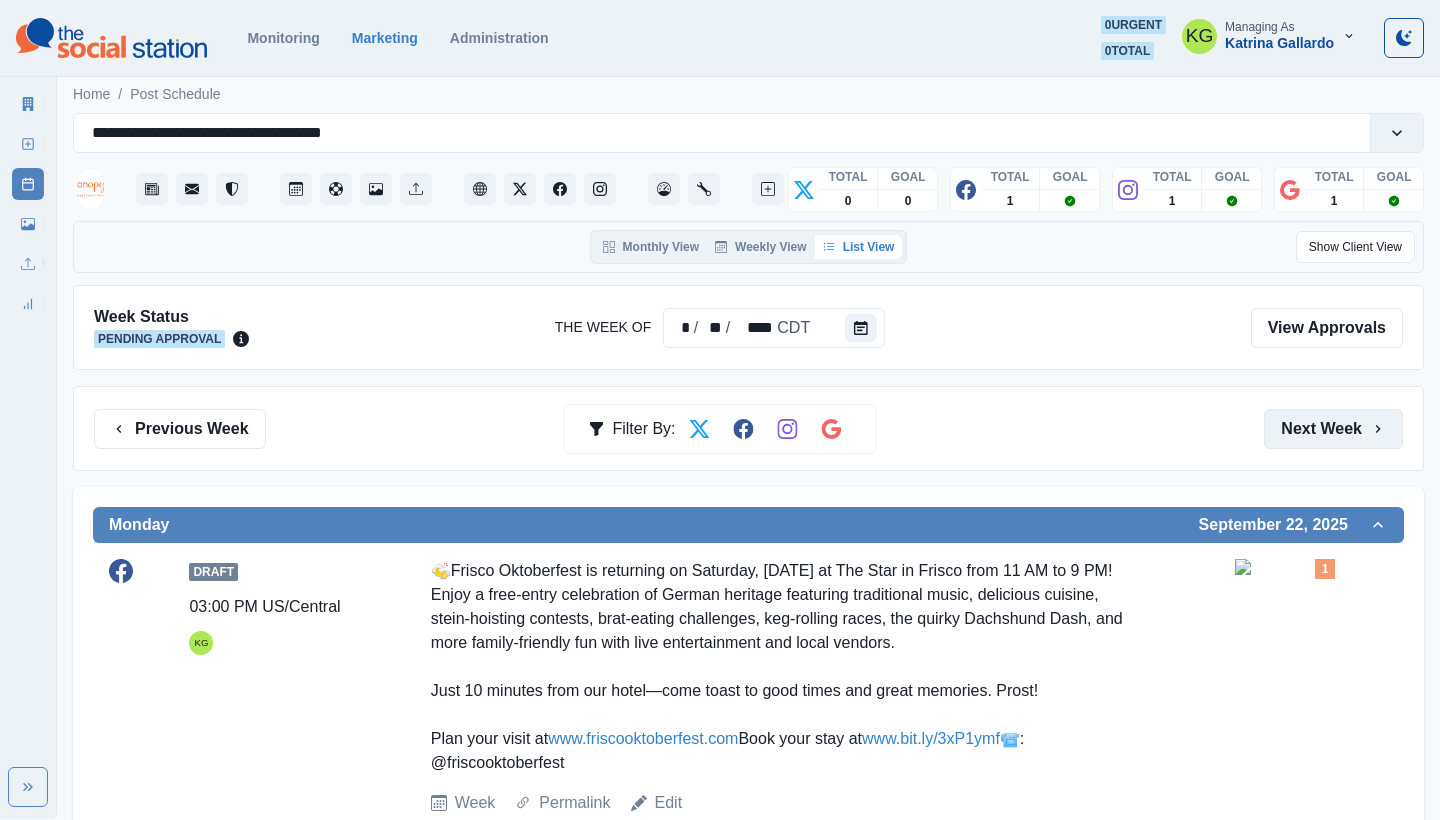 click 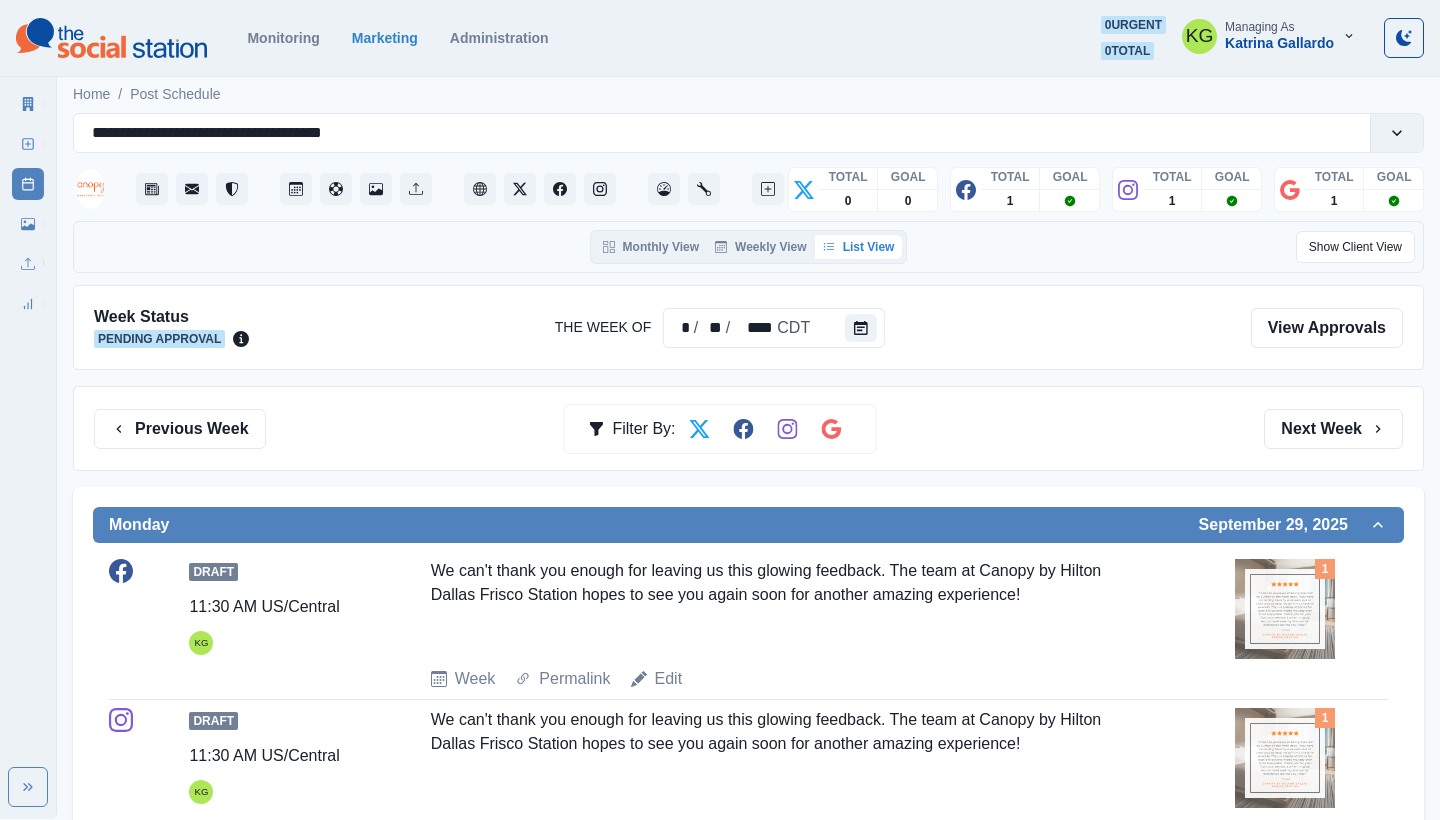 scroll, scrollTop: 0, scrollLeft: 0, axis: both 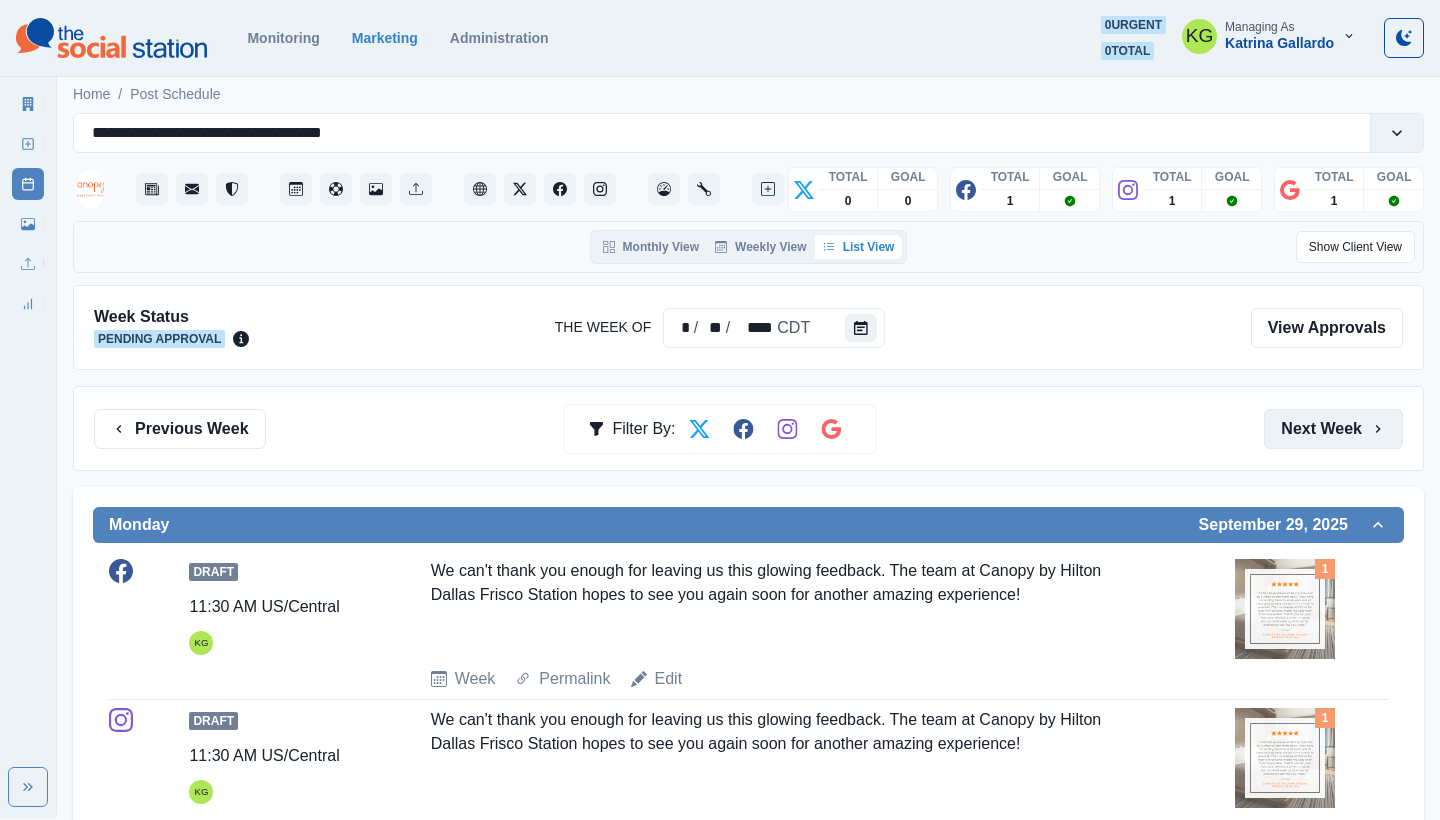 click on "Next Week" at bounding box center [1333, 429] 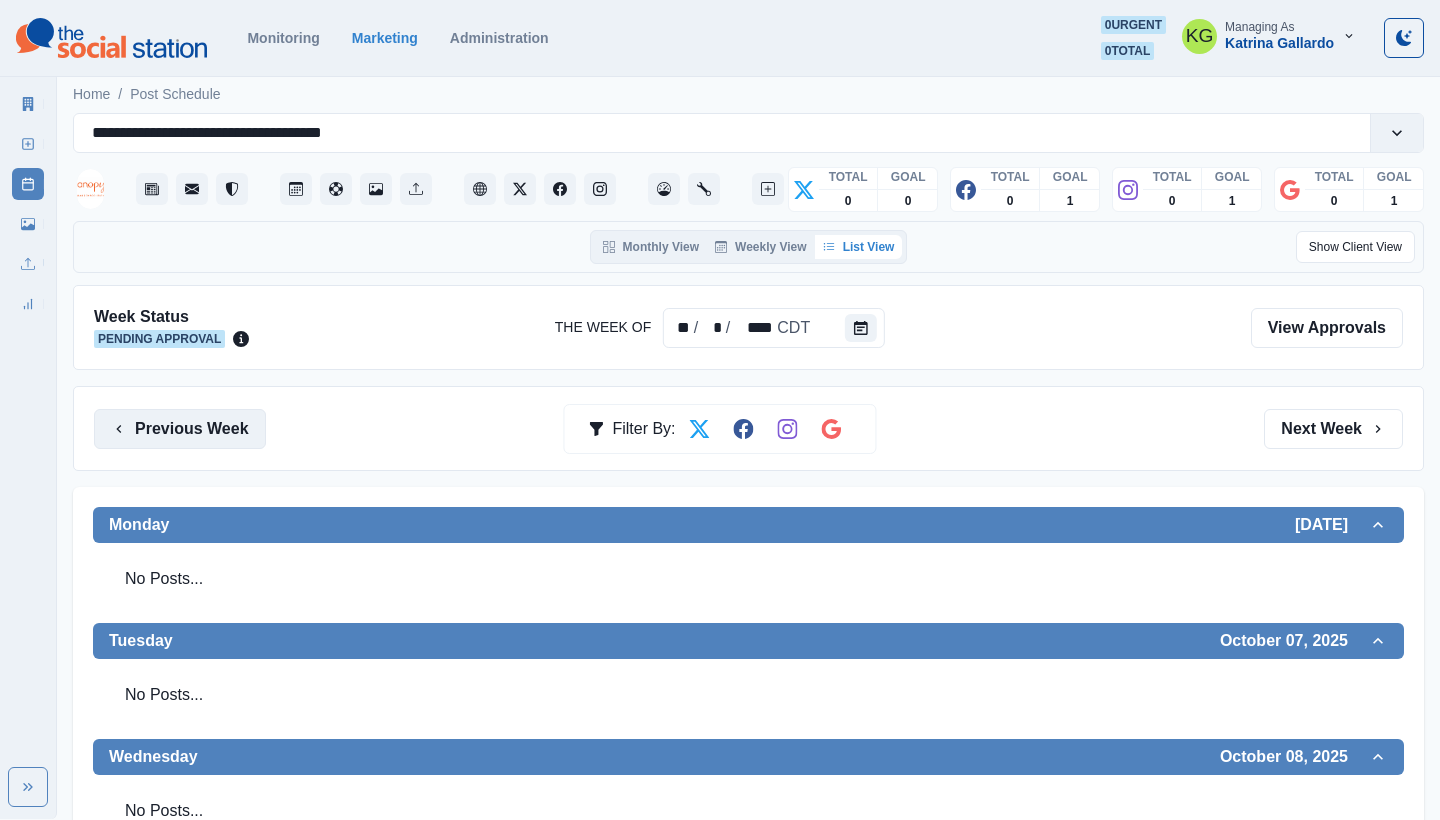 scroll, scrollTop: 0, scrollLeft: 0, axis: both 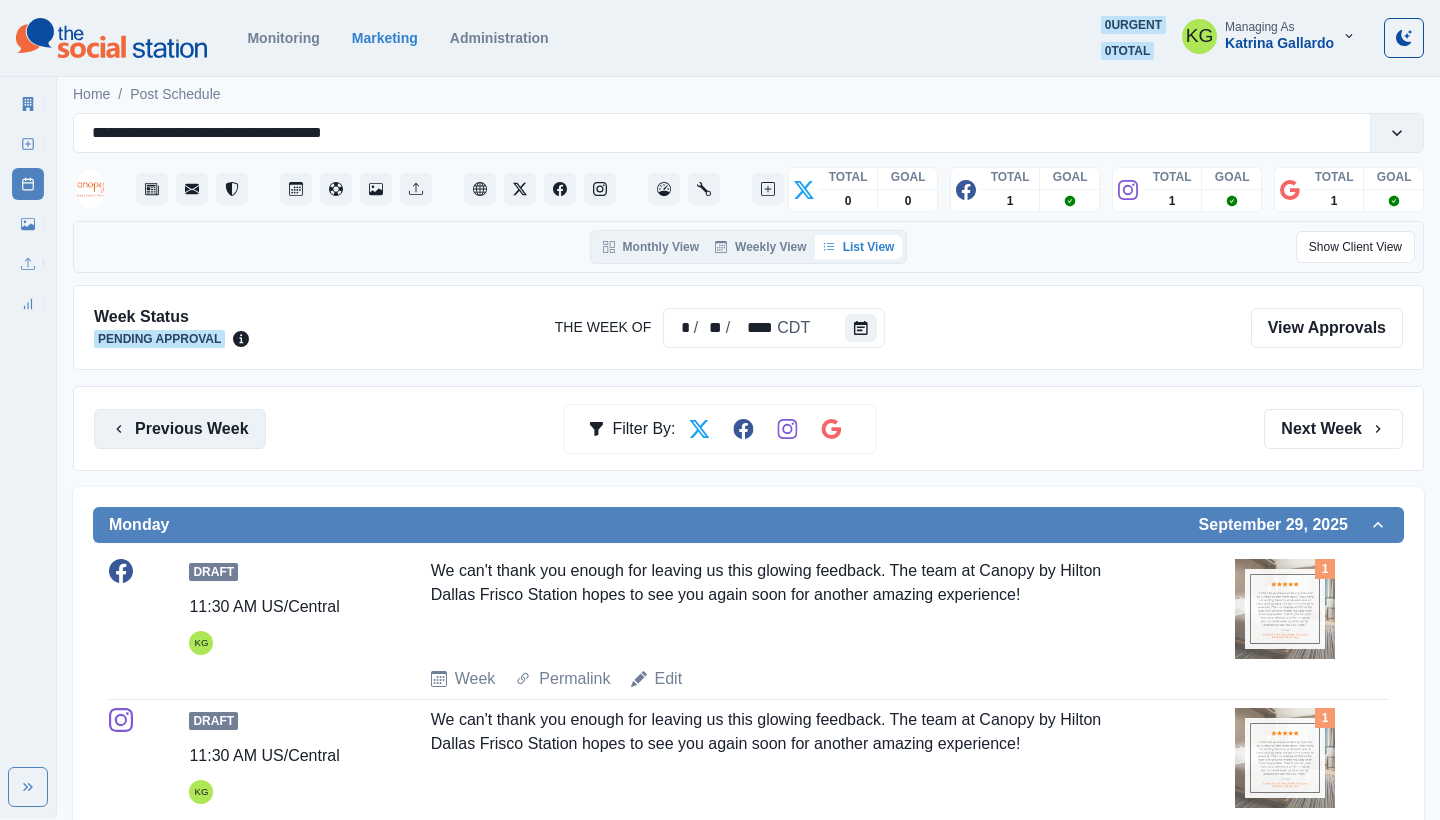 click on "Previous Week" at bounding box center [180, 429] 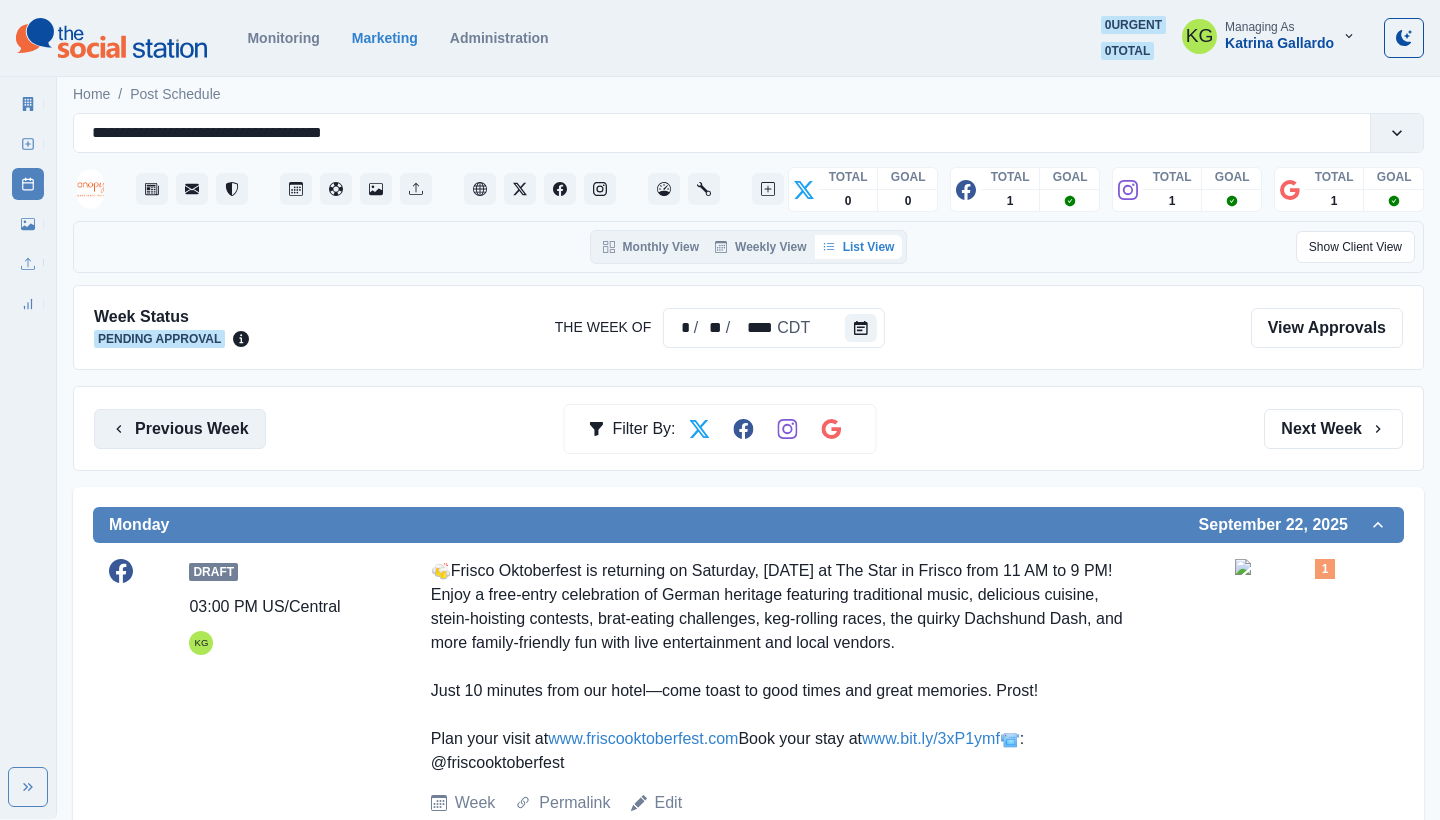 click on "Previous Week" at bounding box center [180, 429] 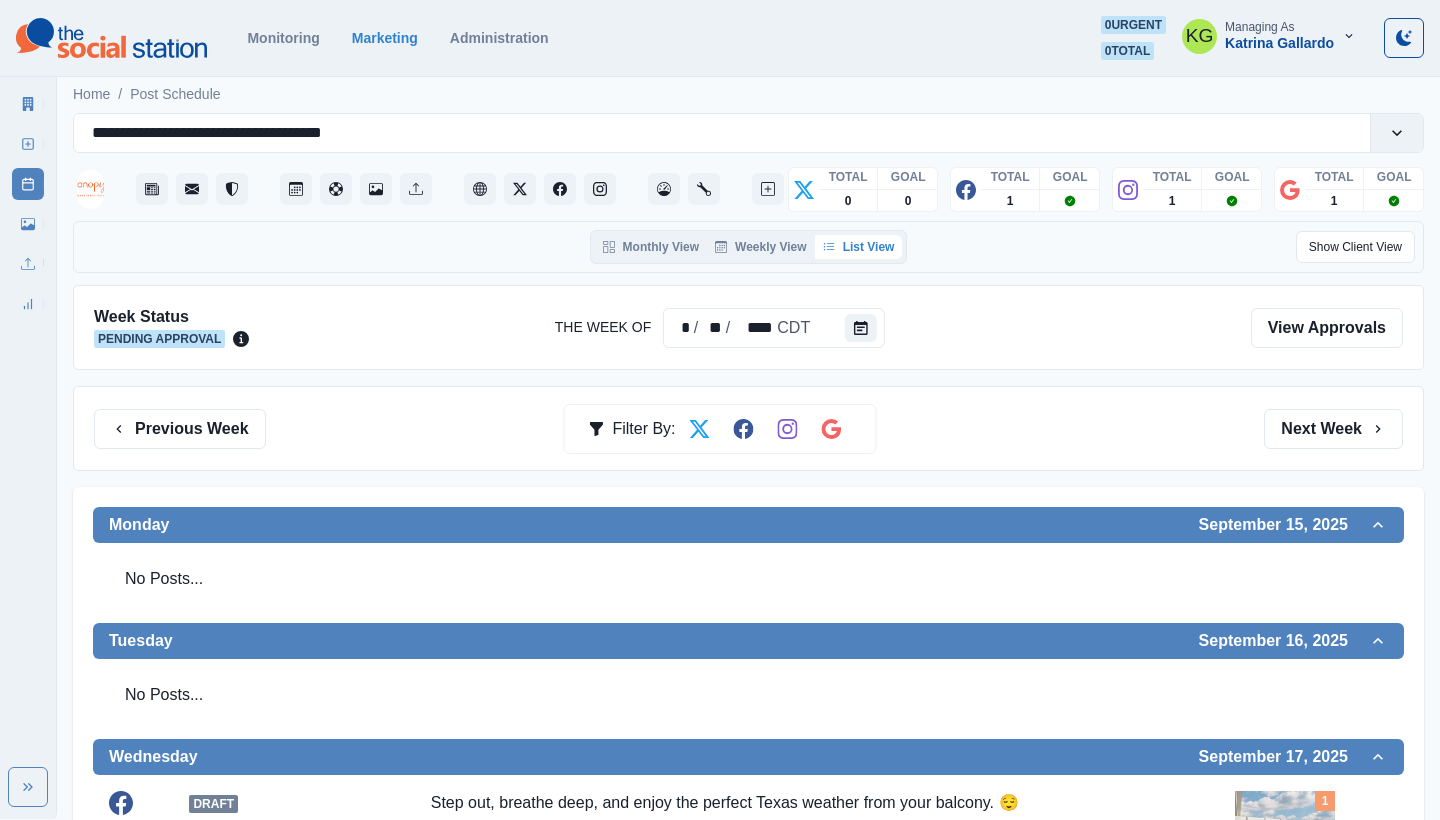 scroll, scrollTop: -1, scrollLeft: 0, axis: vertical 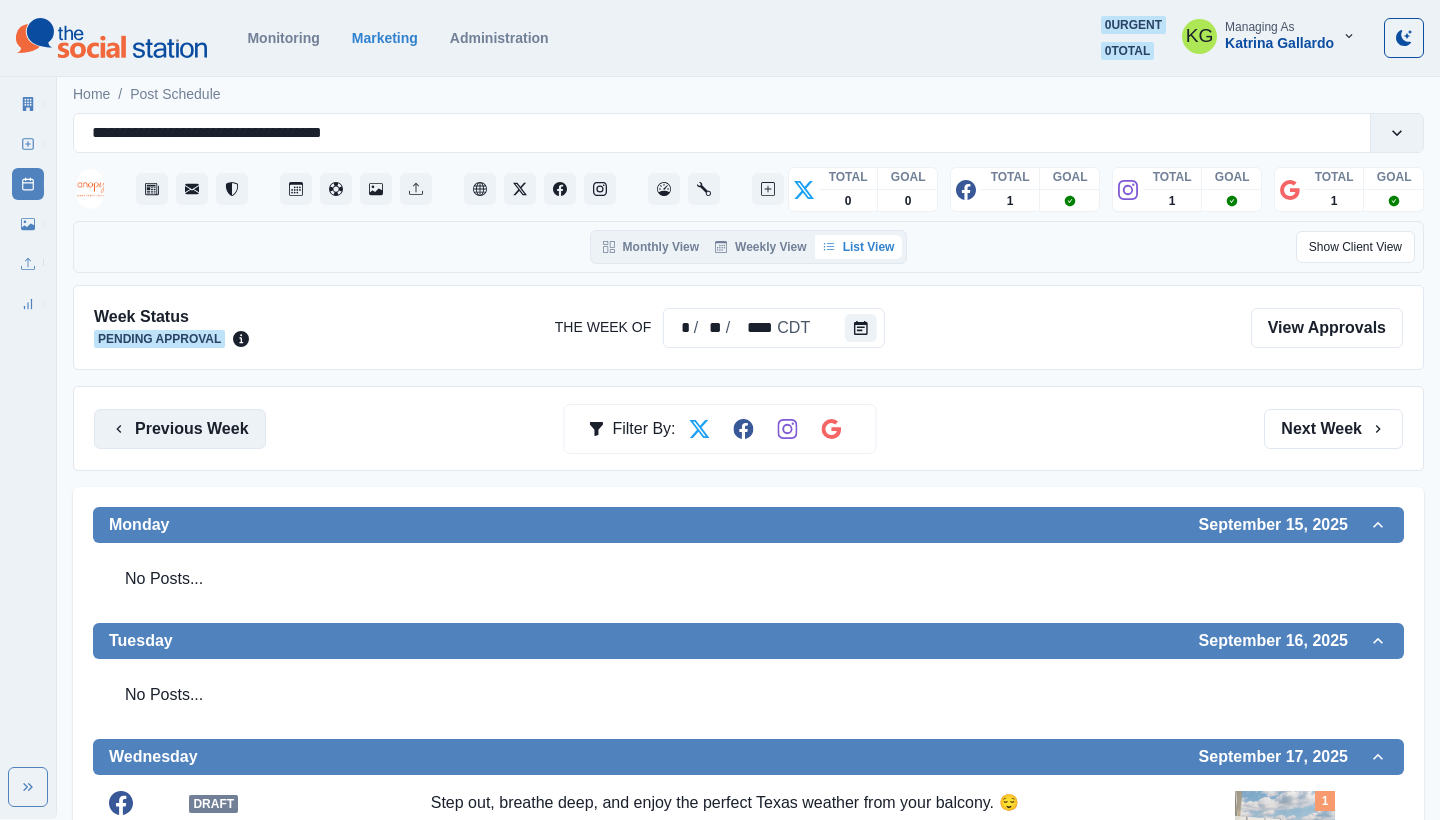 click on "Previous Week" at bounding box center [180, 429] 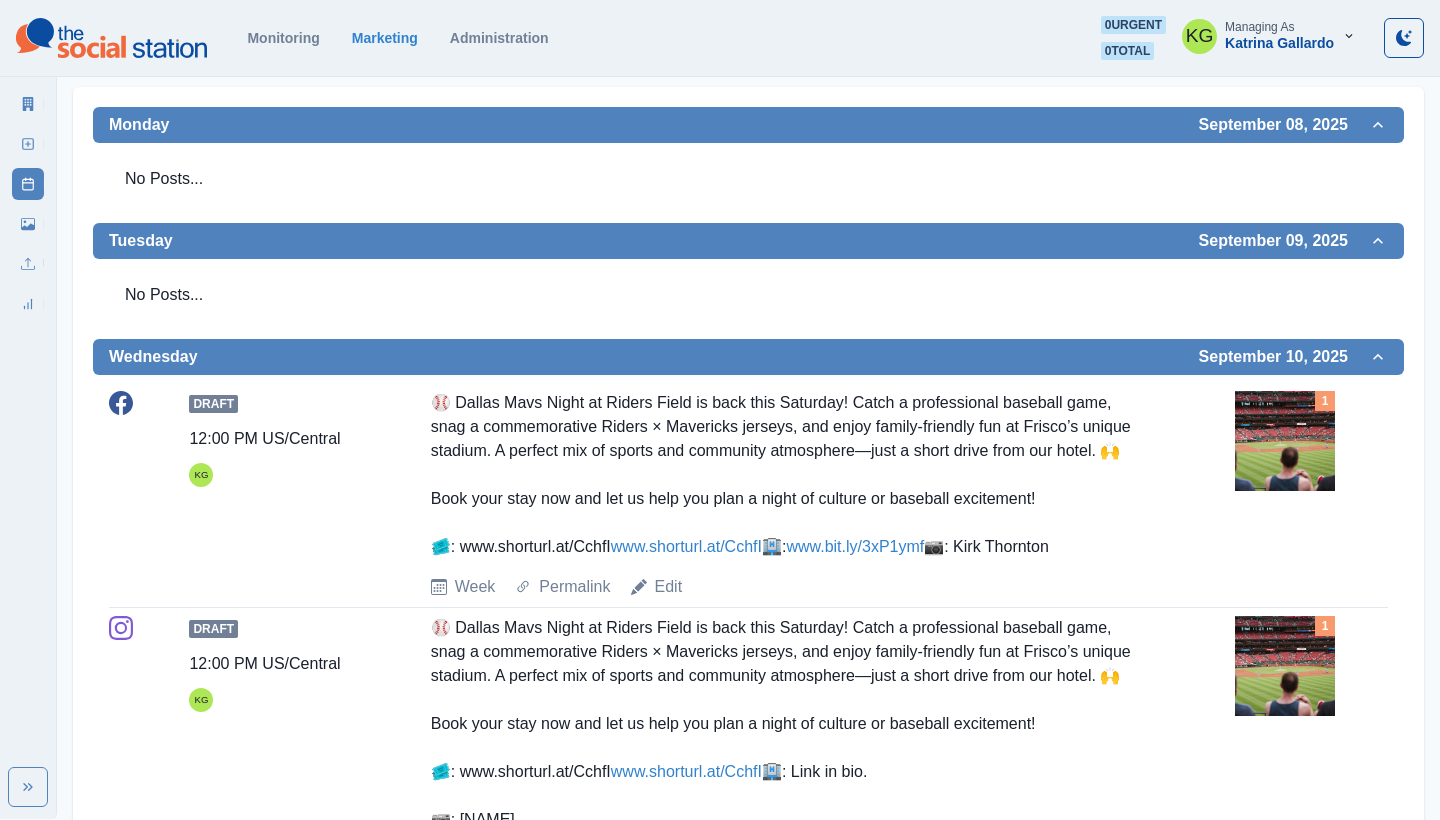 scroll, scrollTop: 48, scrollLeft: 0, axis: vertical 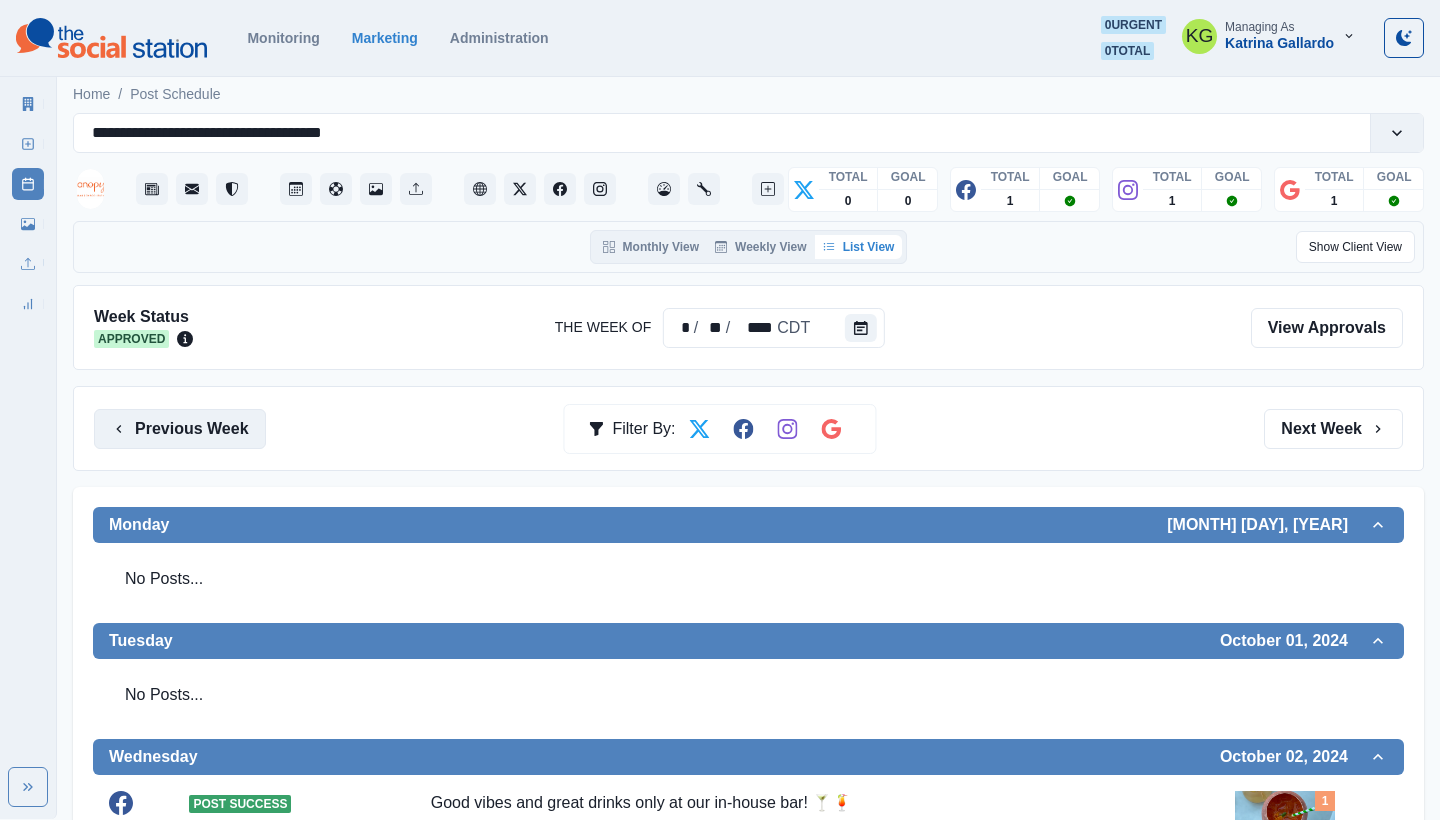 click on "Previous Week" at bounding box center [180, 429] 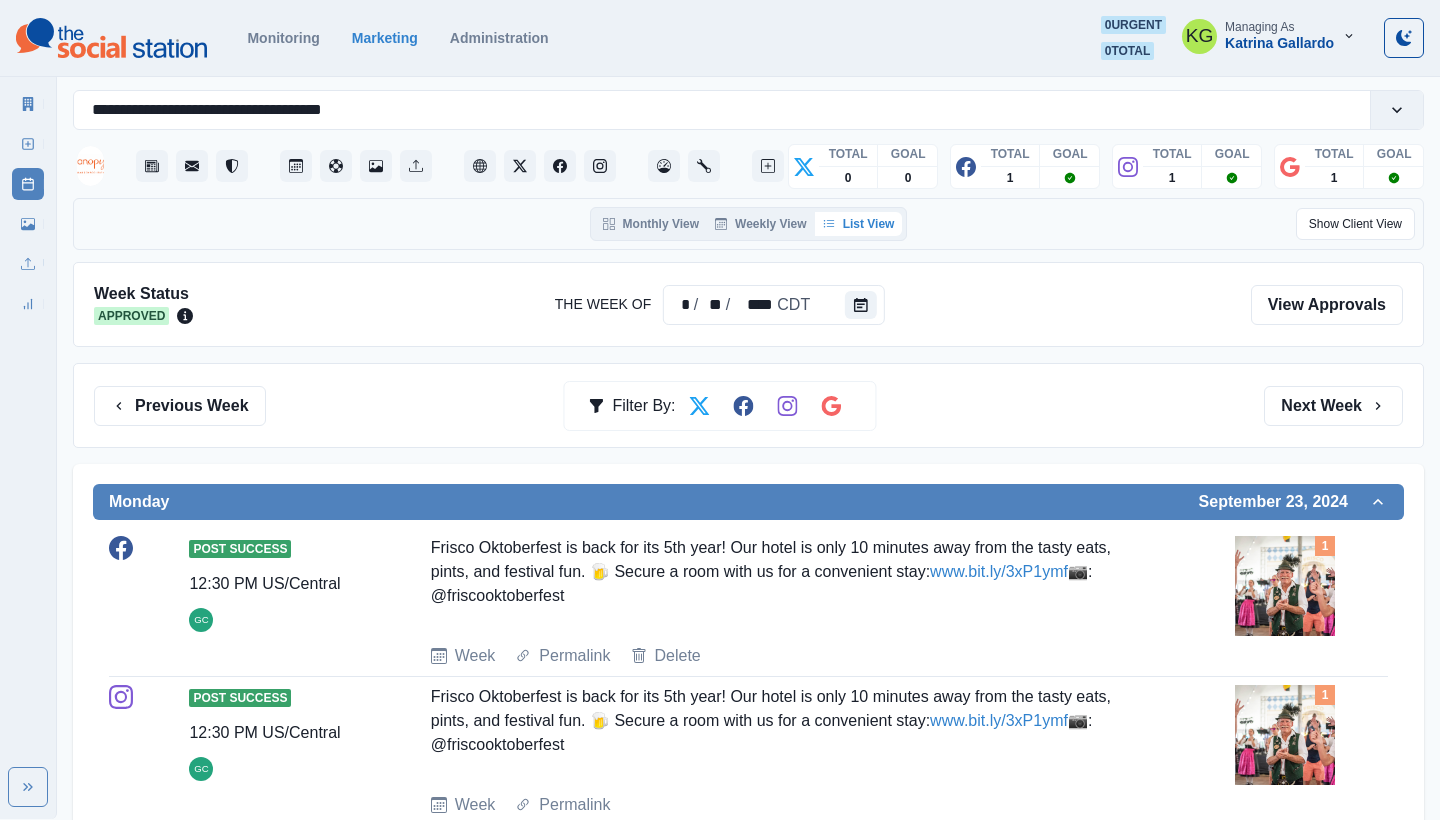 scroll, scrollTop: 23, scrollLeft: 0, axis: vertical 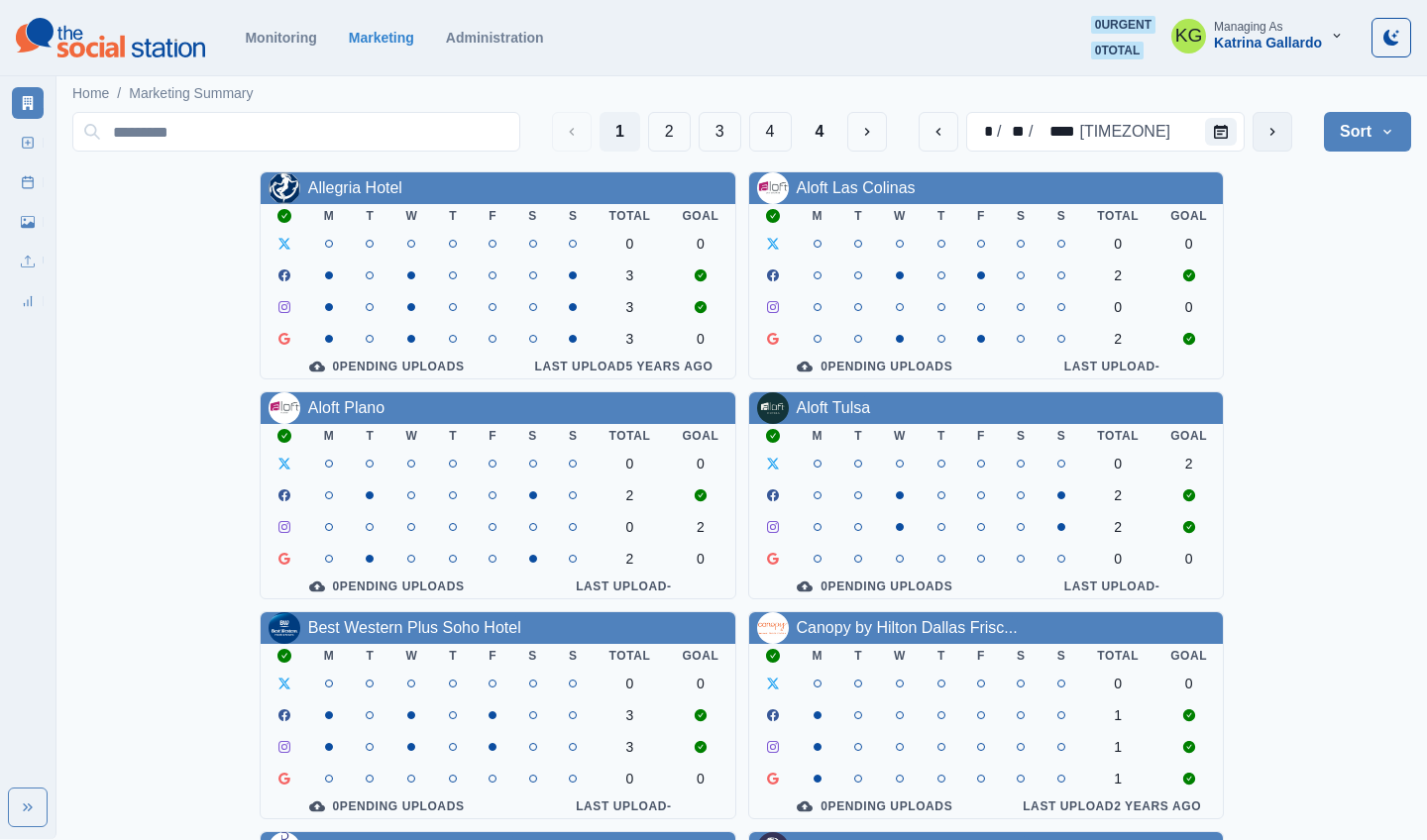 click at bounding box center [1272, 132] 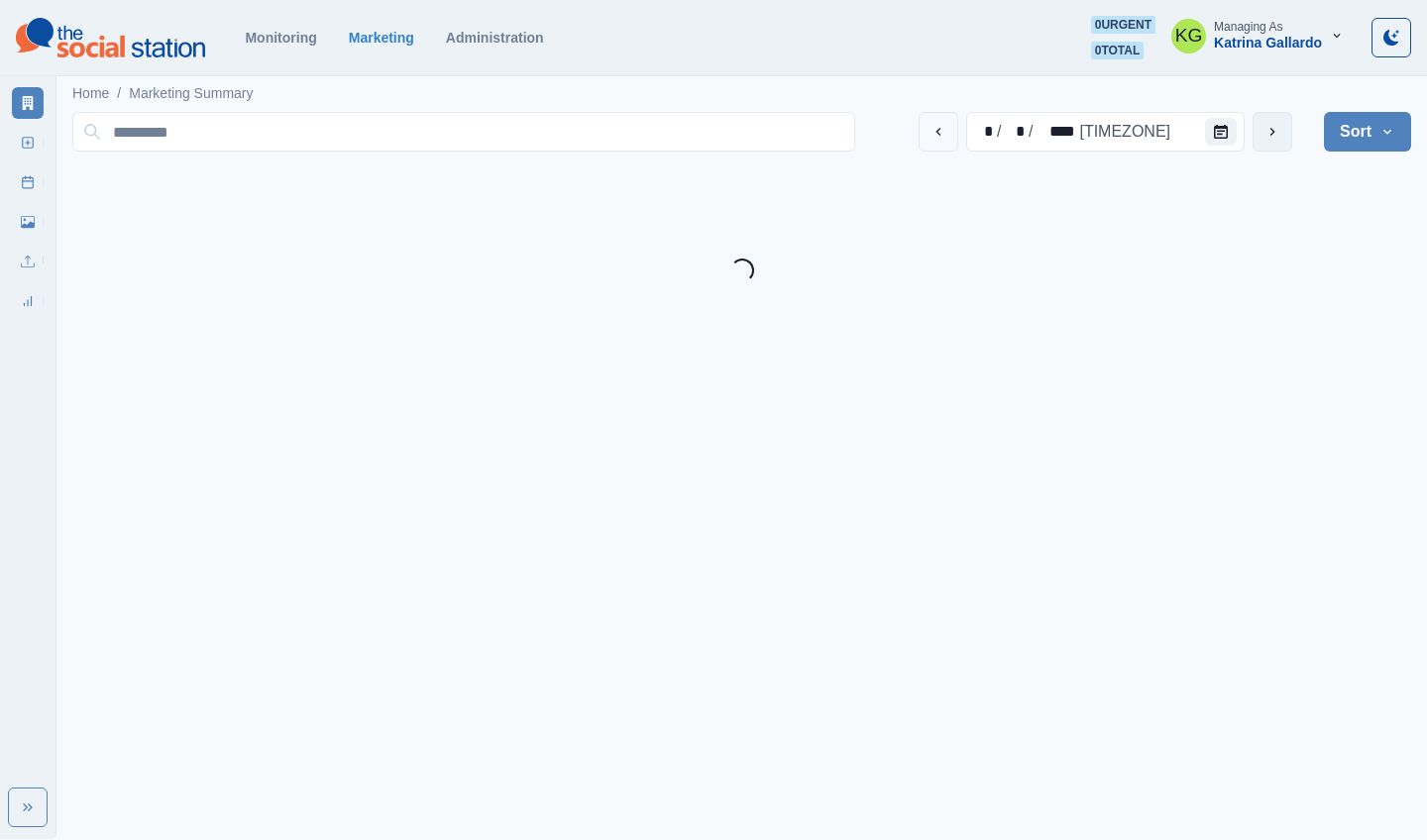 click at bounding box center (1272, 132) 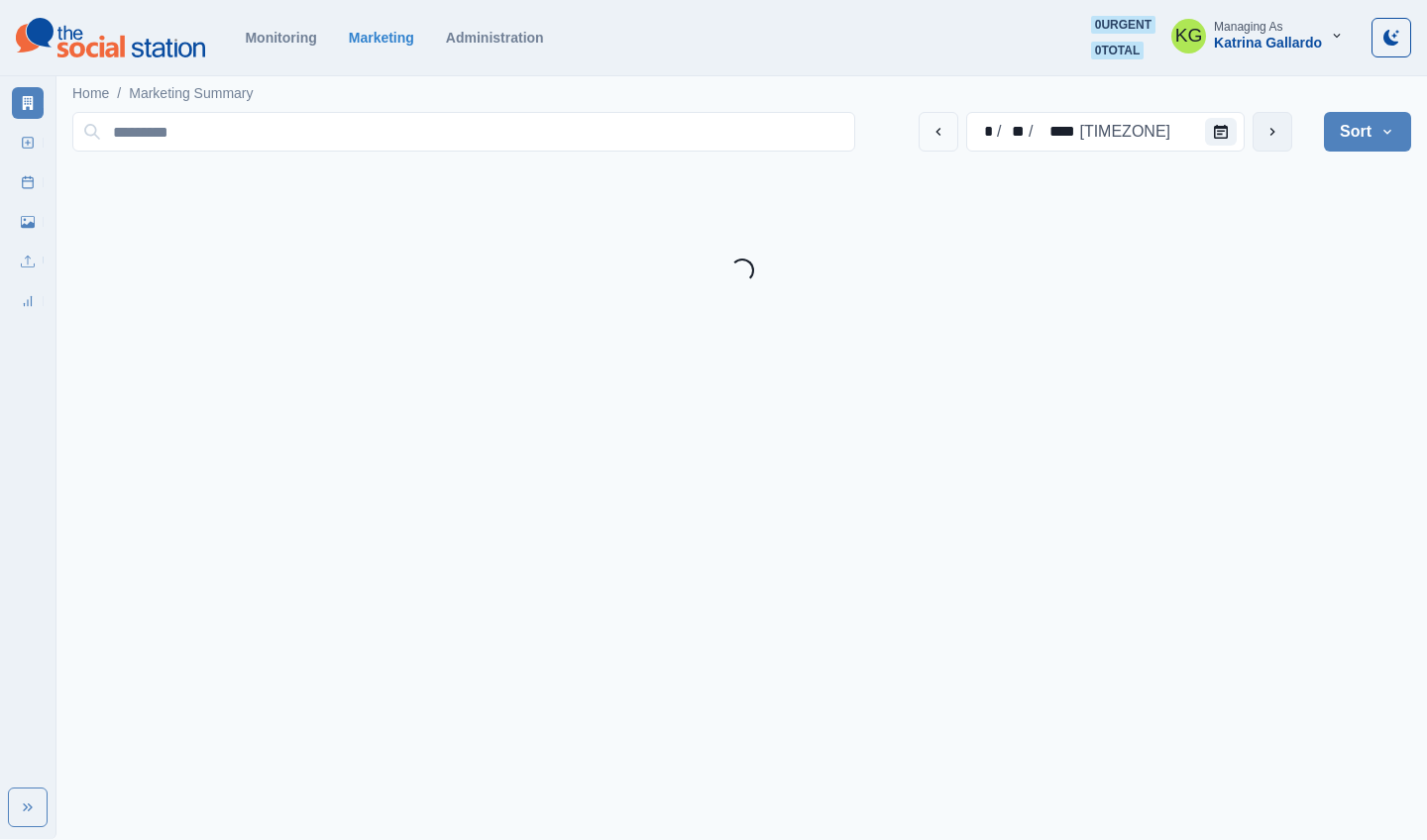 click at bounding box center (1272, 132) 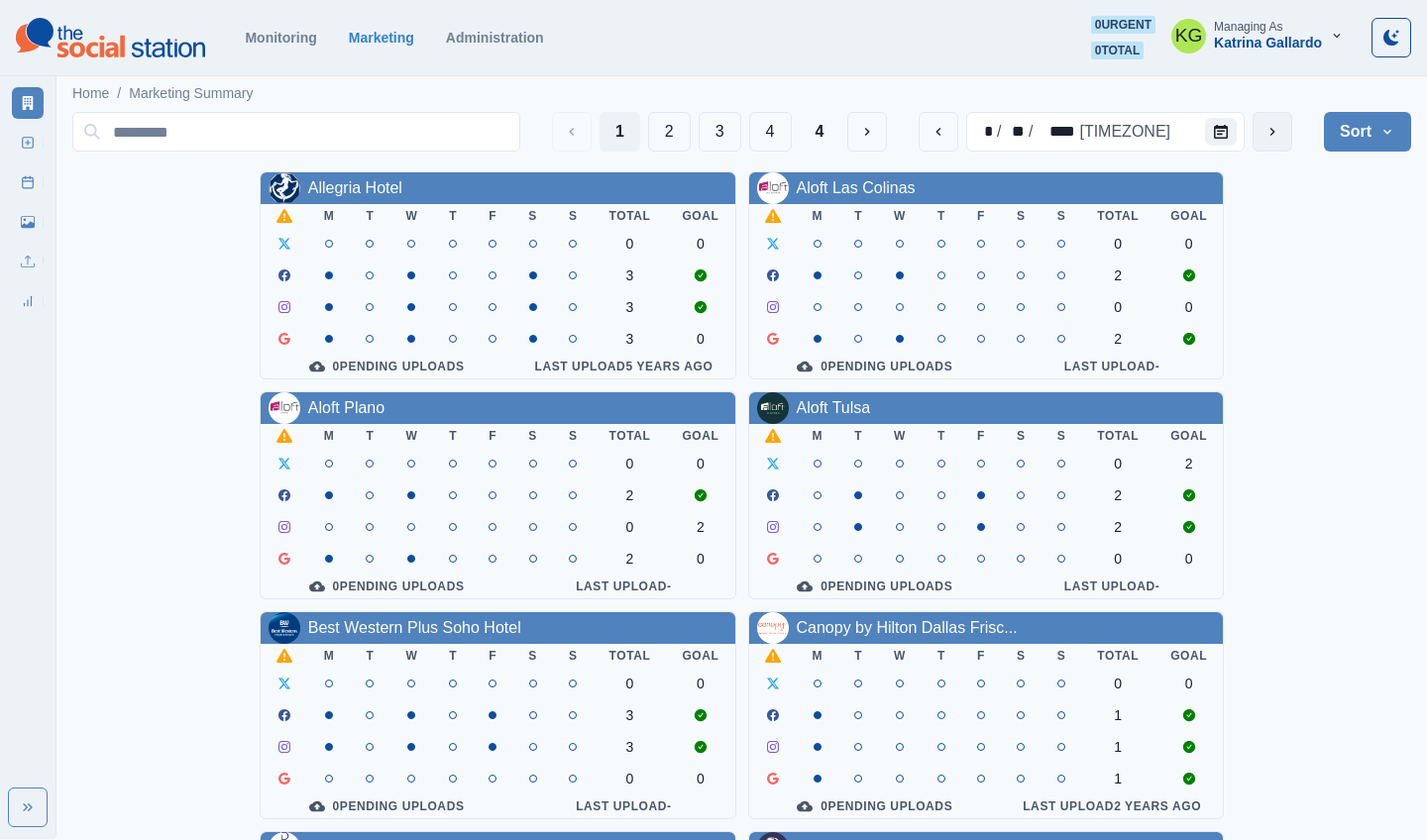 click at bounding box center (1272, 132) 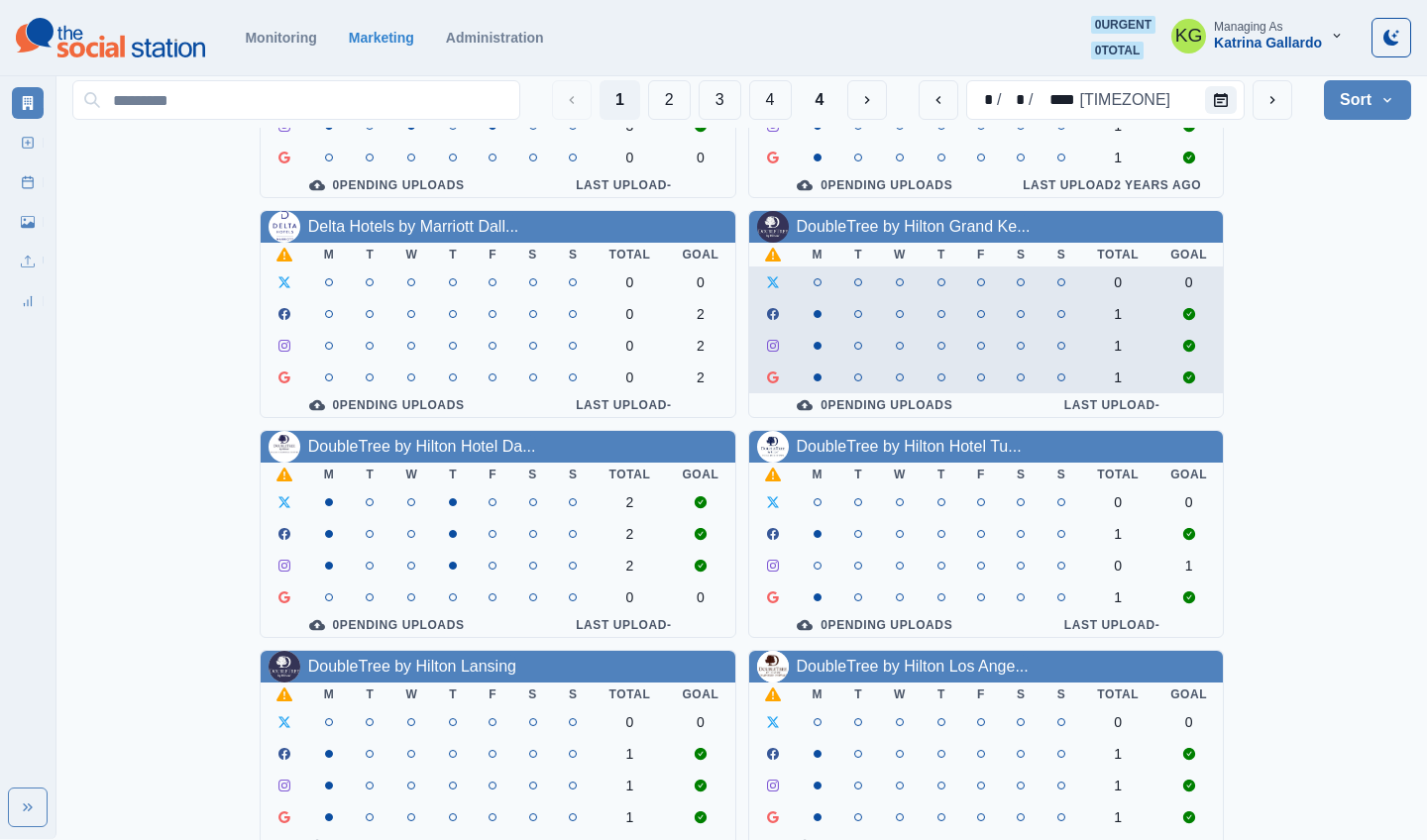 scroll, scrollTop: 611, scrollLeft: 0, axis: vertical 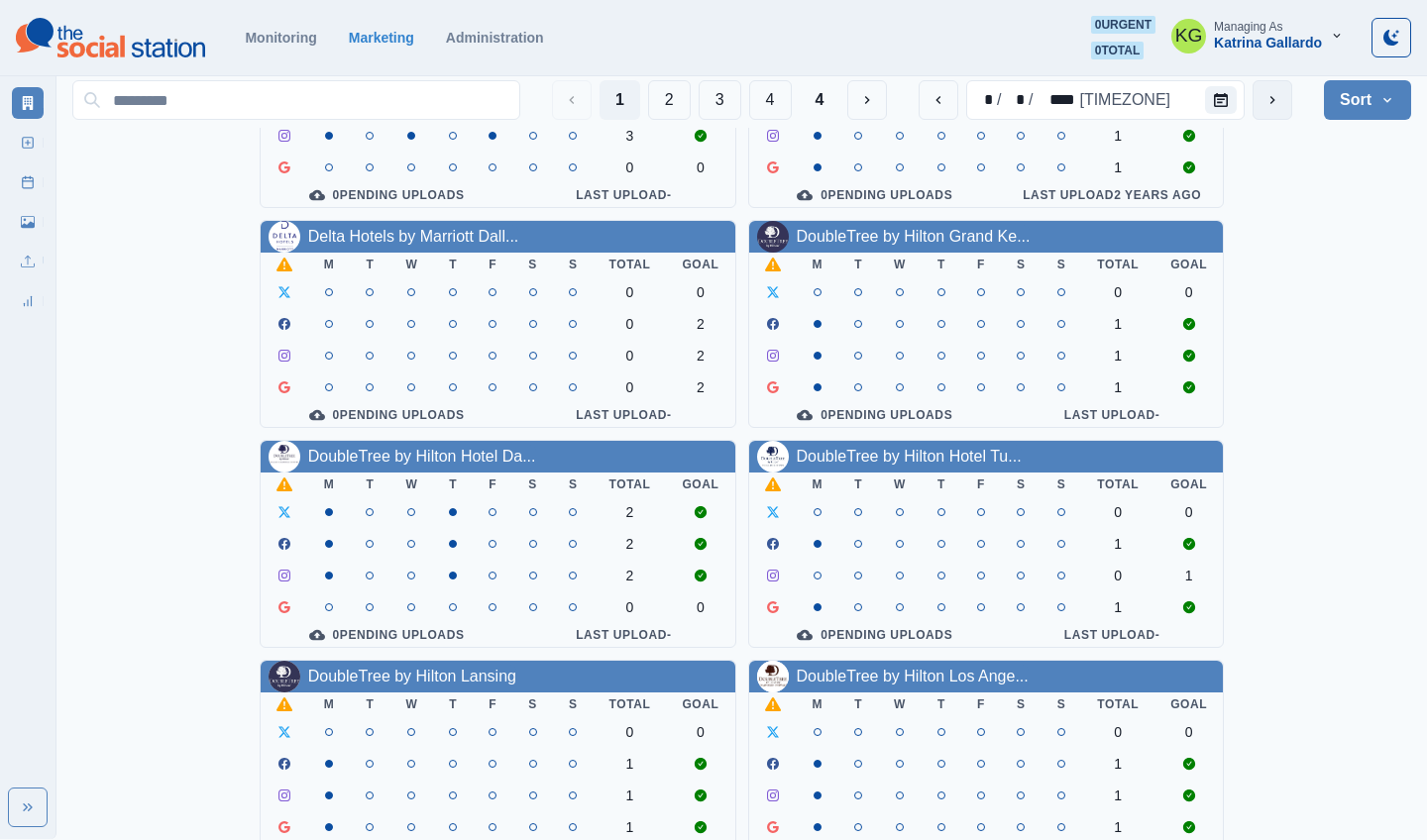 click at bounding box center [1272, 100] 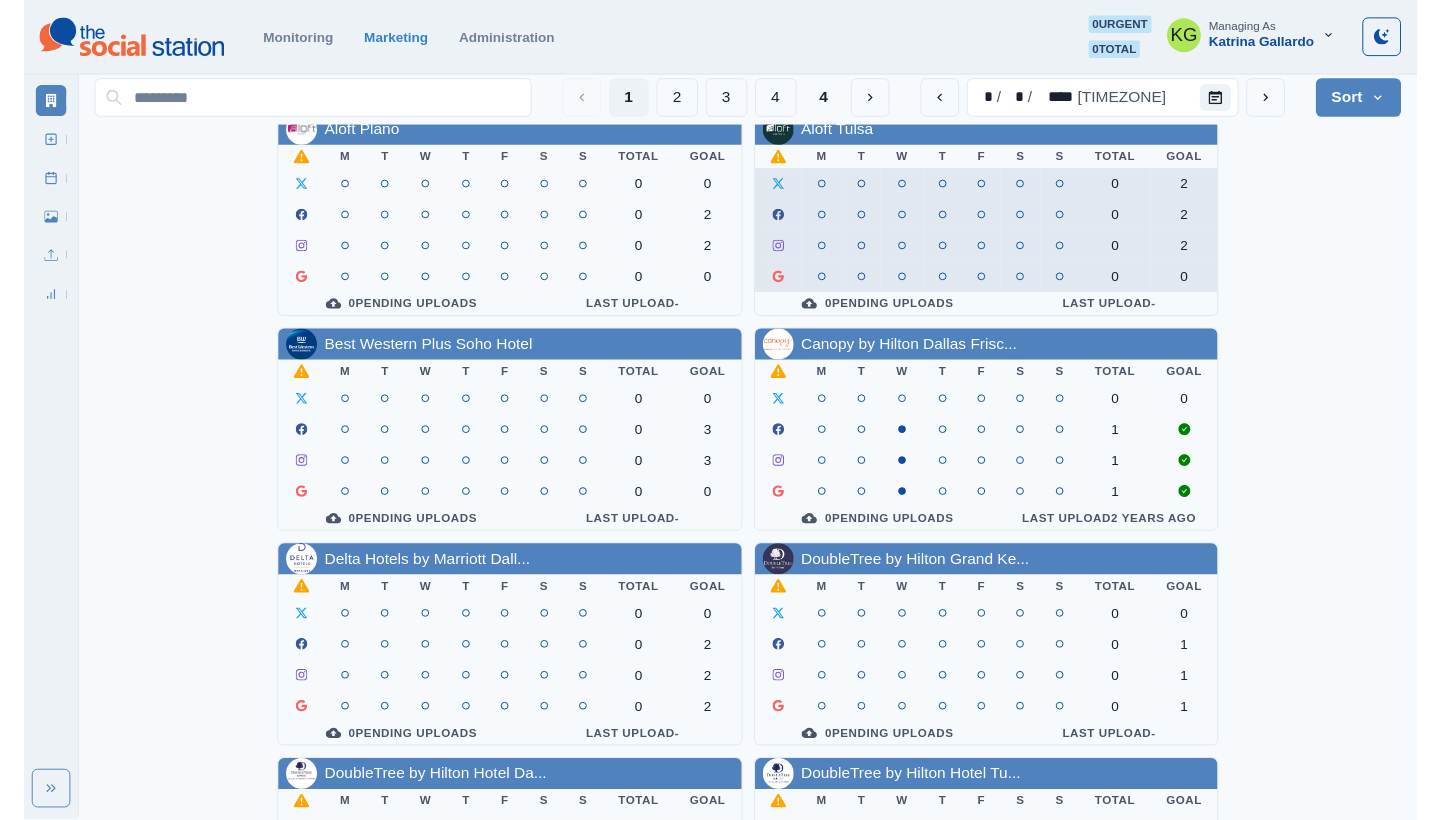 scroll, scrollTop: 336, scrollLeft: 0, axis: vertical 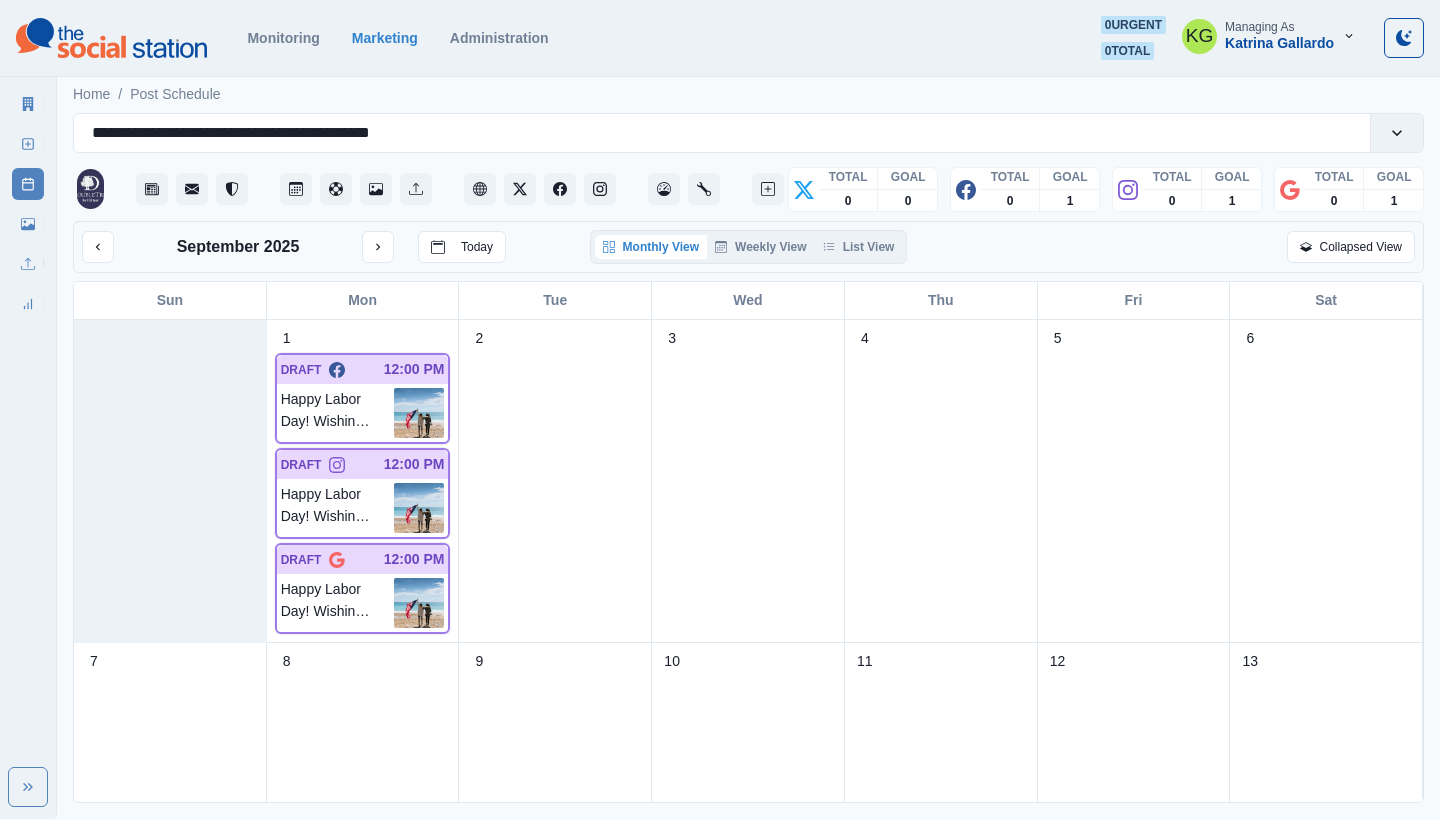 click on "Monthly View Weekly View List View" at bounding box center (749, 247) 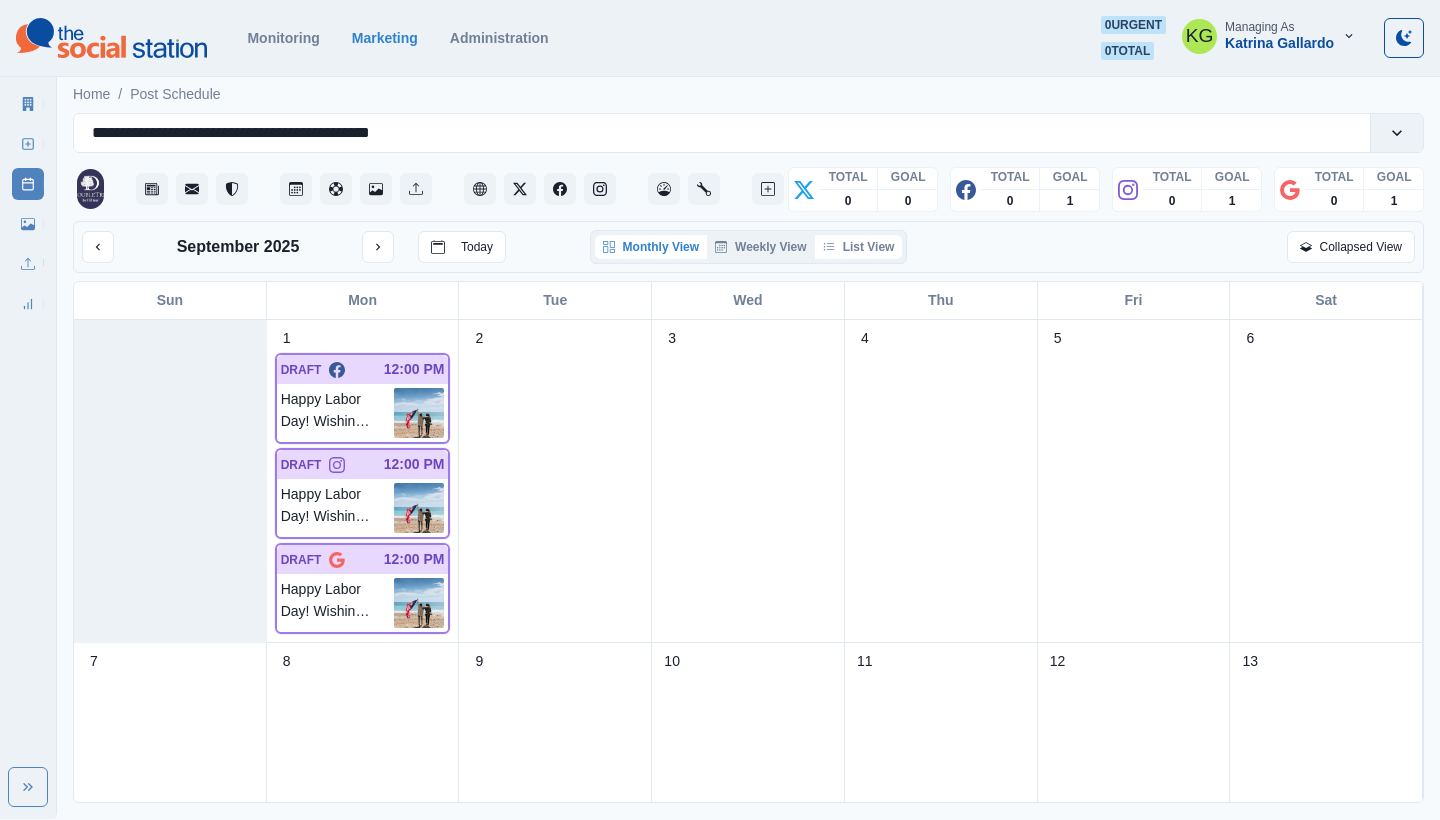 click on "List View" at bounding box center [859, 247] 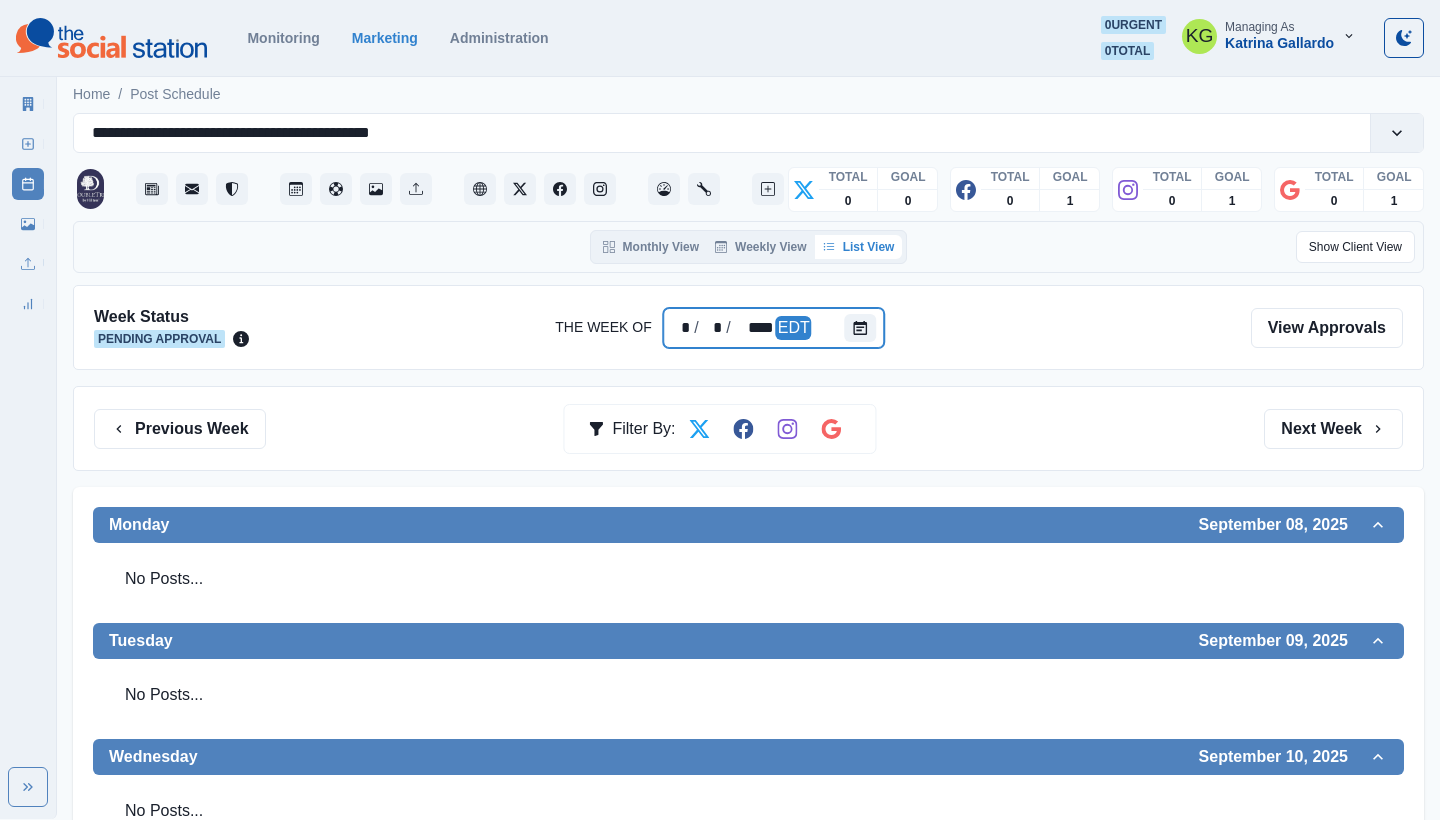 click at bounding box center (865, 328) 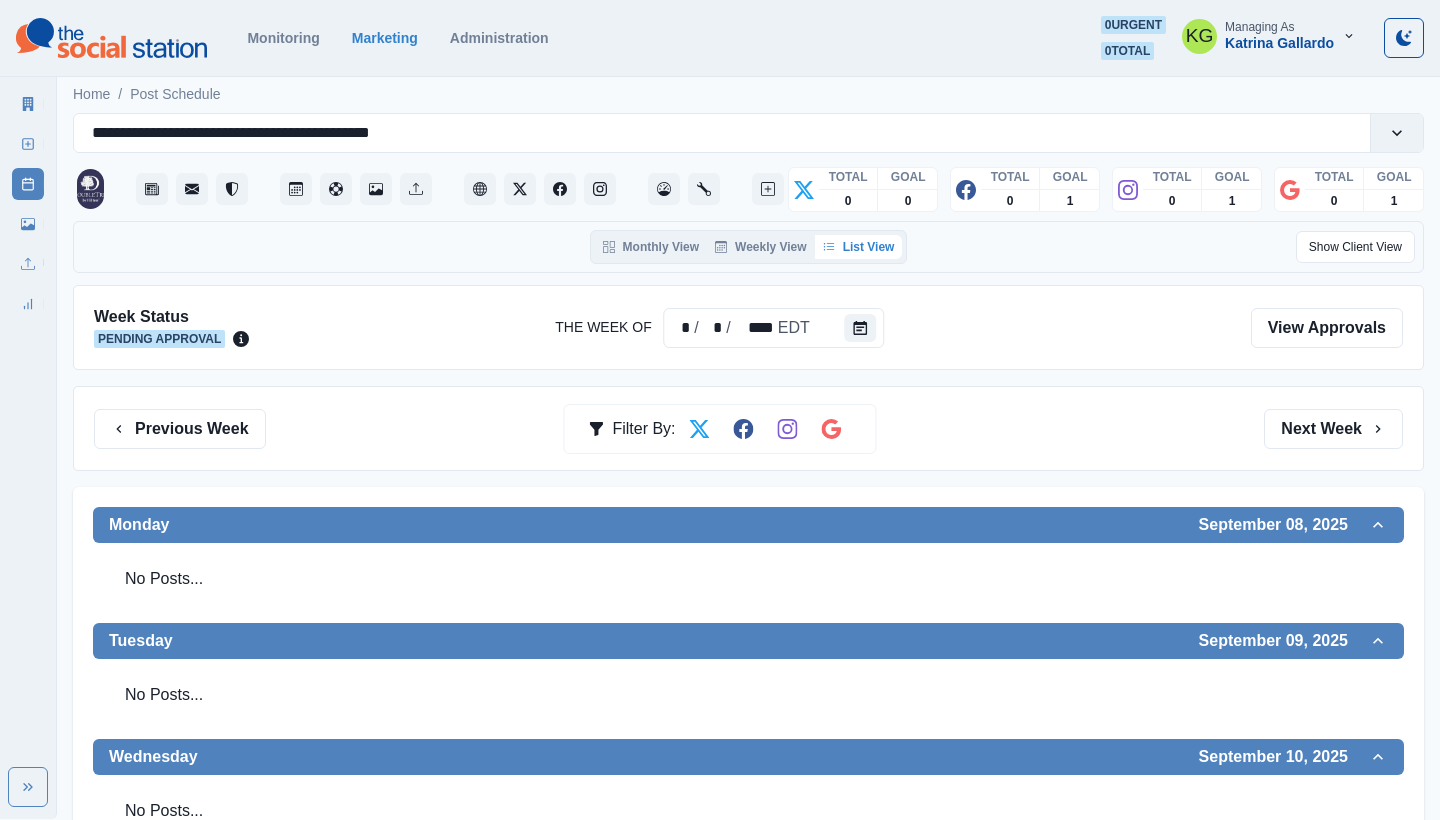 click at bounding box center [749, 327] 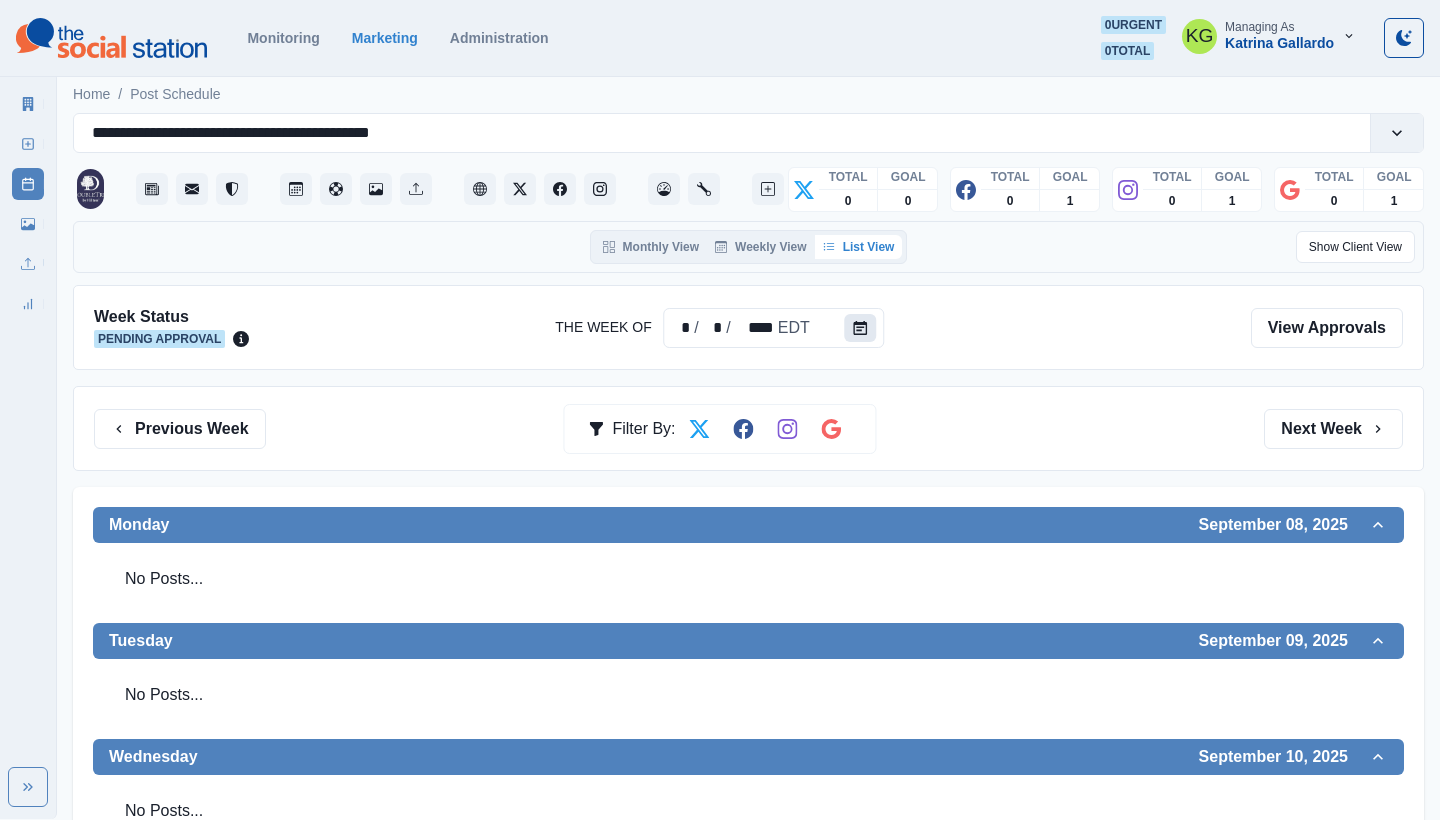 click 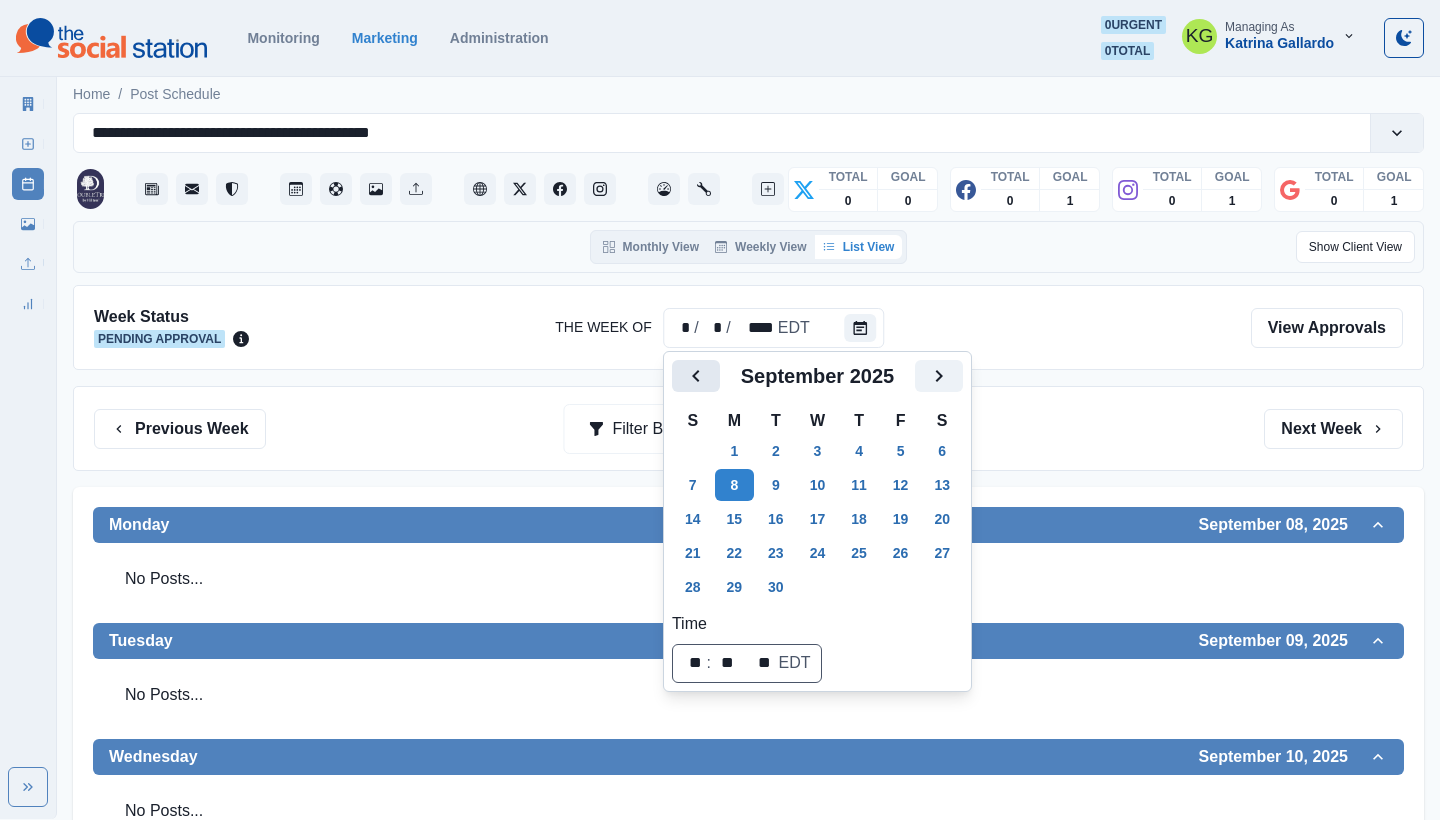 click 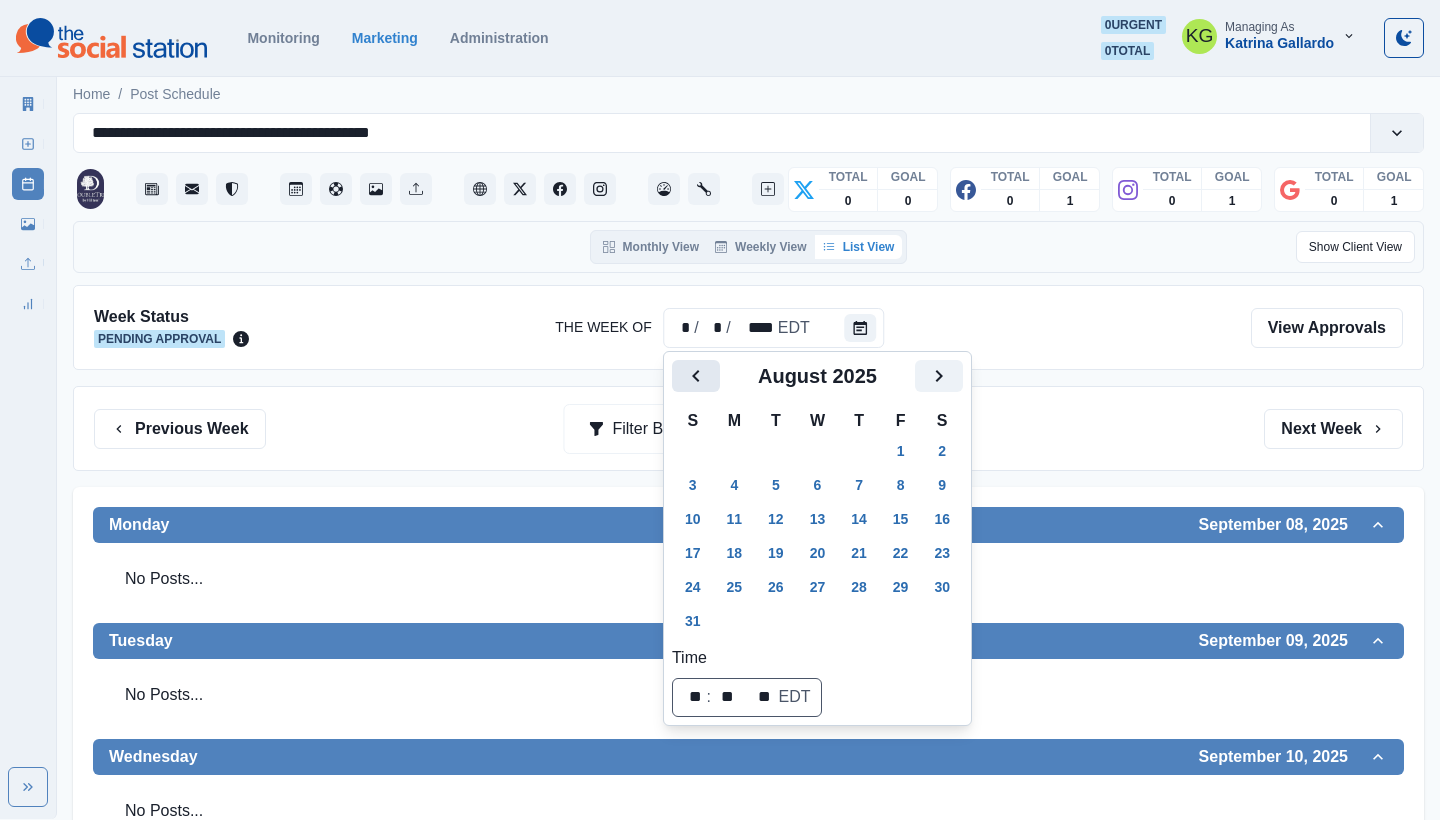 click 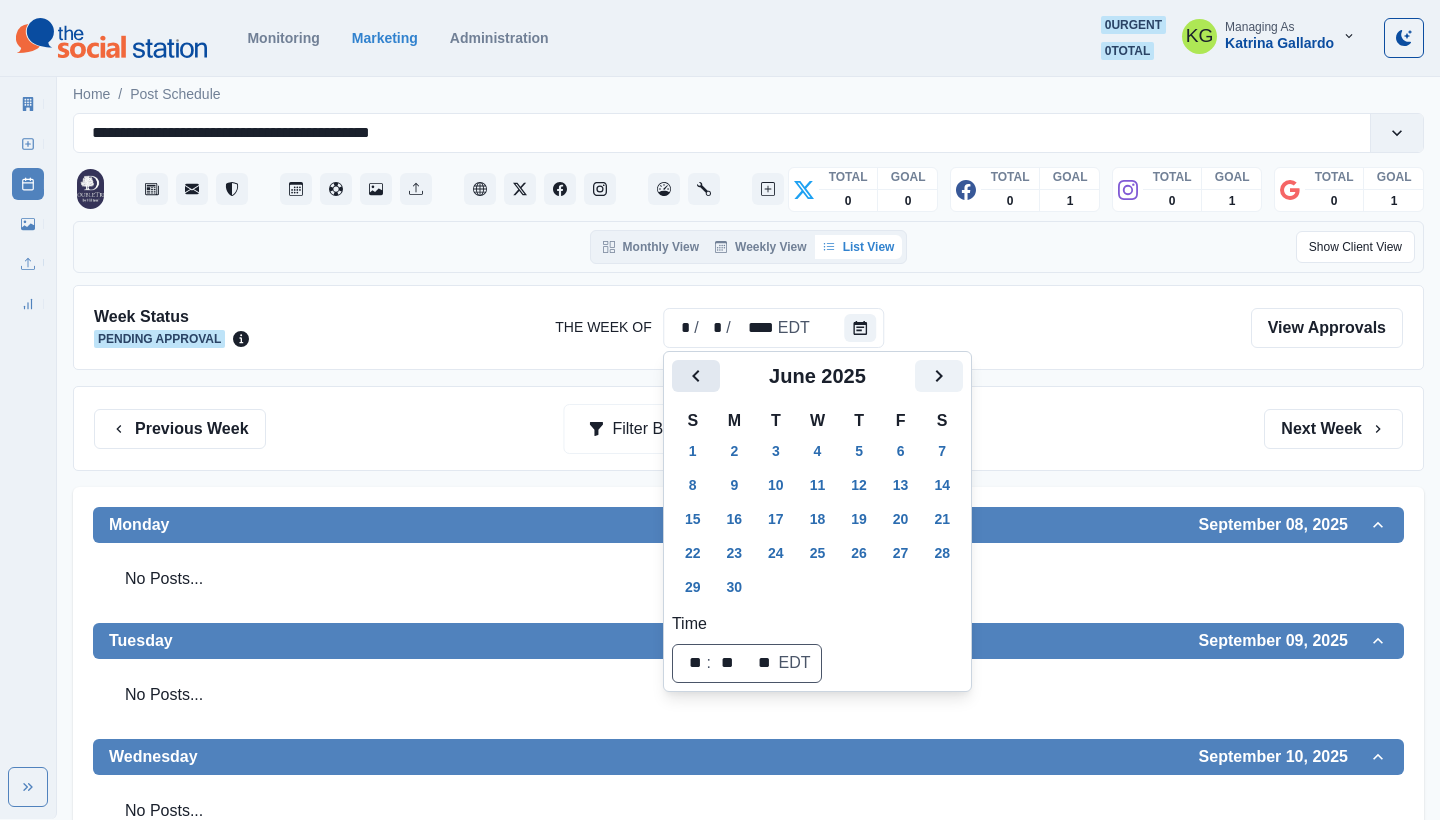 click 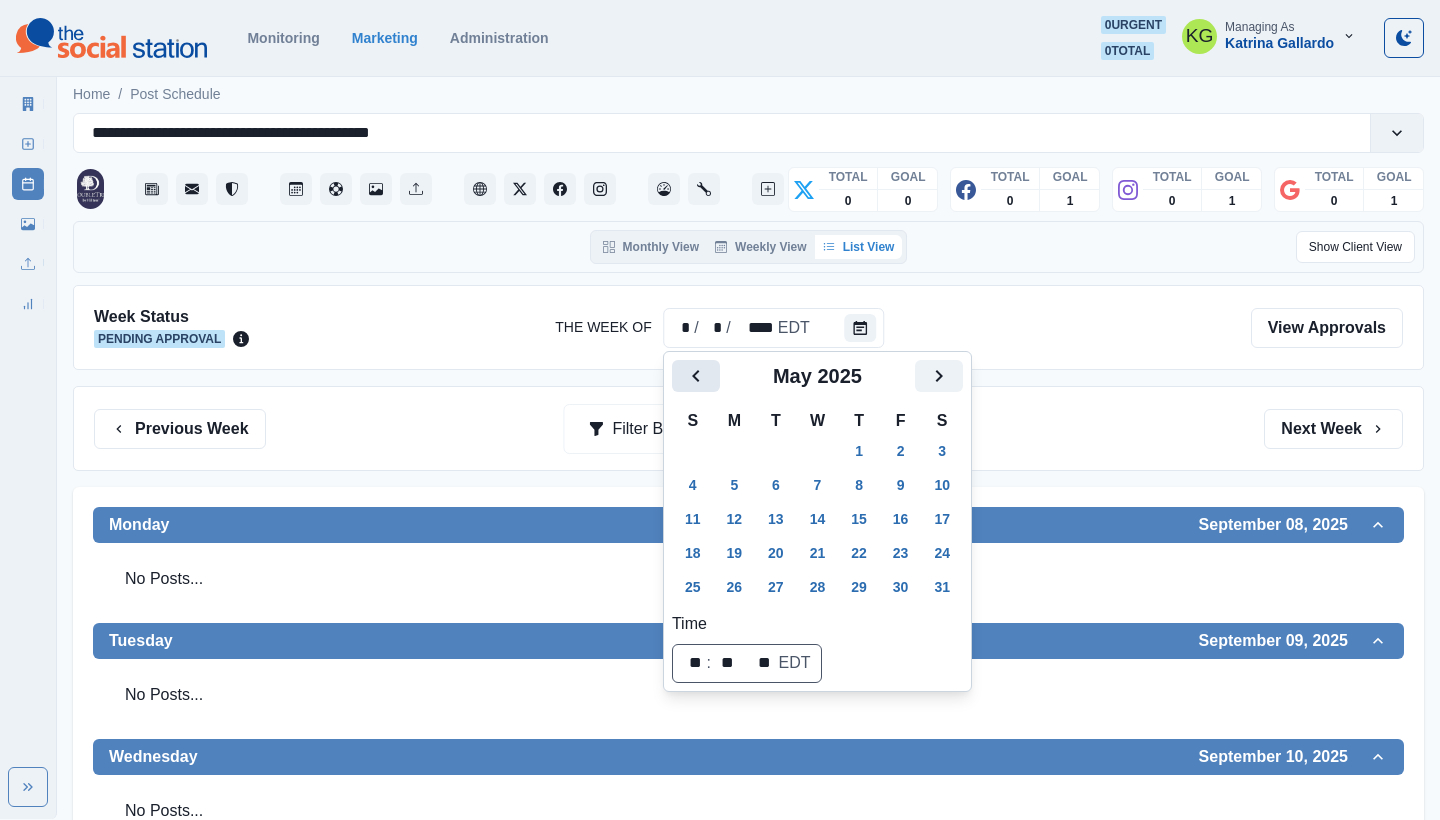click 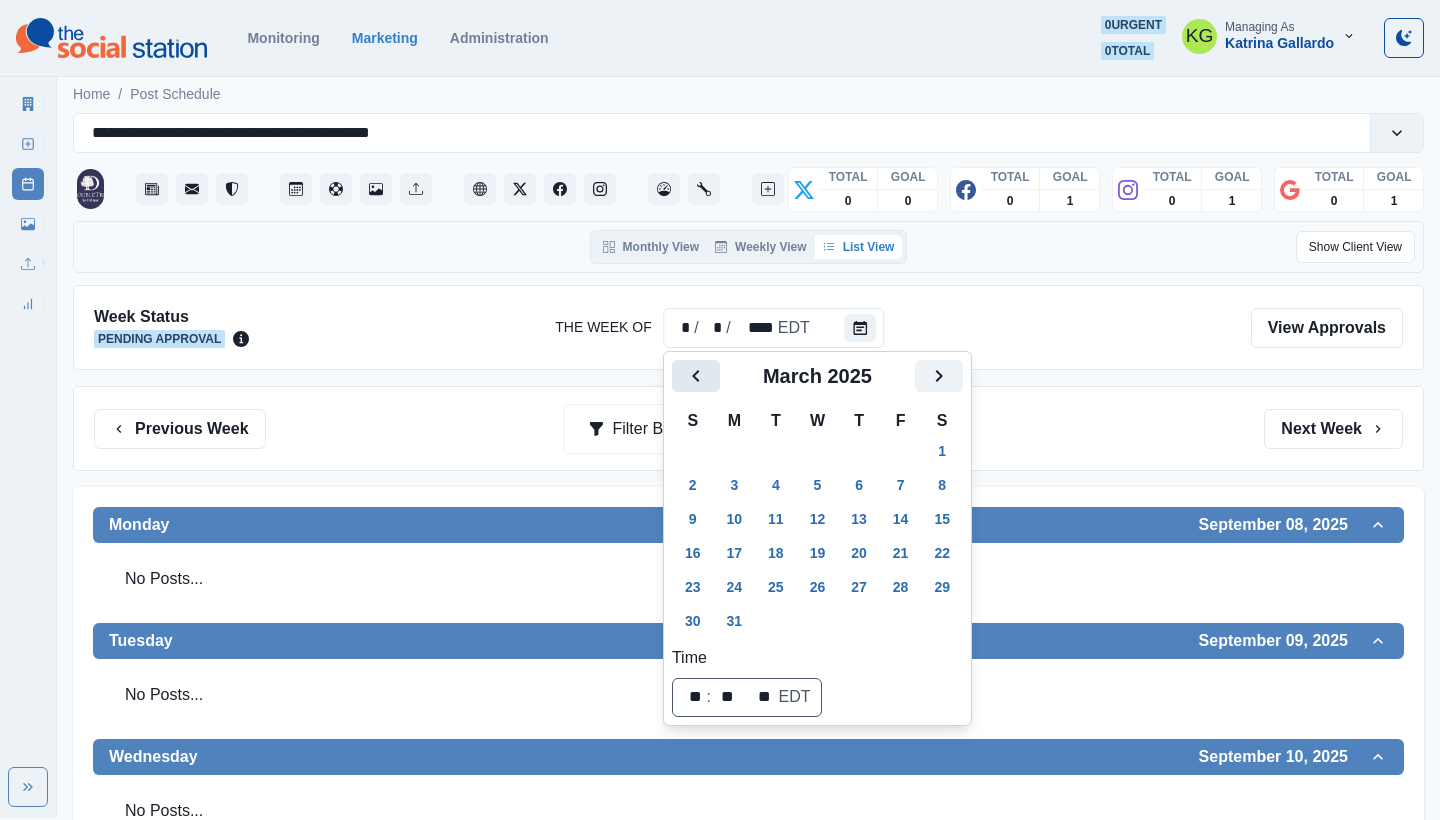 click 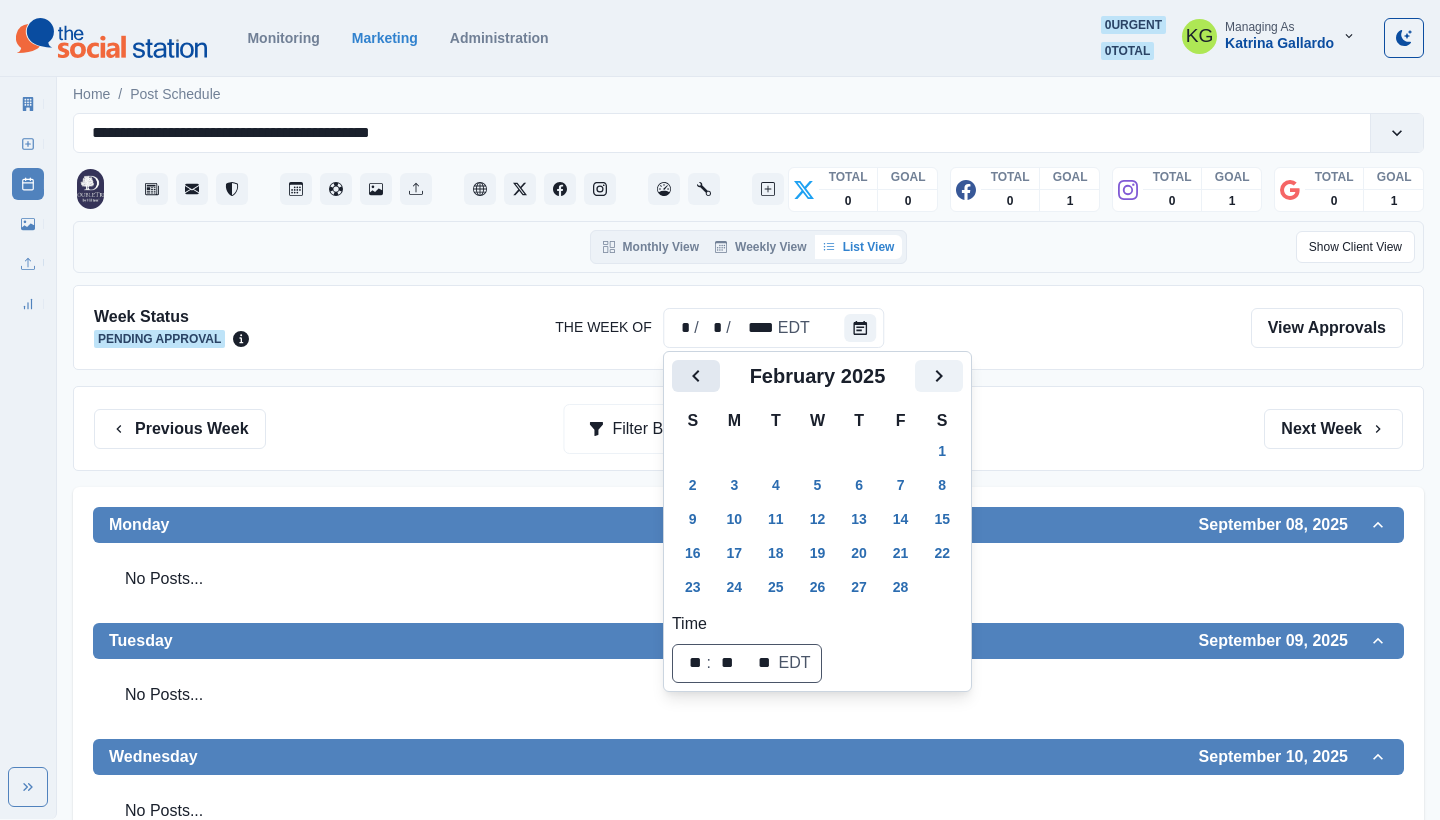 click 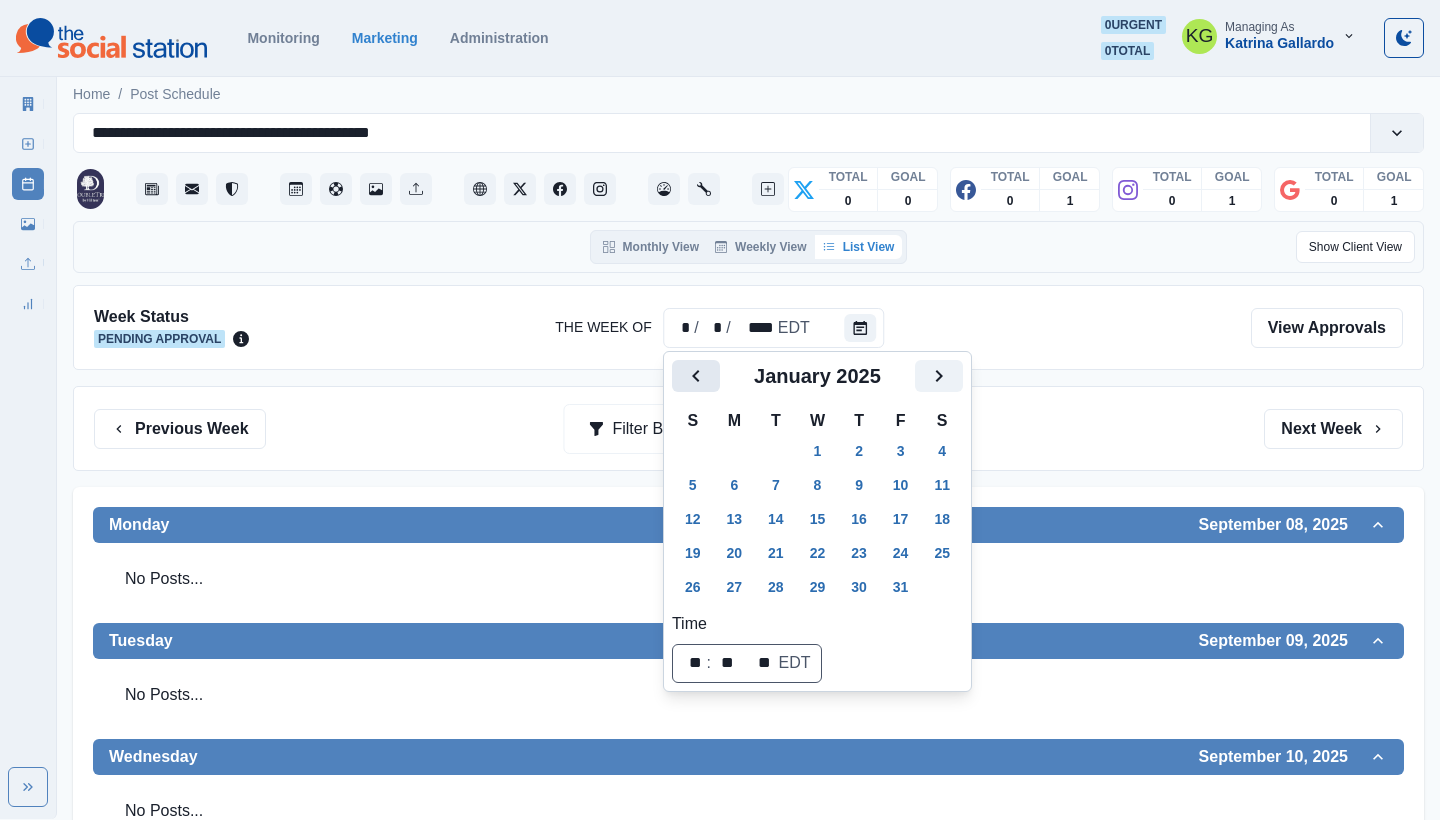 click 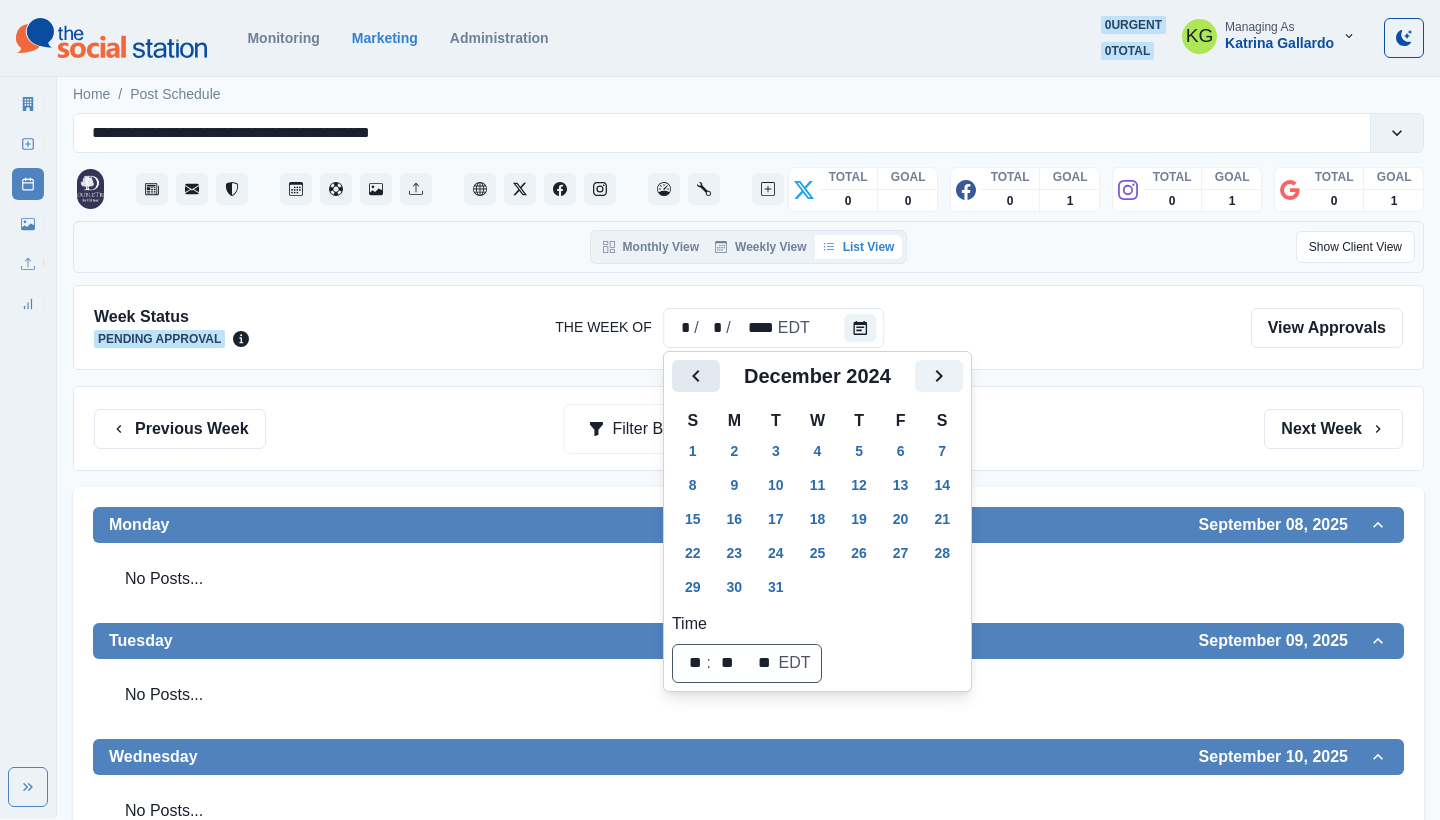click 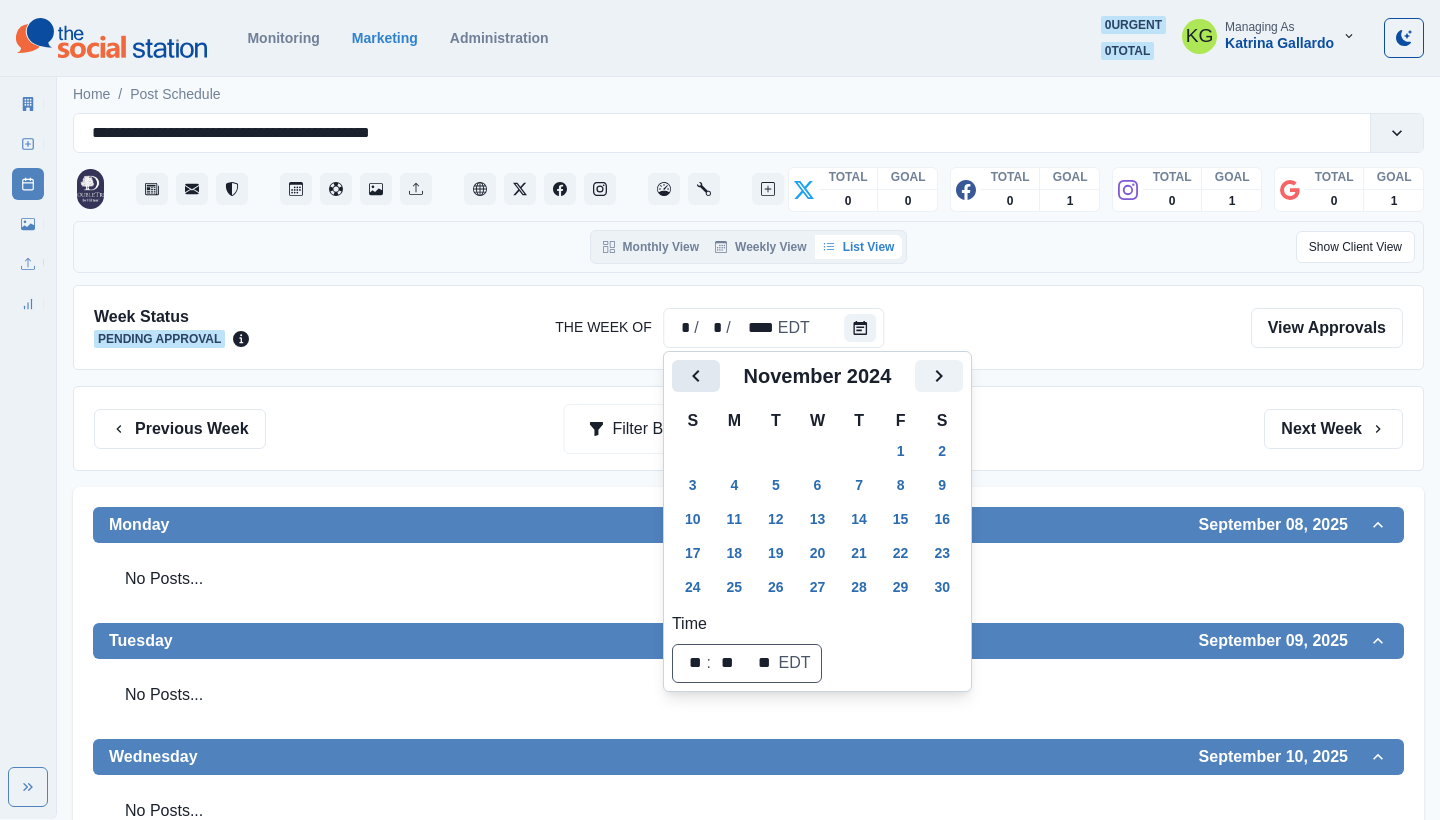 click 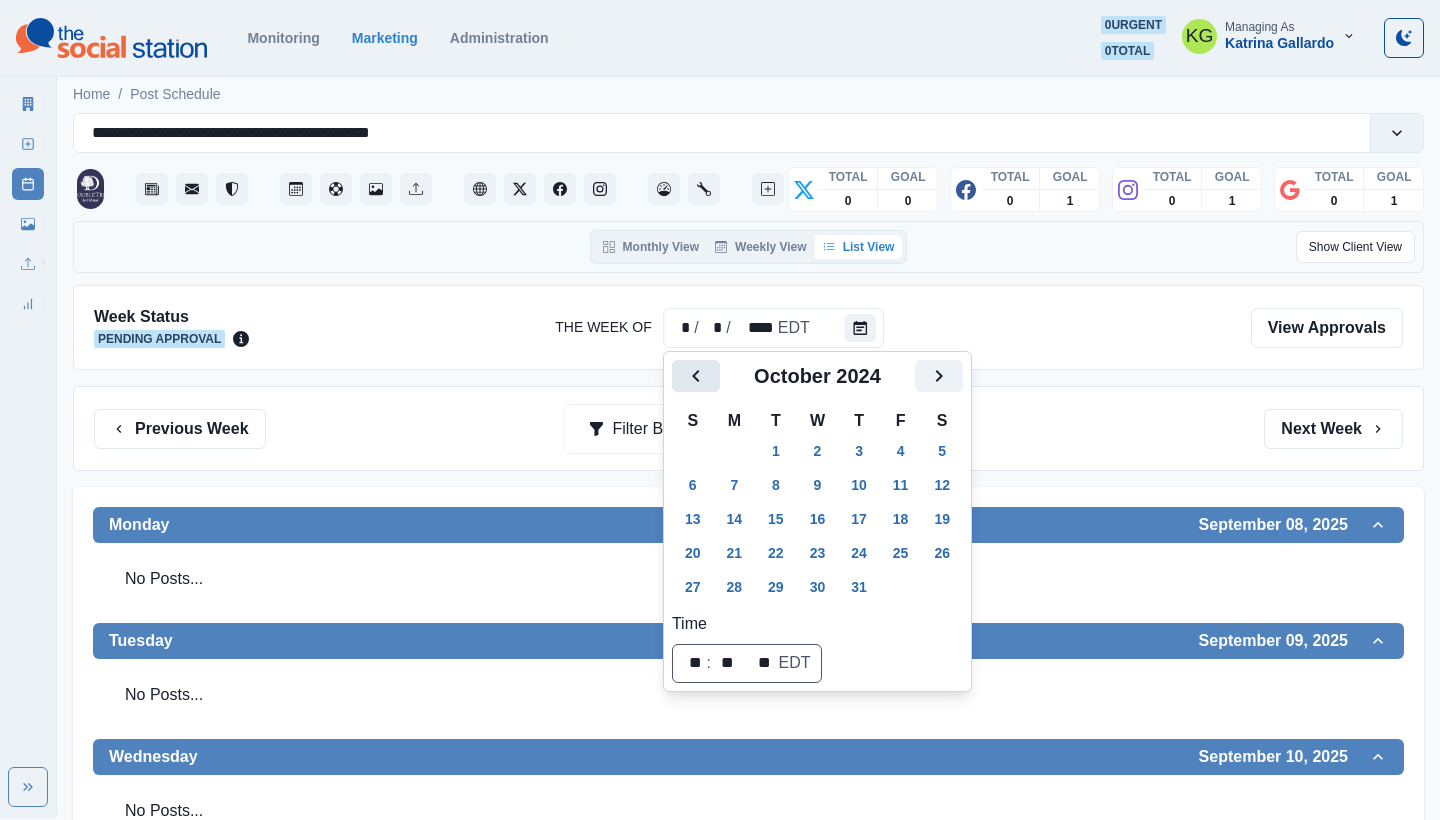 click 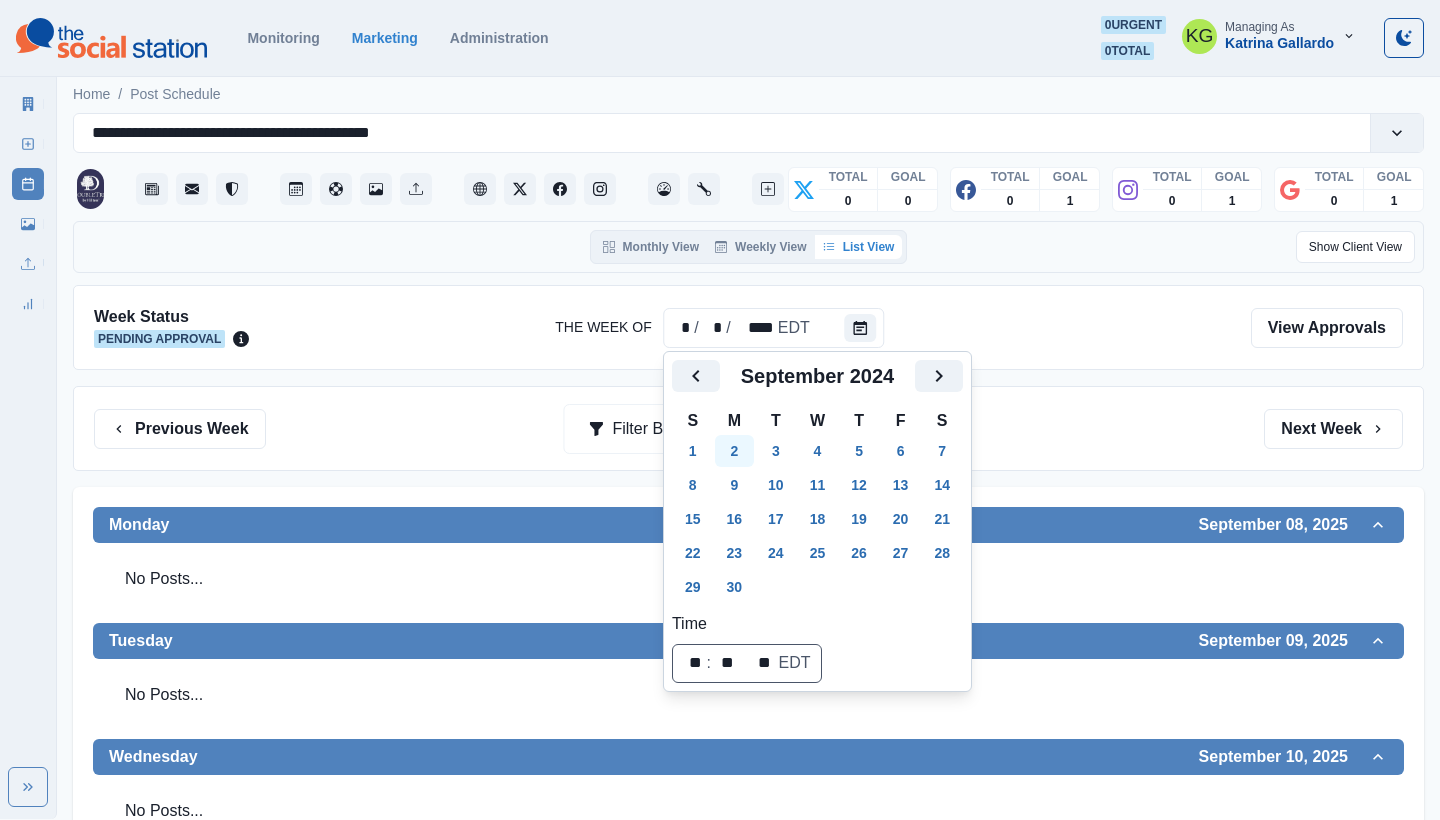 click on "2" at bounding box center [735, 451] 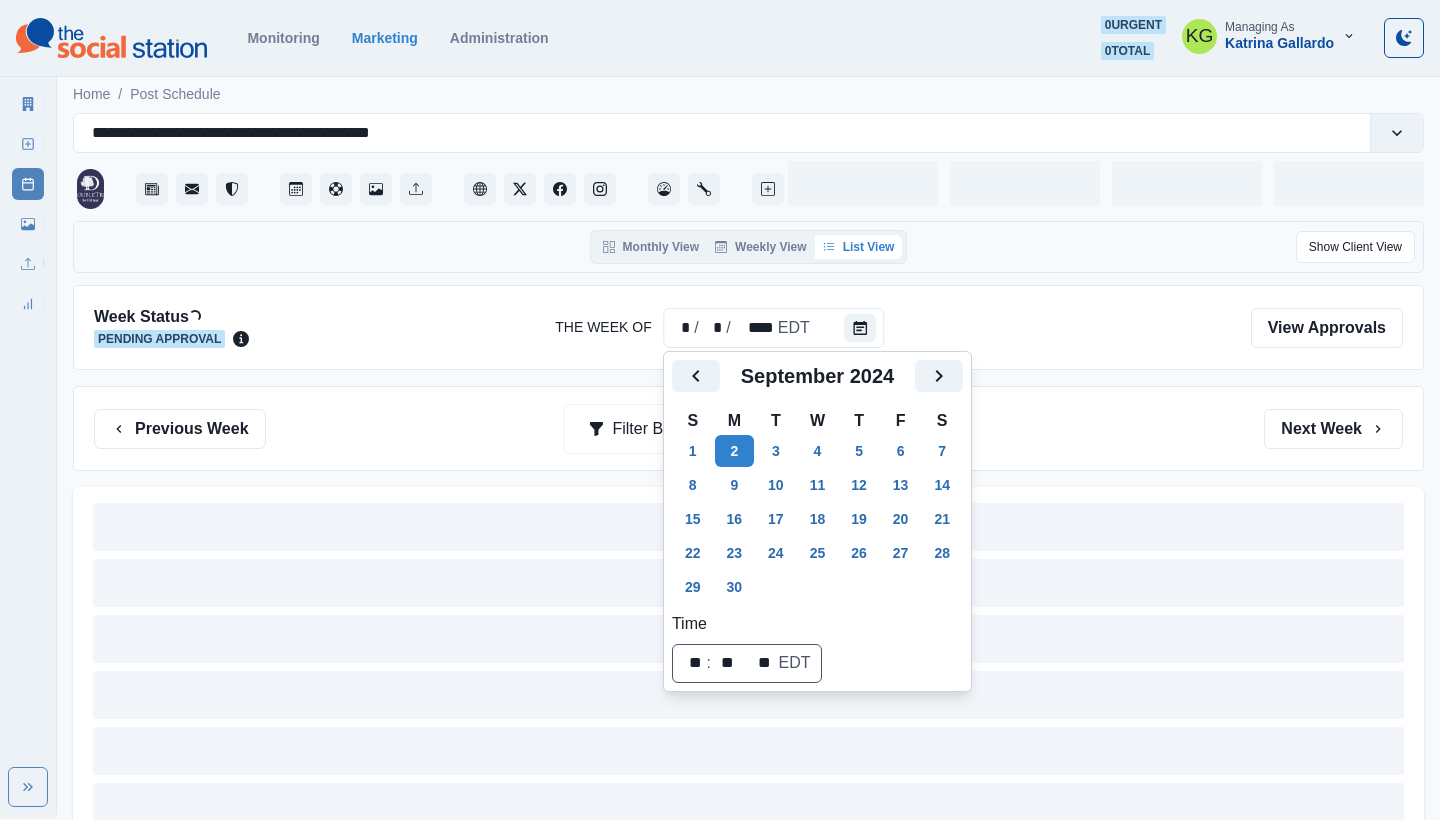 click on "Previous Week Filter By: Next Week" at bounding box center (748, 429) 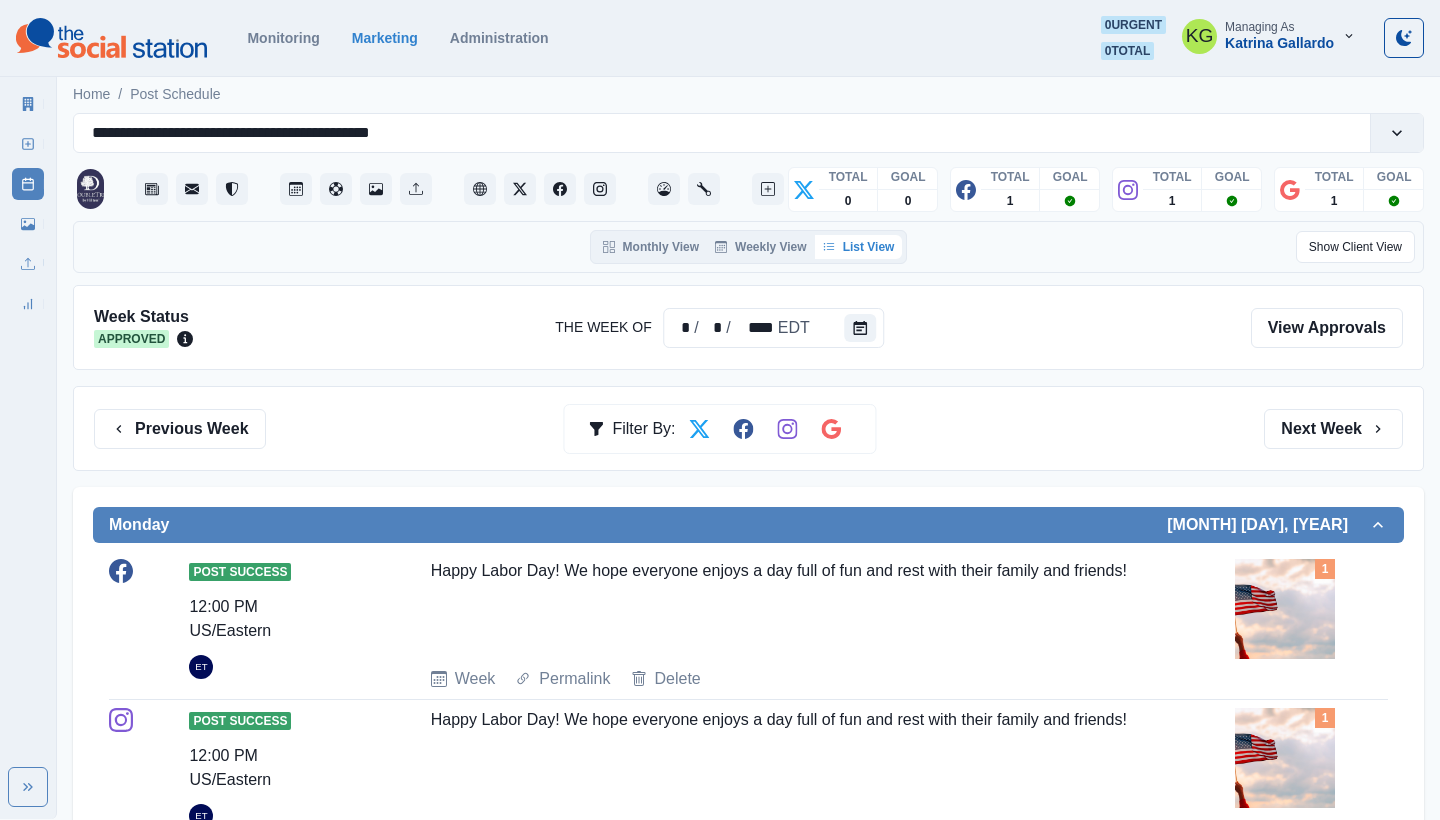 scroll, scrollTop: 0, scrollLeft: 0, axis: both 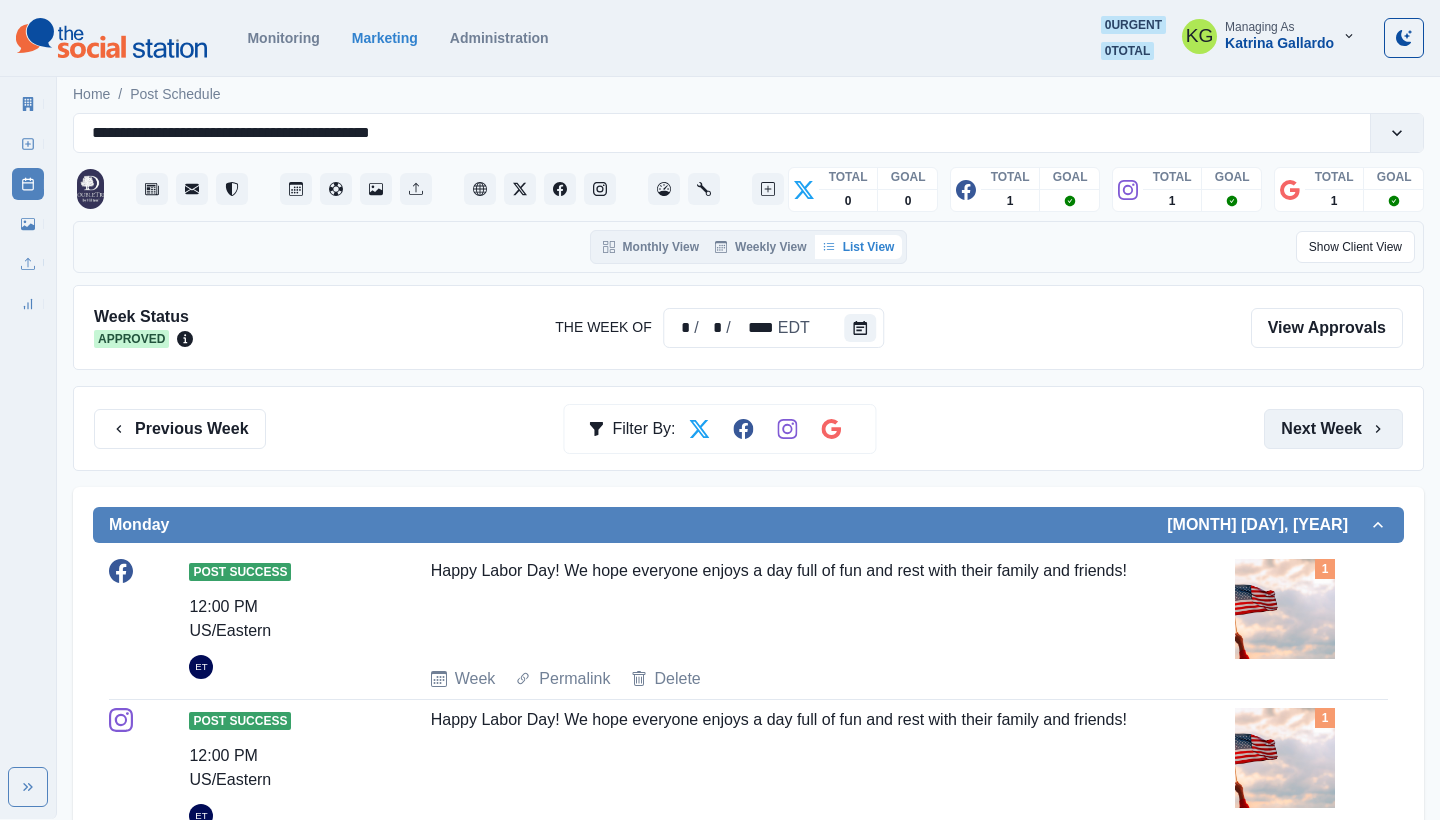 click on "Next Week" at bounding box center [1333, 429] 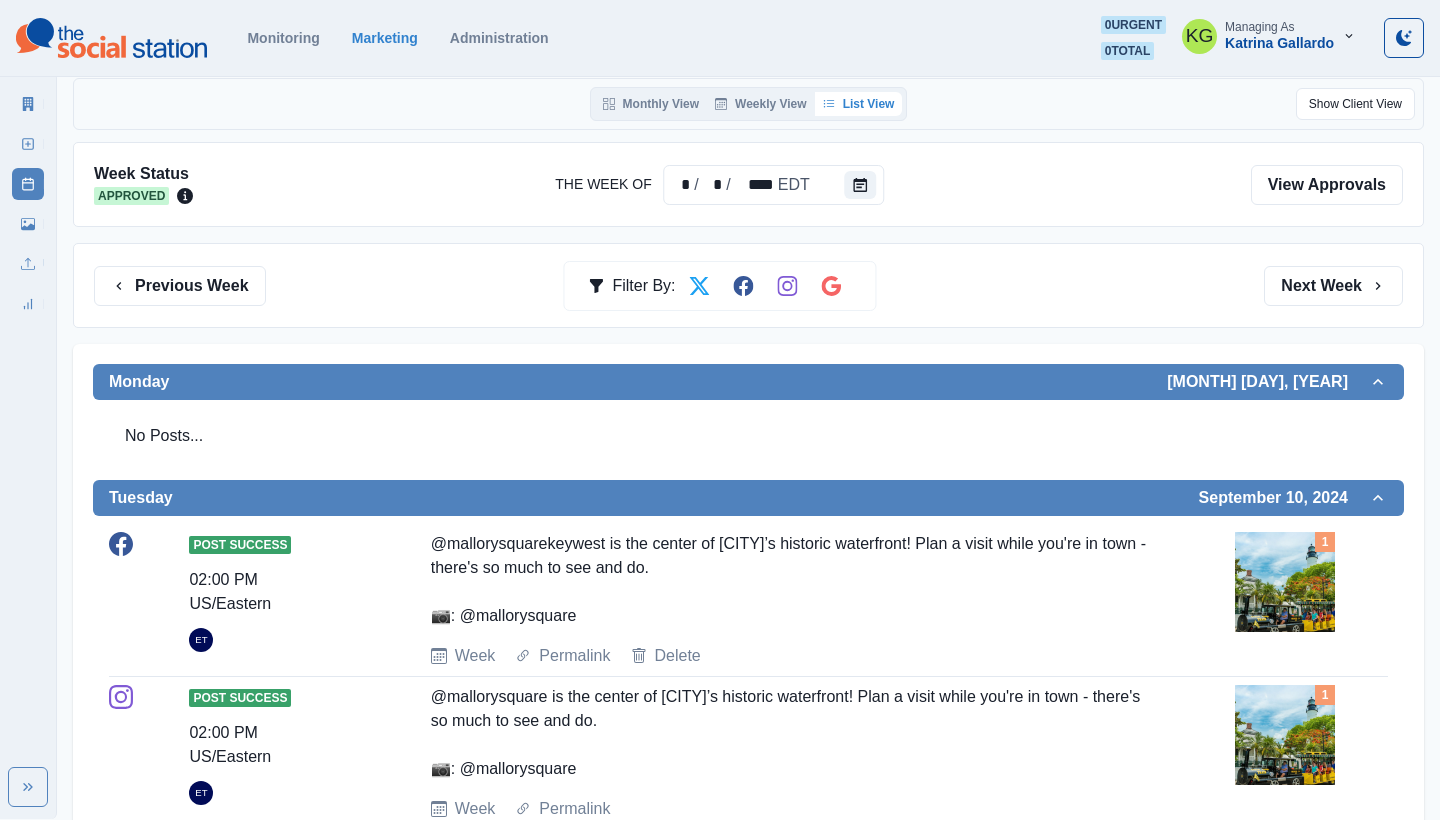 scroll, scrollTop: 0, scrollLeft: 0, axis: both 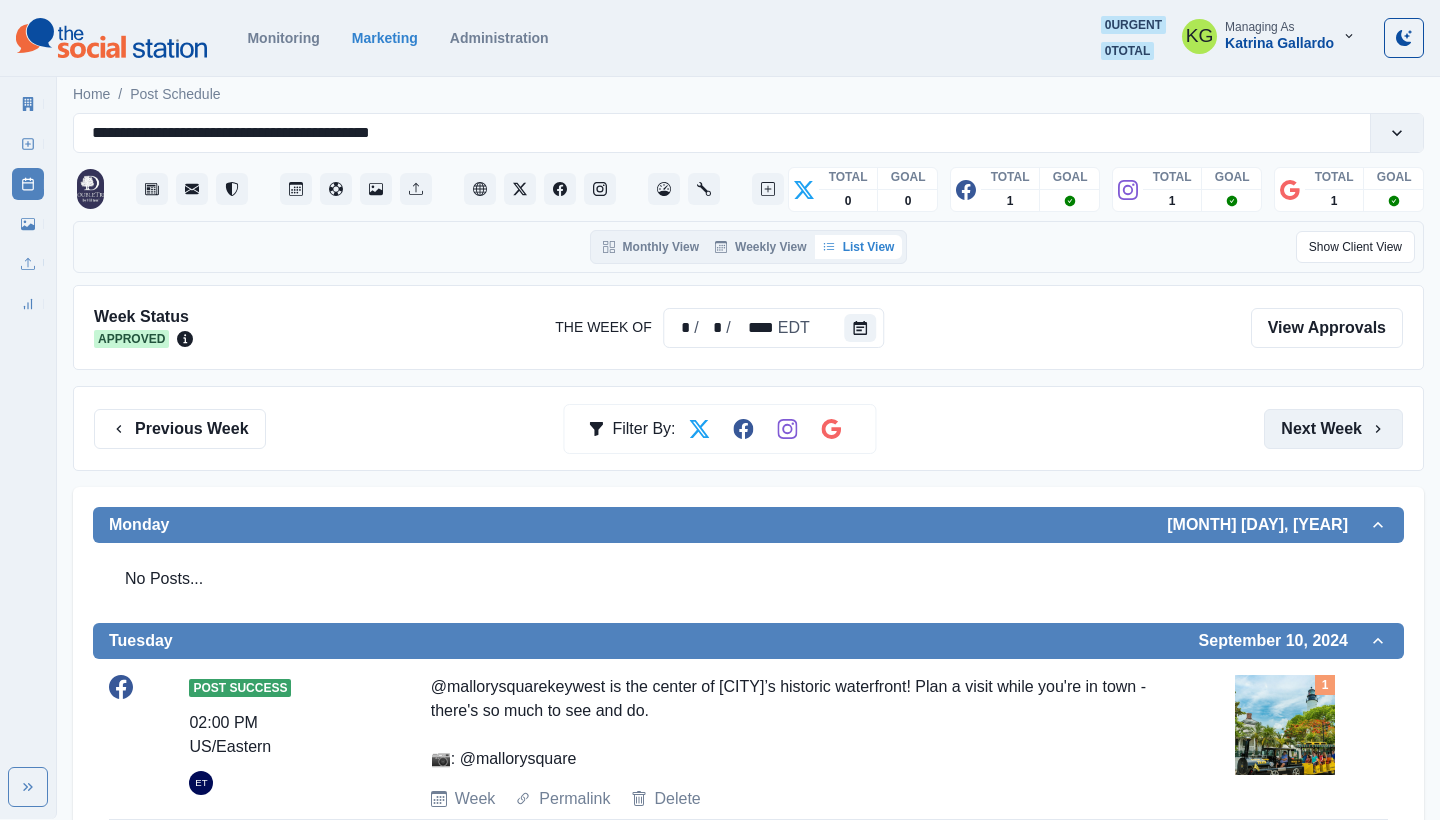 click on "Next Week" at bounding box center (1333, 429) 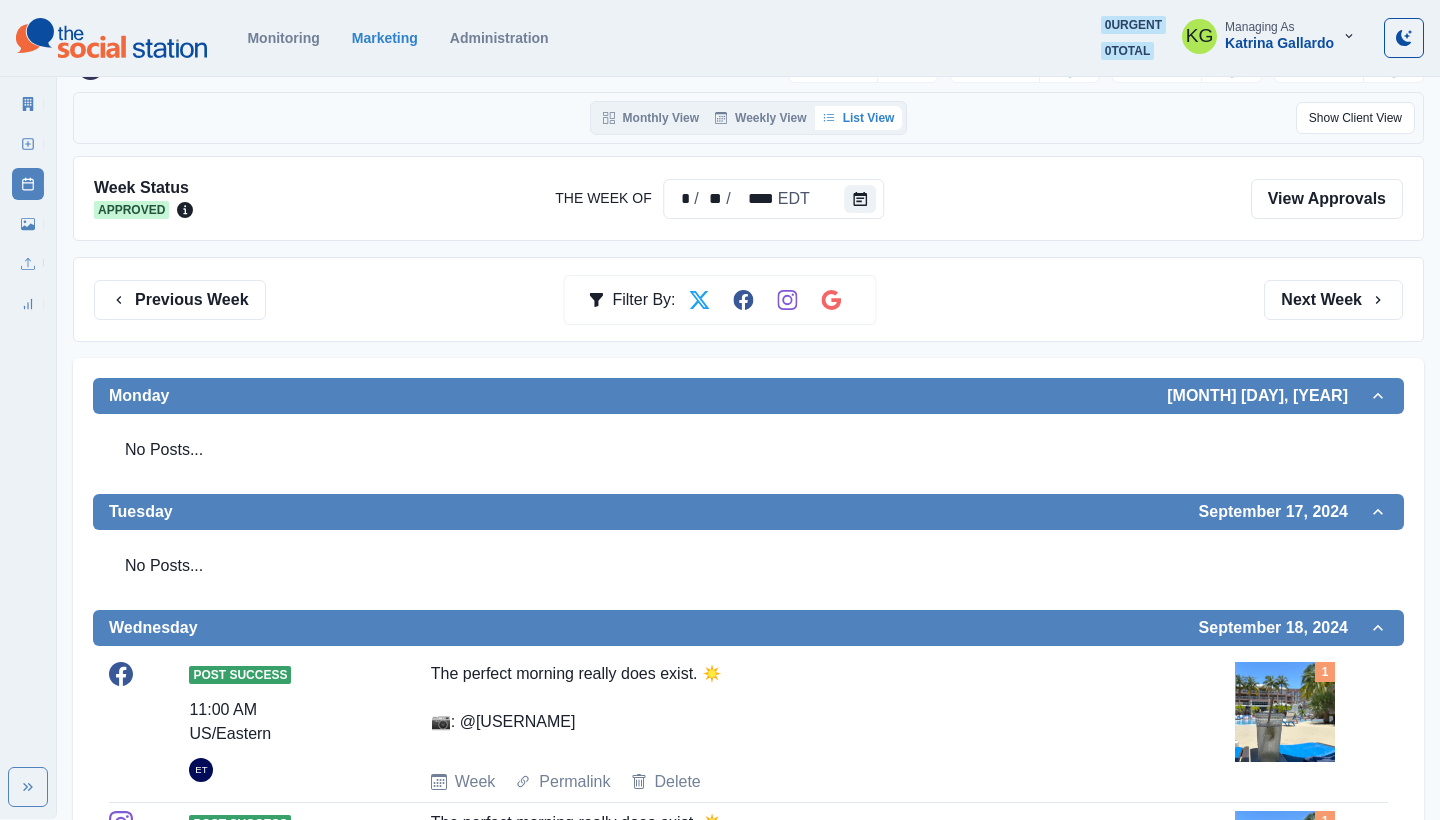 scroll, scrollTop: 47, scrollLeft: 0, axis: vertical 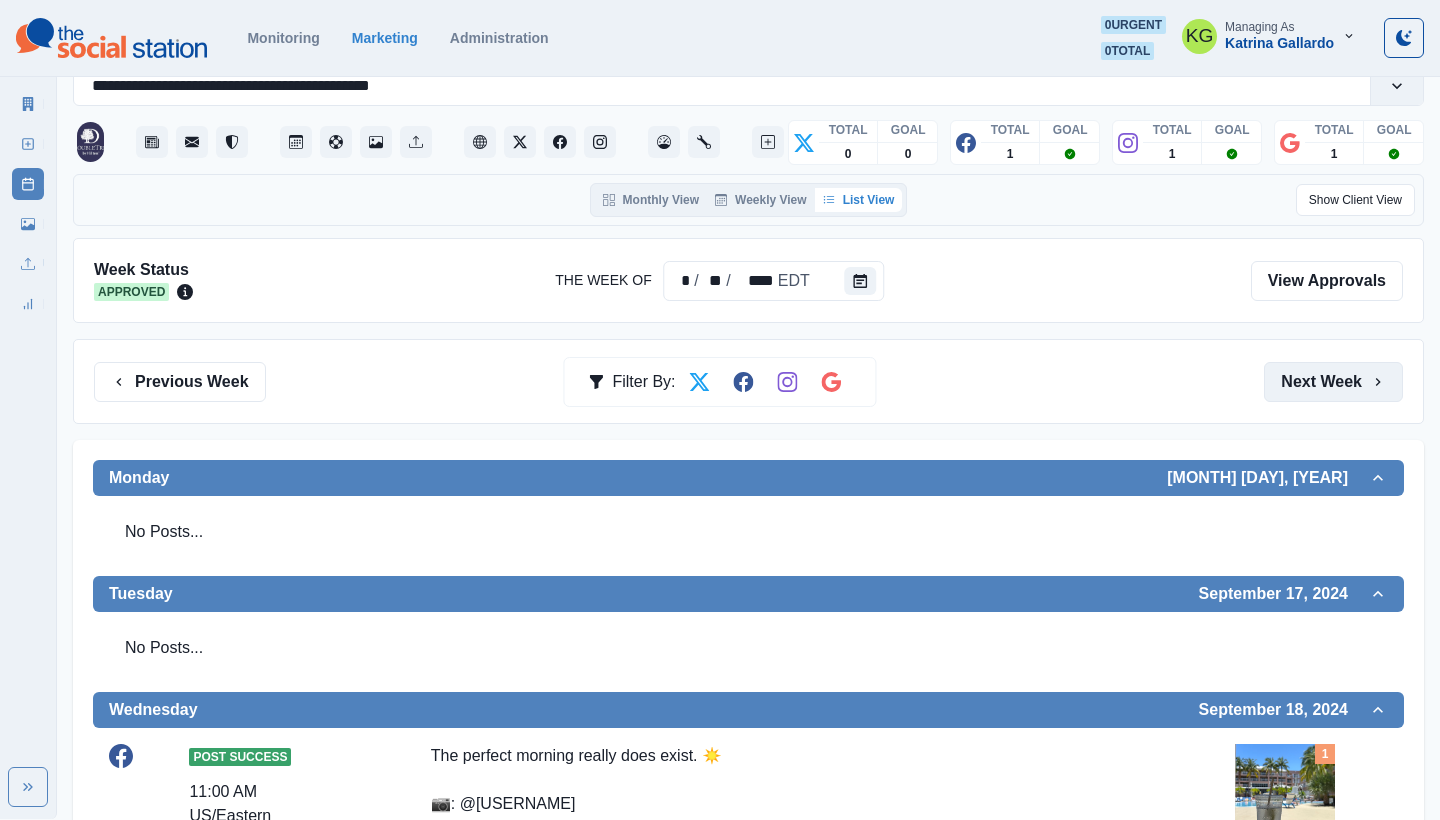 click on "Next Week" at bounding box center [1333, 382] 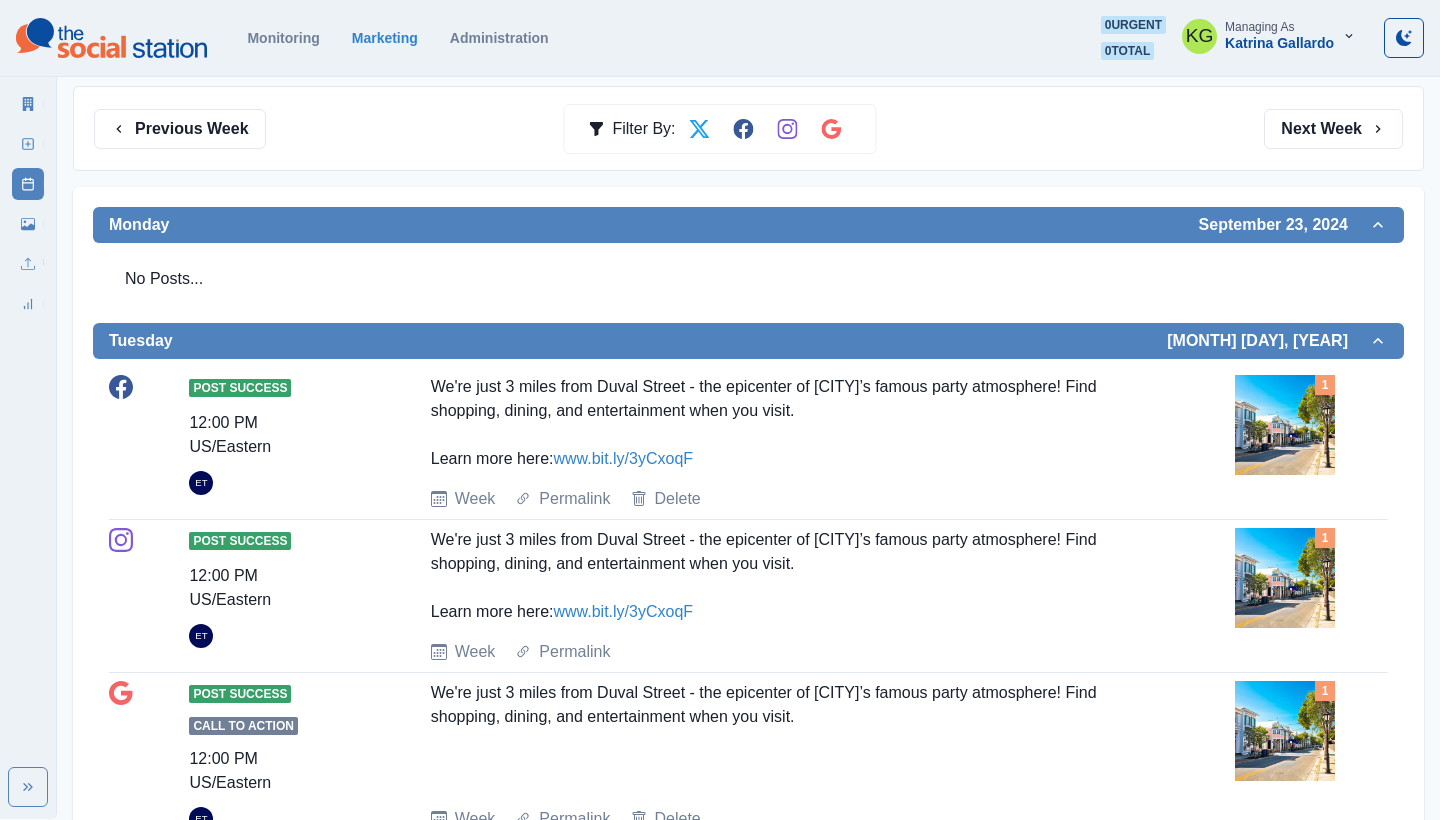 scroll, scrollTop: 277, scrollLeft: 0, axis: vertical 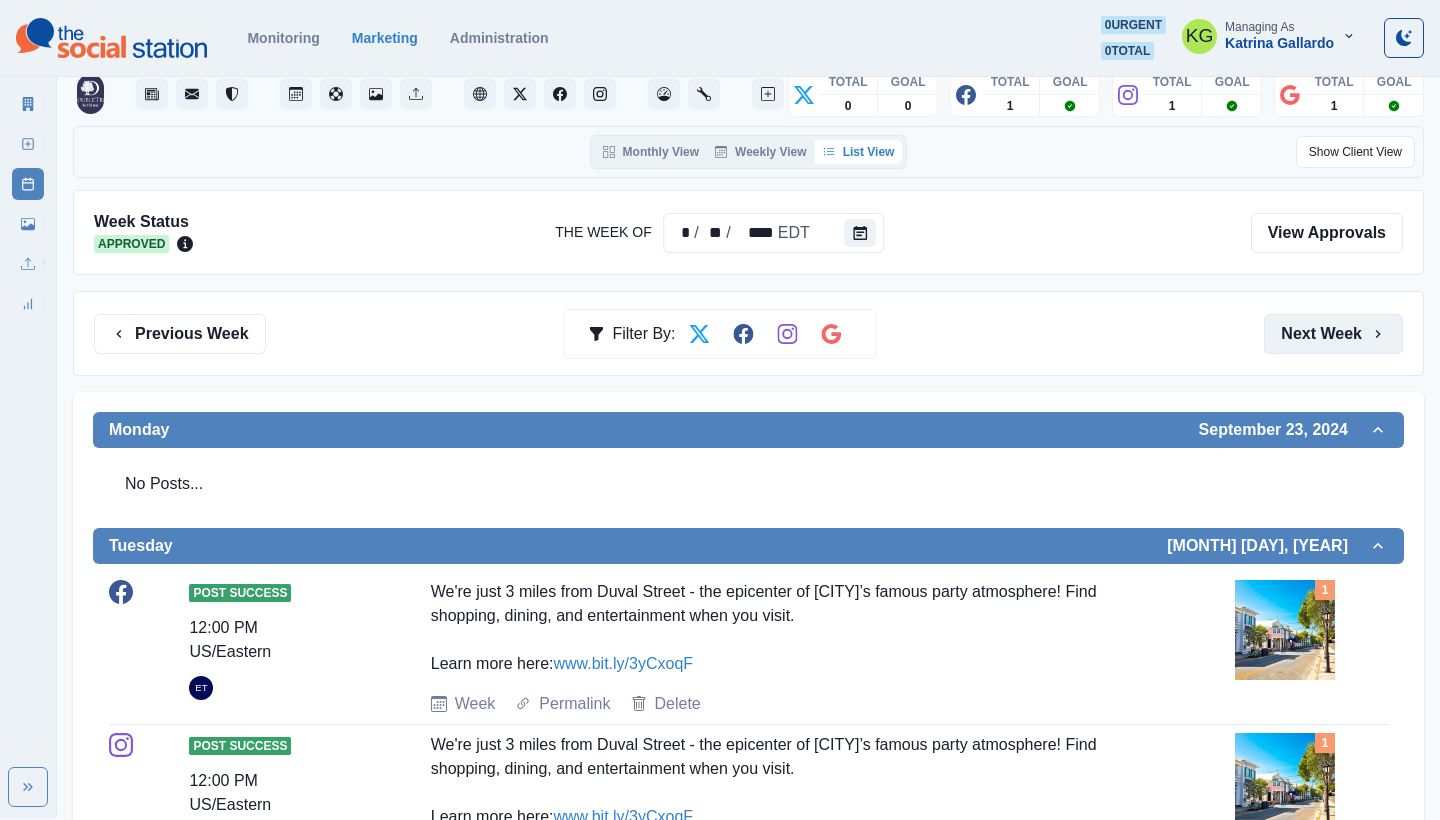 click on "Next Week" at bounding box center [1333, 334] 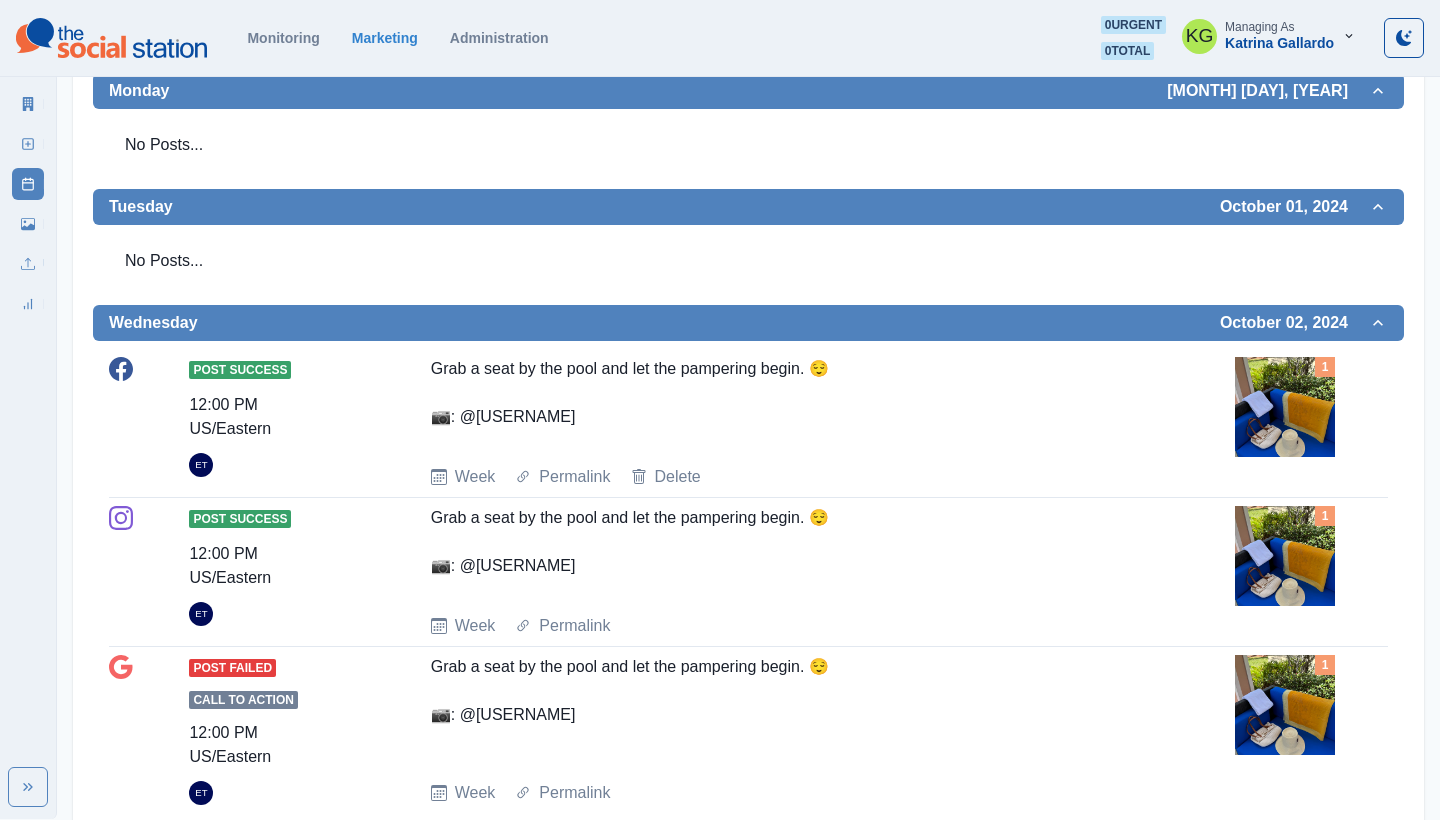 scroll, scrollTop: 569, scrollLeft: 0, axis: vertical 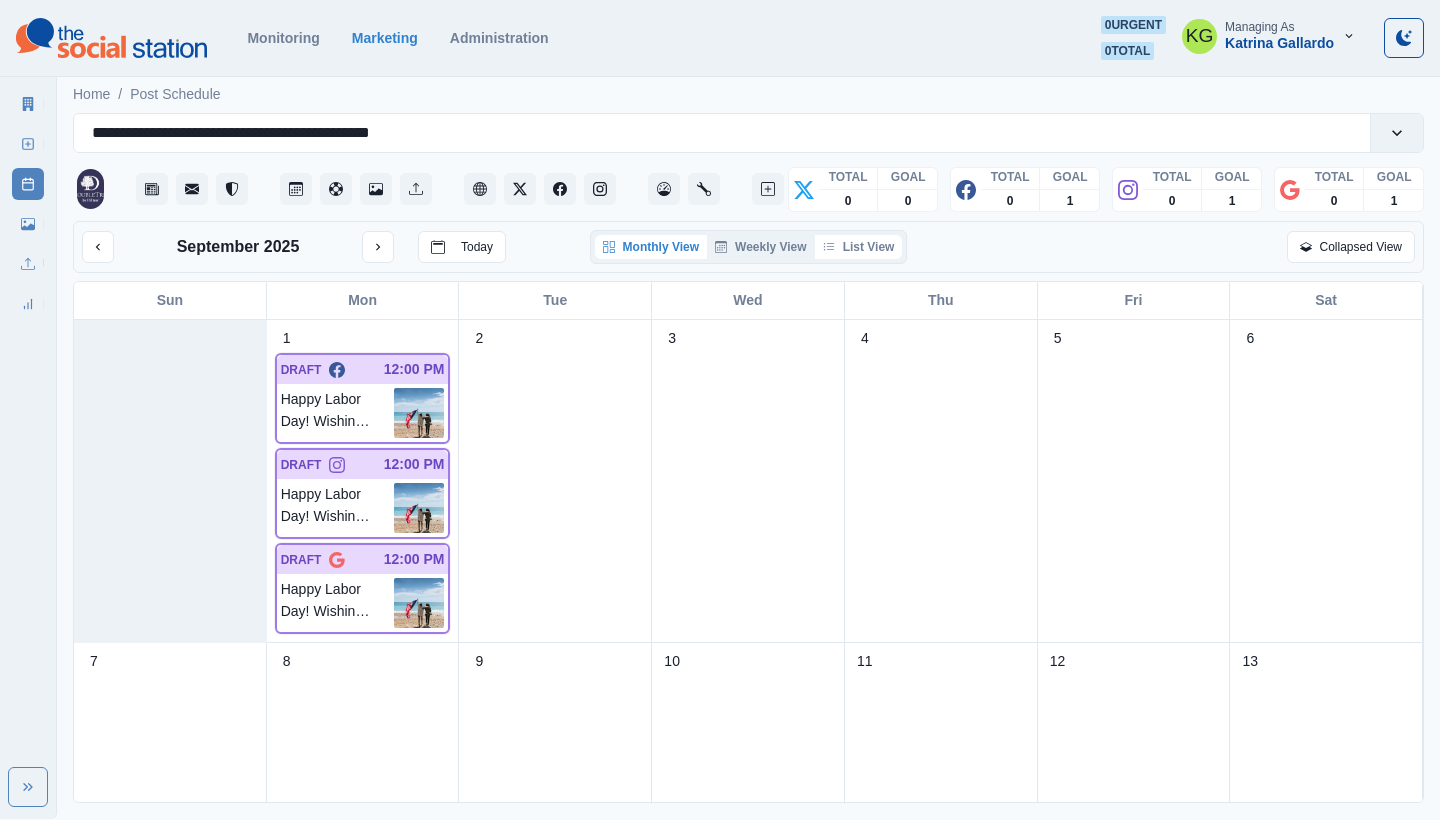 click on "List View" at bounding box center [859, 247] 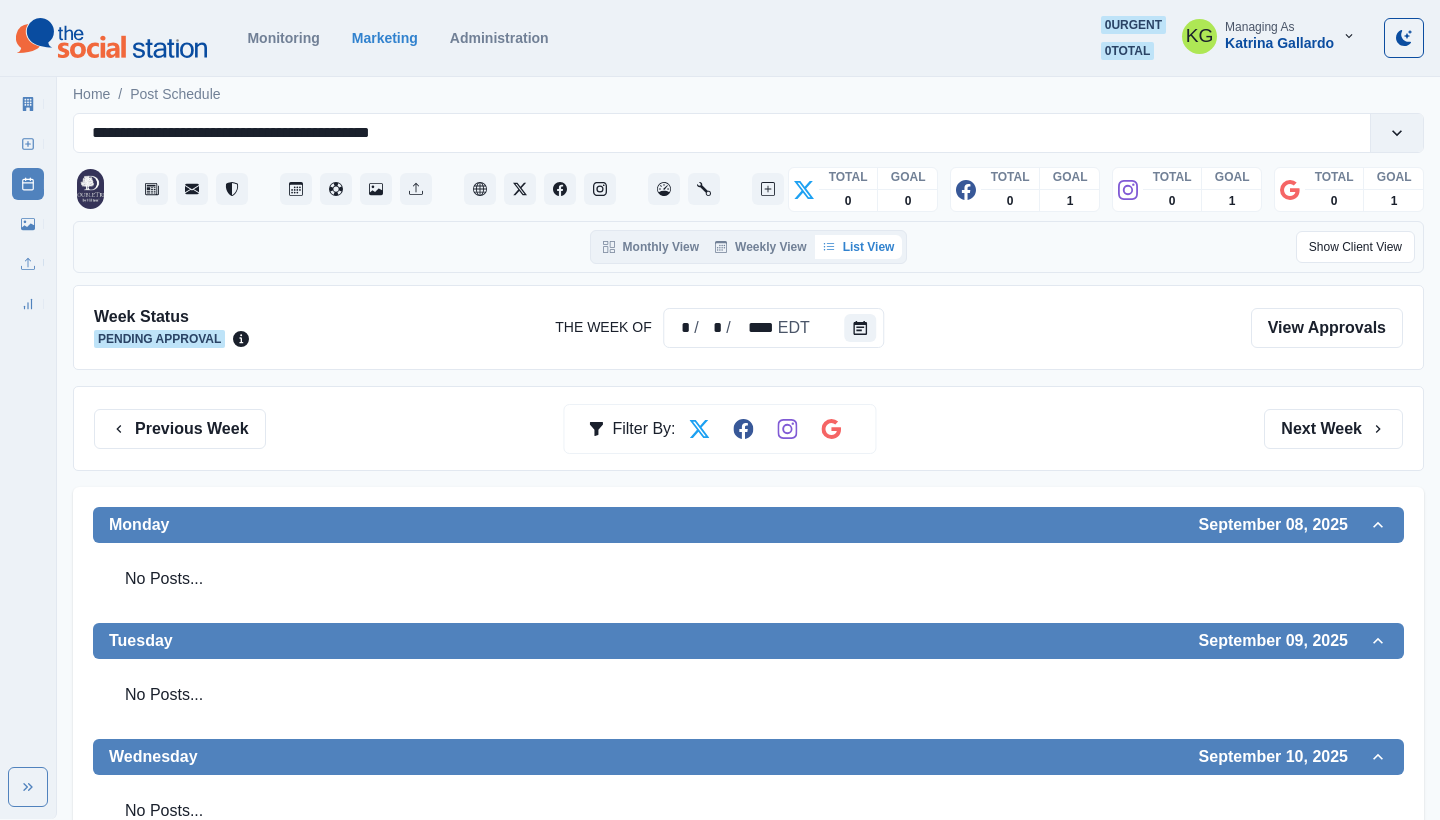 scroll, scrollTop: -1, scrollLeft: 0, axis: vertical 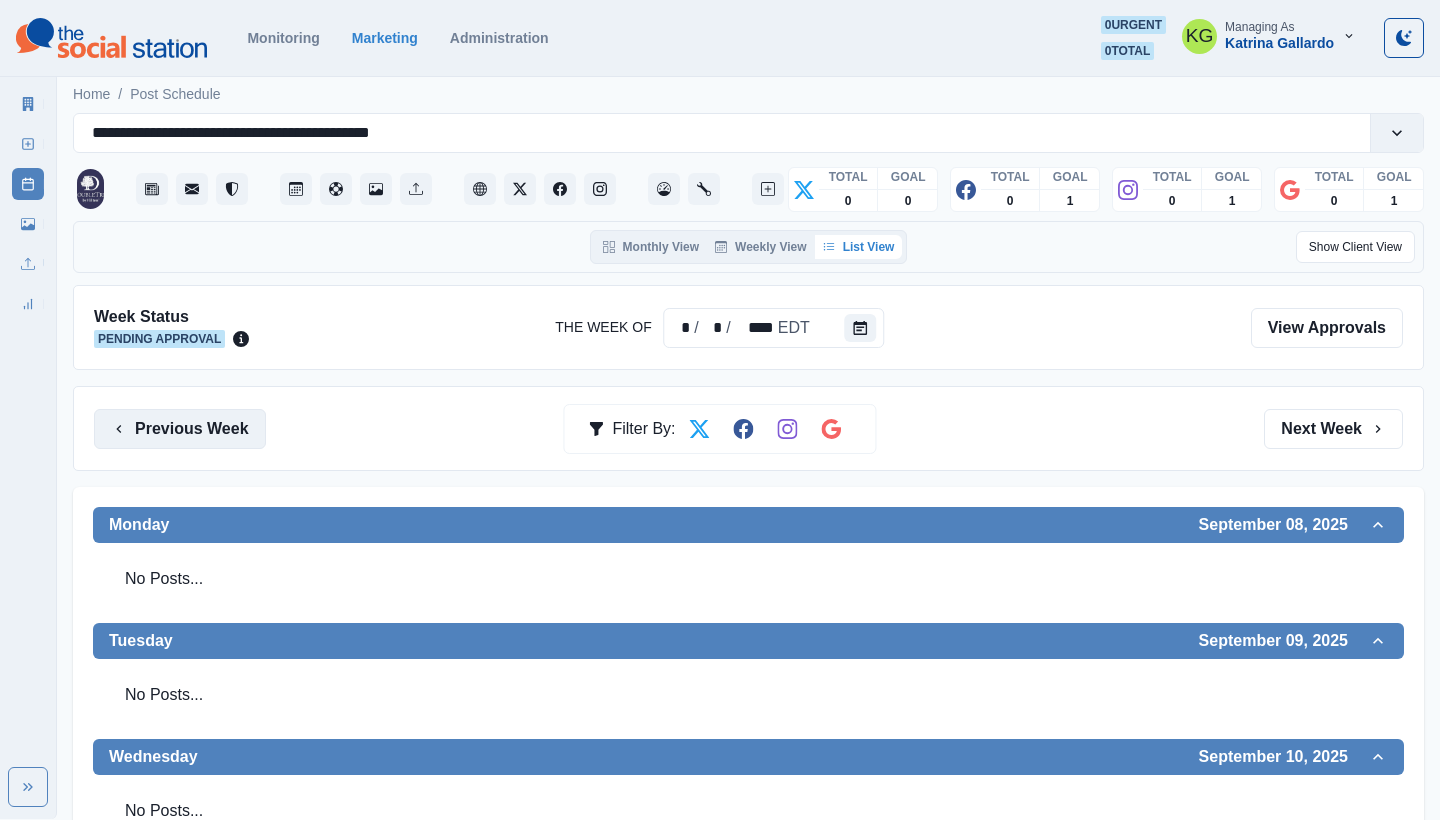 click on "Previous Week" at bounding box center [180, 429] 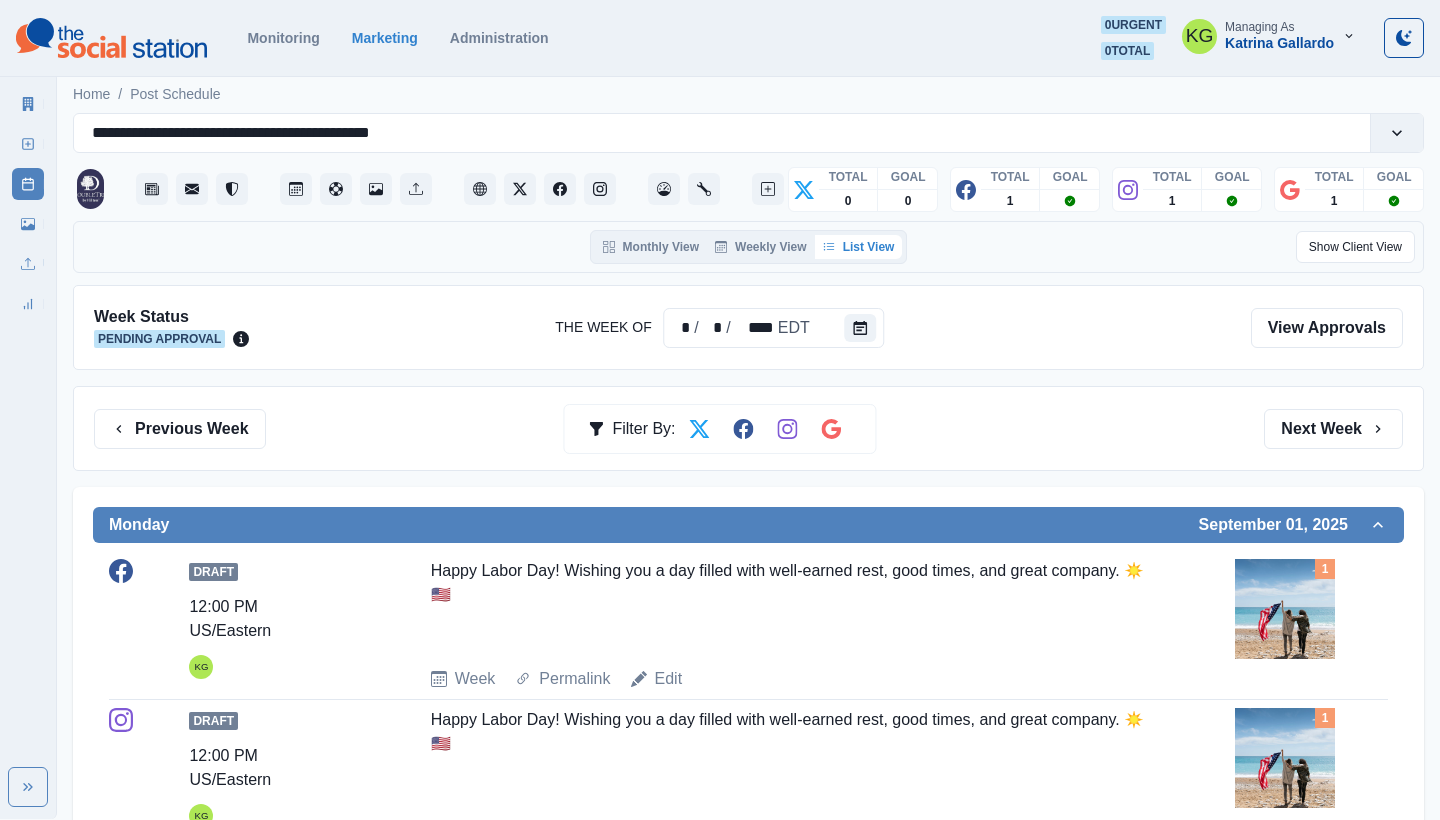 scroll, scrollTop: 0, scrollLeft: 0, axis: both 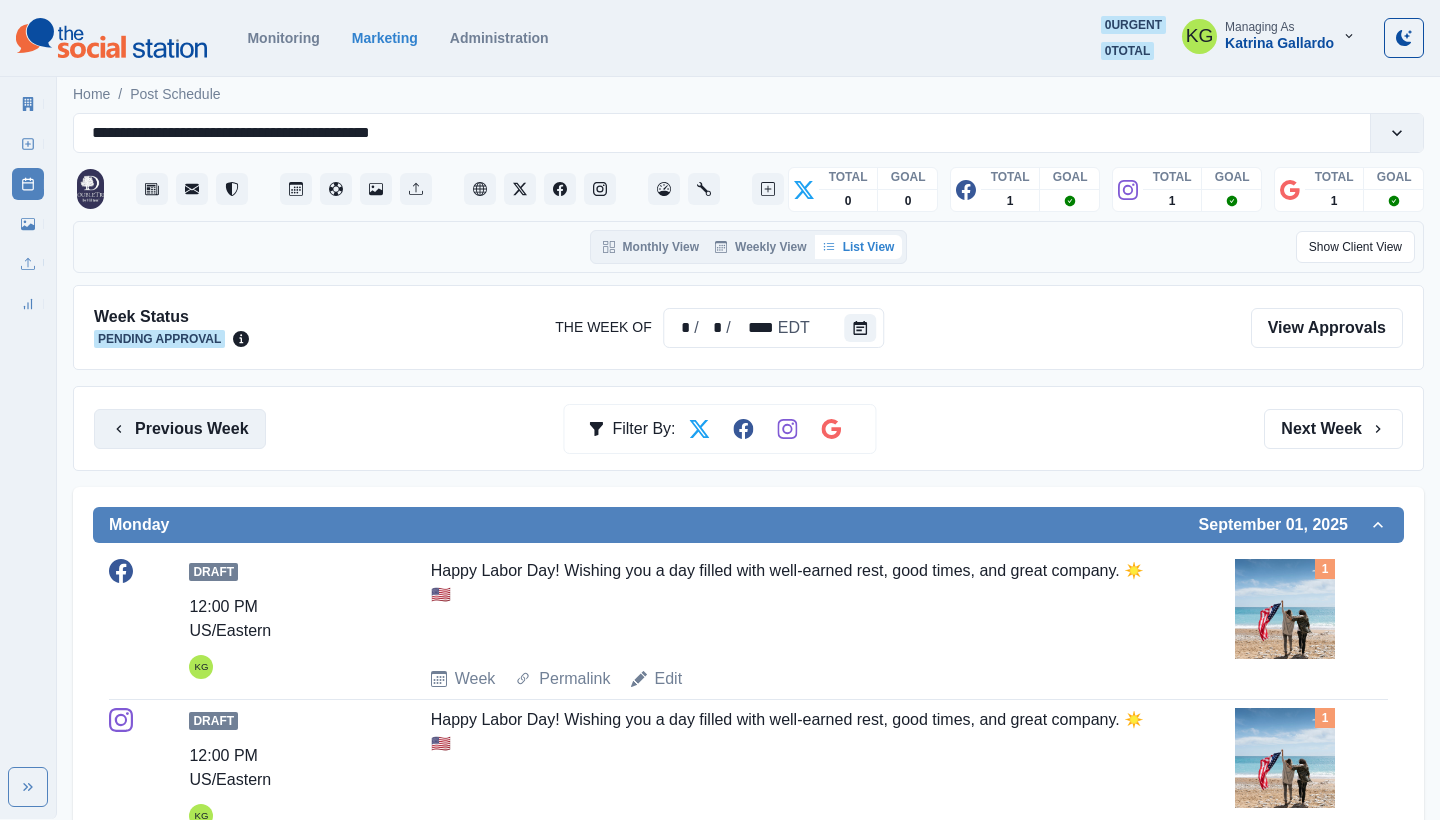 click on "Previous Week" at bounding box center [180, 429] 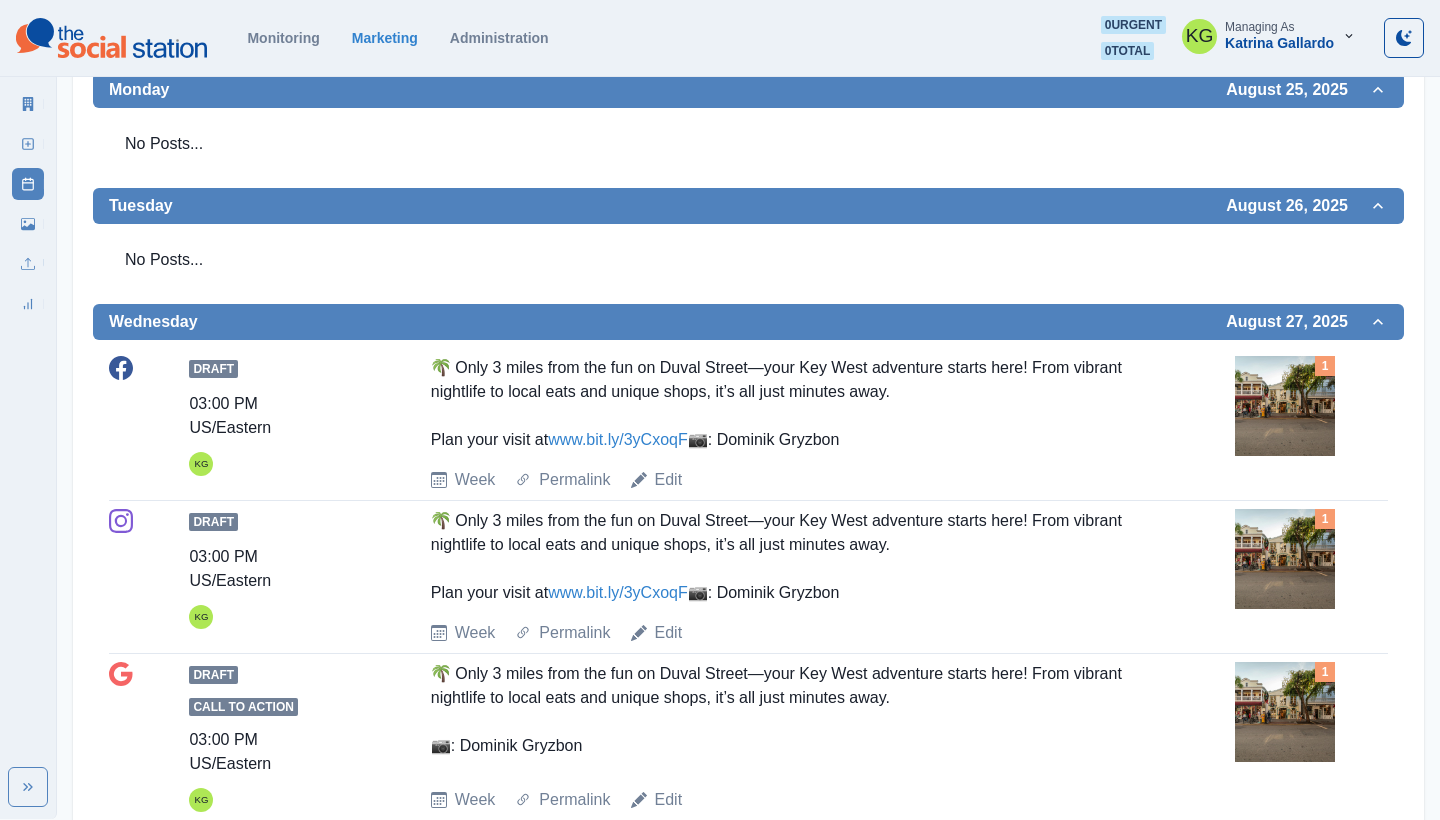 scroll, scrollTop: 35, scrollLeft: 0, axis: vertical 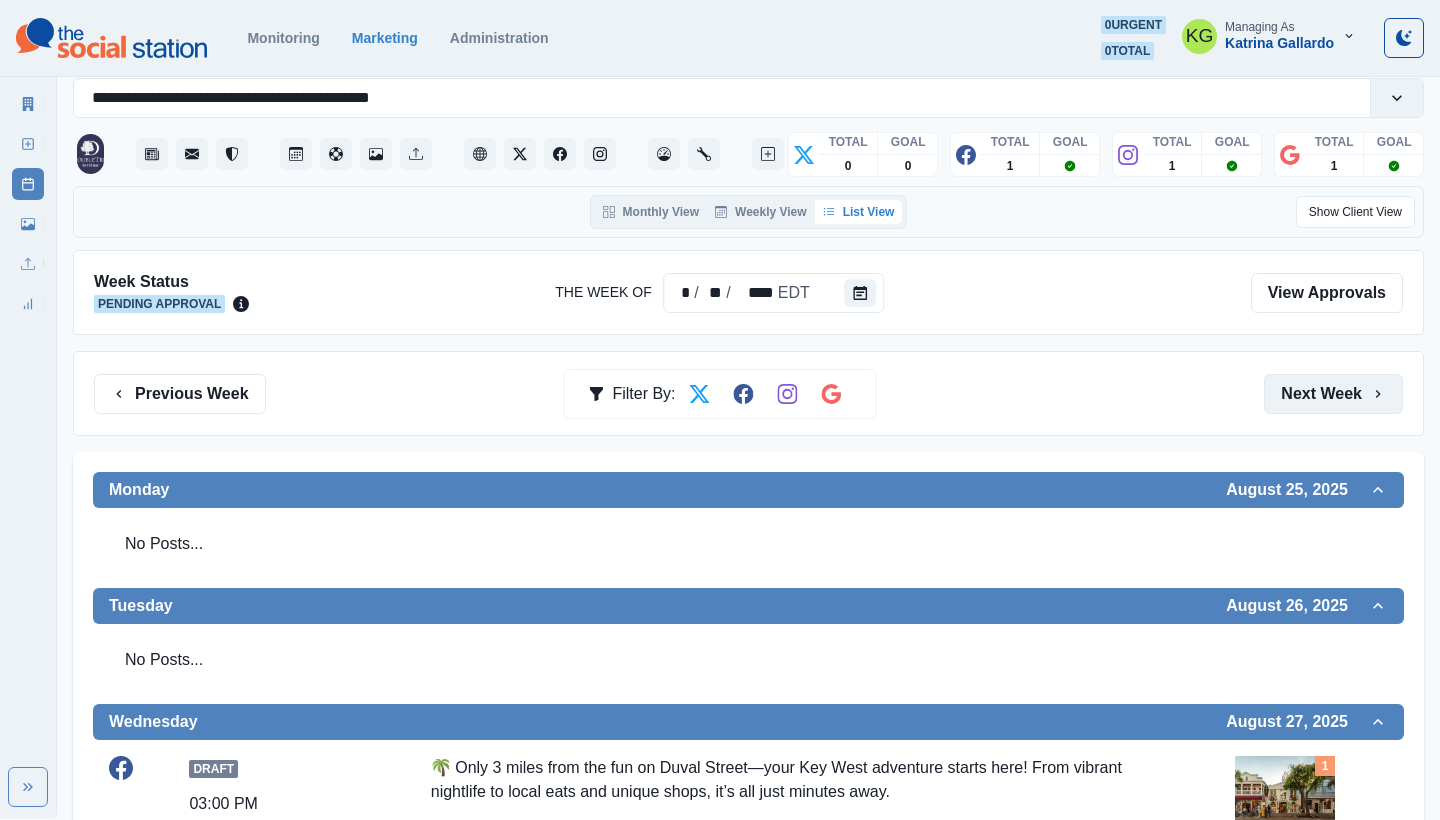click on "Next Week" at bounding box center (1333, 394) 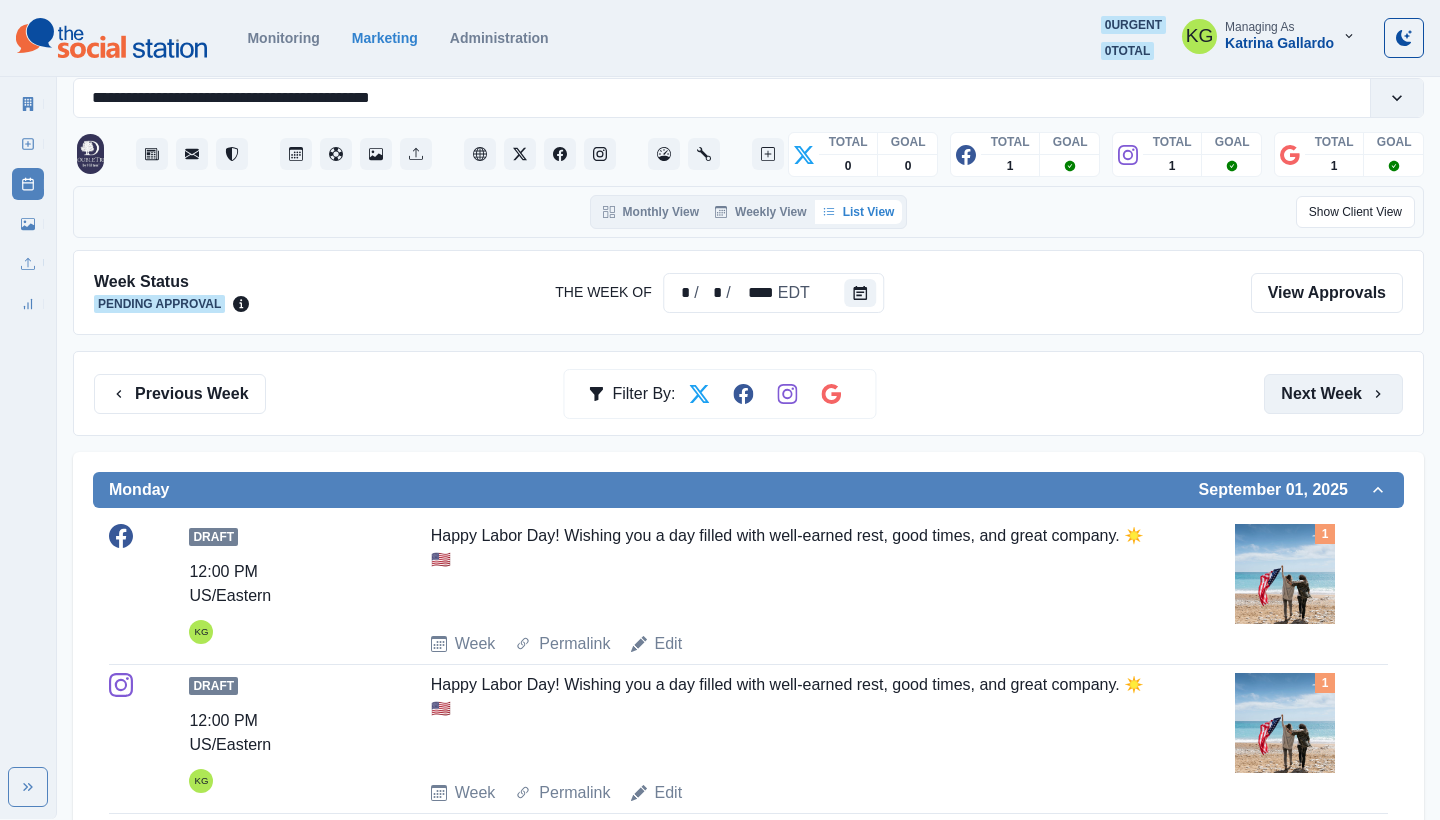 click on "Next Week" at bounding box center [1333, 394] 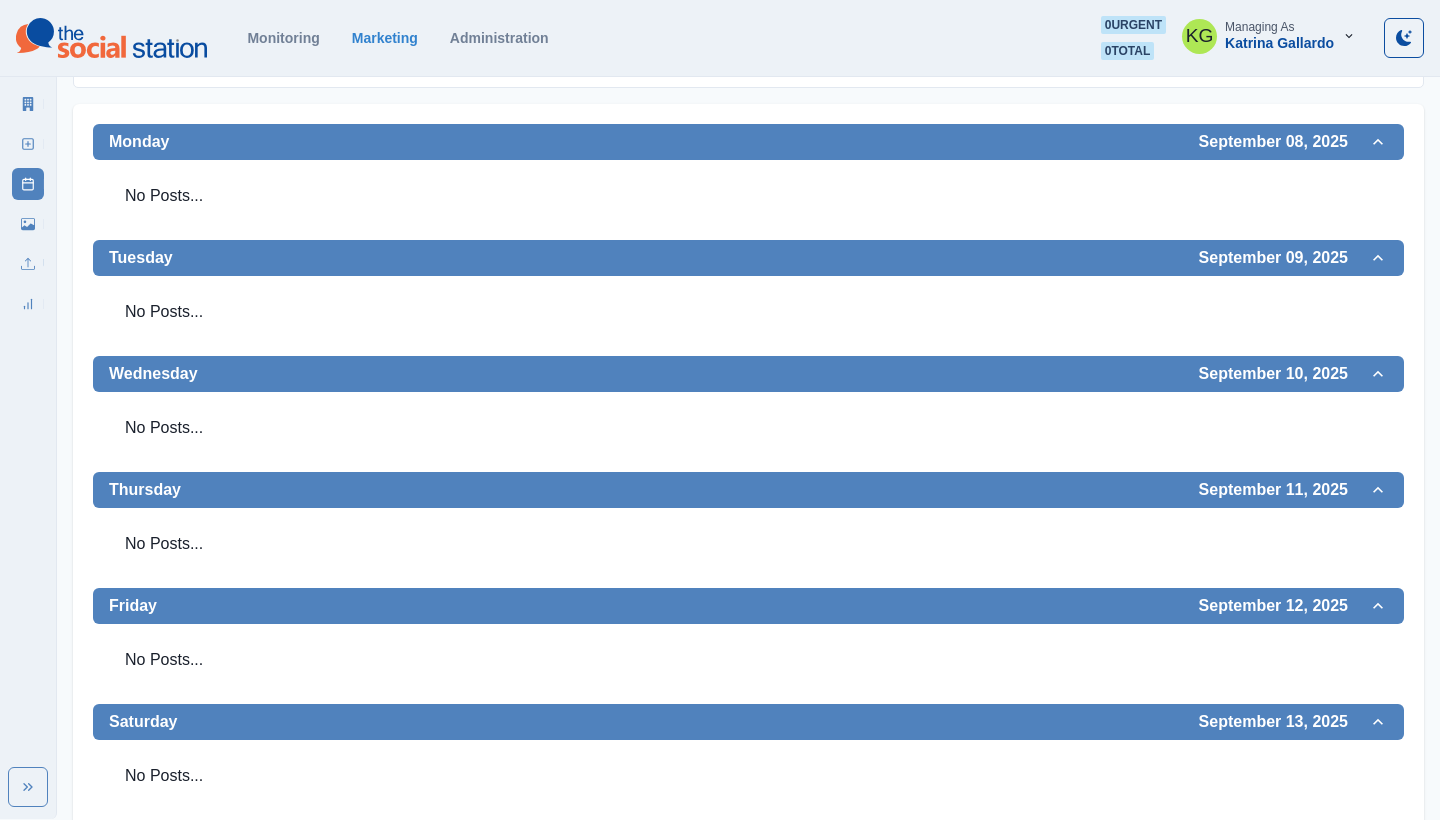 scroll, scrollTop: 235, scrollLeft: 0, axis: vertical 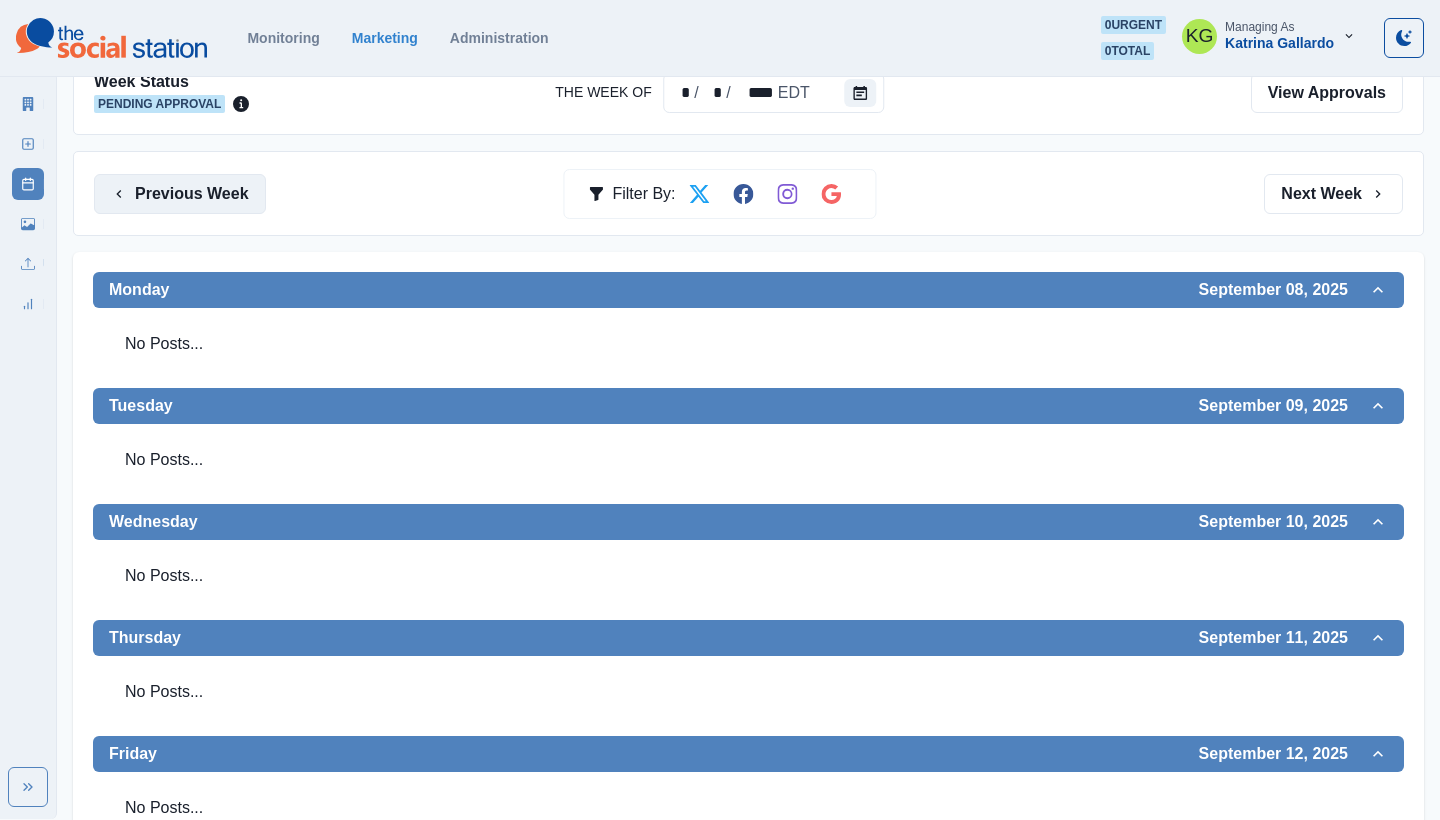 click on "Previous Week" at bounding box center (180, 194) 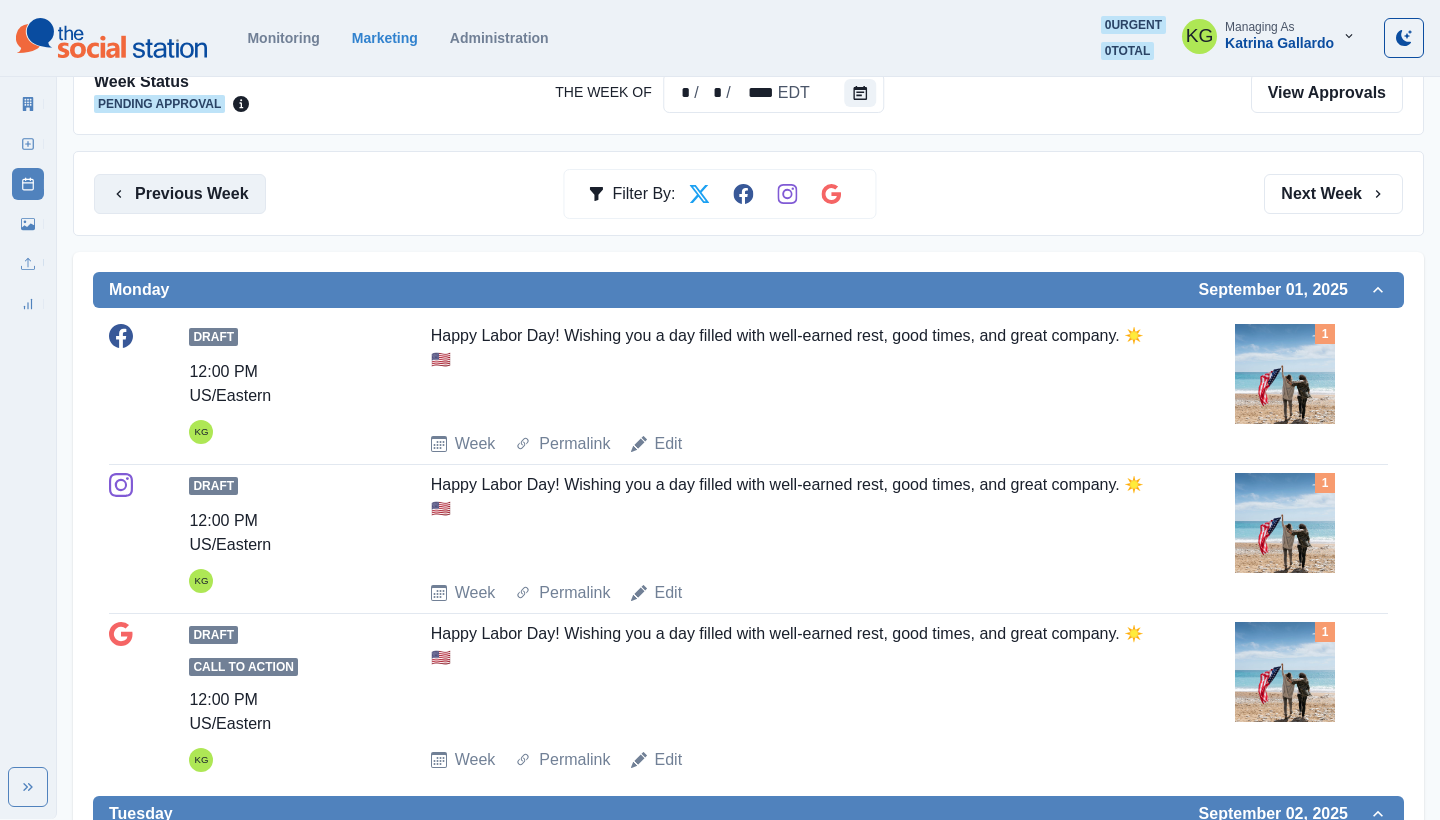 click on "Previous Week" at bounding box center [180, 194] 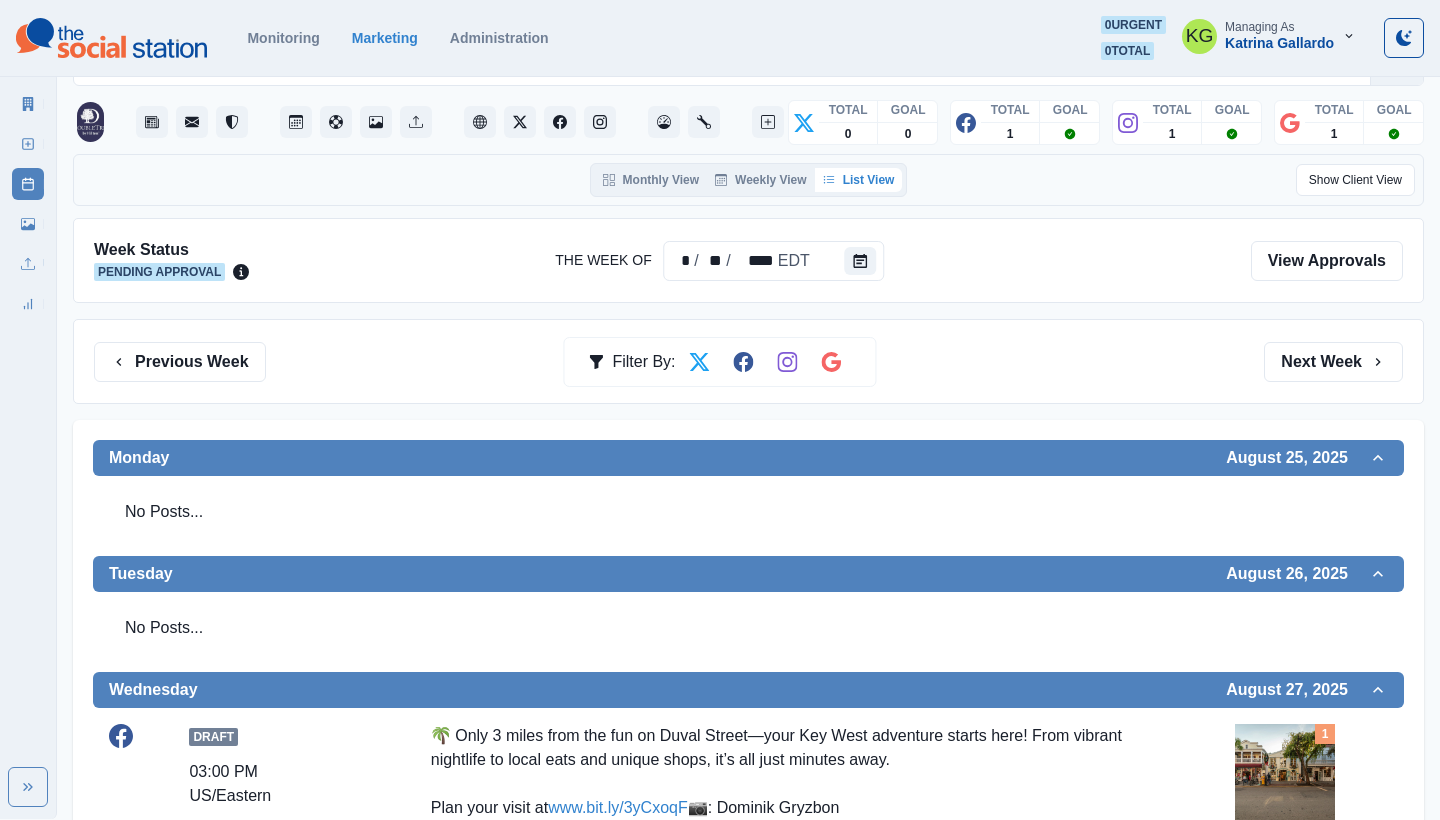 scroll, scrollTop: 0, scrollLeft: 0, axis: both 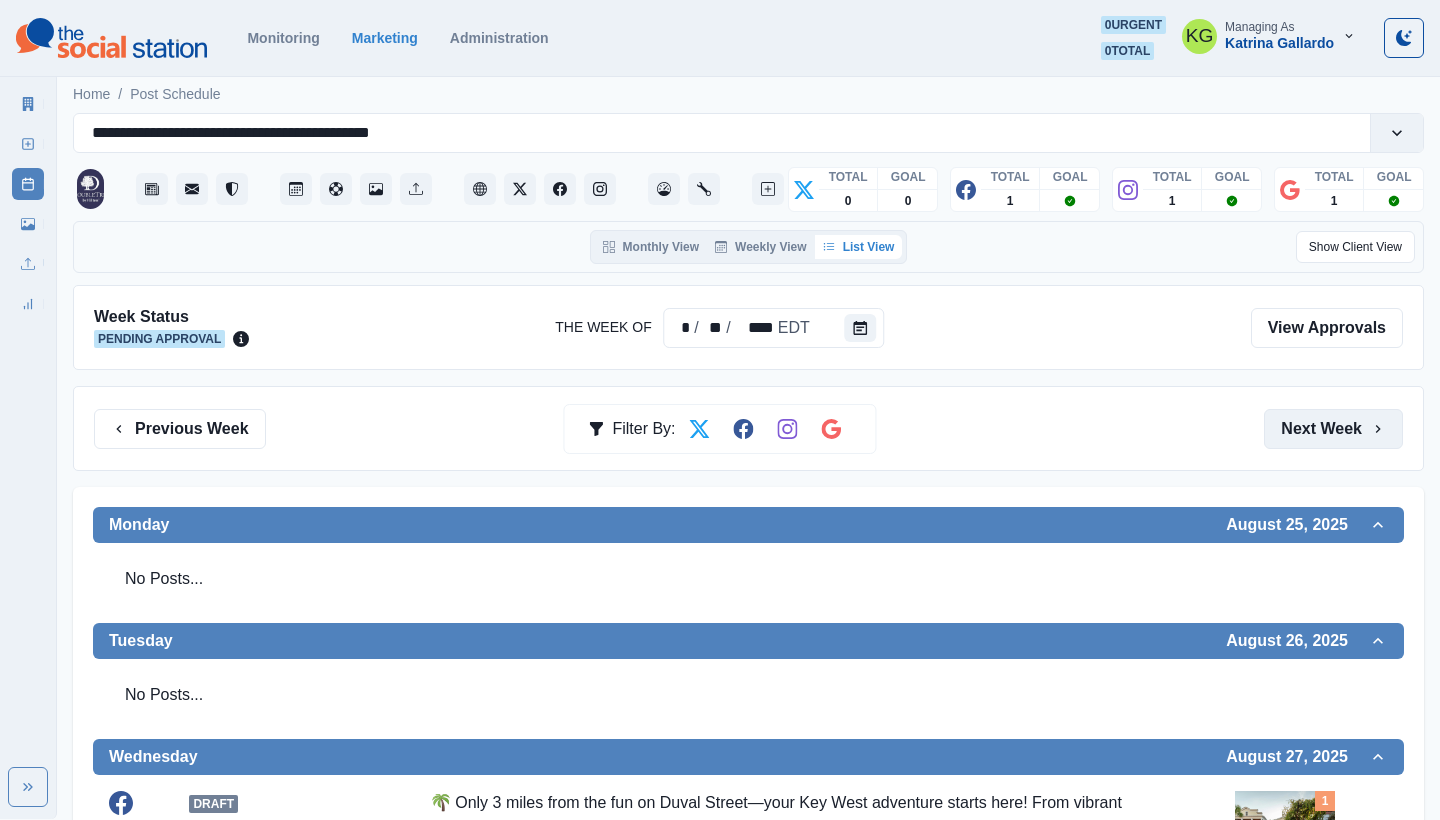 click on "Next Week" at bounding box center [1333, 429] 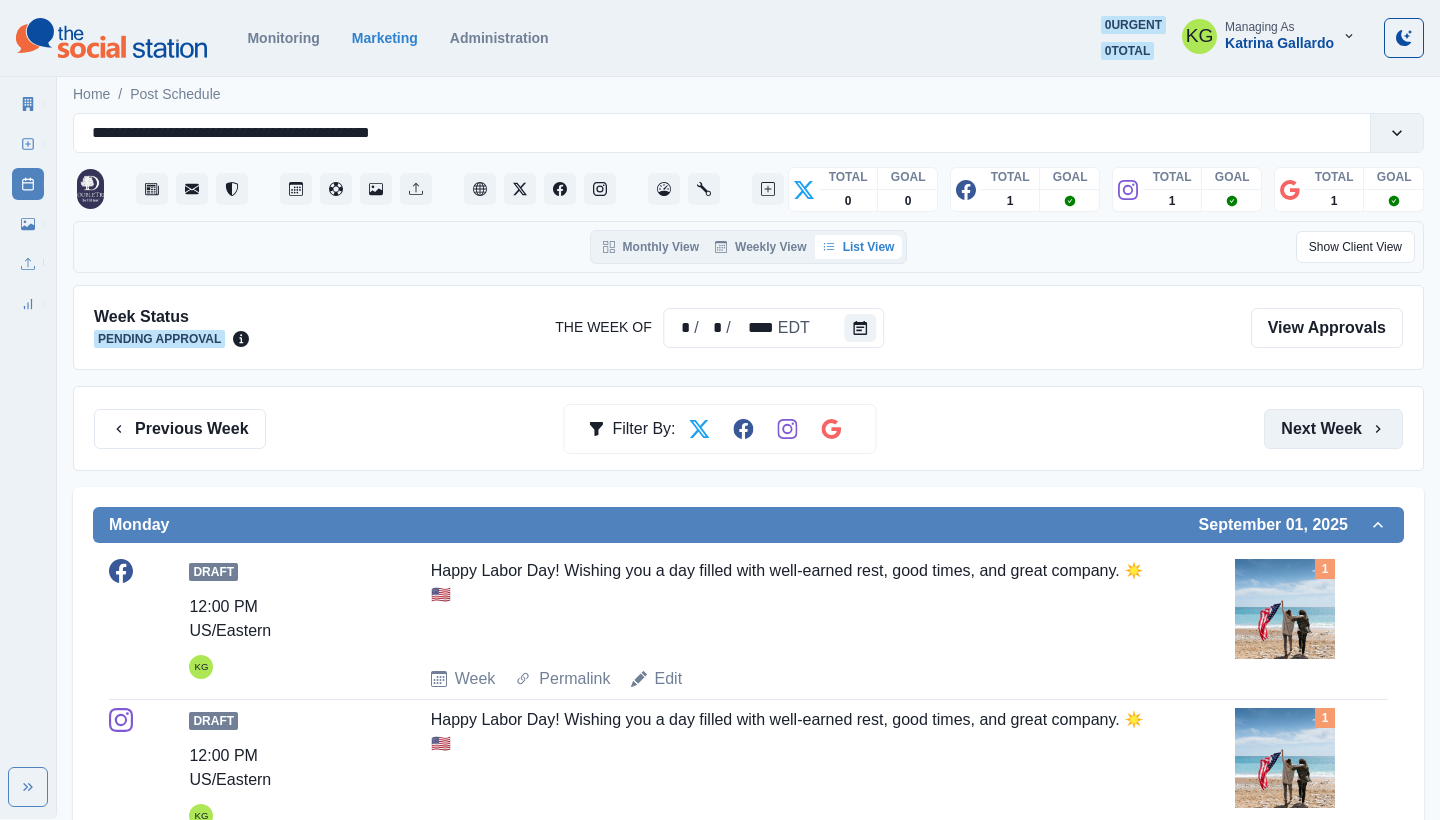 click on "Next Week" at bounding box center [1333, 429] 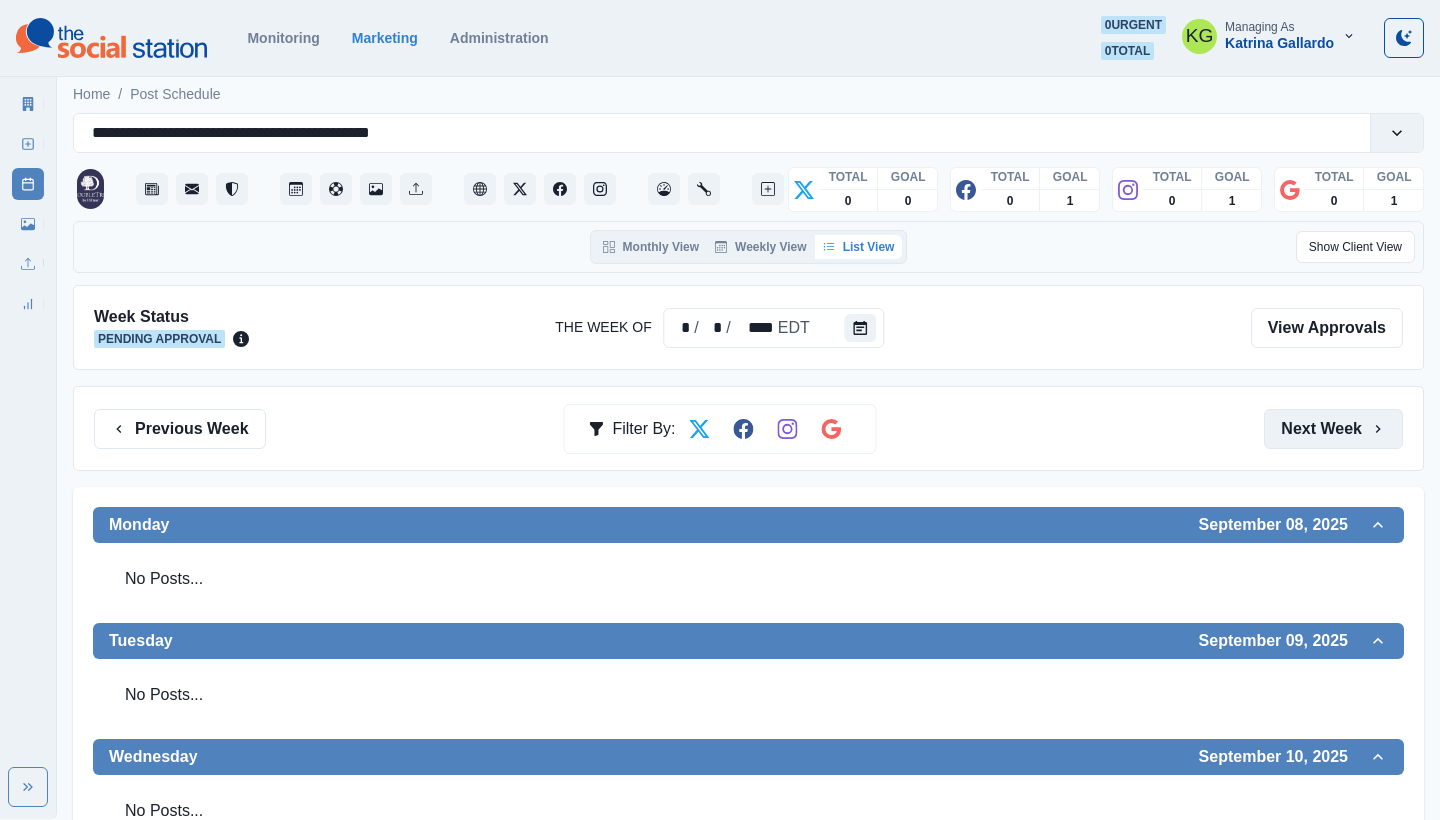 scroll, scrollTop: 0, scrollLeft: 0, axis: both 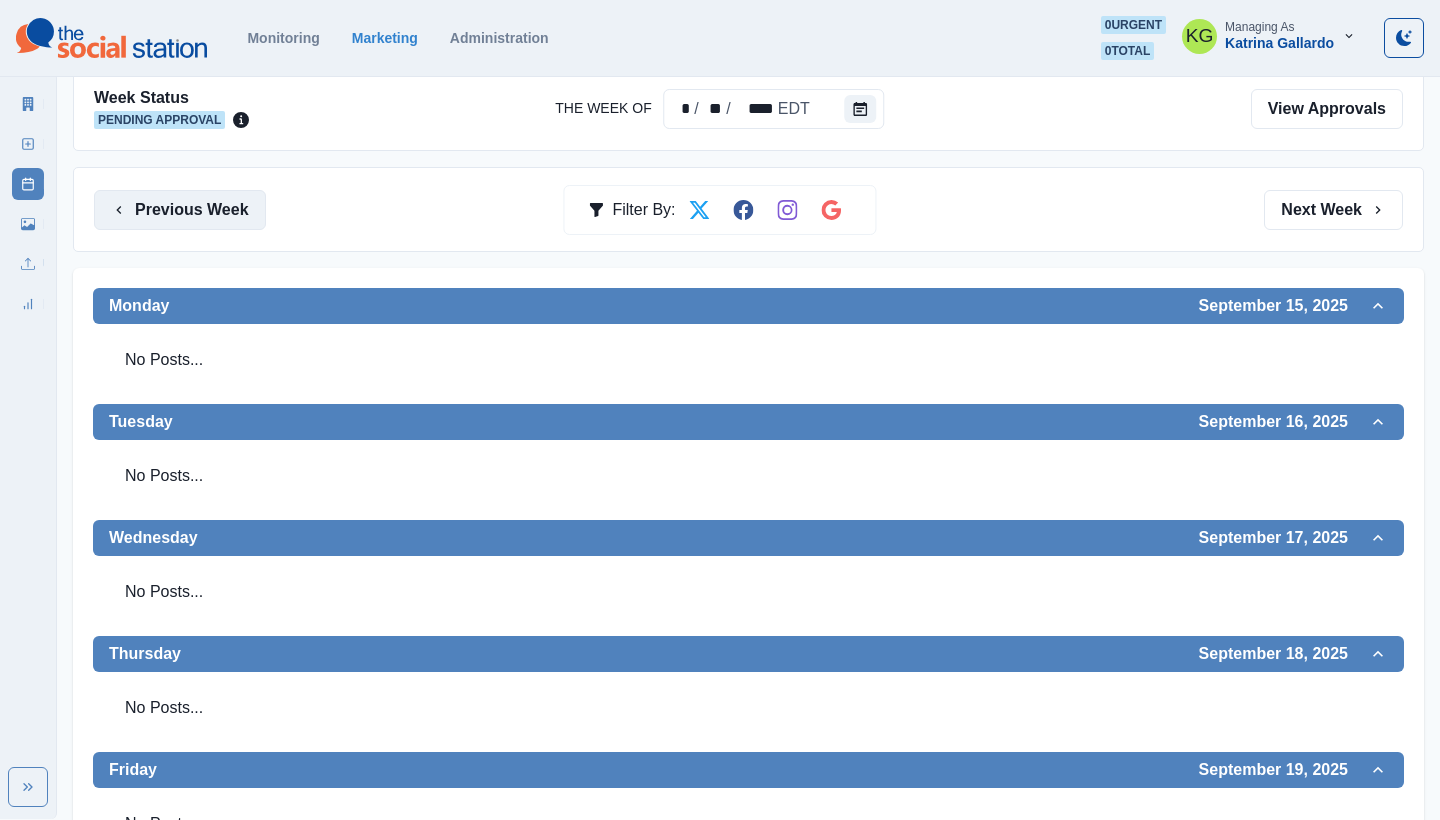click on "Previous Week" at bounding box center (180, 210) 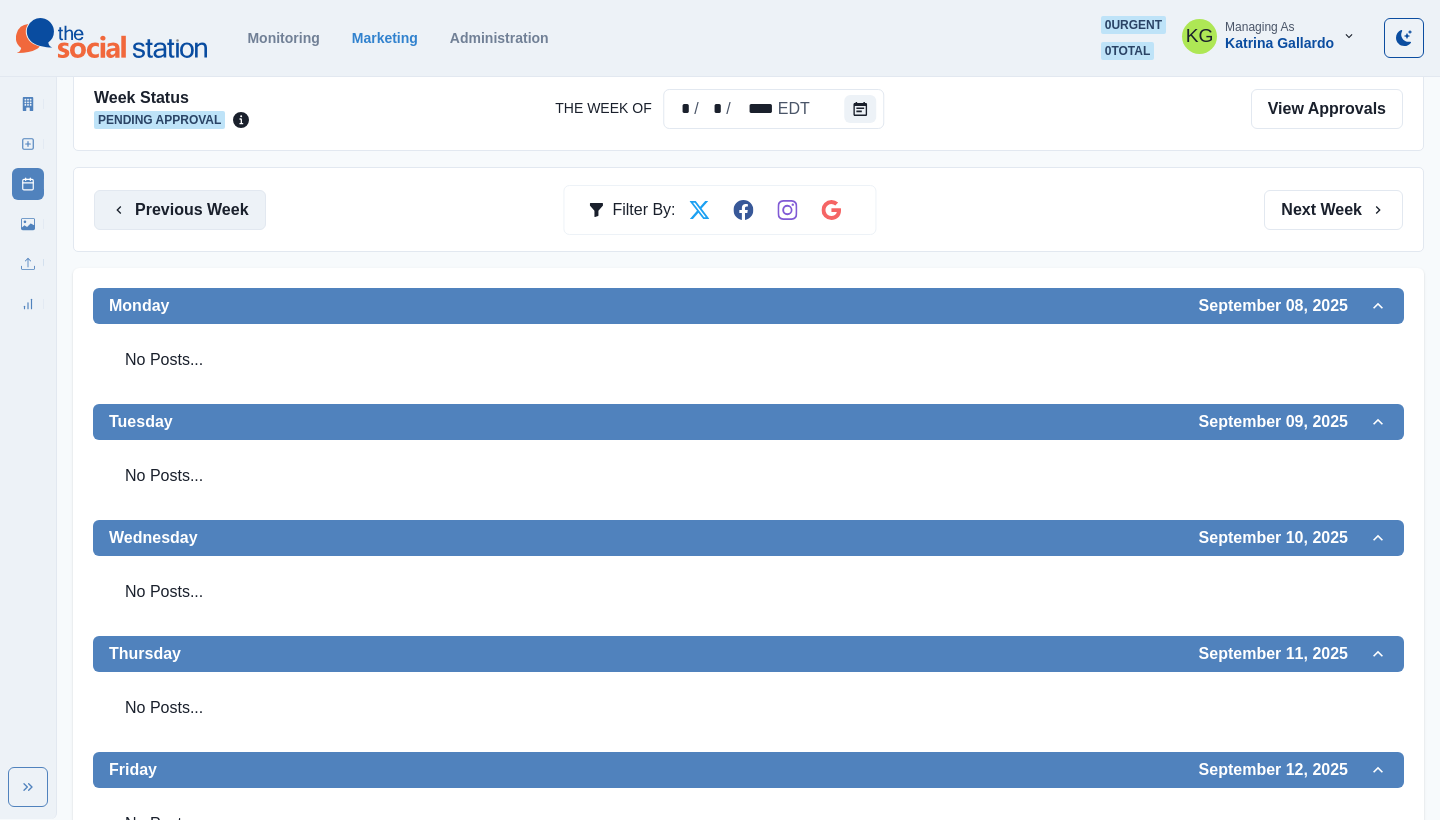 click on "Previous Week" at bounding box center (180, 210) 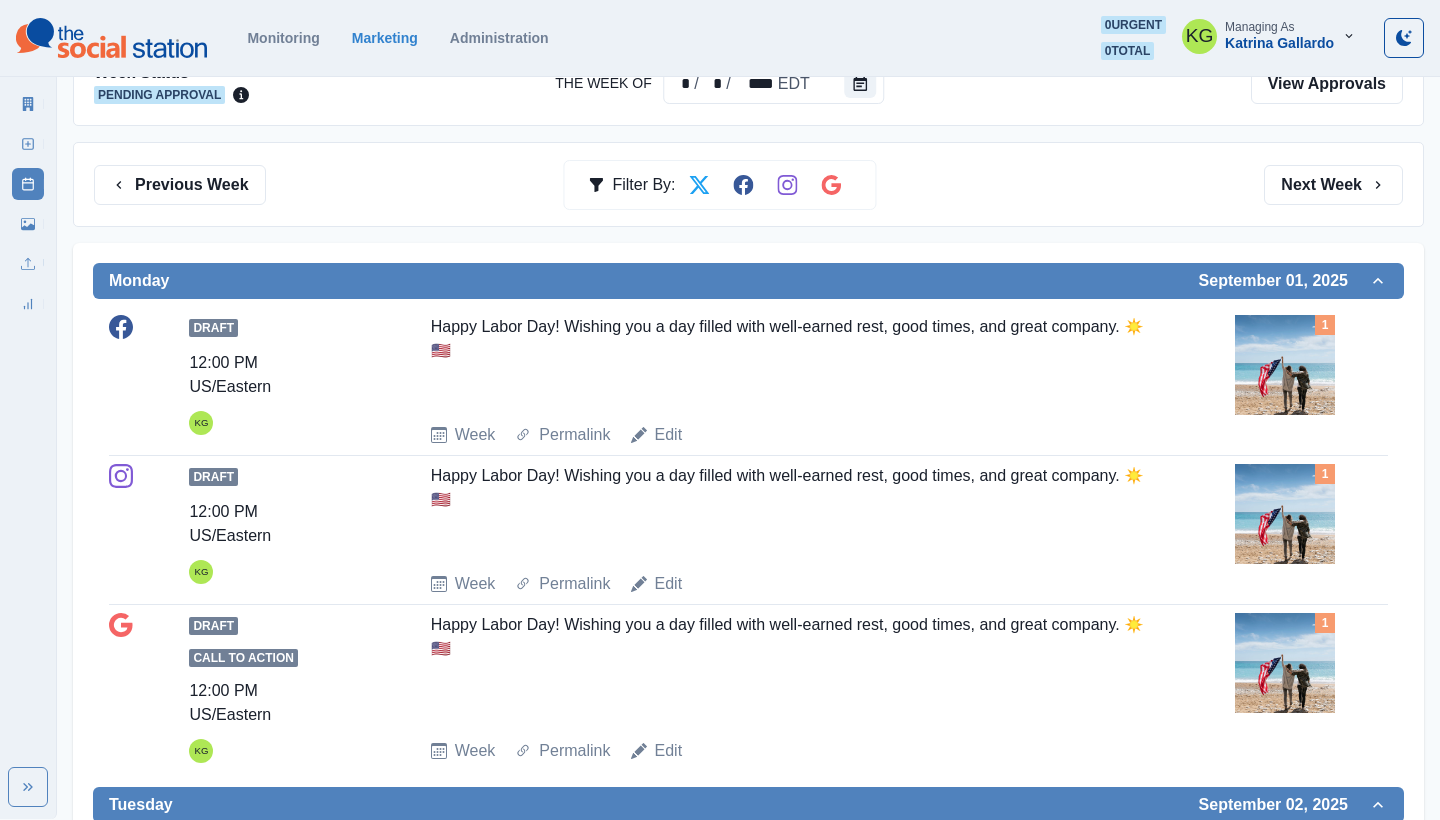scroll, scrollTop: 93, scrollLeft: 0, axis: vertical 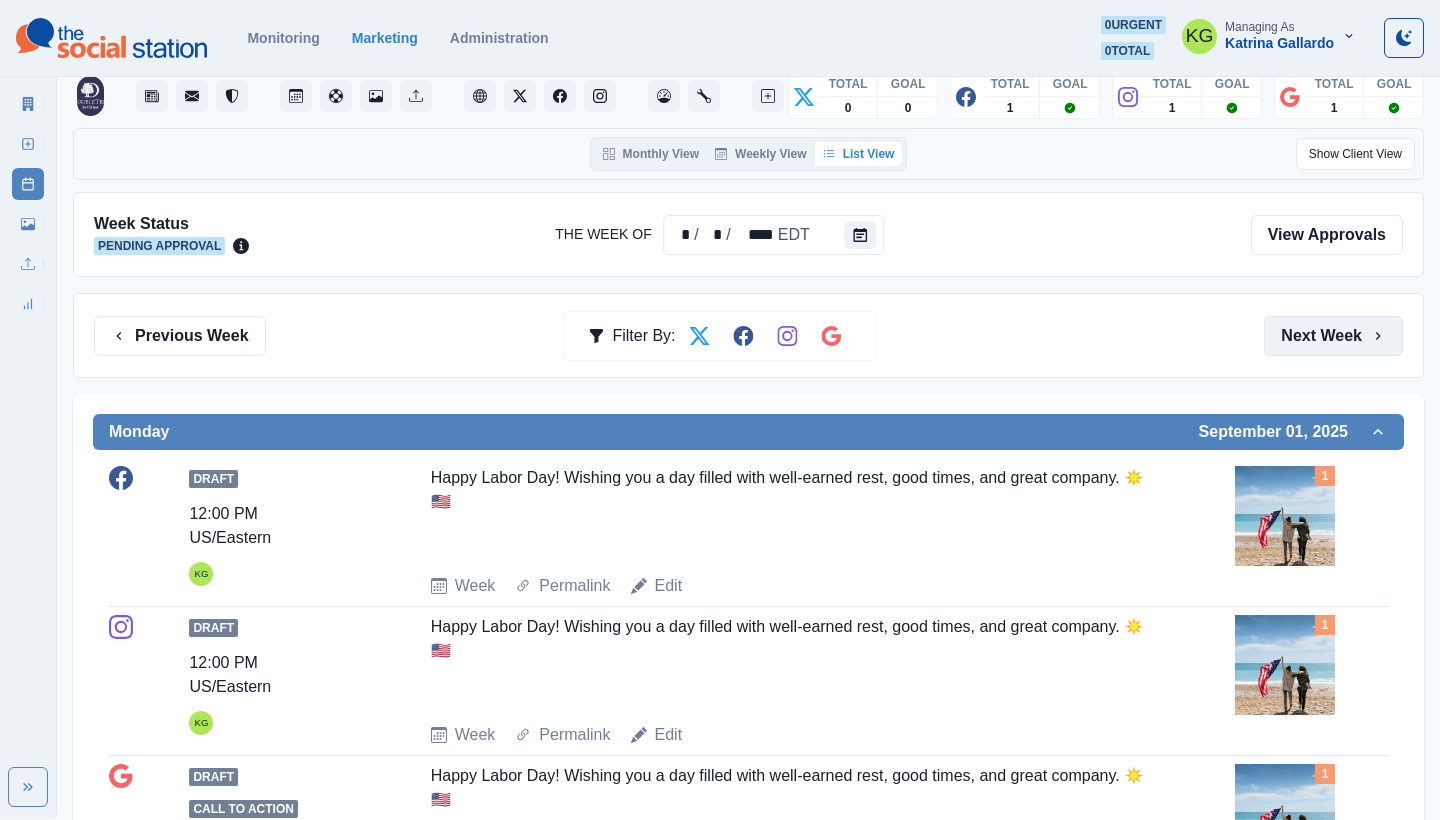 click on "Next Week" at bounding box center [1333, 336] 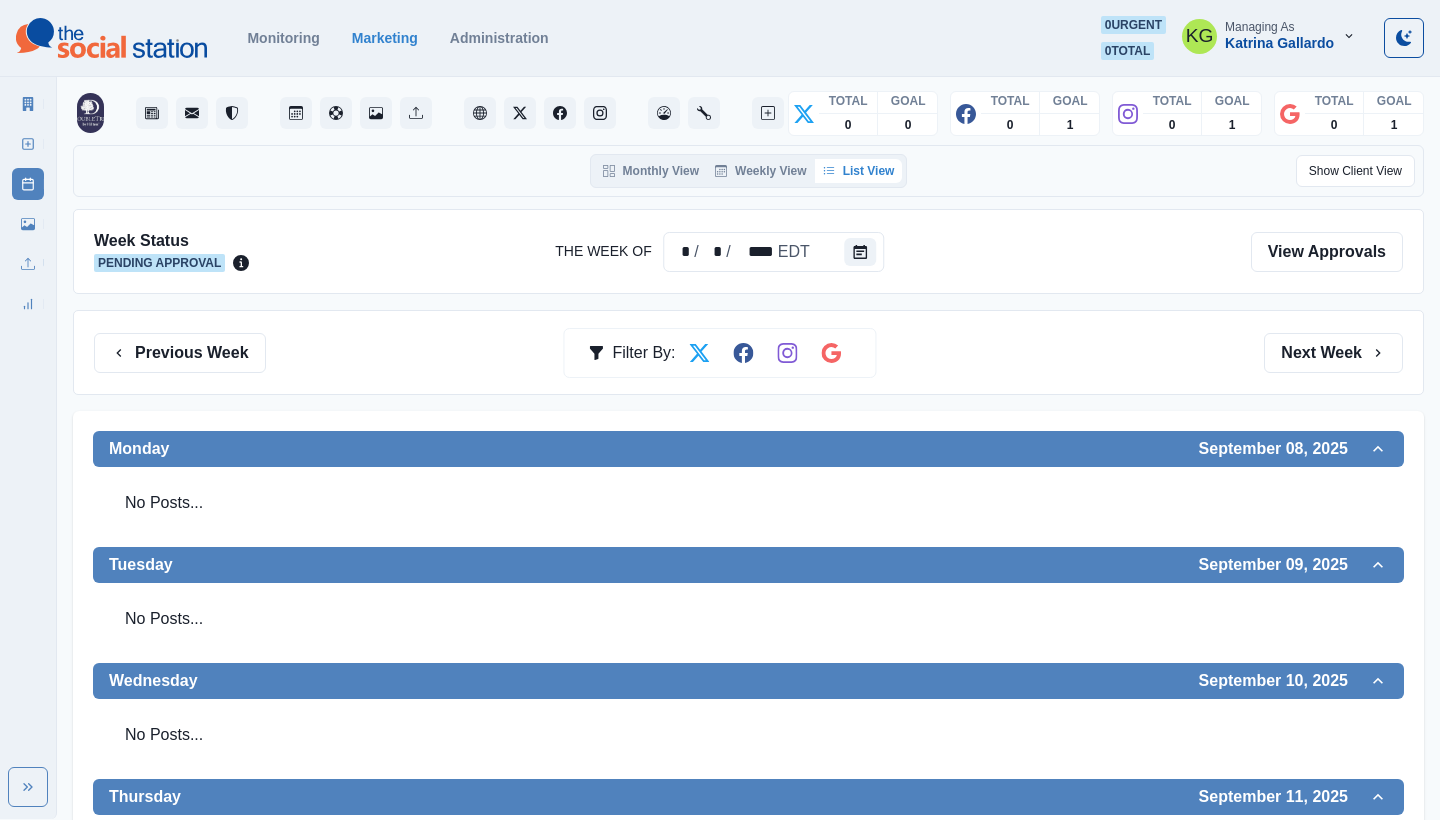 scroll, scrollTop: 0, scrollLeft: 0, axis: both 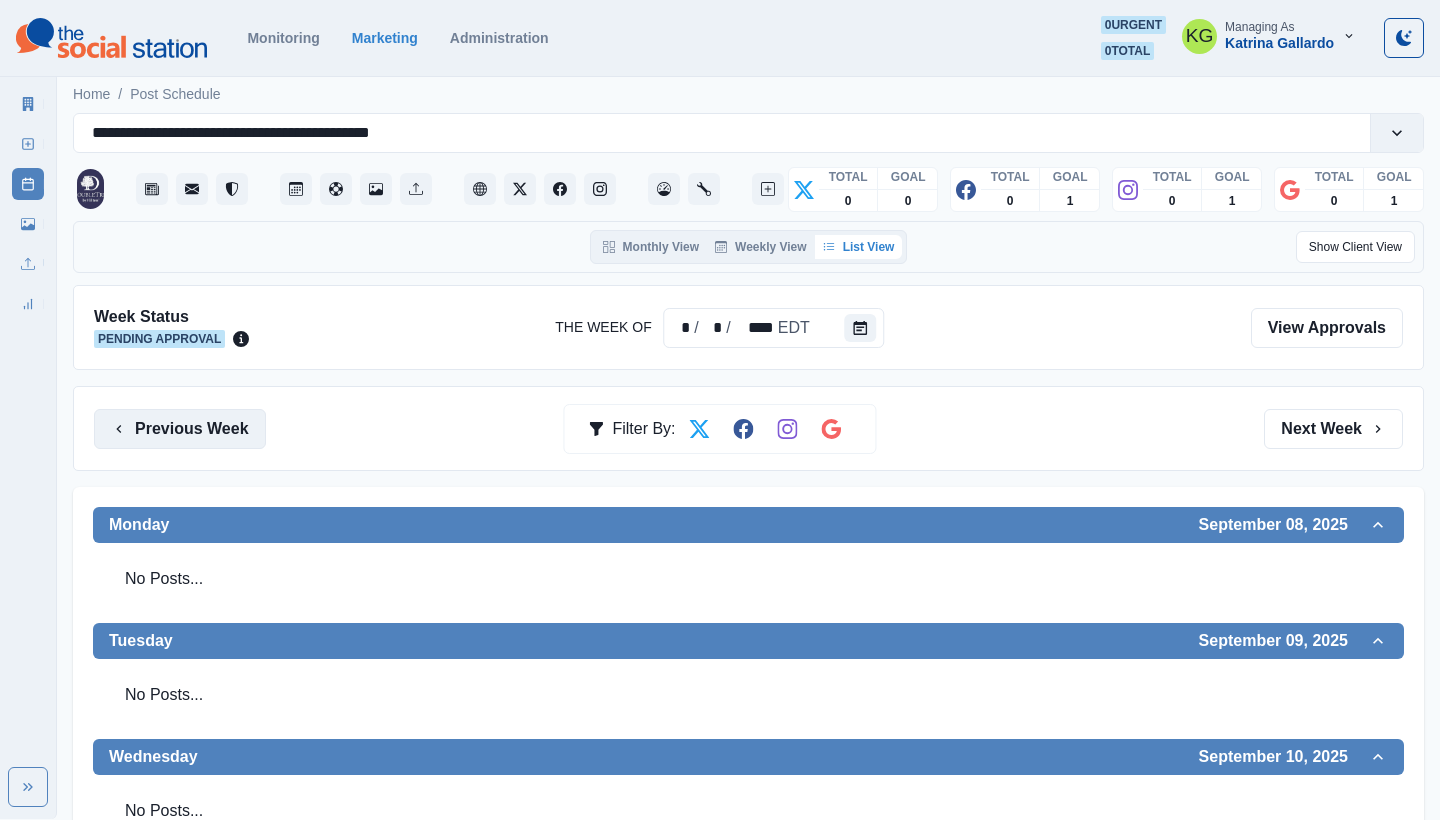 click on "Previous Week" at bounding box center (180, 429) 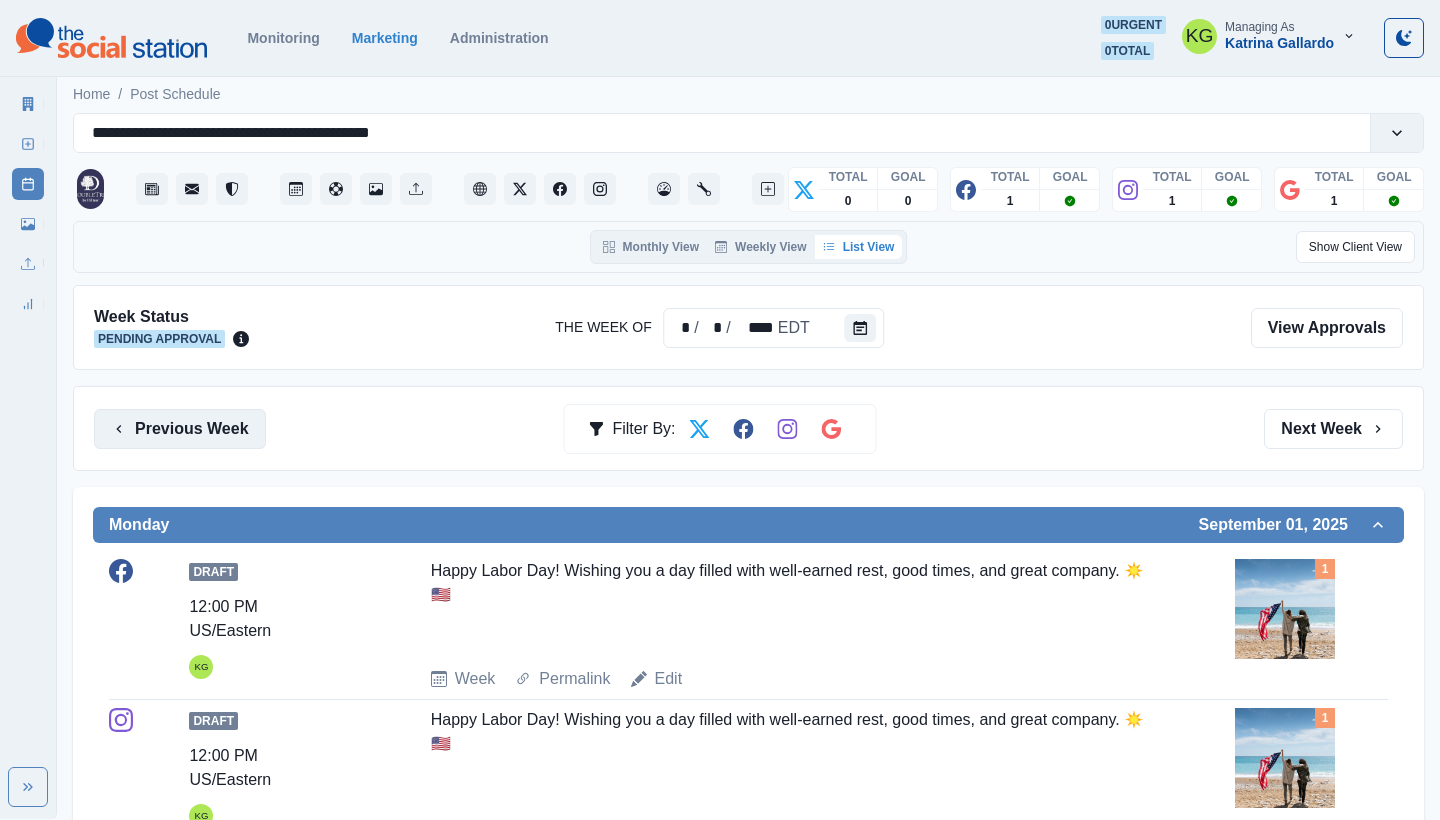 click on "Previous Week" at bounding box center (180, 429) 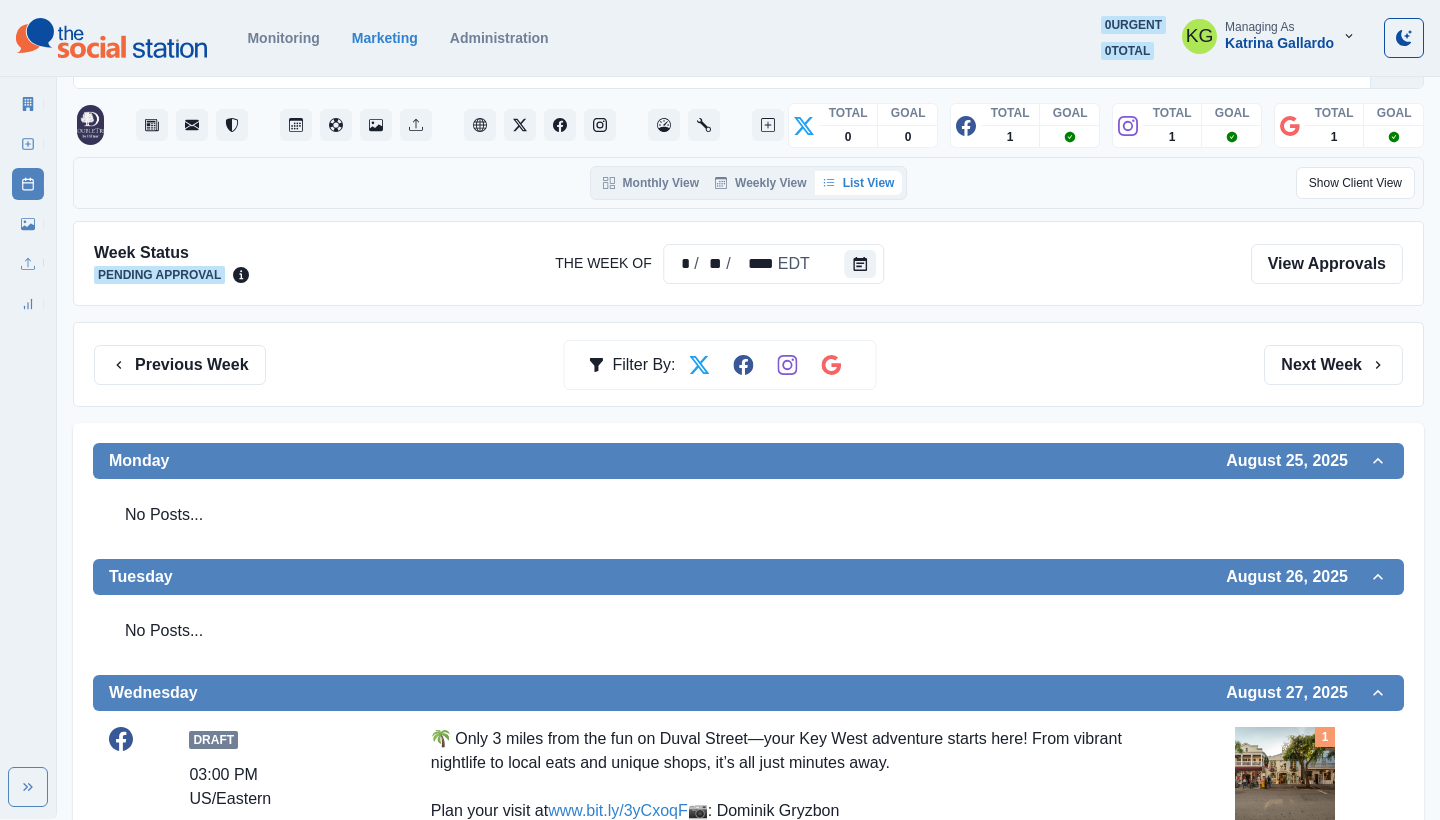 scroll, scrollTop: 10, scrollLeft: 0, axis: vertical 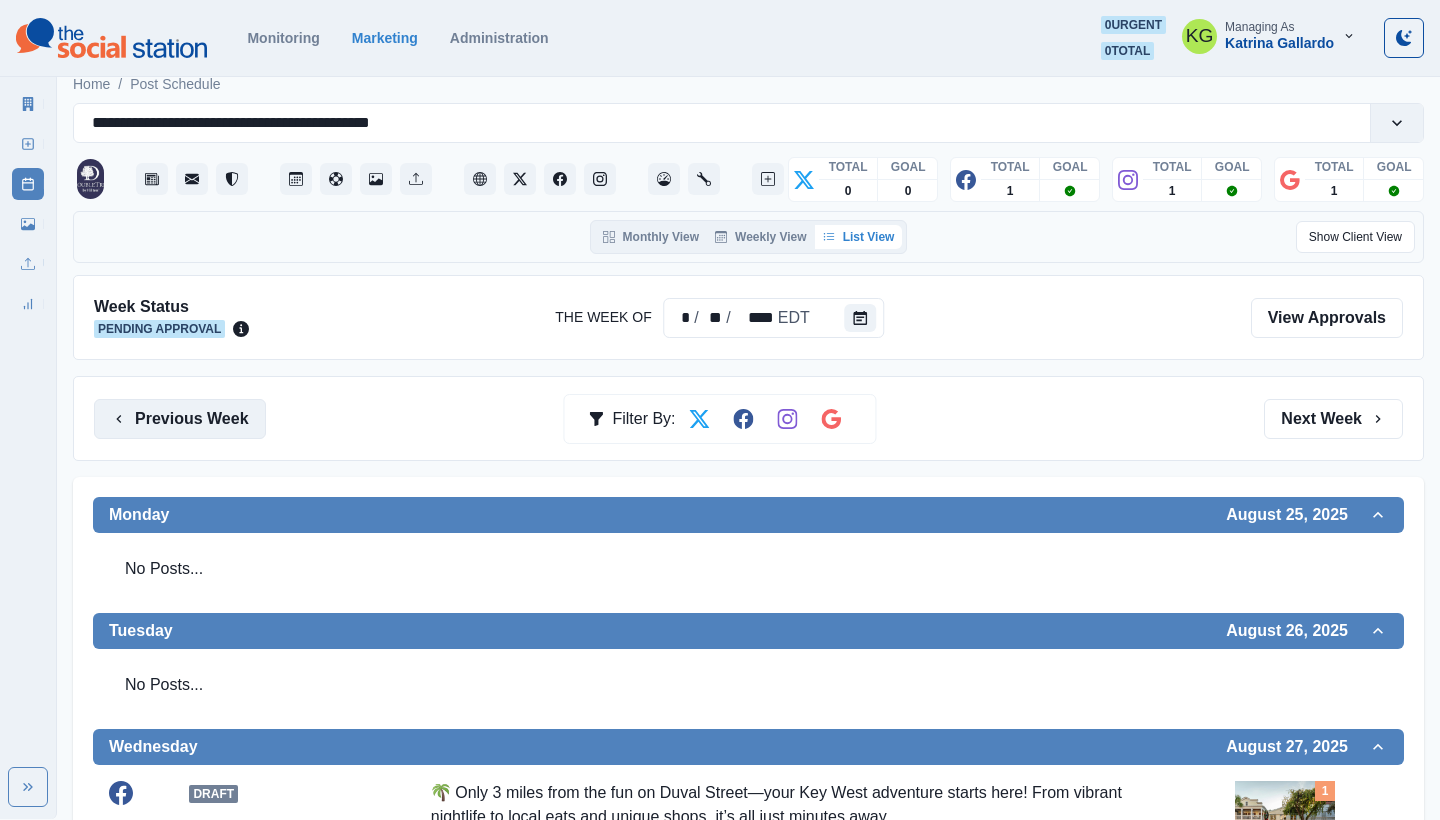 click on "Previous Week" at bounding box center [180, 419] 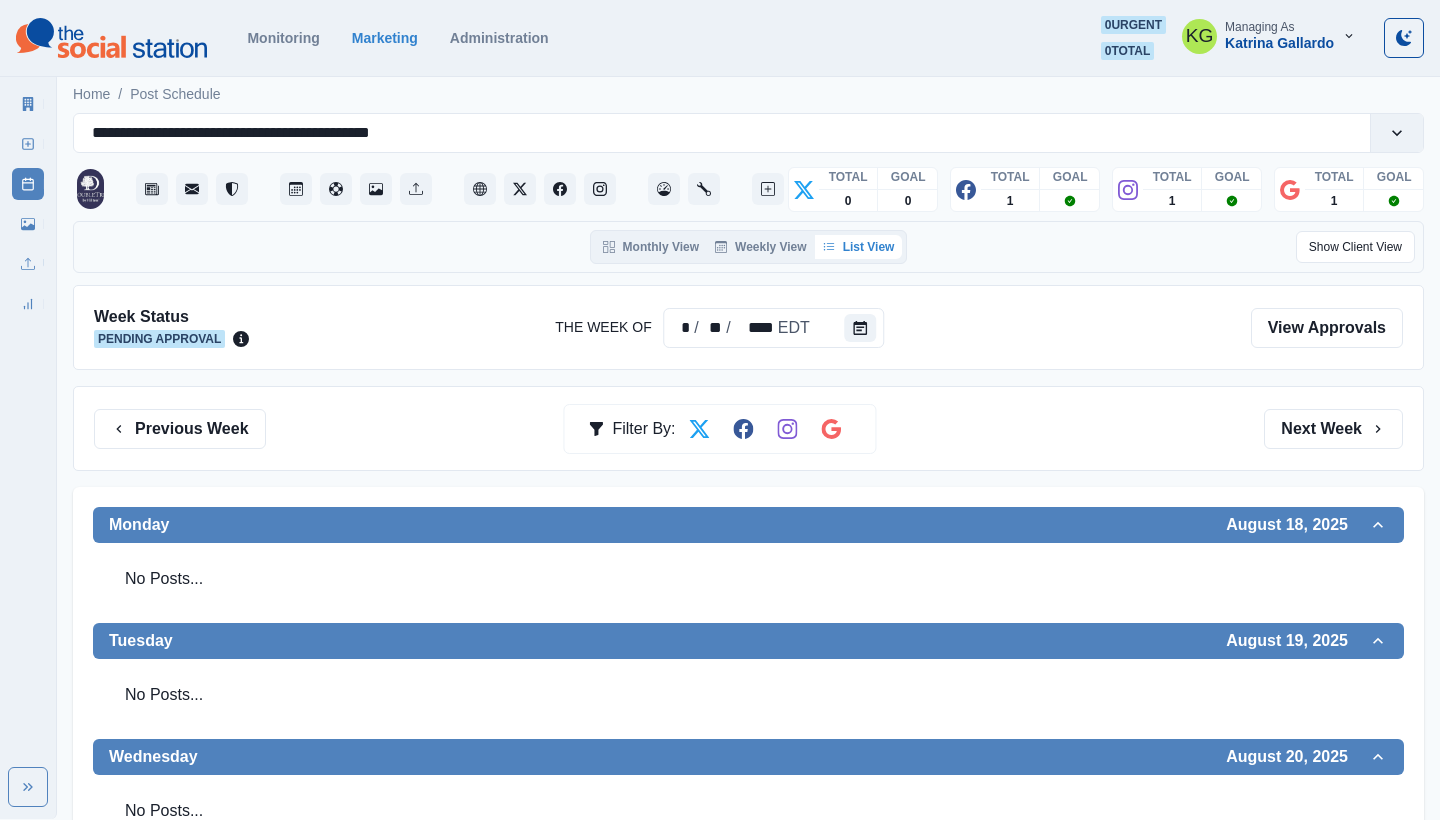 scroll, scrollTop: 0, scrollLeft: 0, axis: both 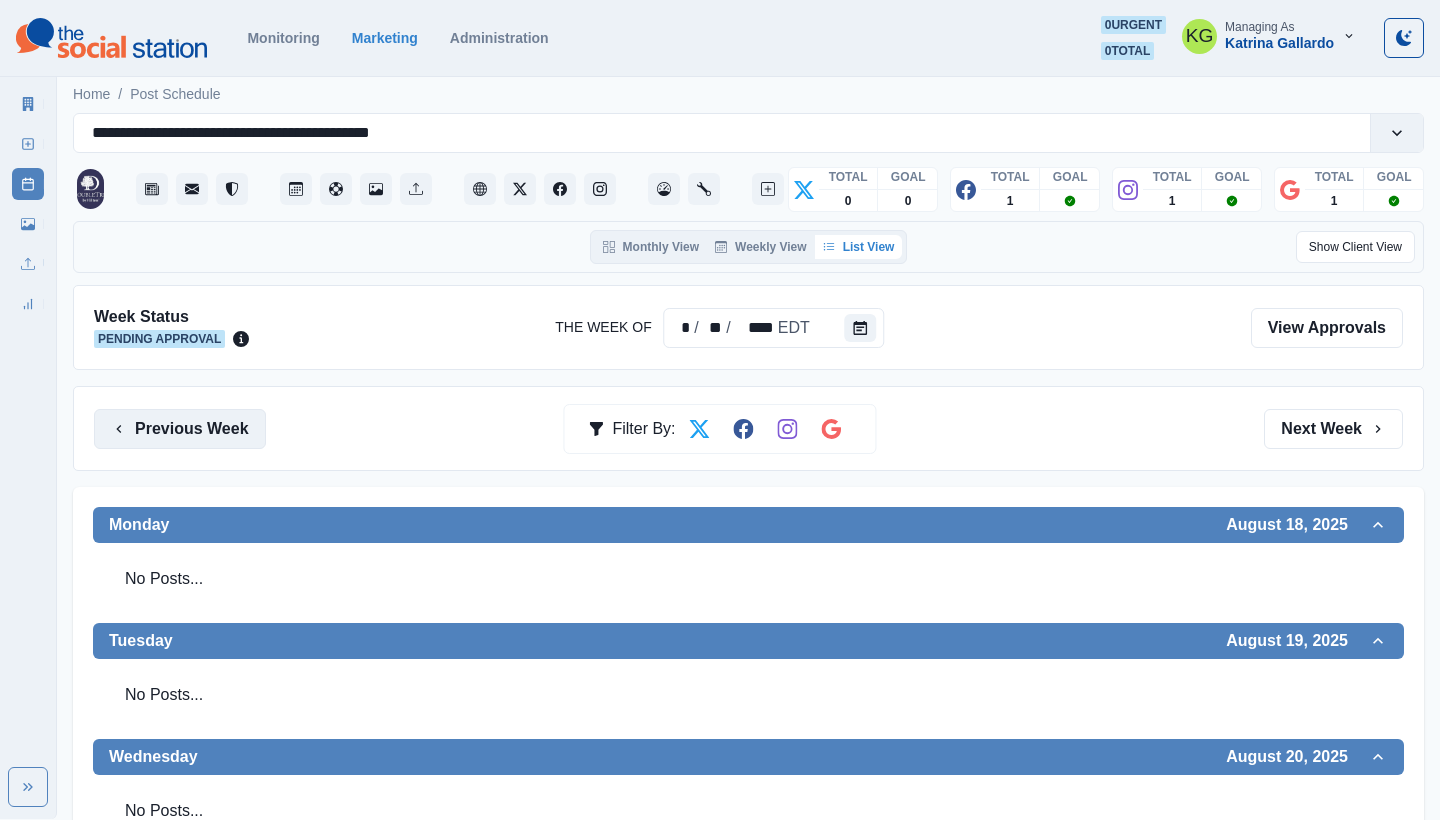 click on "Previous Week" at bounding box center (180, 429) 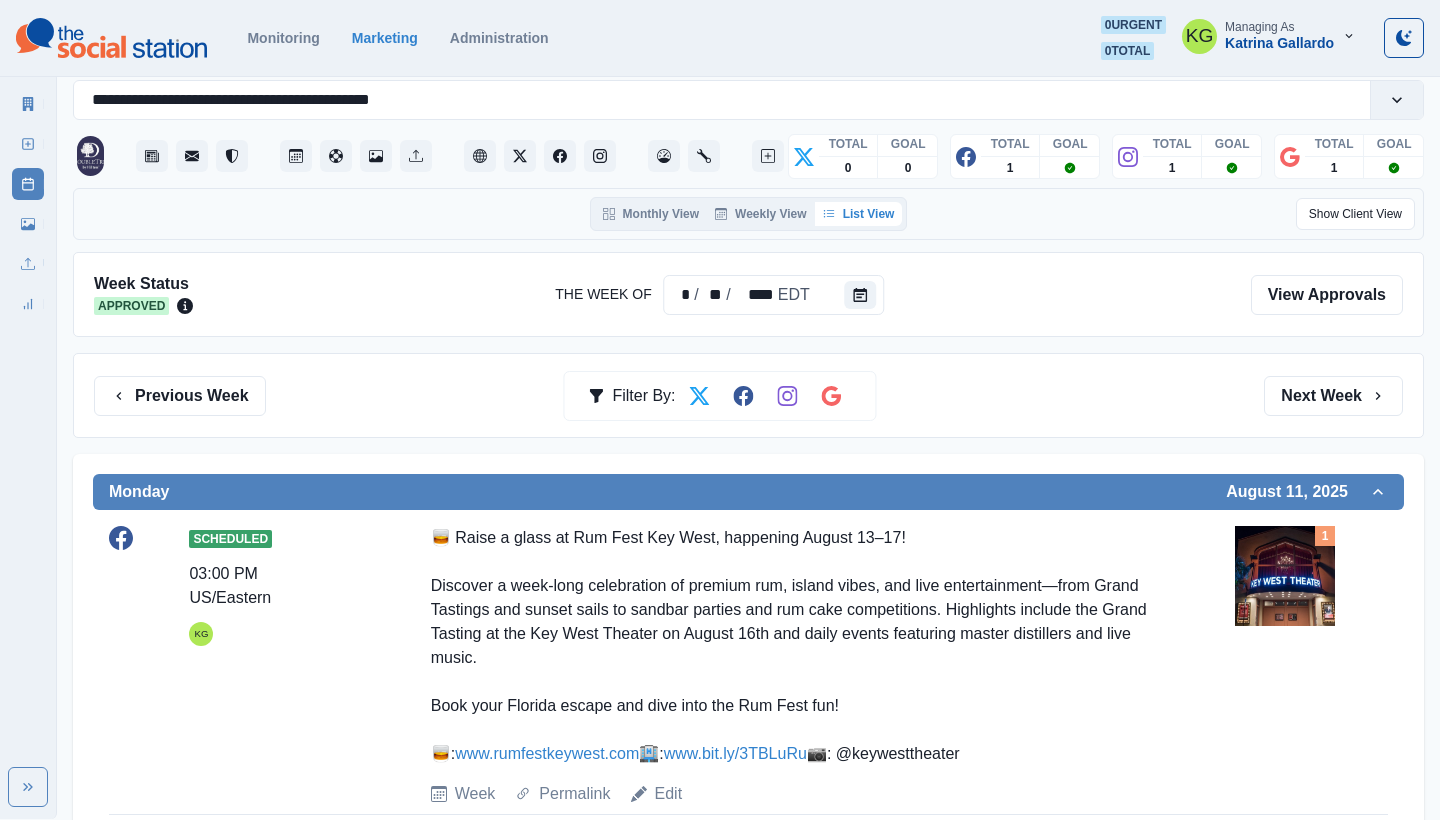 scroll, scrollTop: 2, scrollLeft: 0, axis: vertical 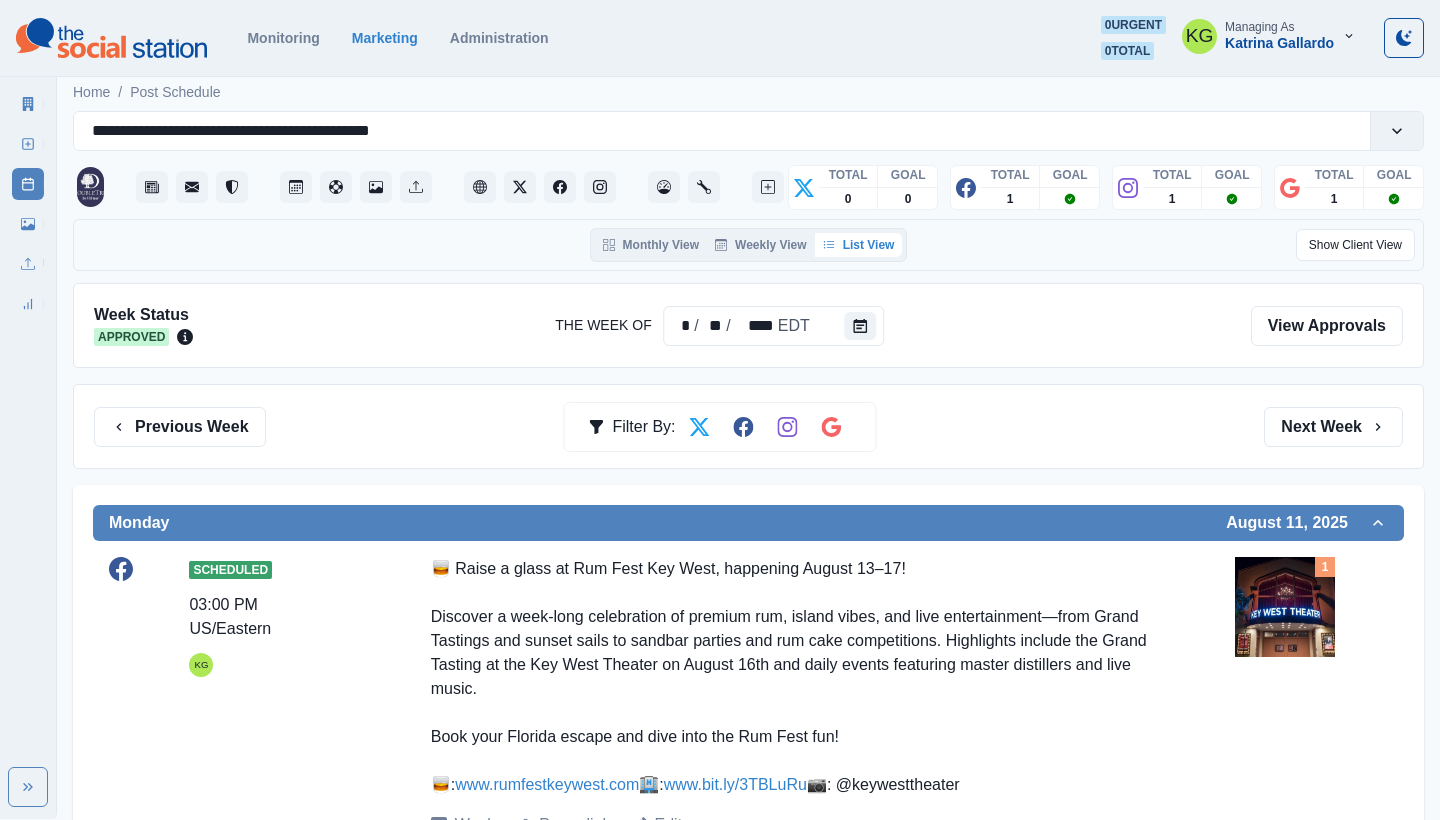 click on "Previous Week Filter By: Next Week" at bounding box center (748, 426) 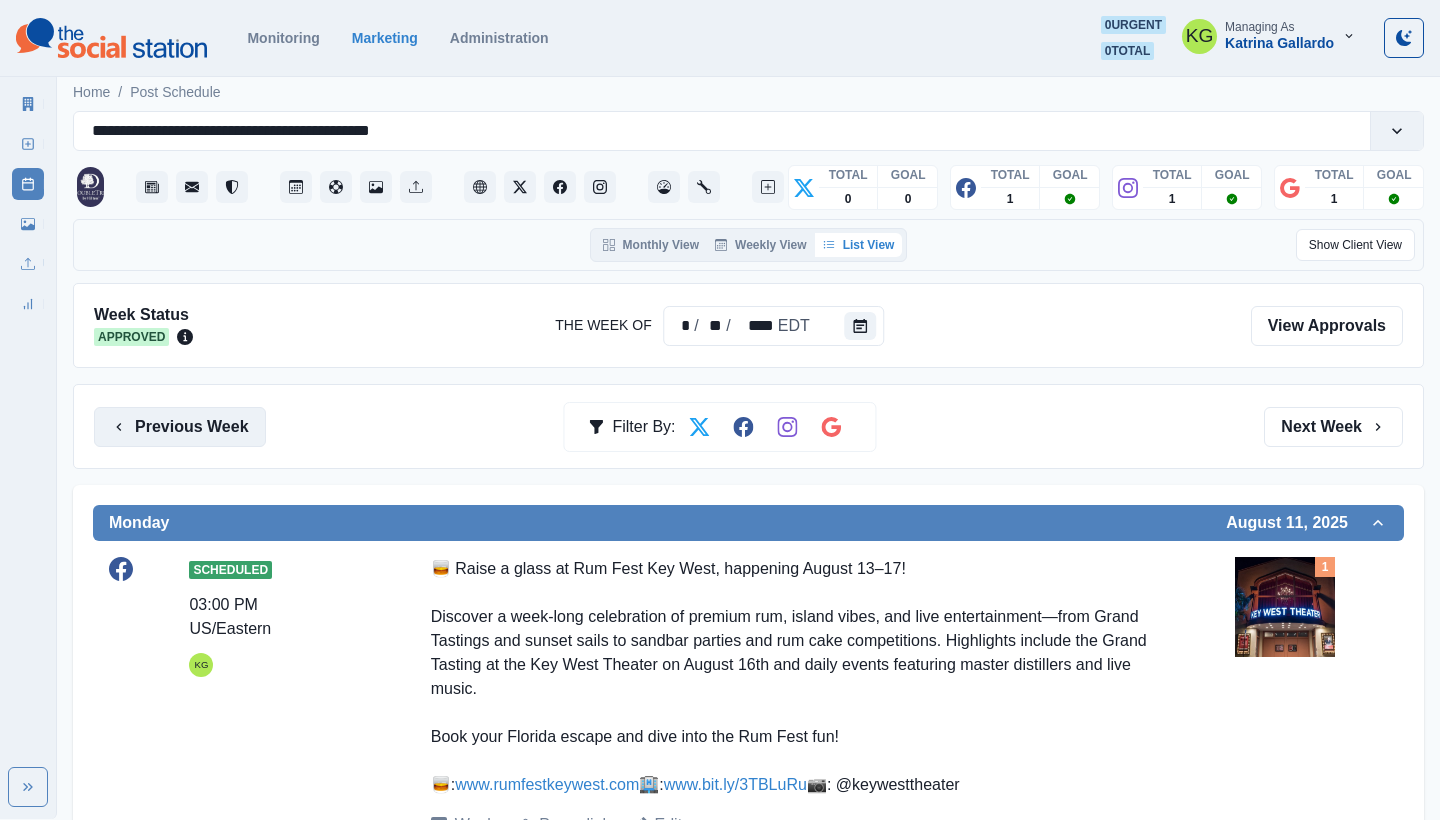 click on "Previous Week" at bounding box center (180, 427) 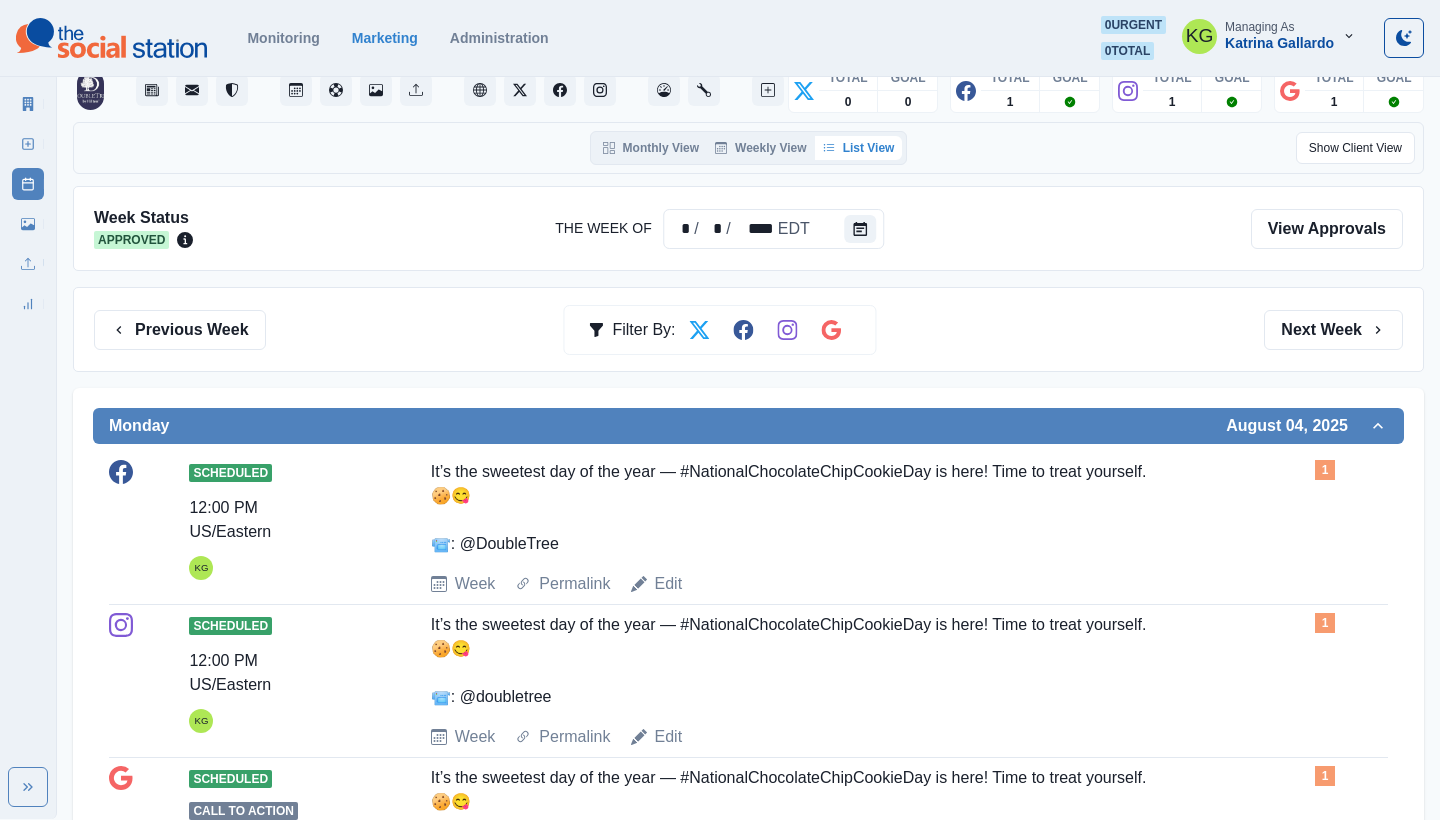 scroll, scrollTop: 0, scrollLeft: 0, axis: both 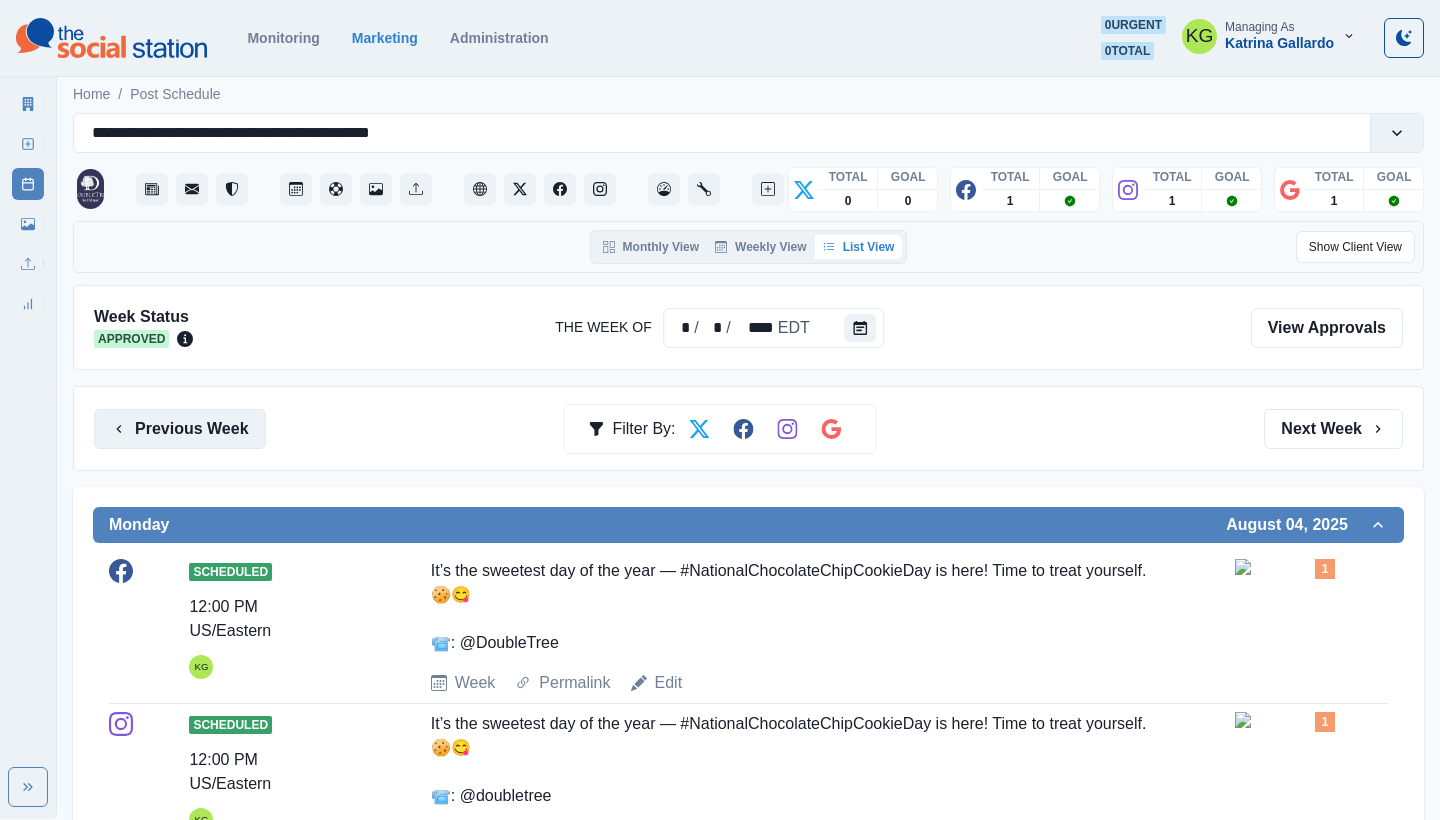 click on "Previous Week" at bounding box center (180, 429) 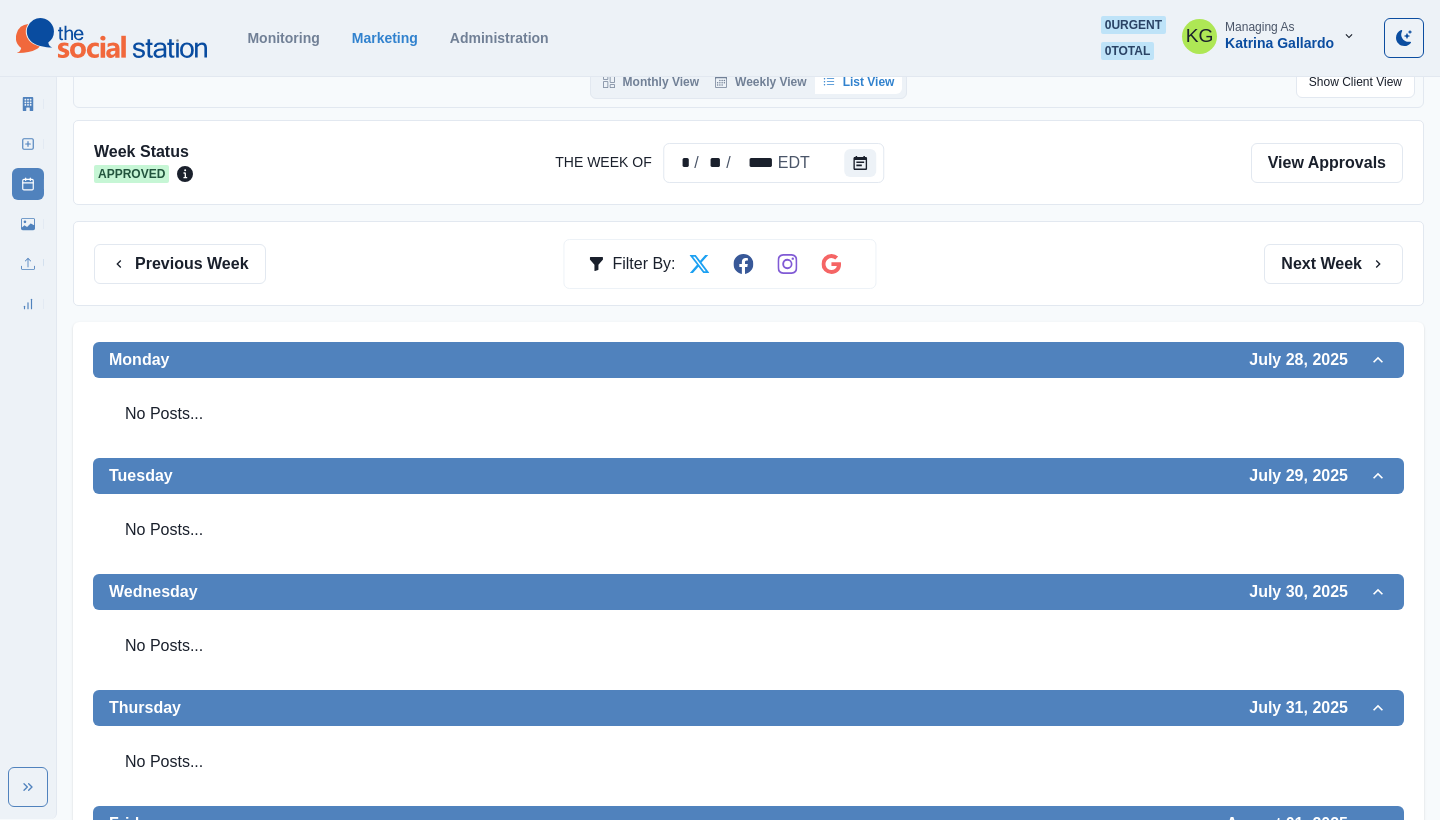 scroll, scrollTop: 0, scrollLeft: 0, axis: both 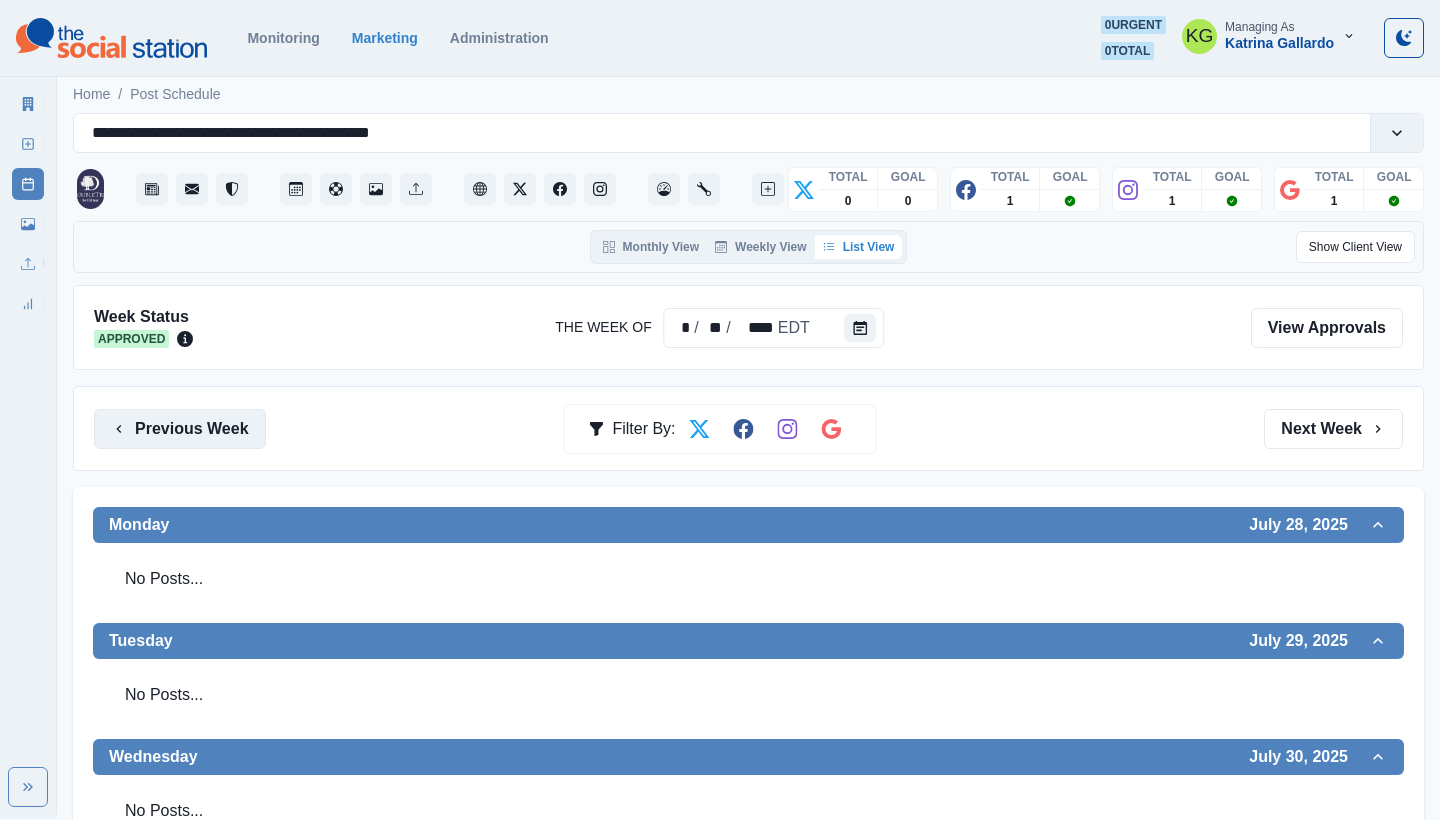 click on "Previous Week" at bounding box center [180, 429] 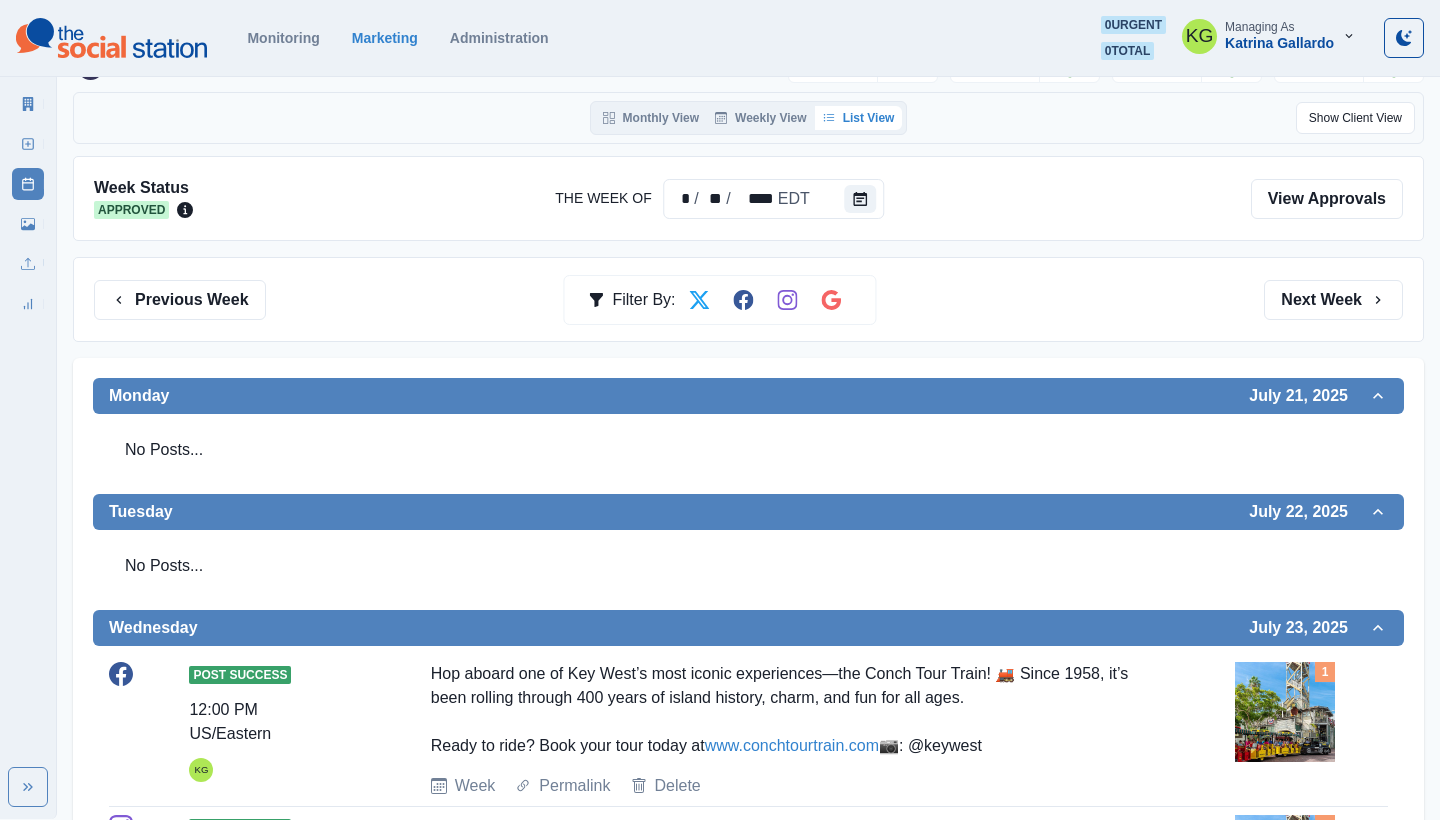 scroll, scrollTop: 469, scrollLeft: 0, axis: vertical 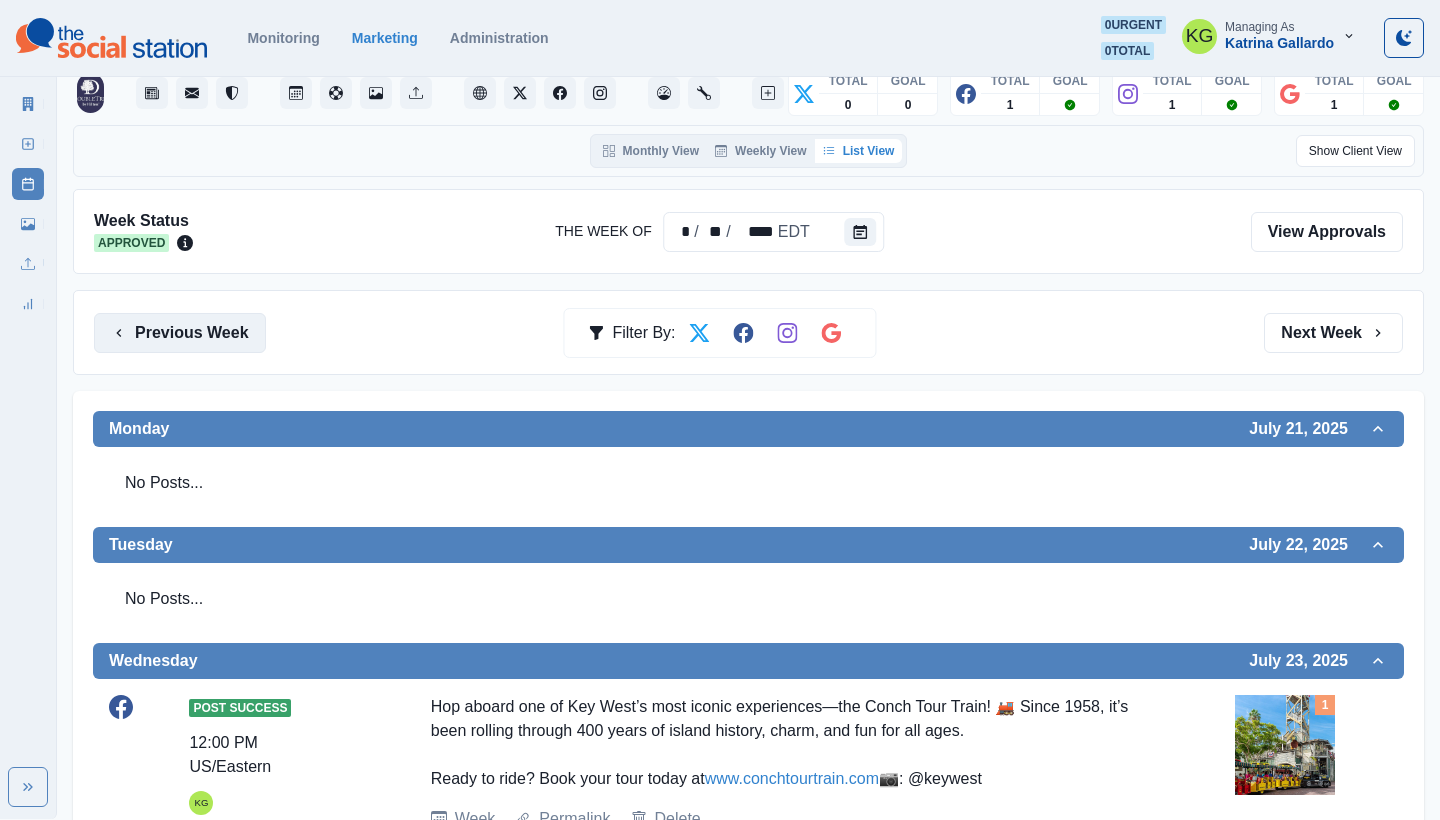 click on "Previous Week" at bounding box center [180, 333] 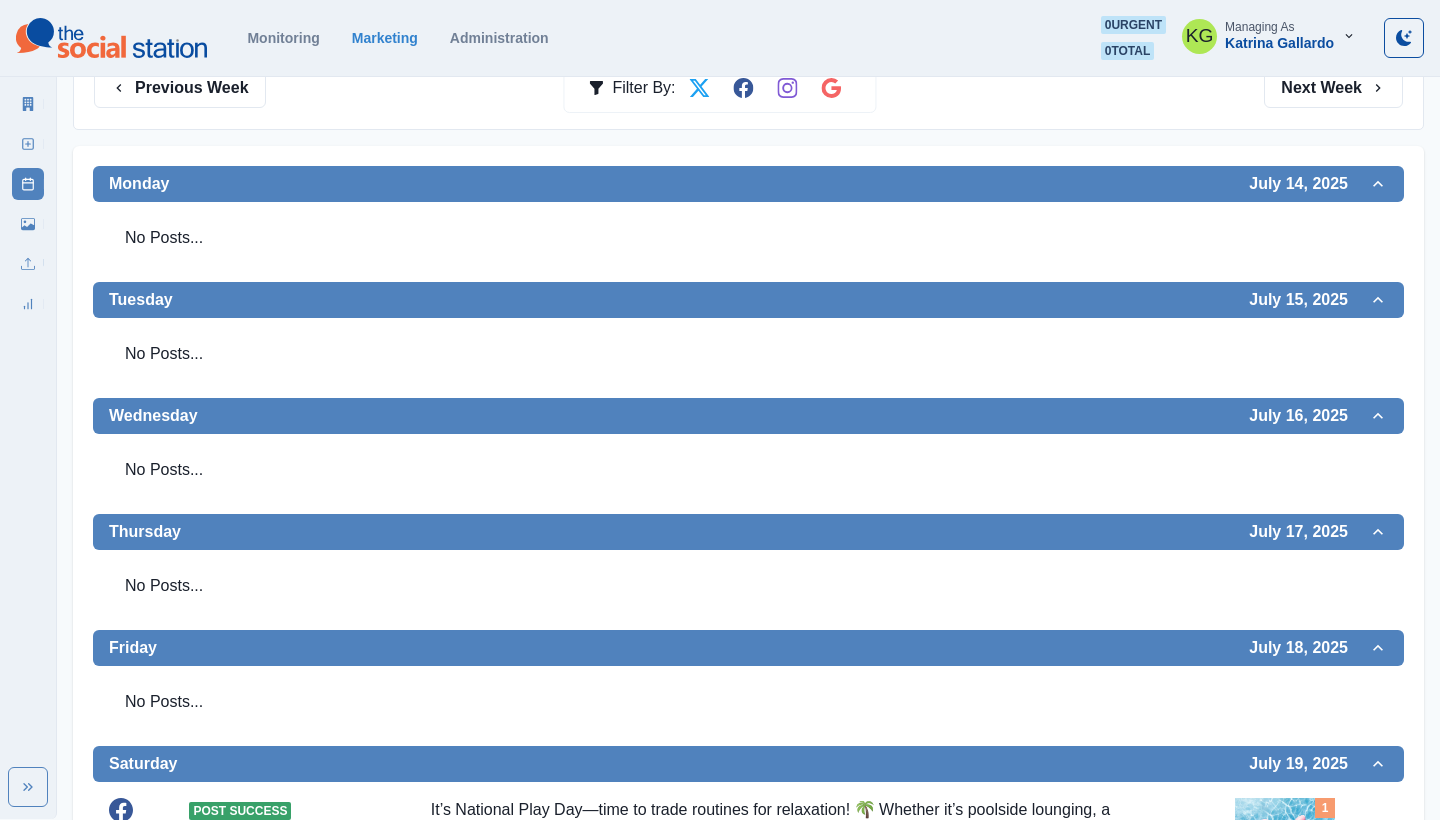 scroll, scrollTop: 108, scrollLeft: 0, axis: vertical 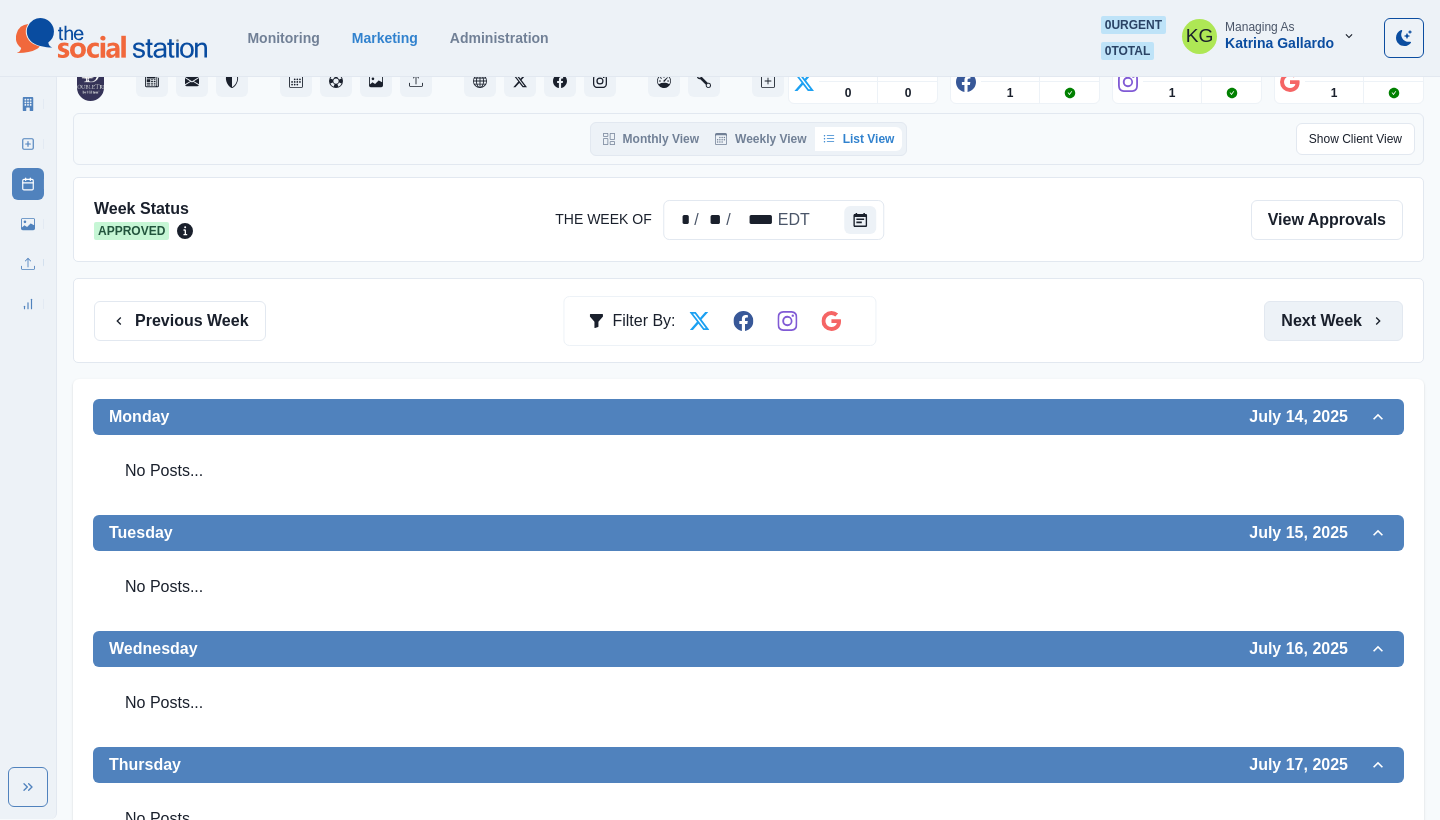 click on "Next Week" at bounding box center [1333, 321] 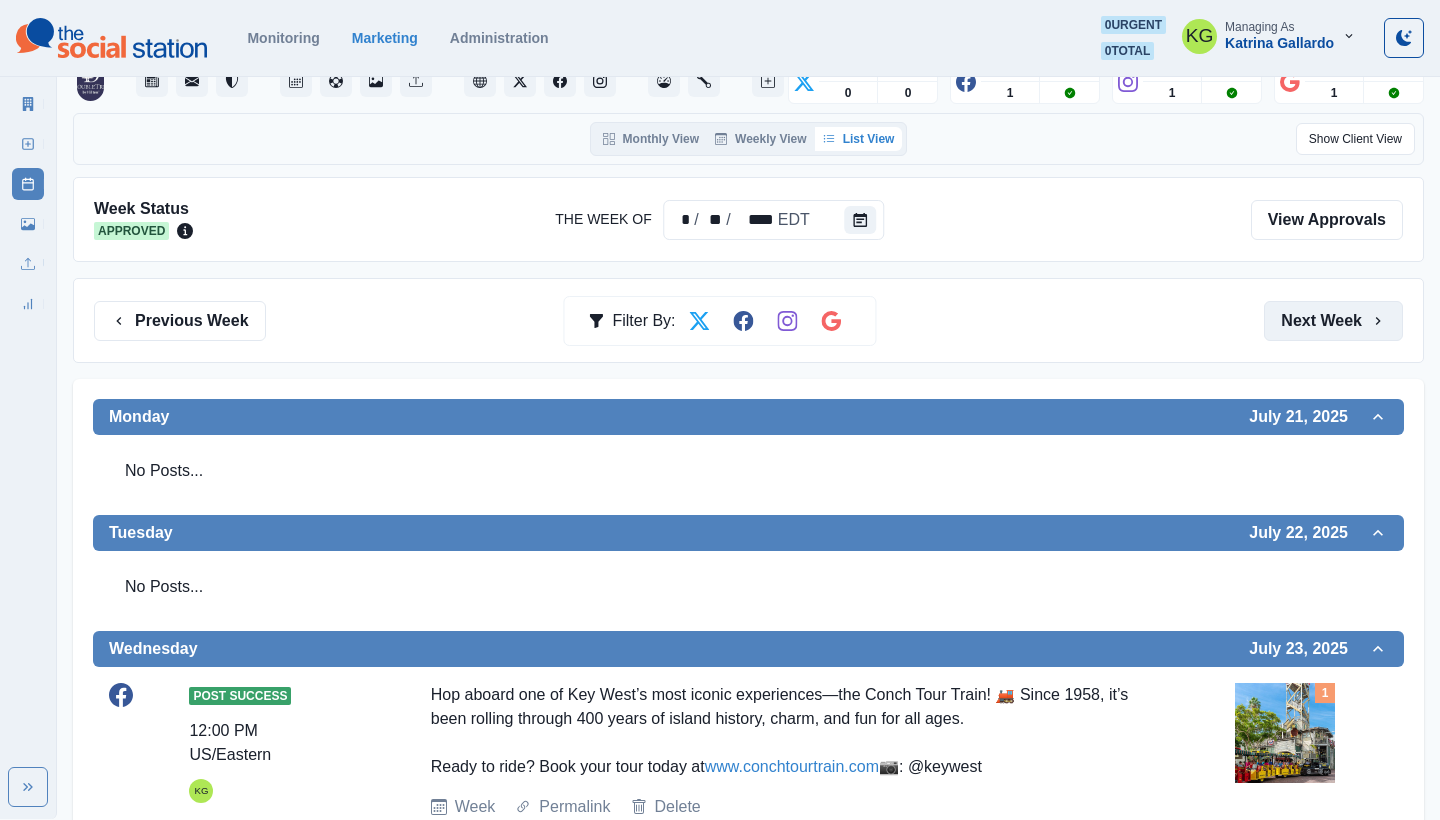 click on "Next Week" at bounding box center [1333, 321] 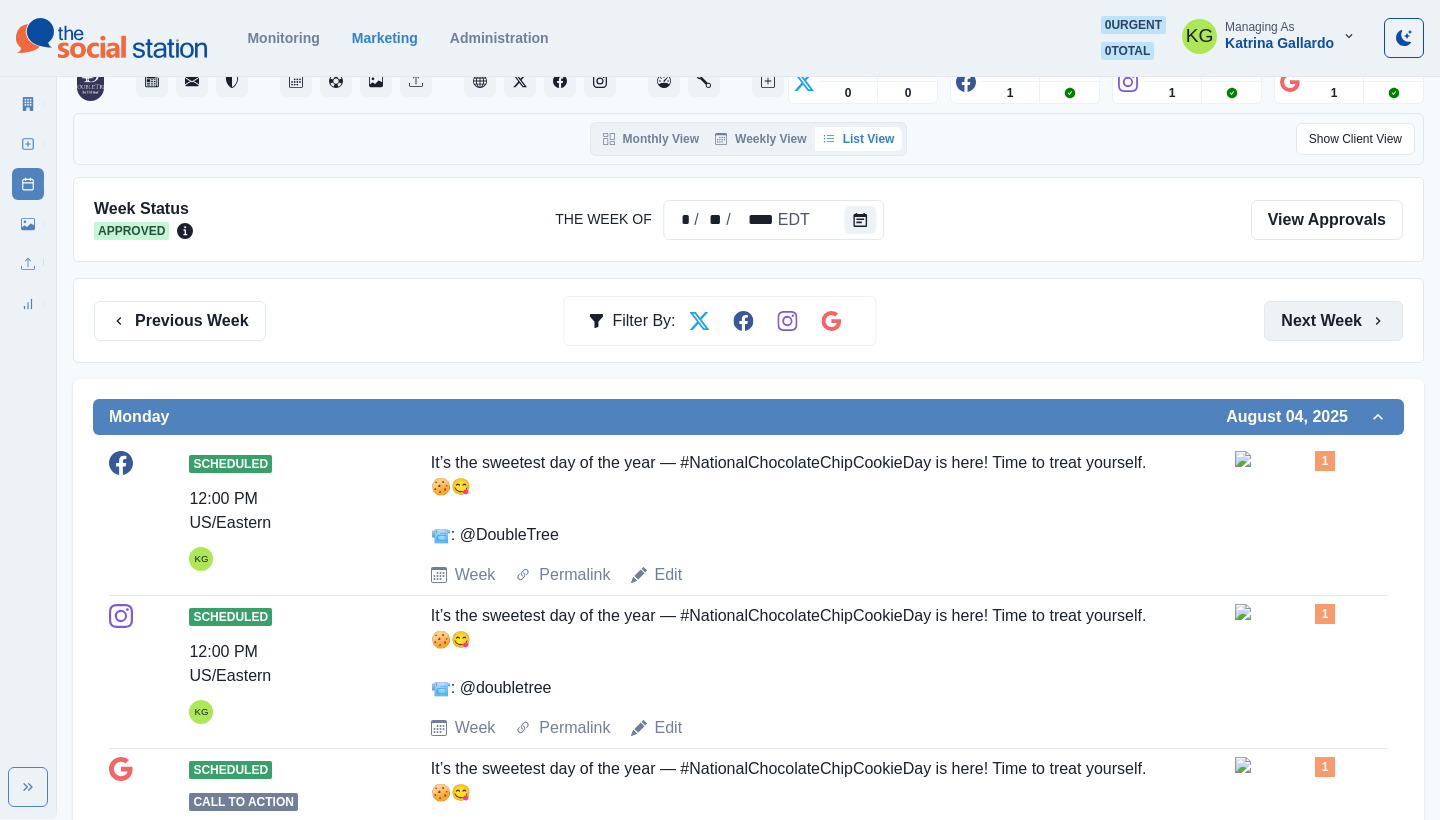 click on "Next Week" at bounding box center (1333, 321) 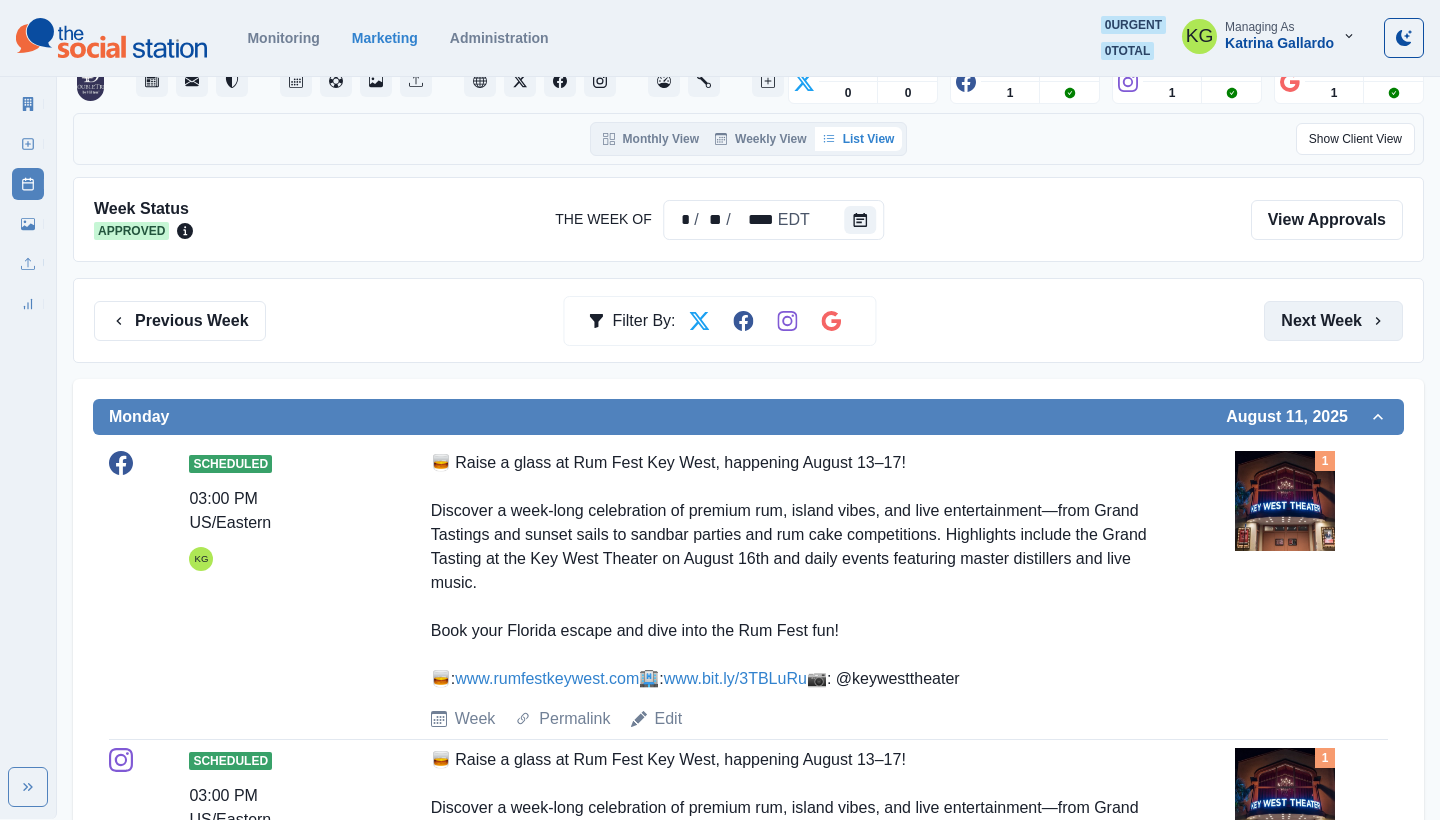 click on "Next Week" at bounding box center (1333, 321) 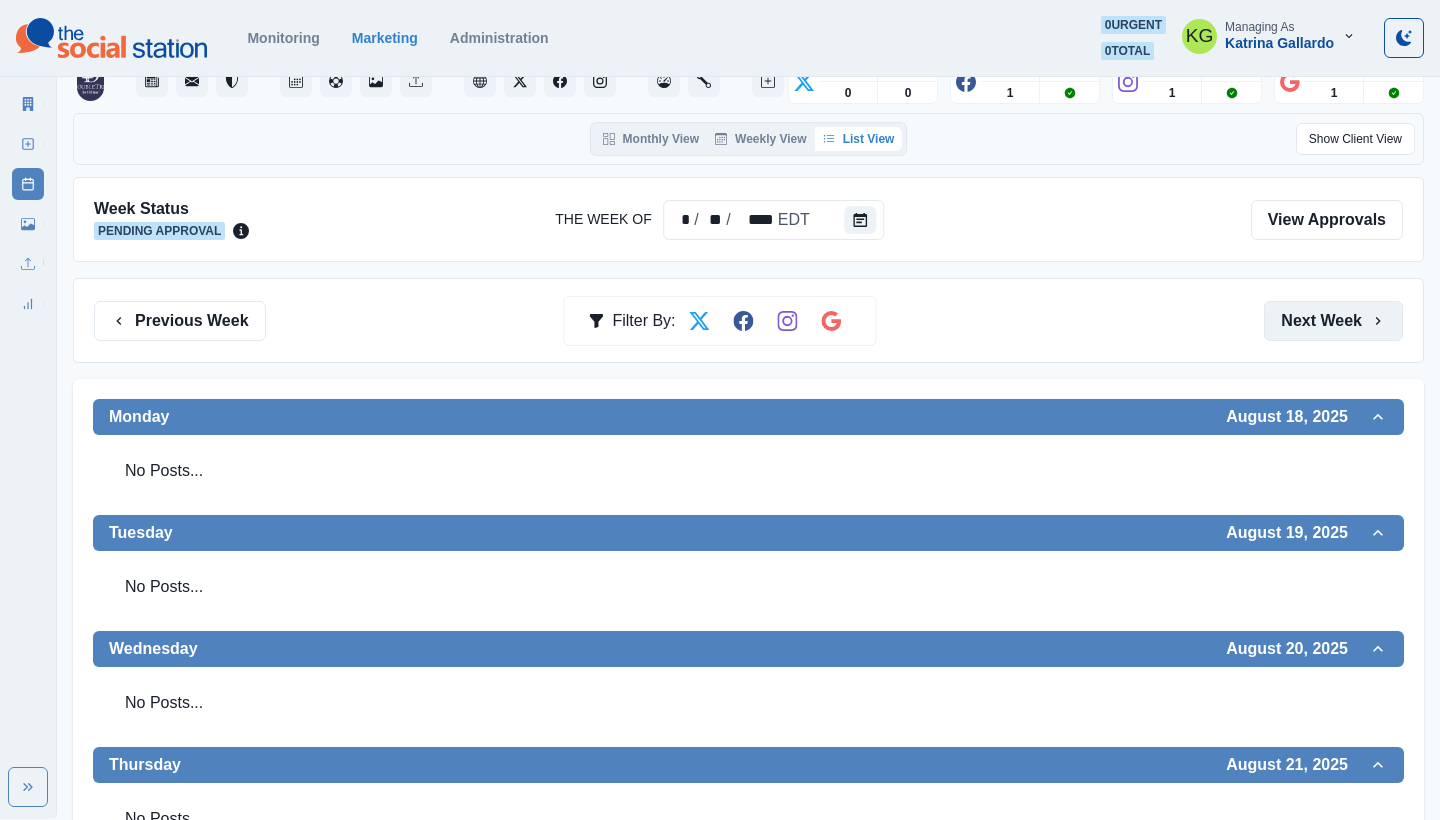 click on "Next Week" at bounding box center (1333, 321) 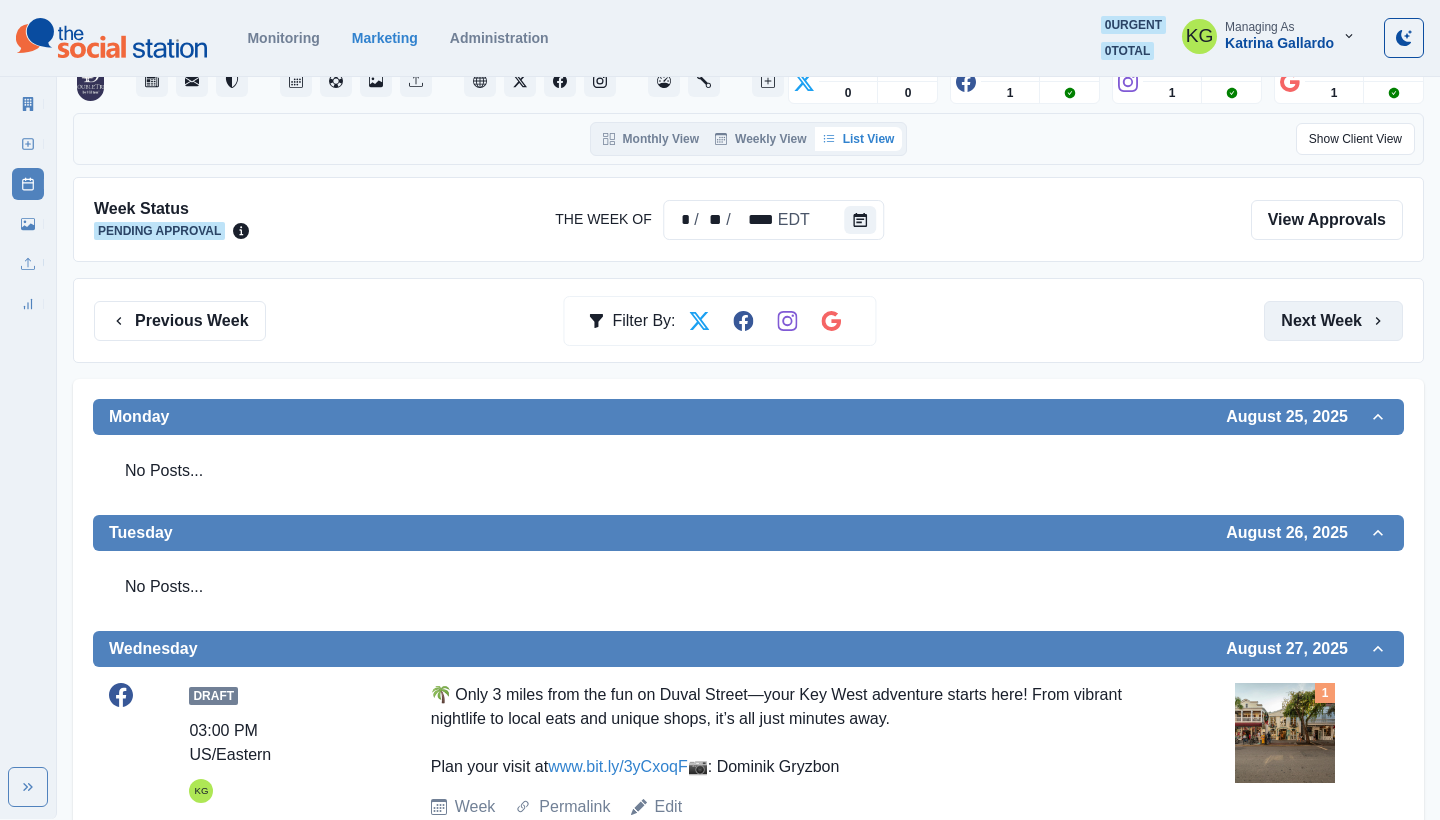click on "Next Week" at bounding box center (1333, 321) 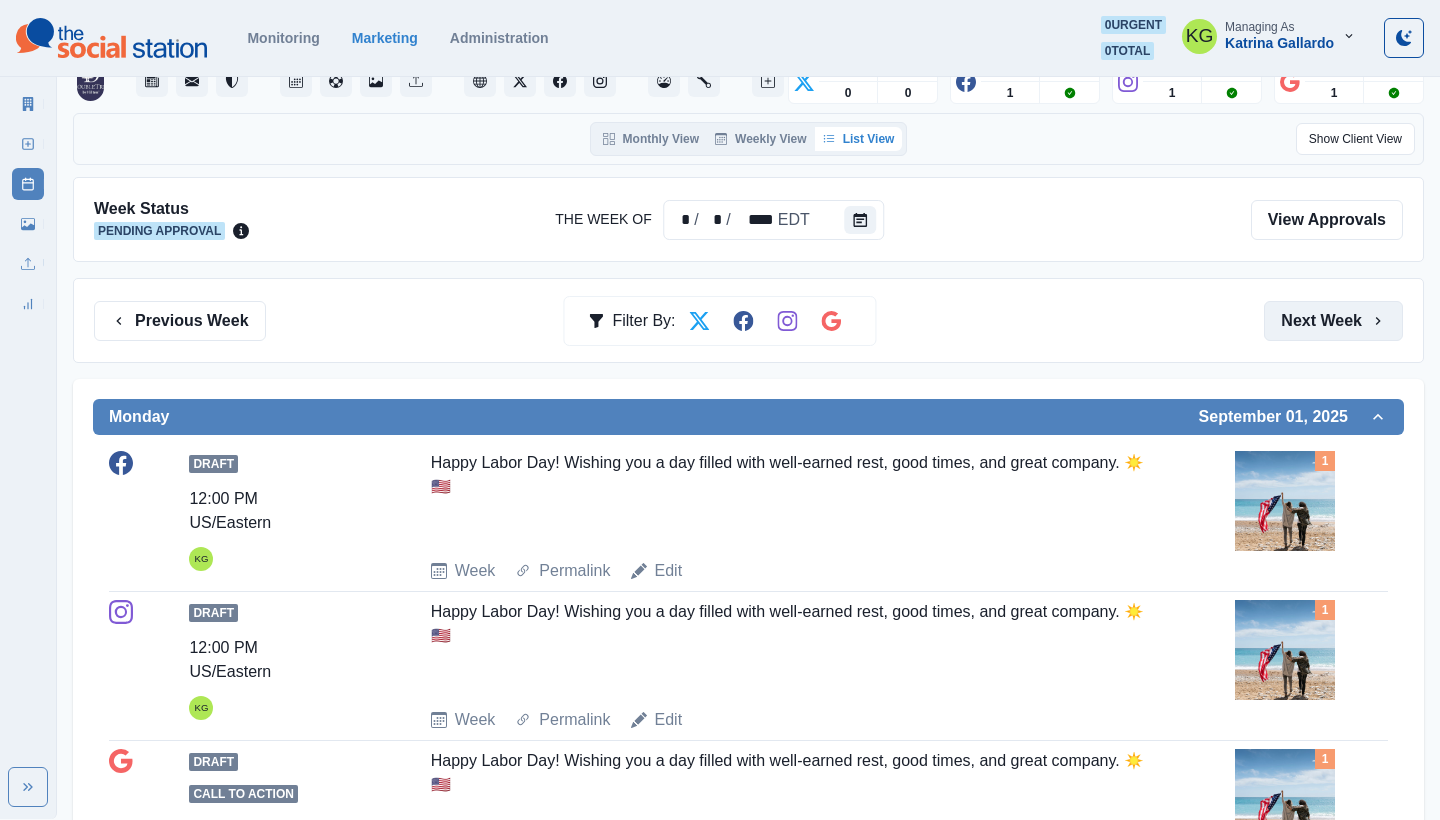 click on "Next Week" at bounding box center [1333, 321] 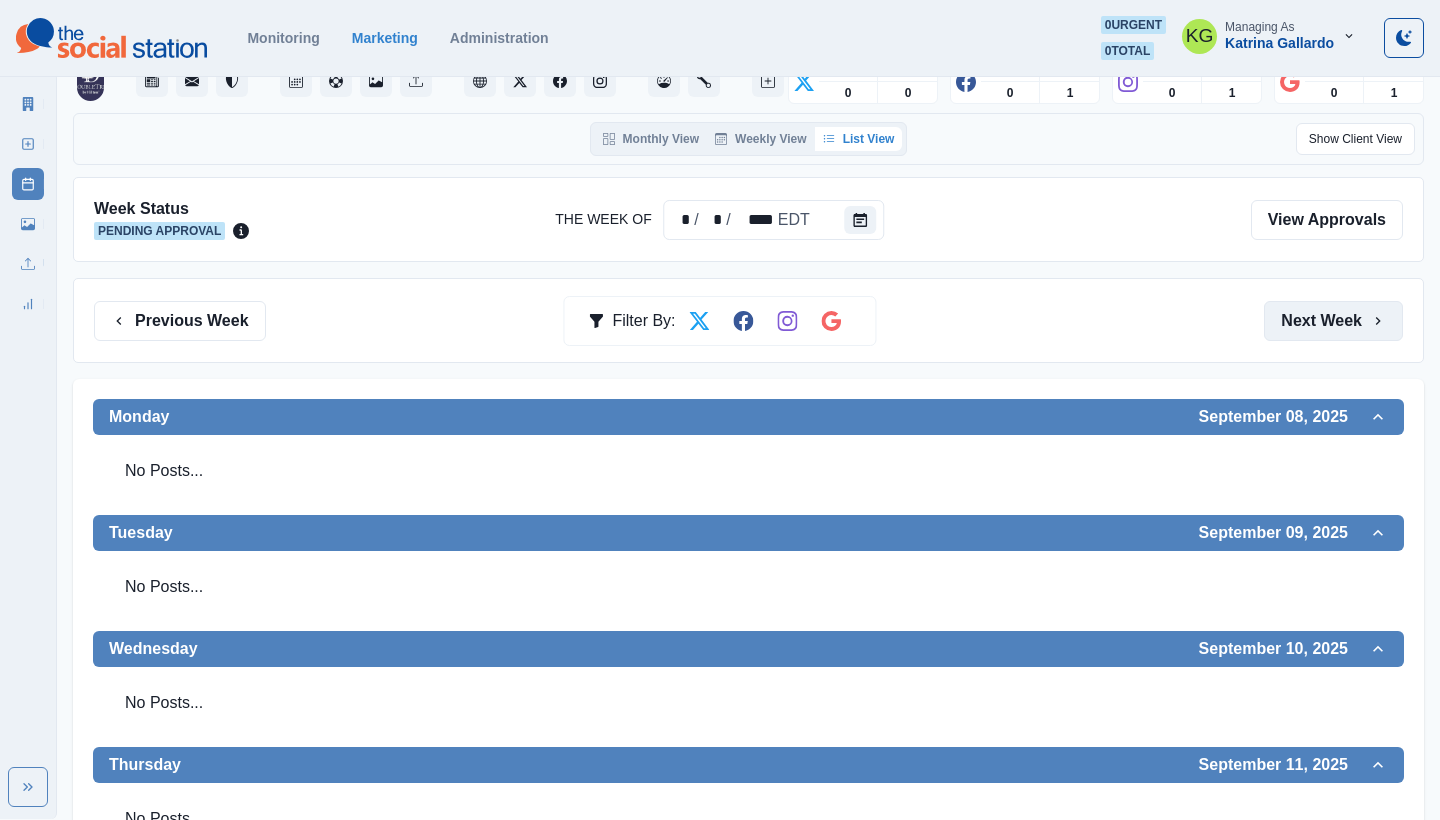 click on "Next Week" at bounding box center [1333, 321] 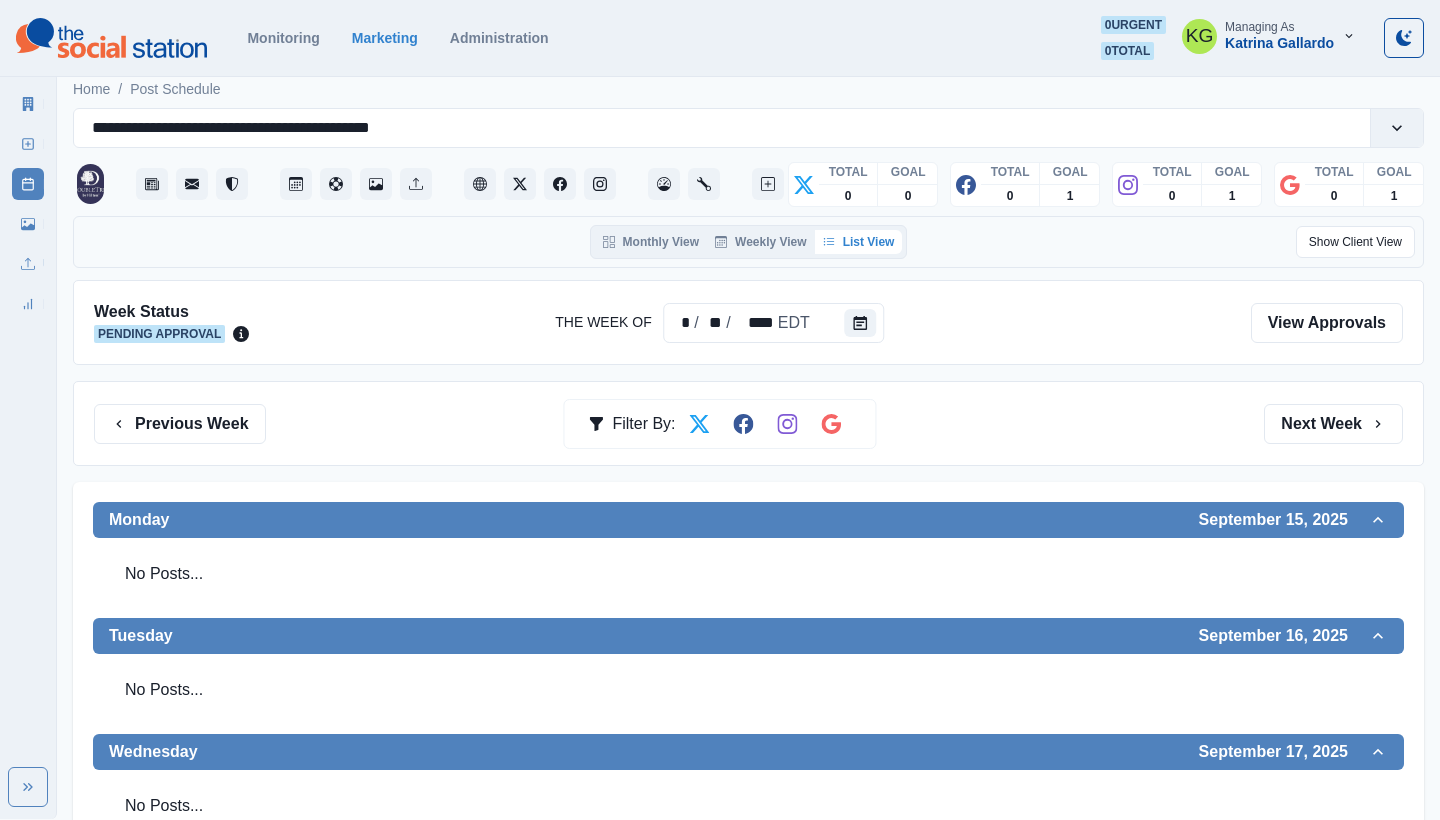 scroll, scrollTop: 0, scrollLeft: 0, axis: both 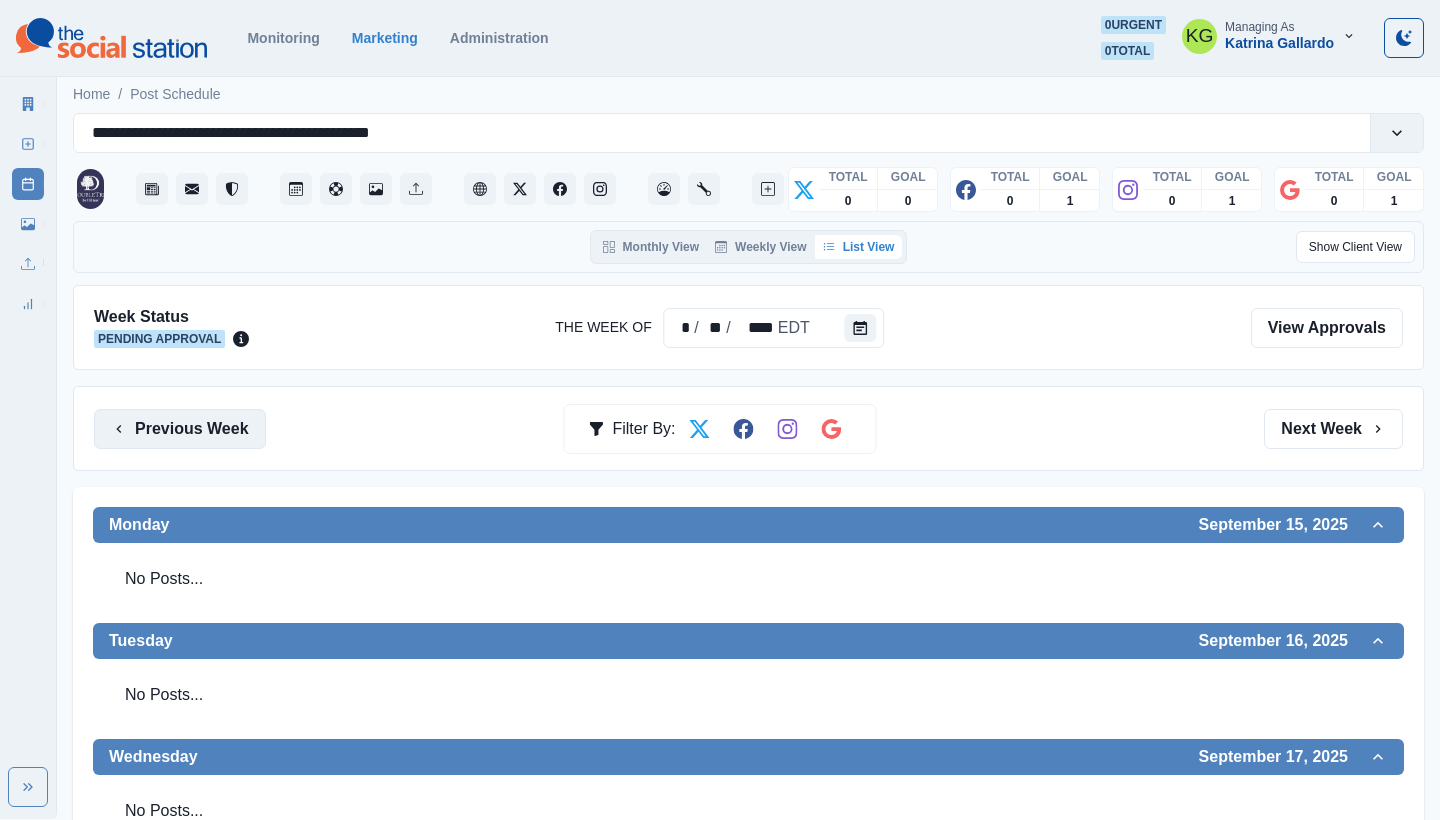 click on "Previous Week" at bounding box center (180, 429) 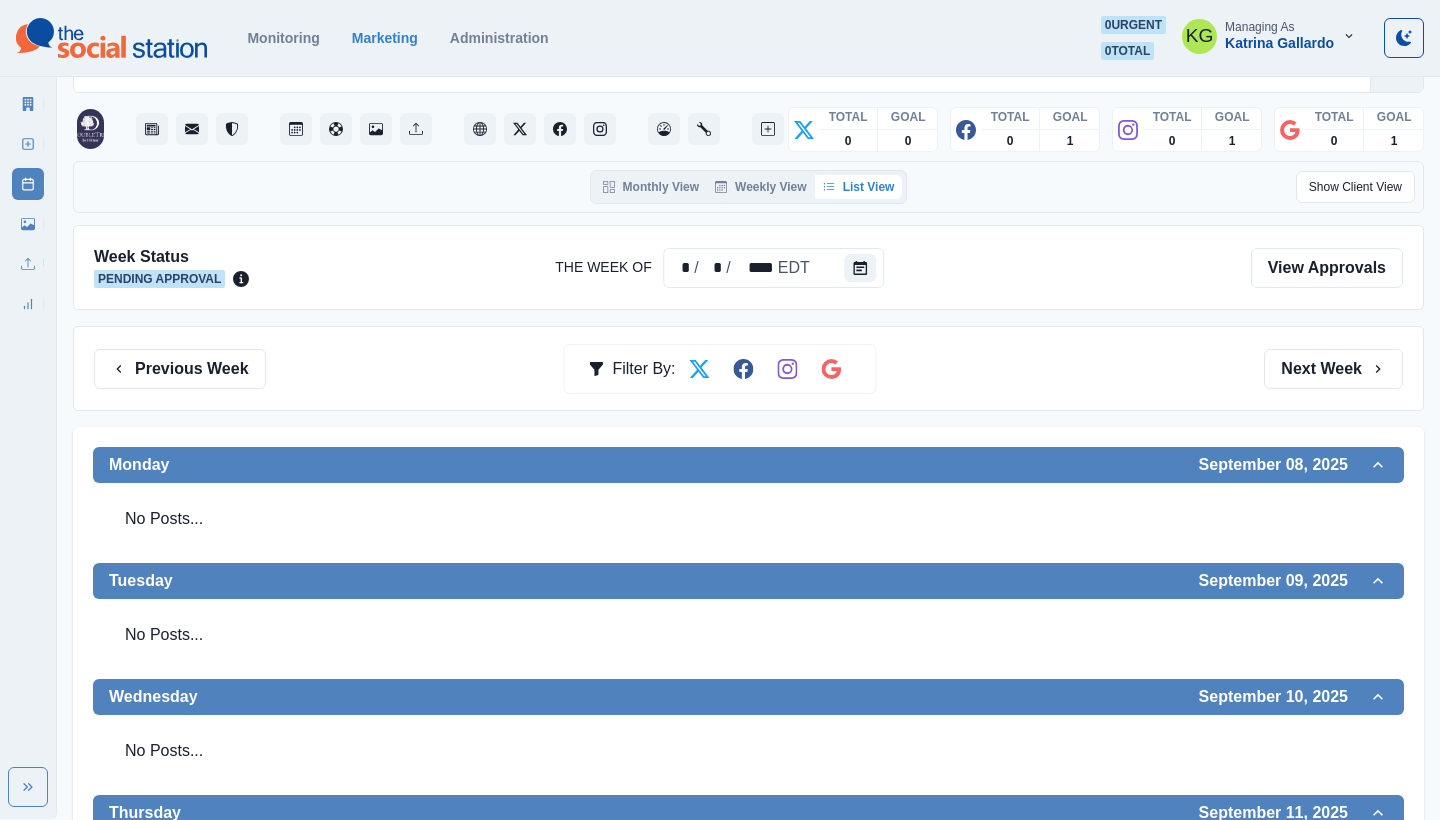 scroll, scrollTop: 0, scrollLeft: 0, axis: both 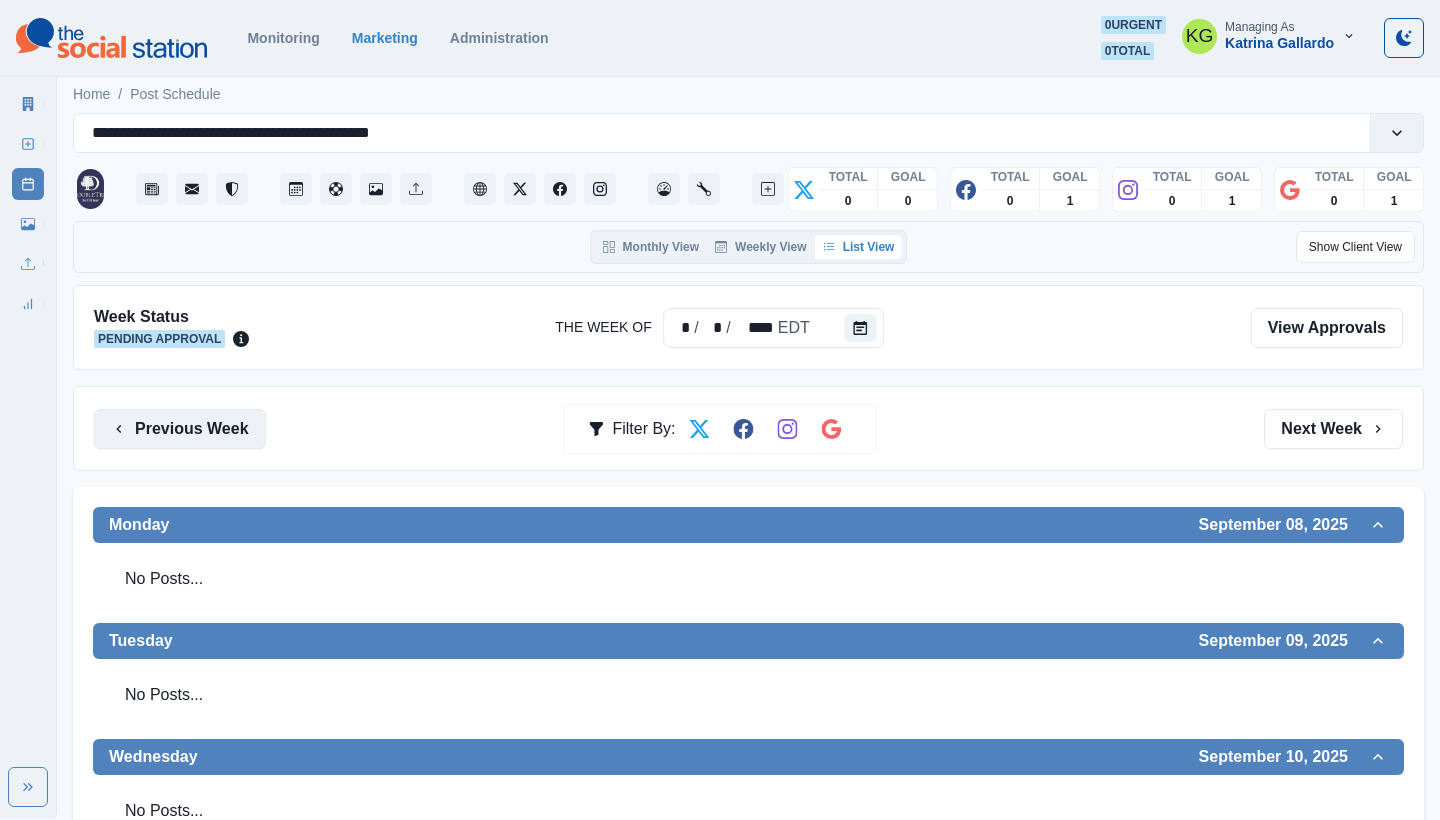 click on "Previous Week" at bounding box center [180, 429] 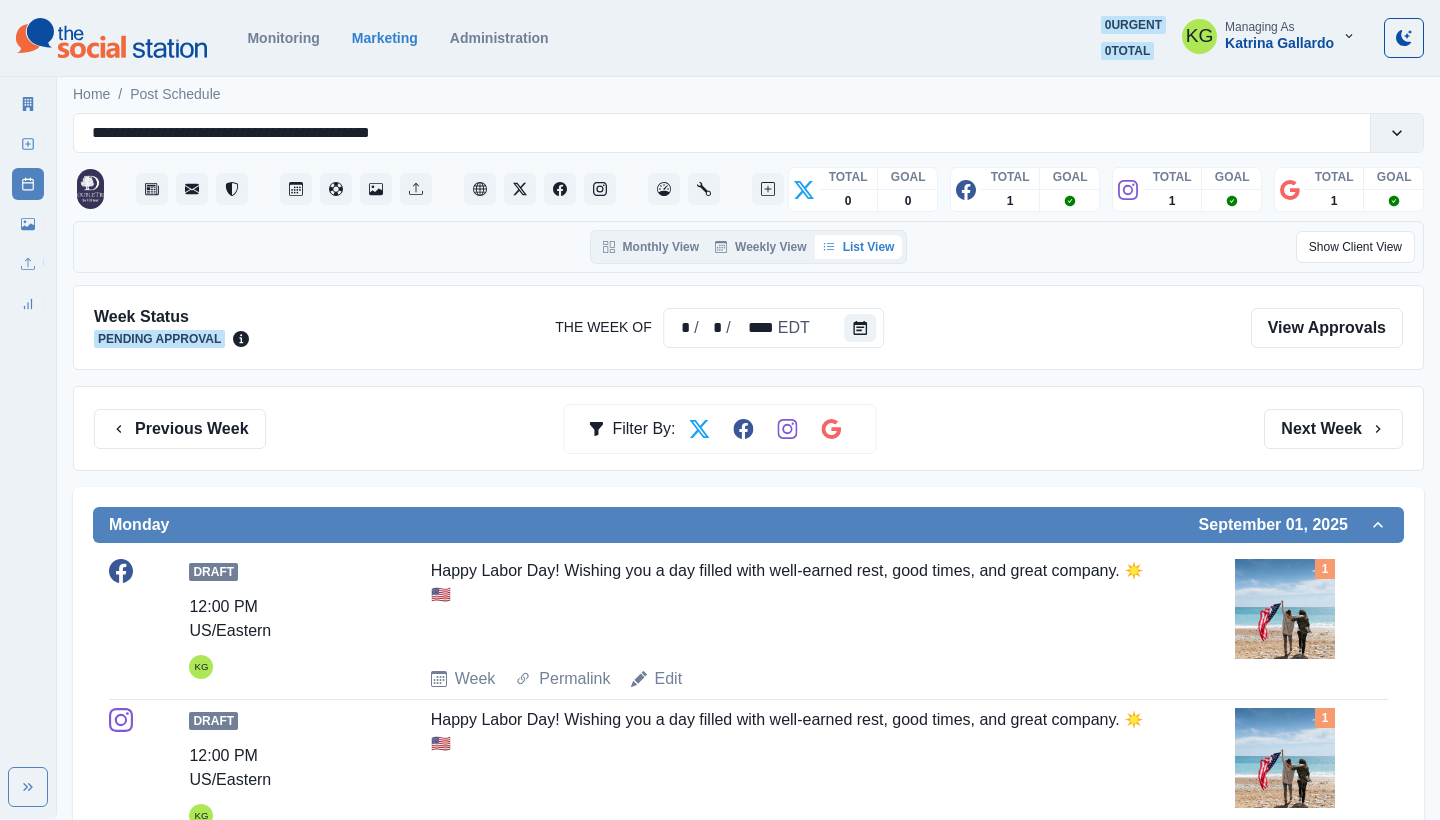 scroll, scrollTop: 0, scrollLeft: 0, axis: both 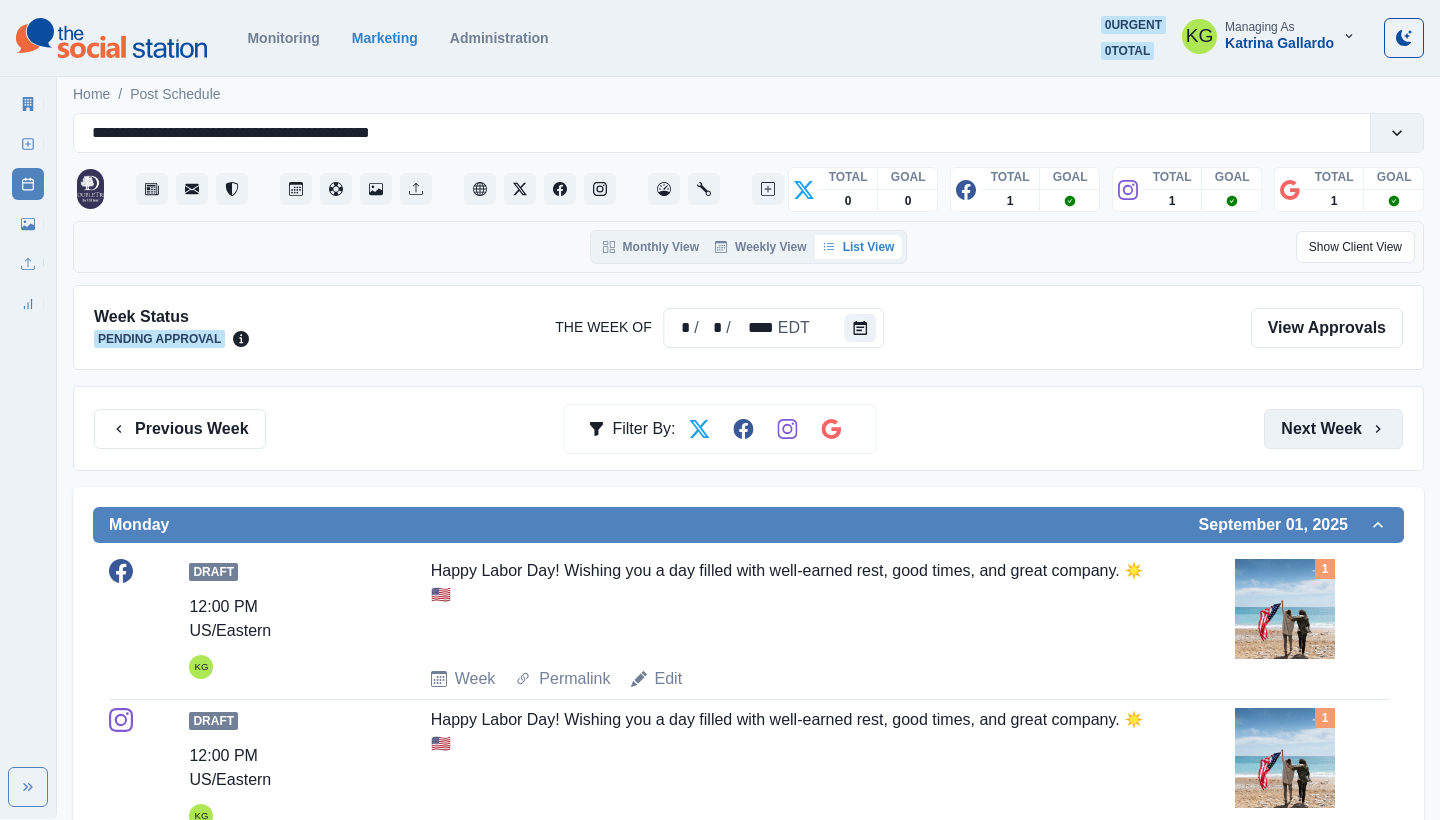 click on "Next Week" at bounding box center [1333, 429] 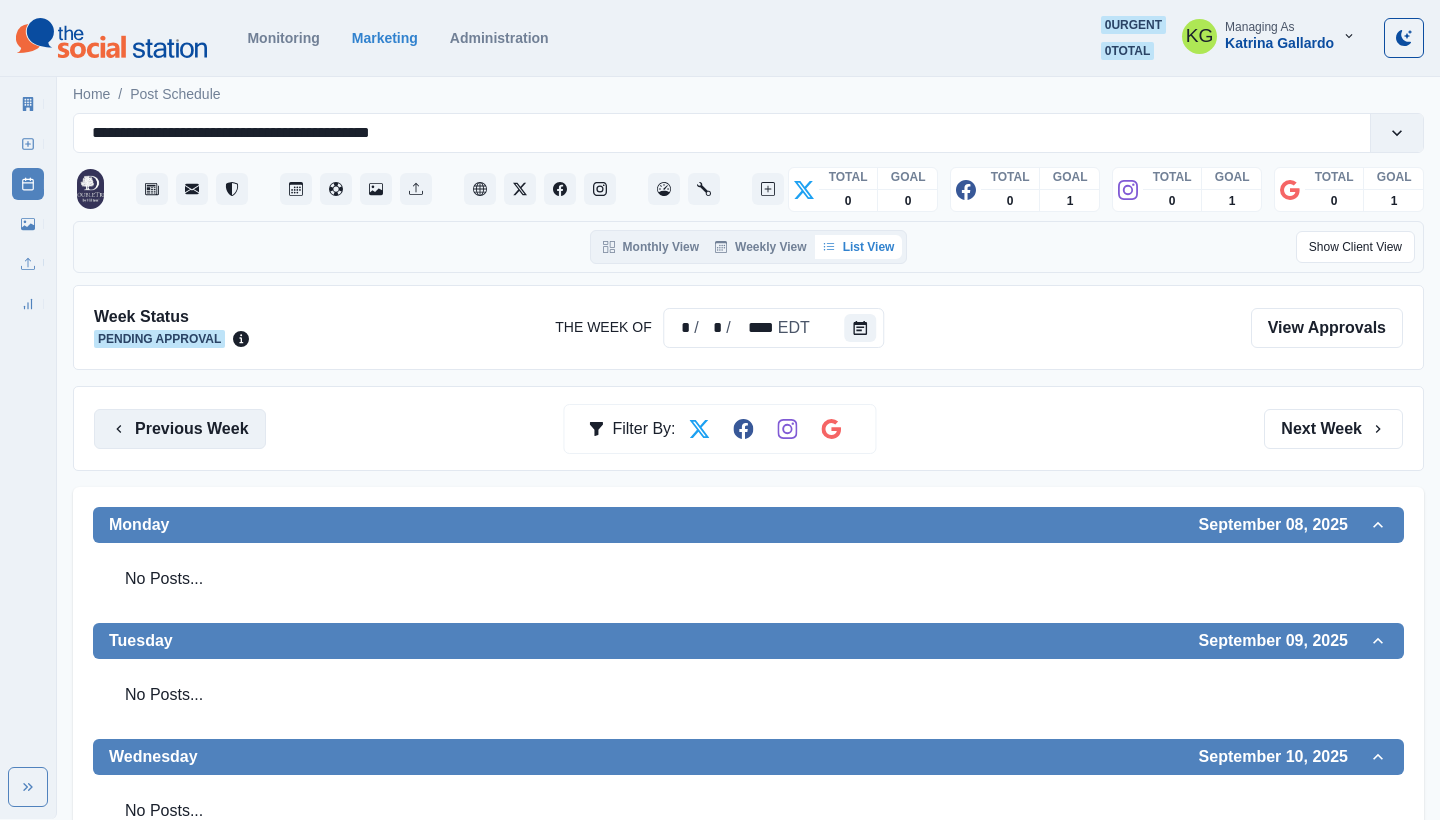 scroll, scrollTop: -1, scrollLeft: 0, axis: vertical 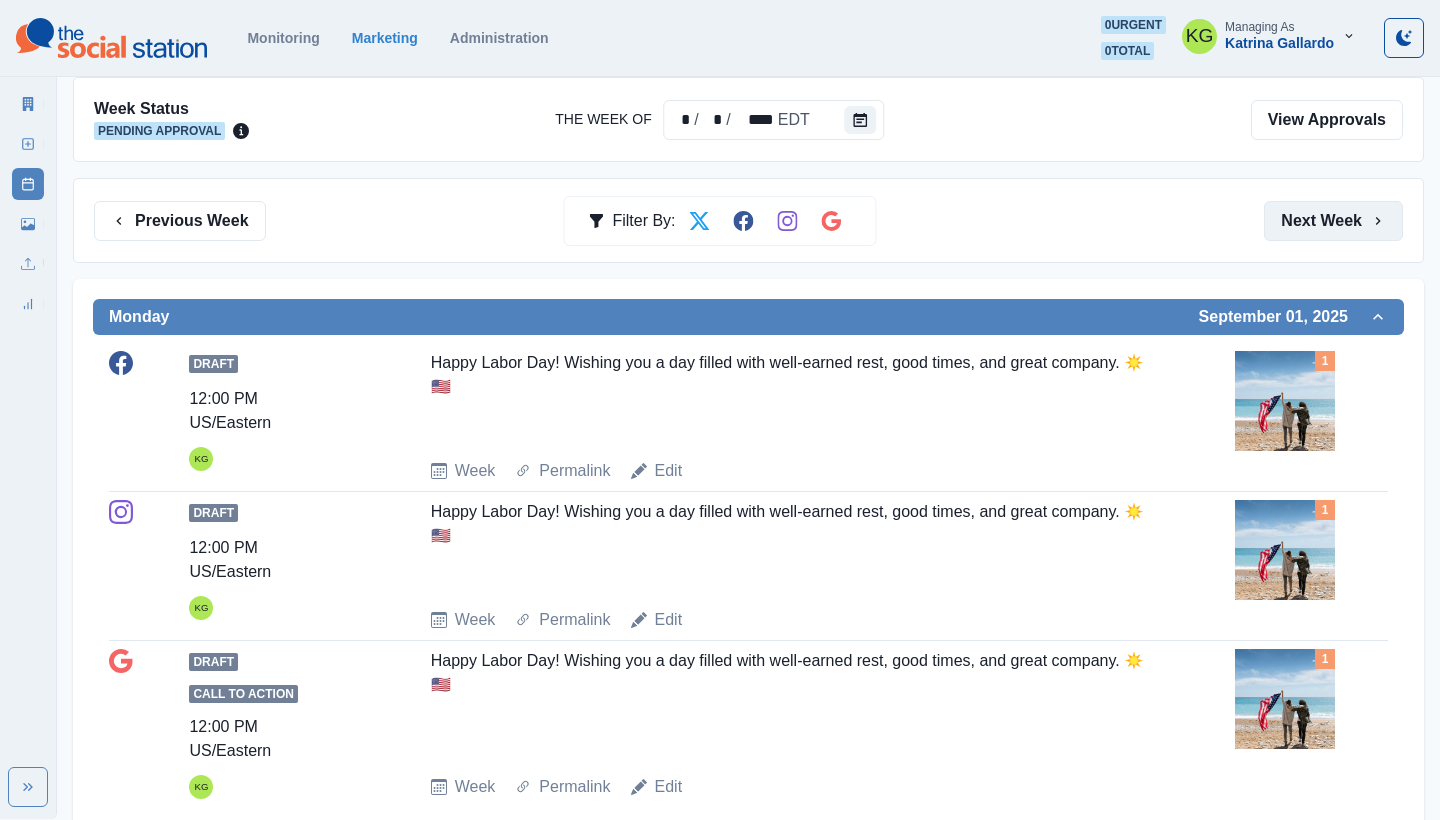 click on "Next Week" at bounding box center (1333, 221) 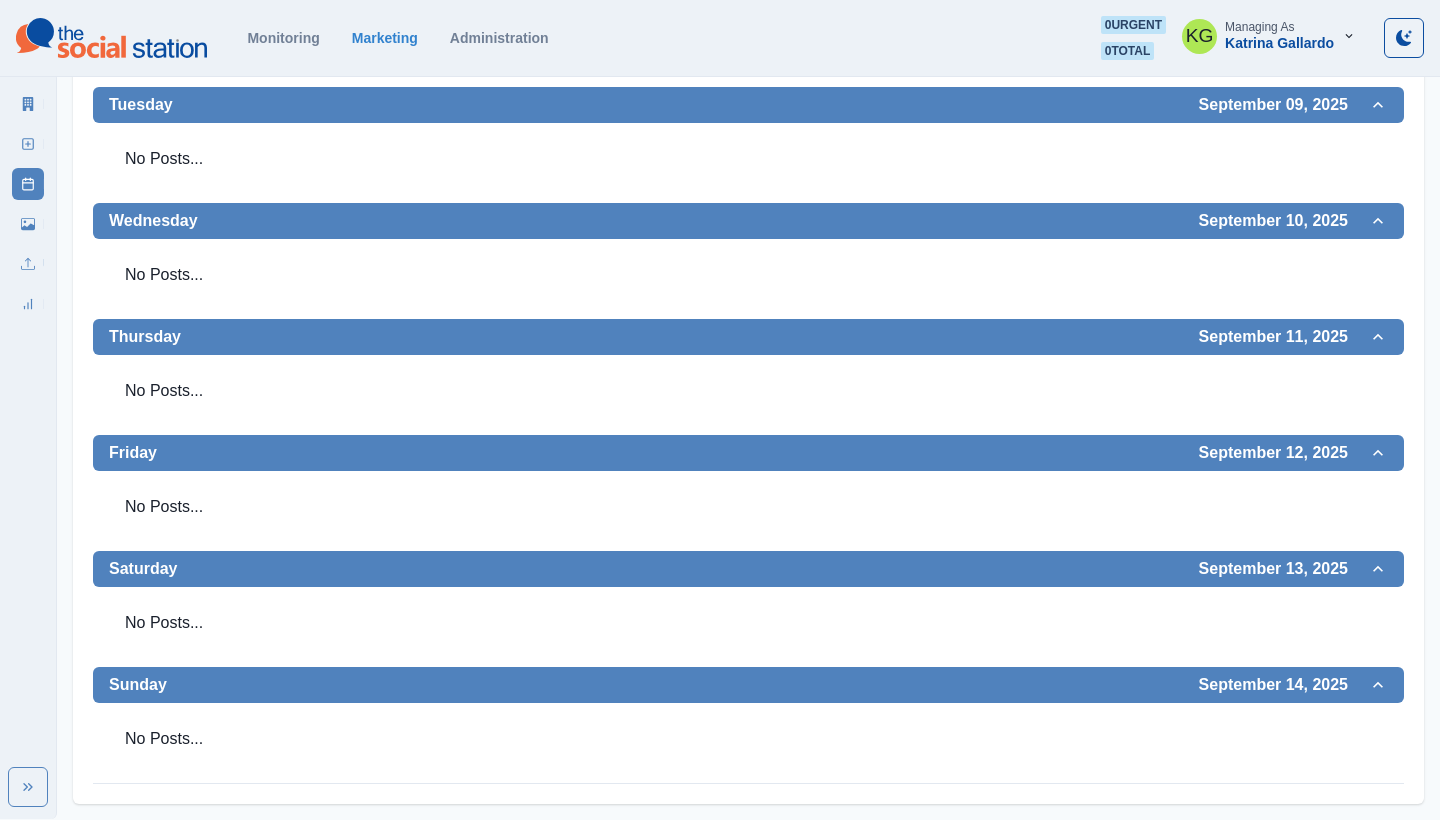 scroll, scrollTop: 536, scrollLeft: 0, axis: vertical 